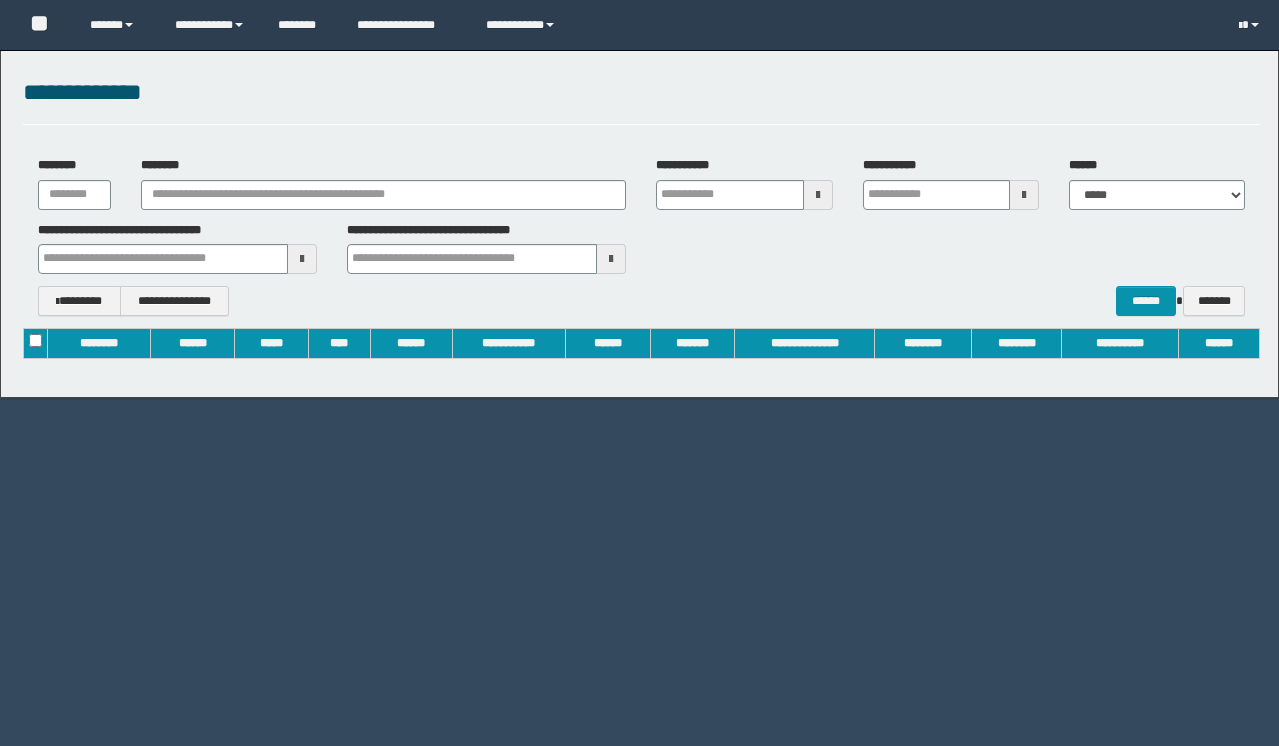scroll, scrollTop: 0, scrollLeft: 0, axis: both 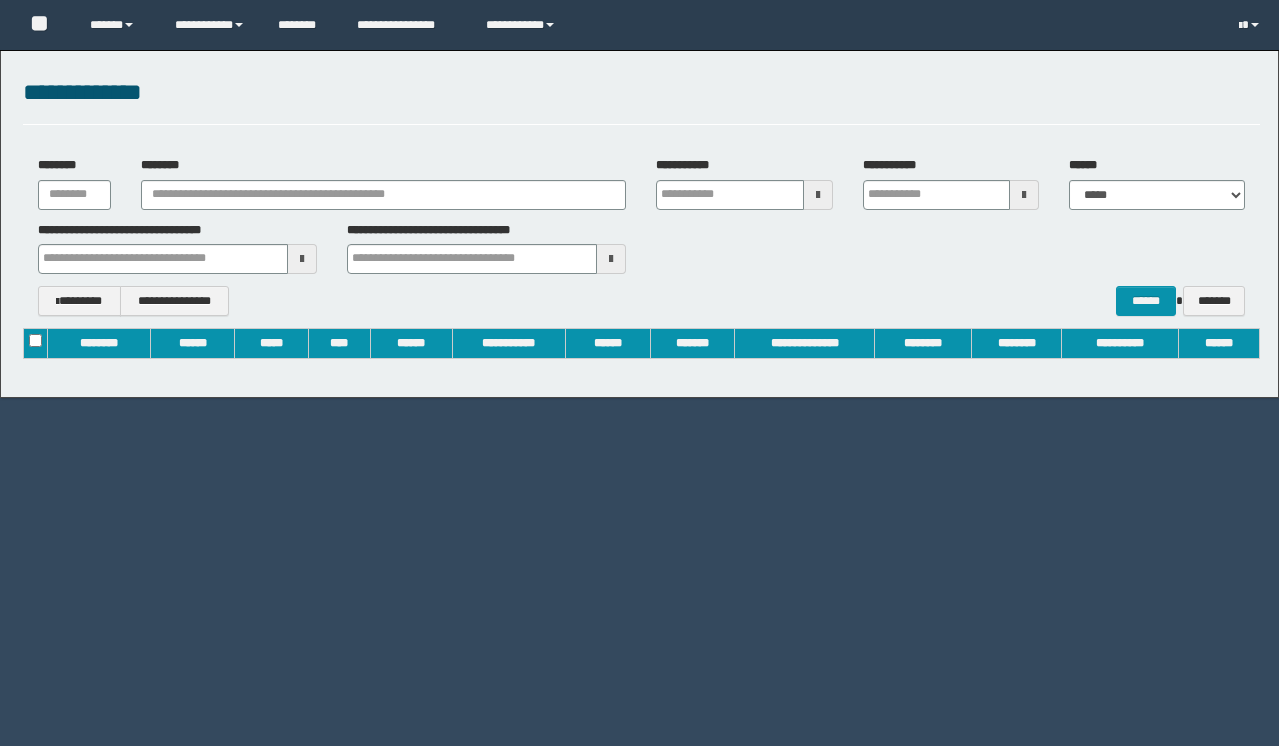 type on "**********" 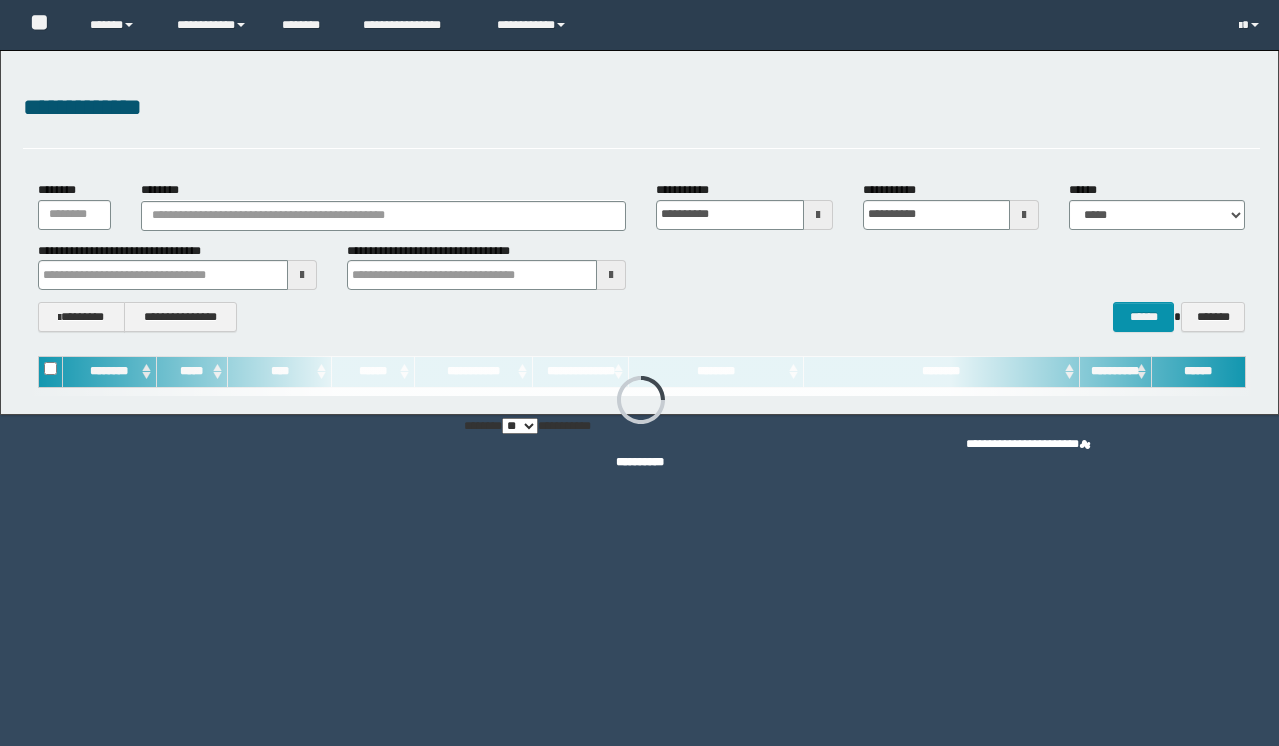 click on "********" at bounding box center (384, 205) 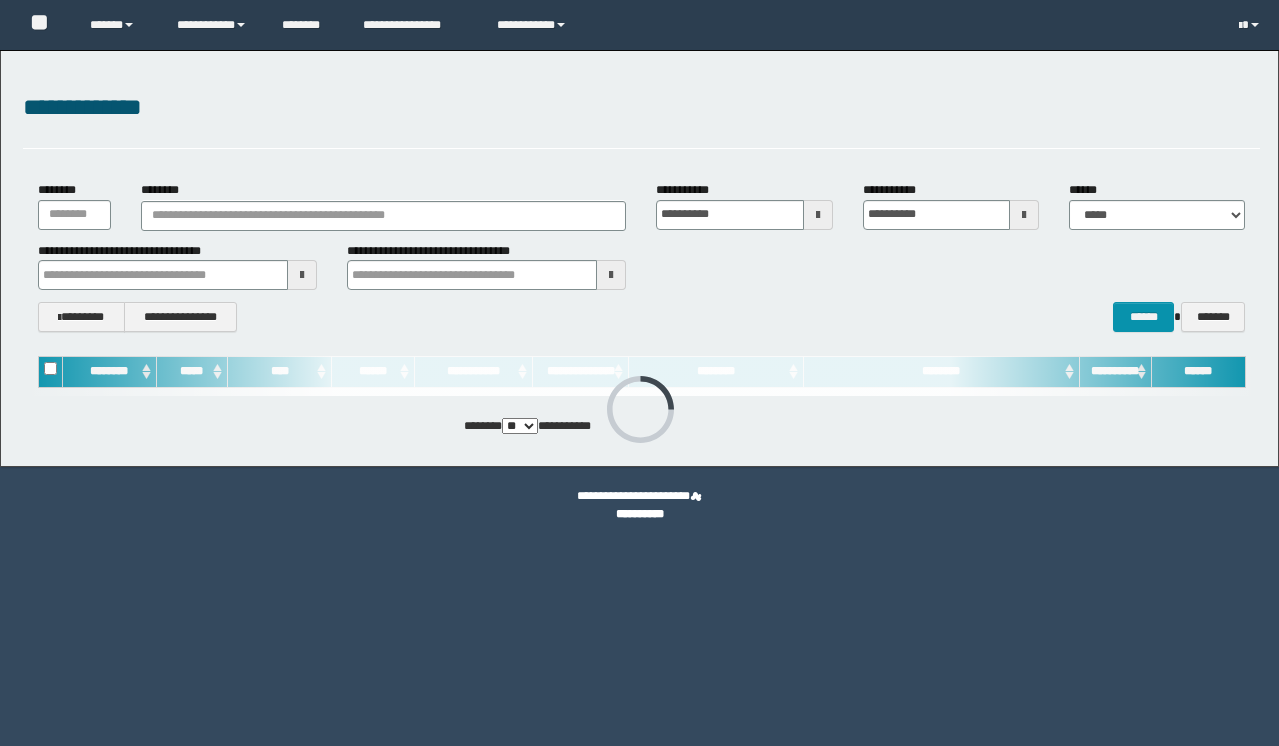 scroll, scrollTop: 0, scrollLeft: 0, axis: both 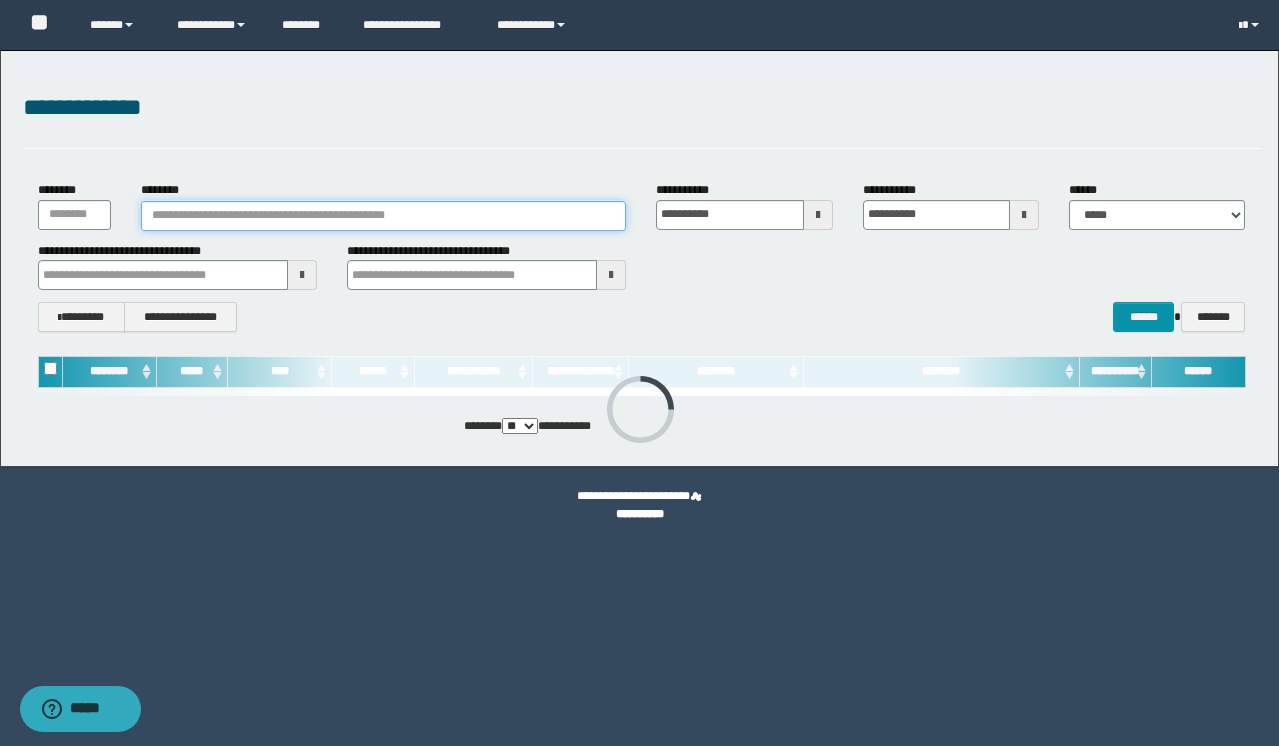 click on "********" at bounding box center (384, 216) 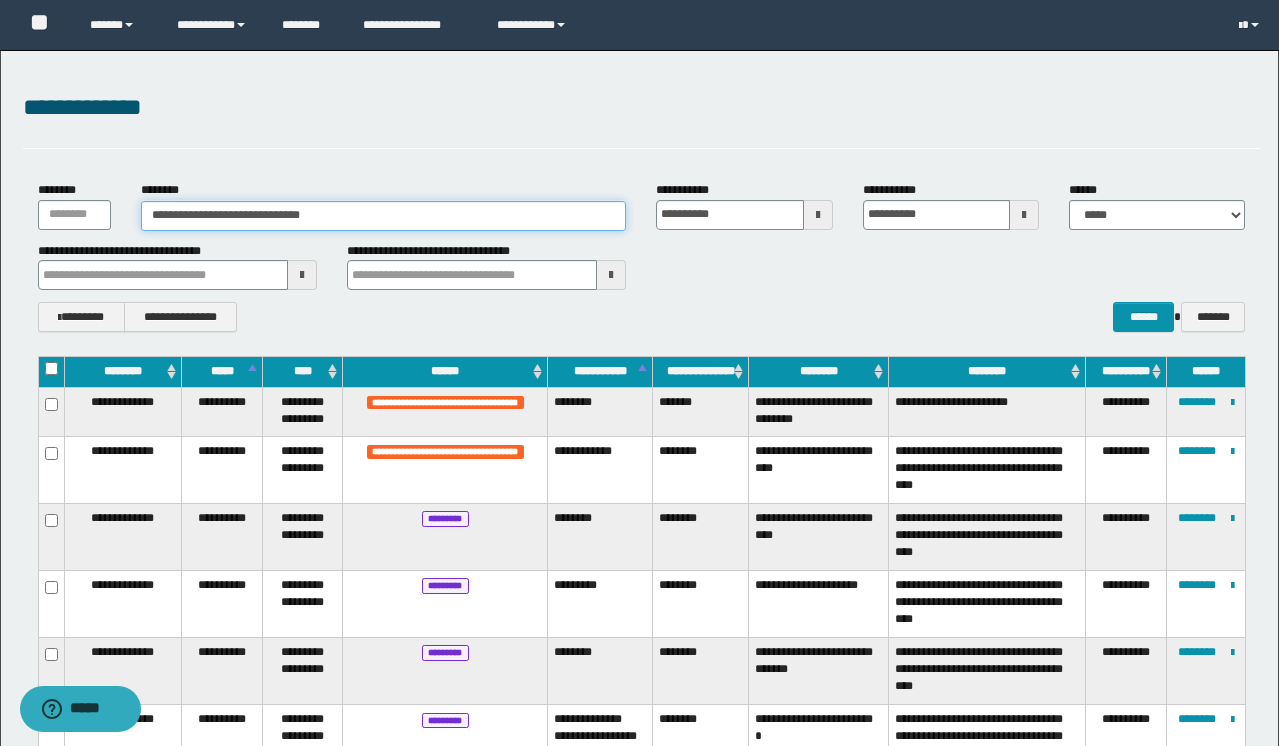 type on "**********" 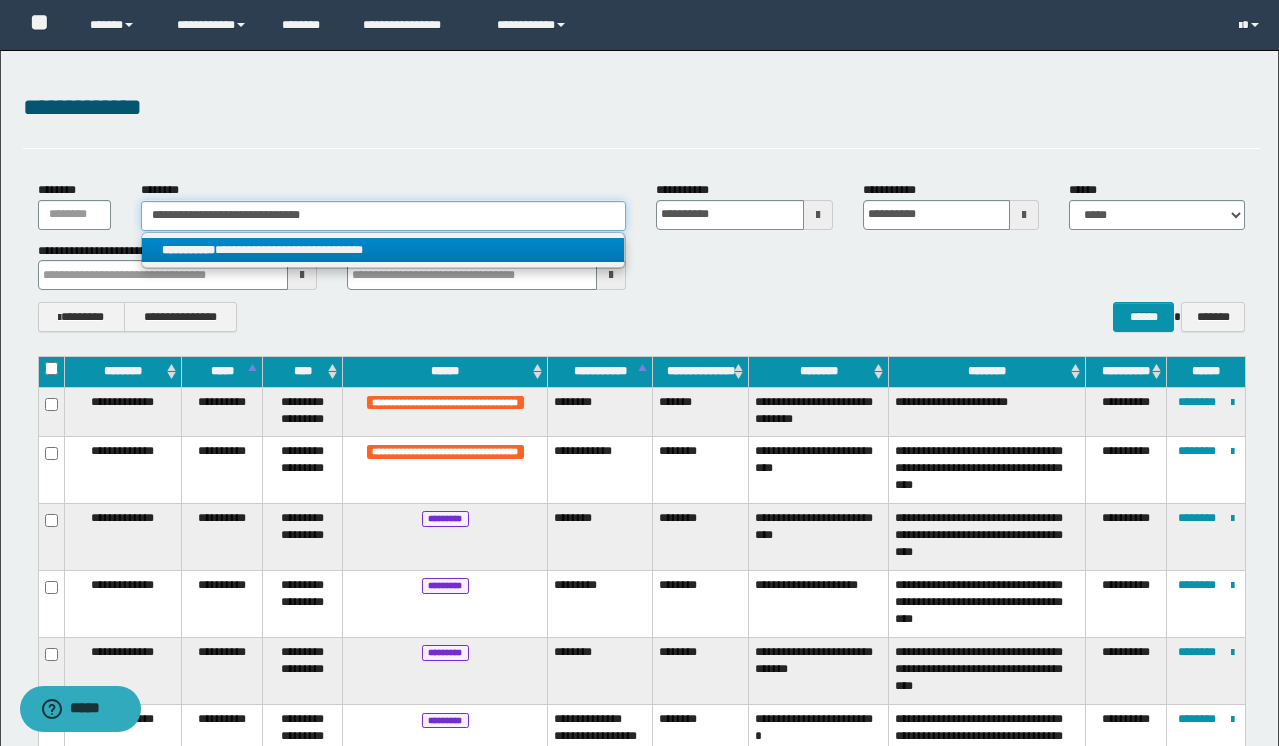 type on "**********" 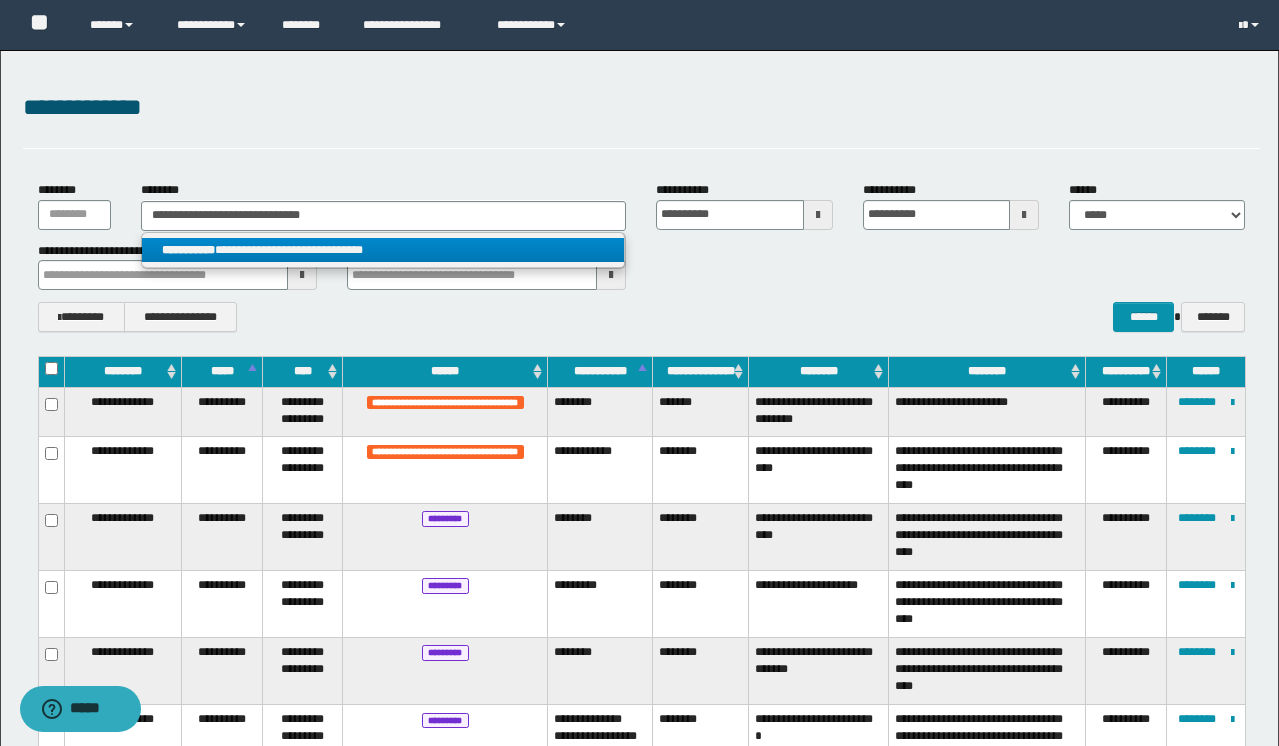 click on "**********" at bounding box center [383, 250] 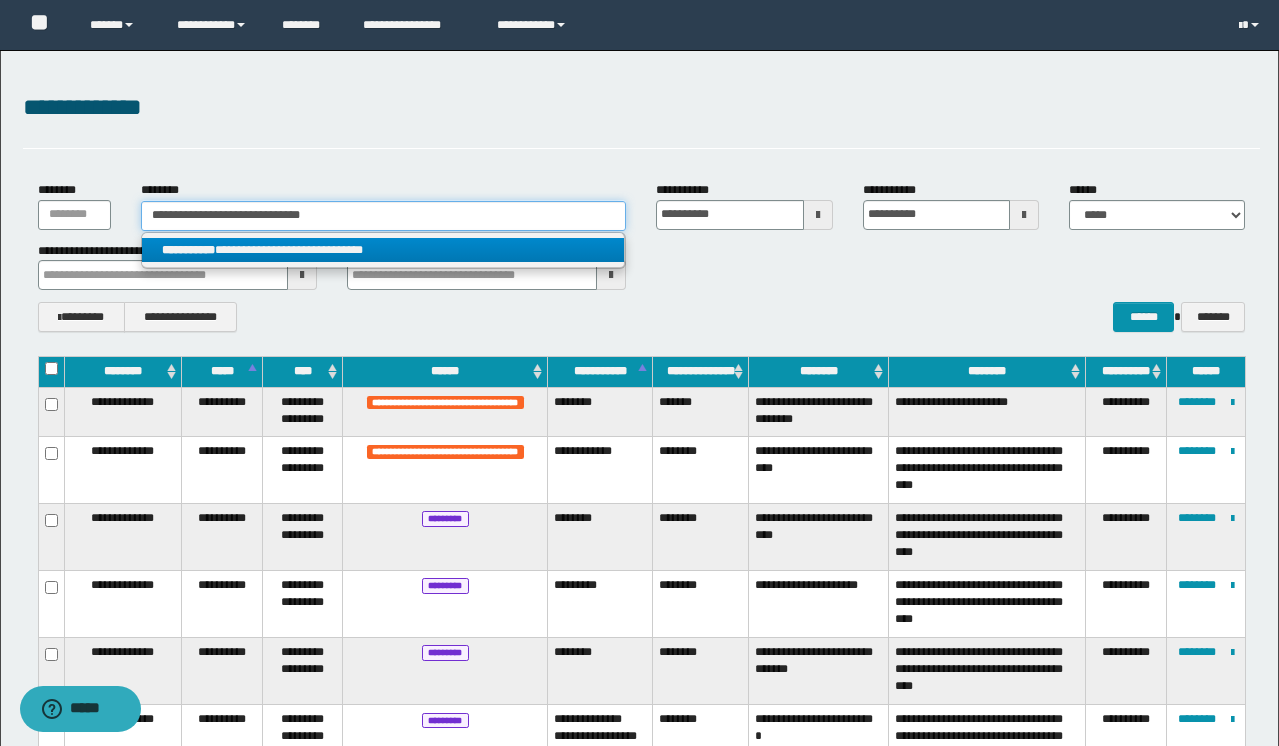 type 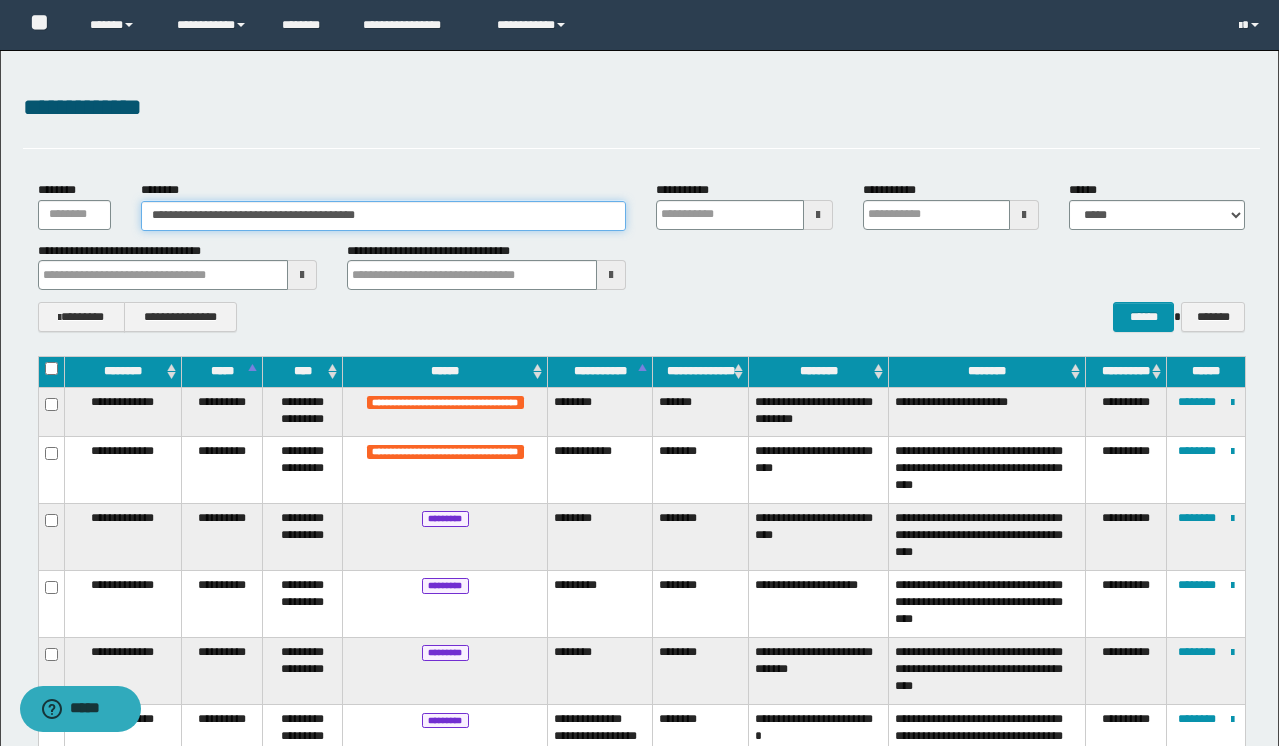 type 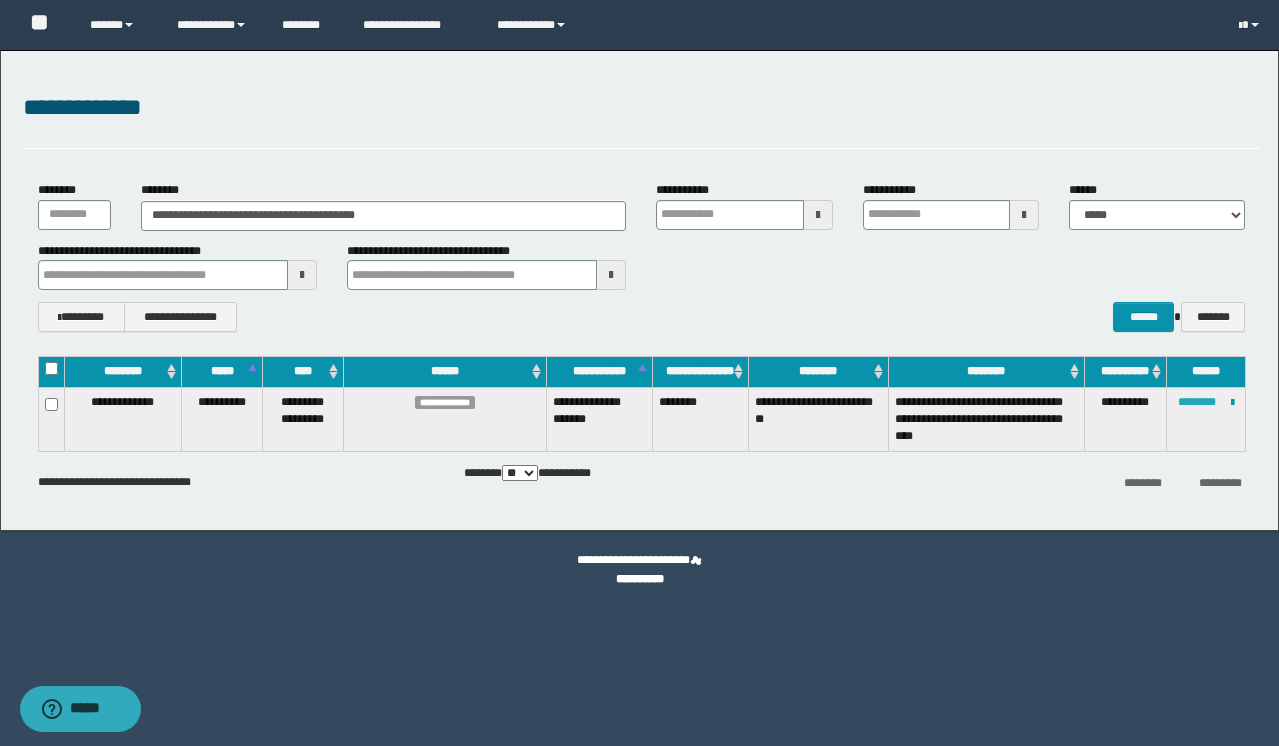 click on "********" at bounding box center (1197, 402) 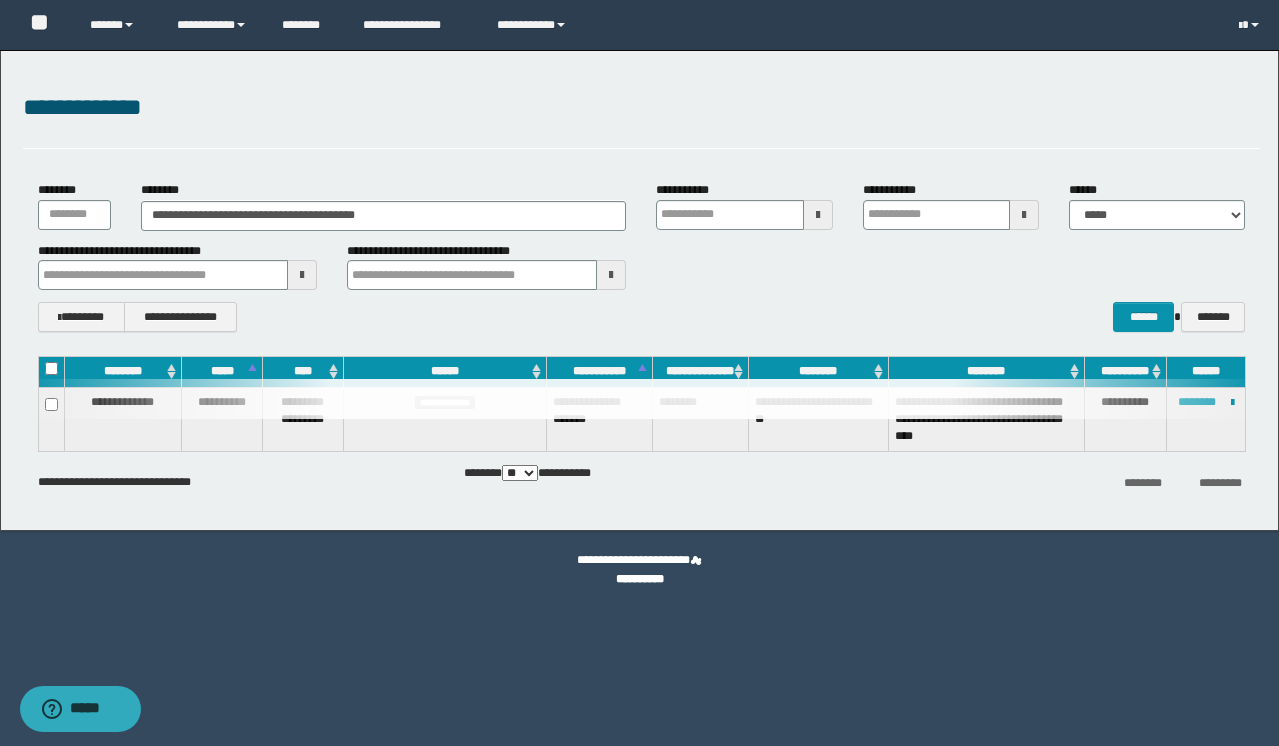 type 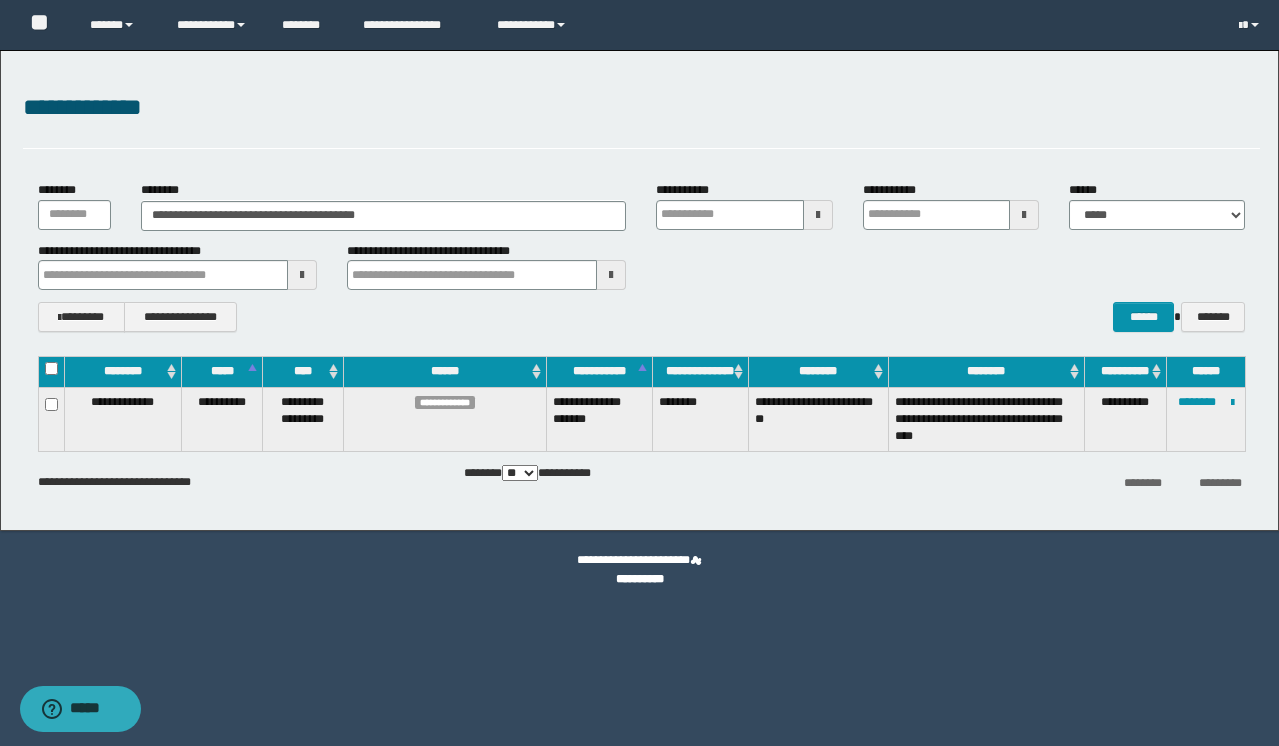 type 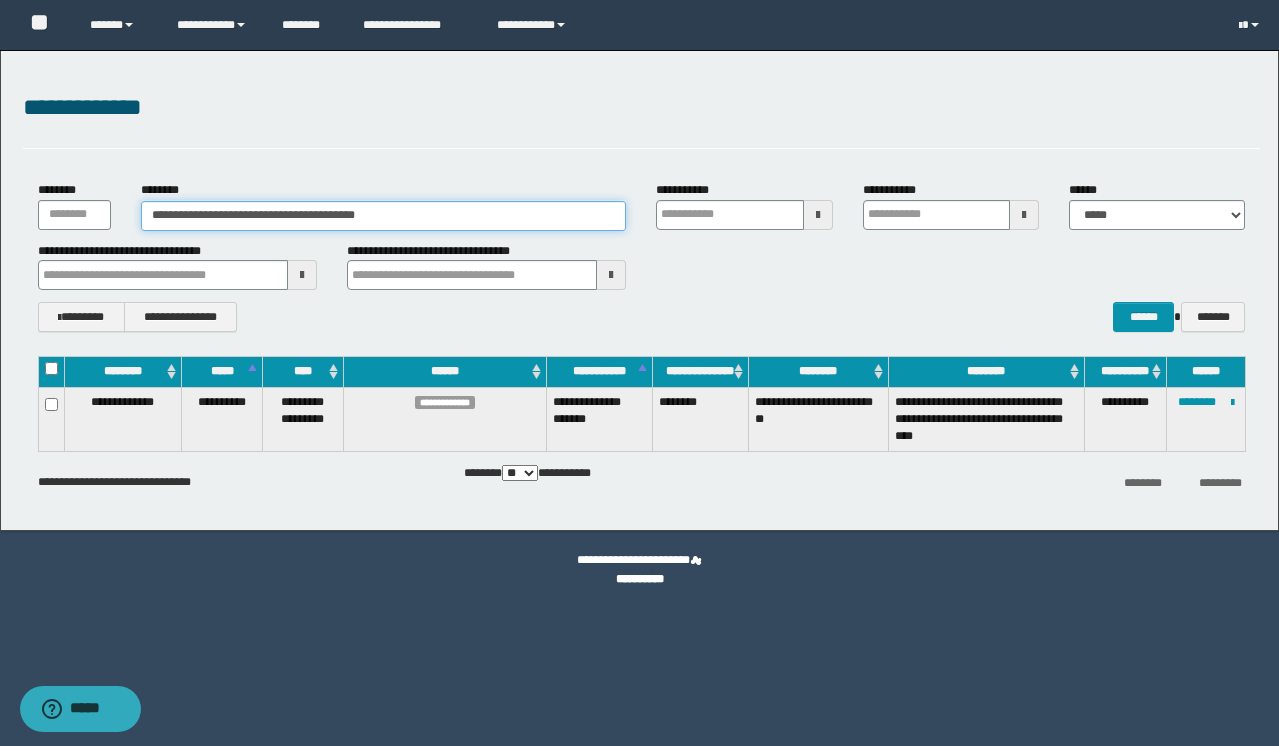 type 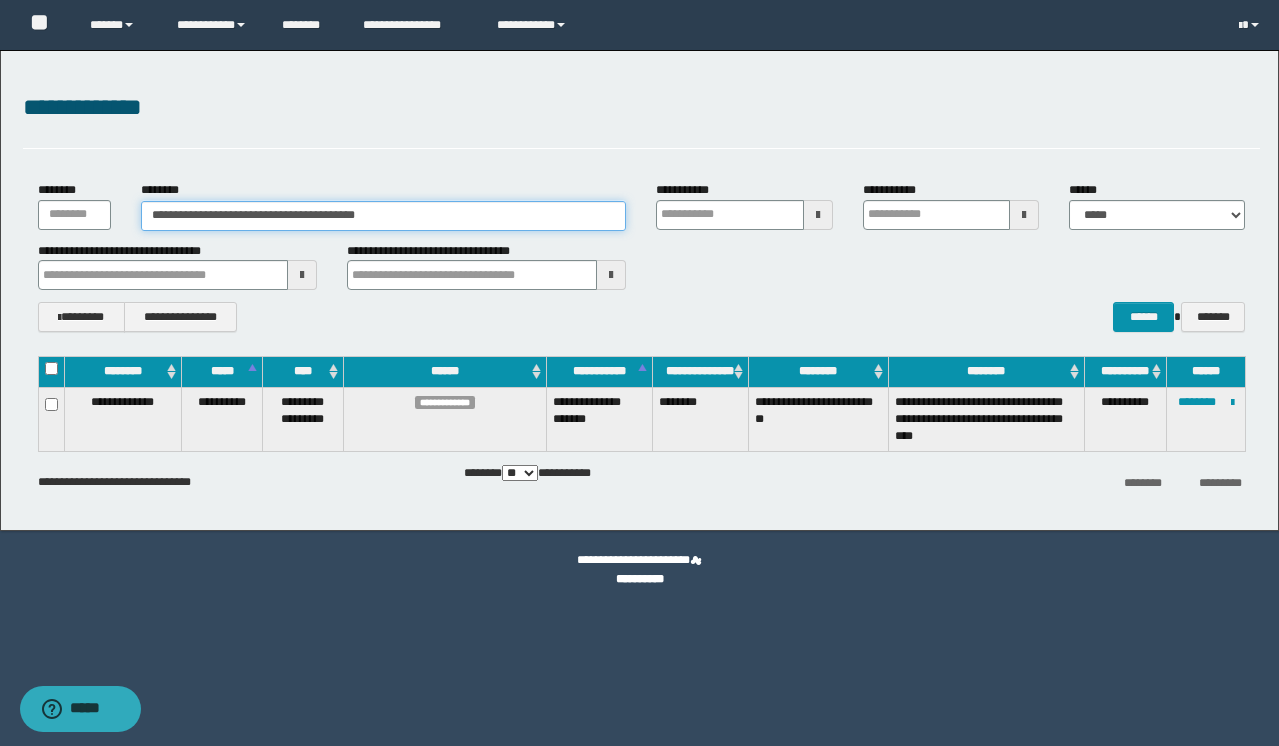 paste 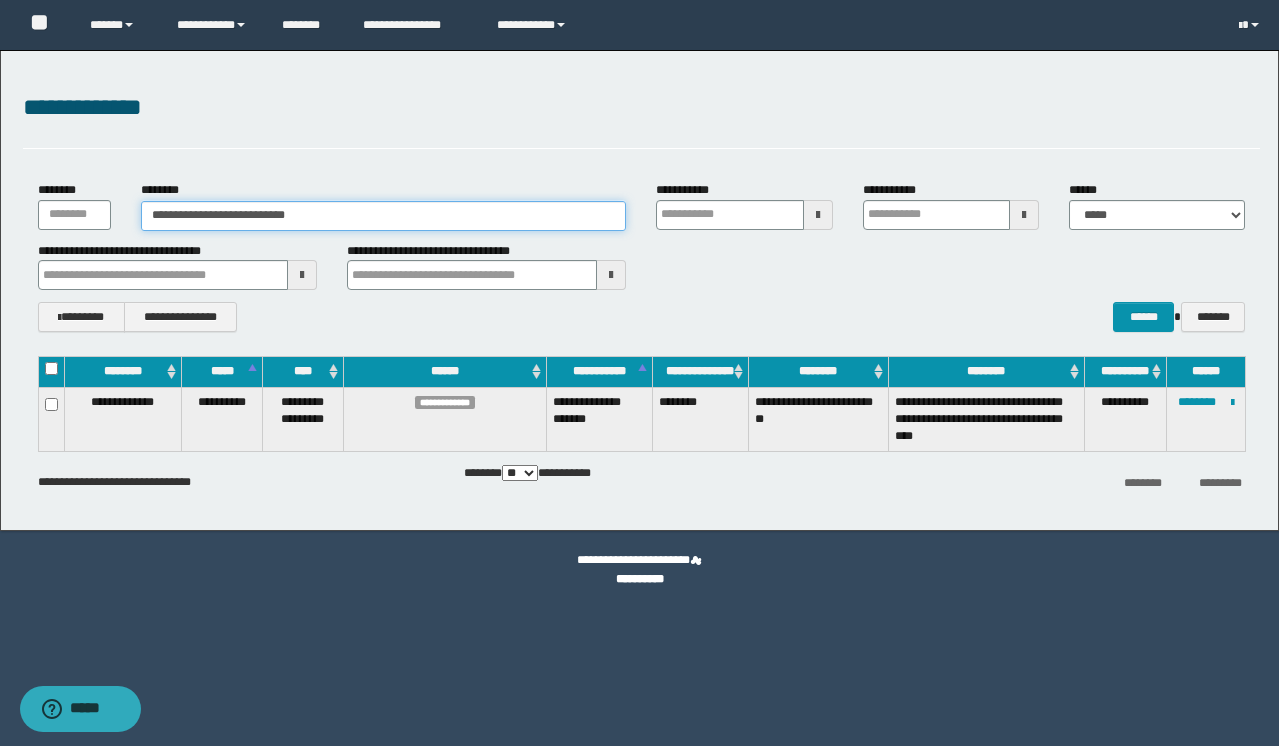 type on "**********" 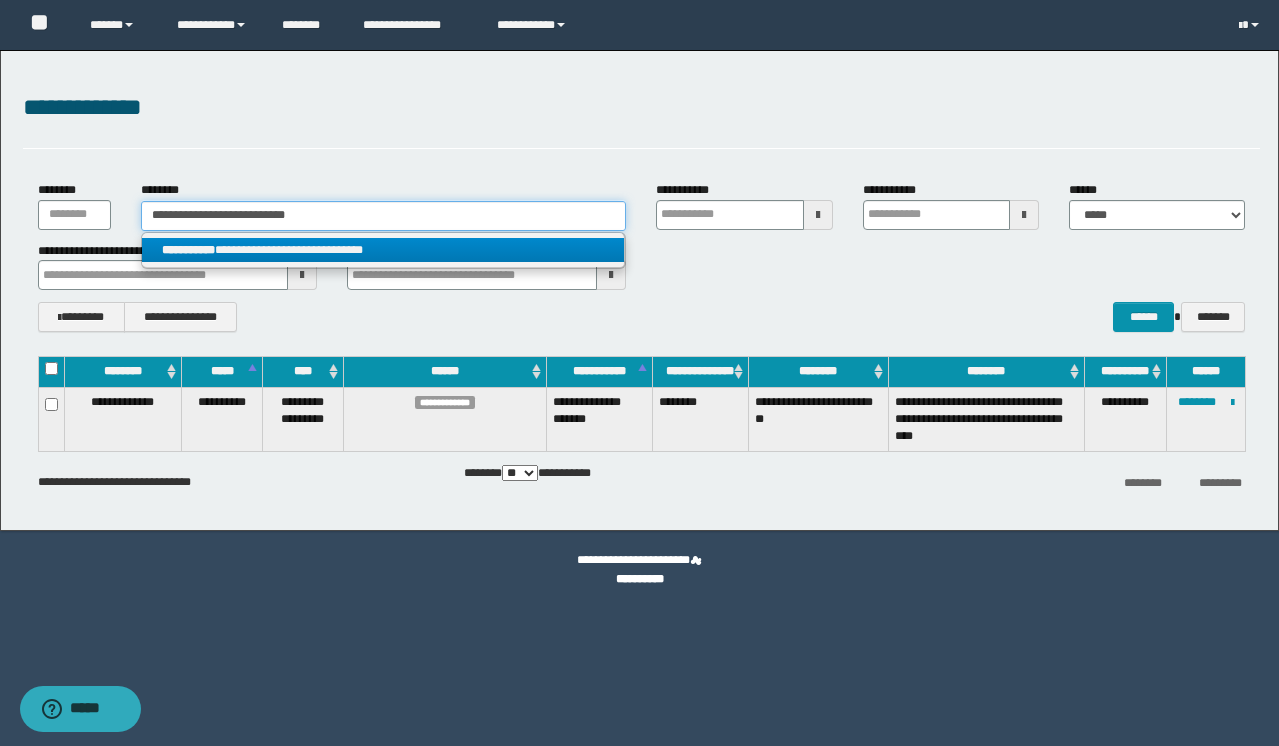 type 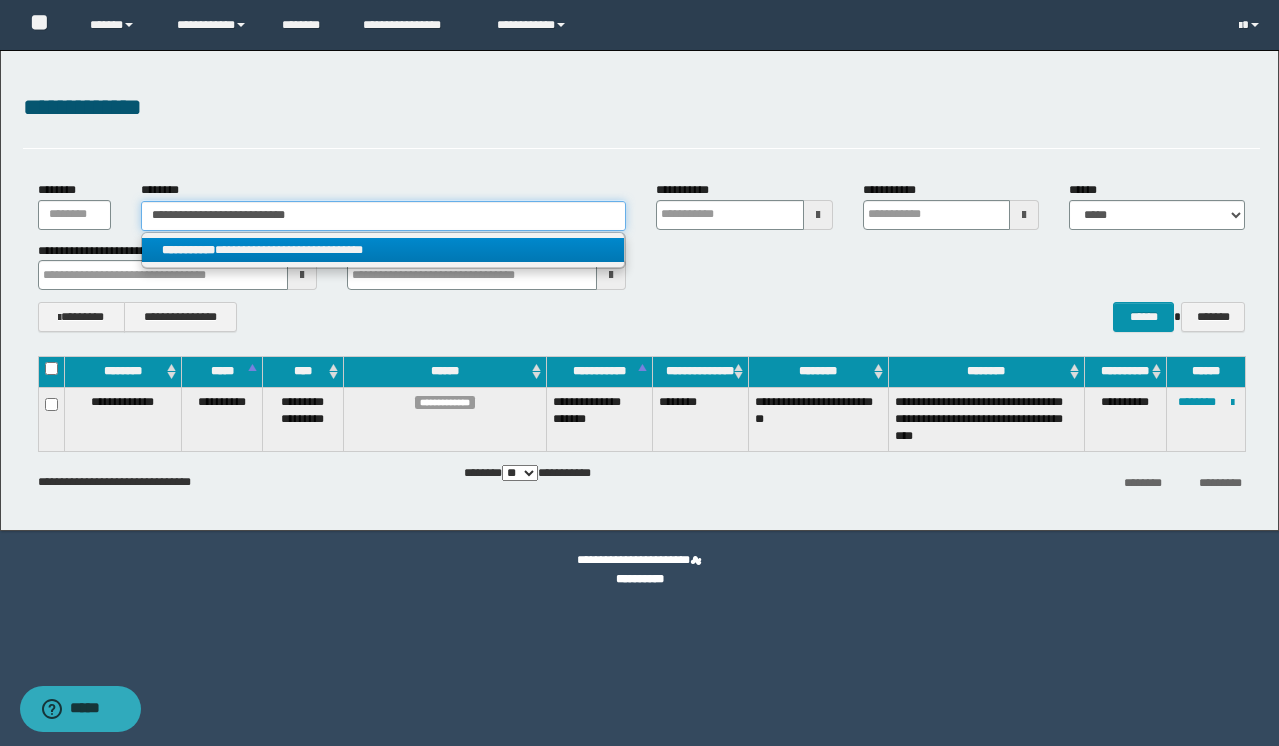type on "**********" 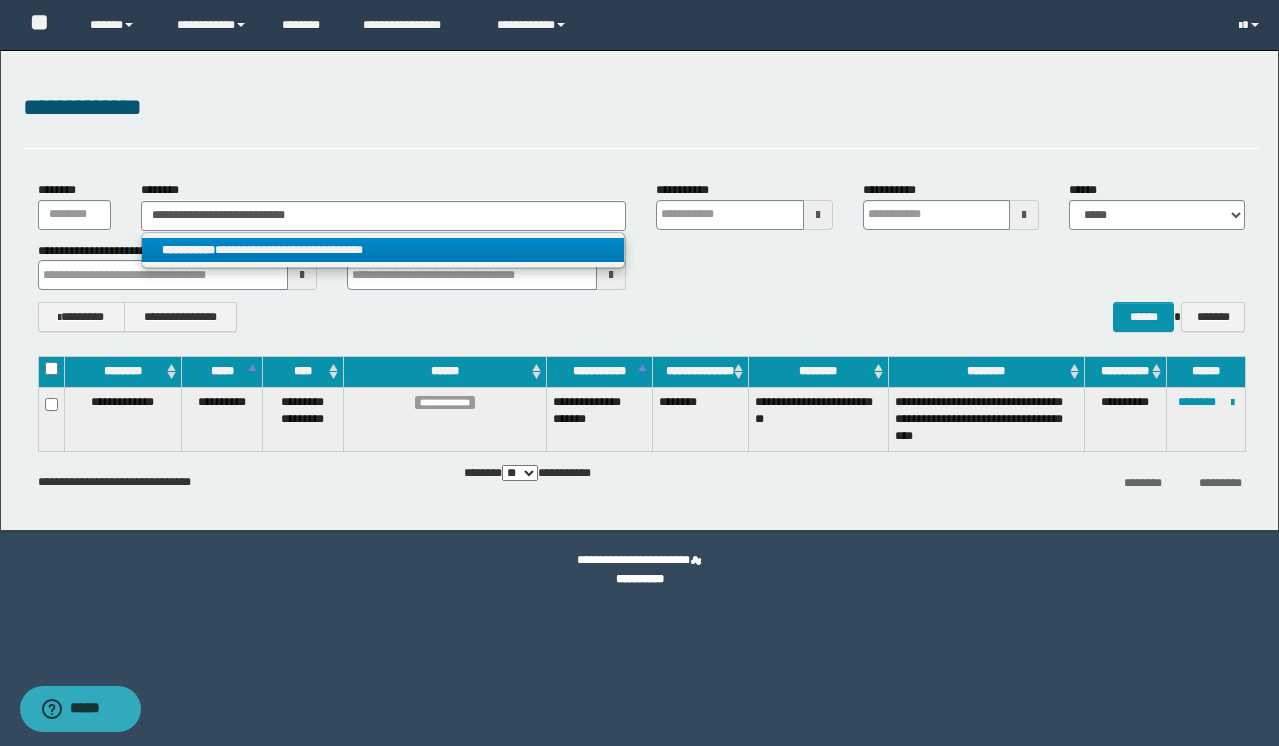 click on "**********" at bounding box center [383, 250] 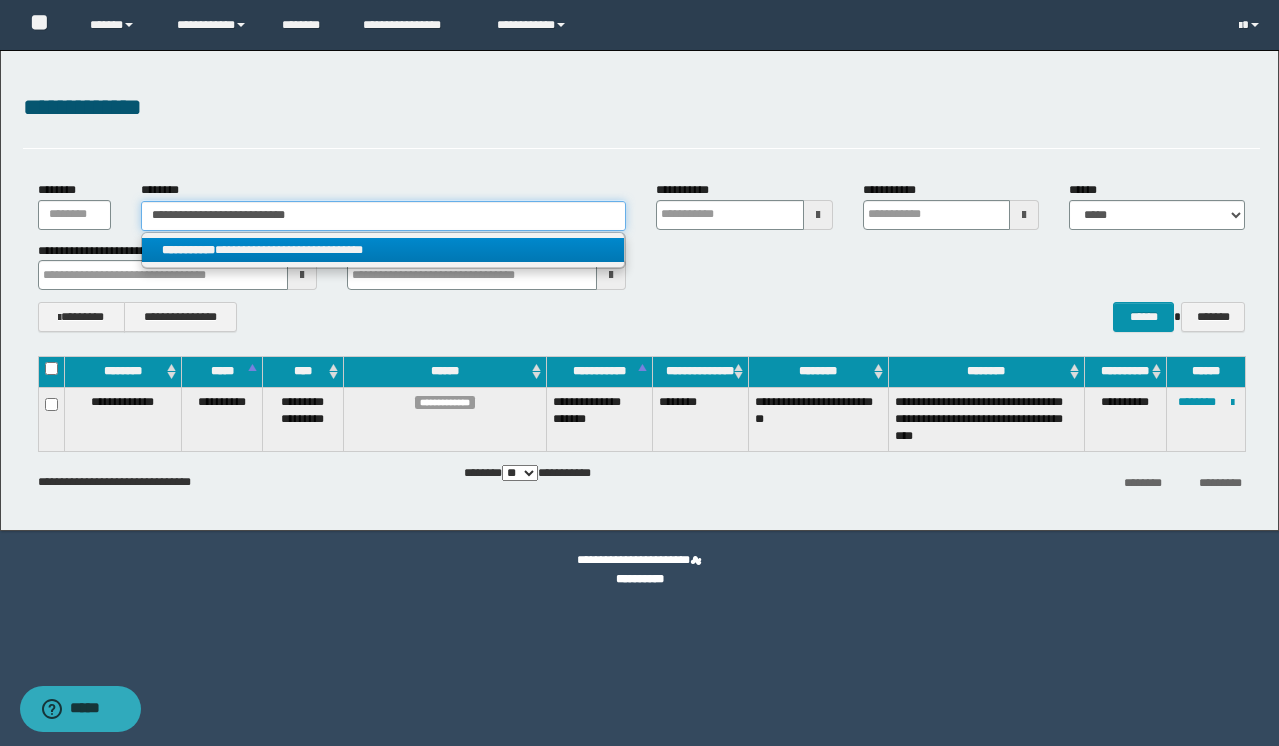 type 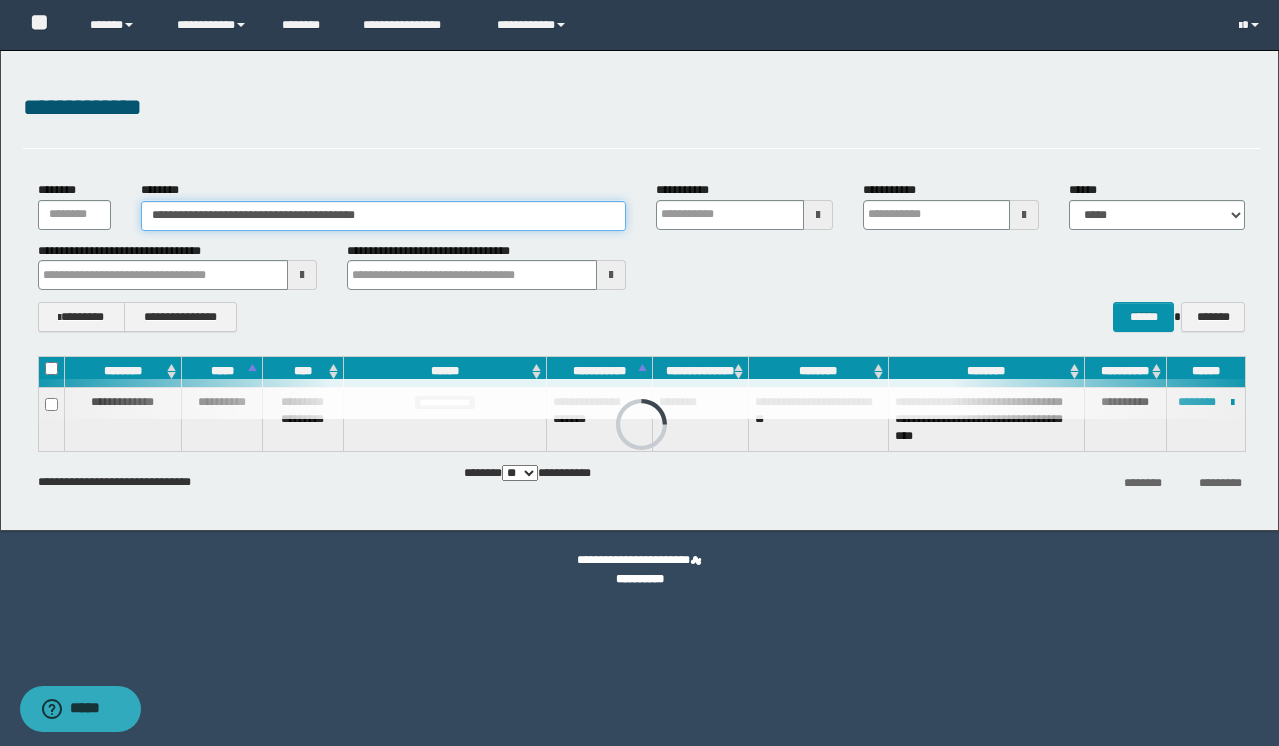 type 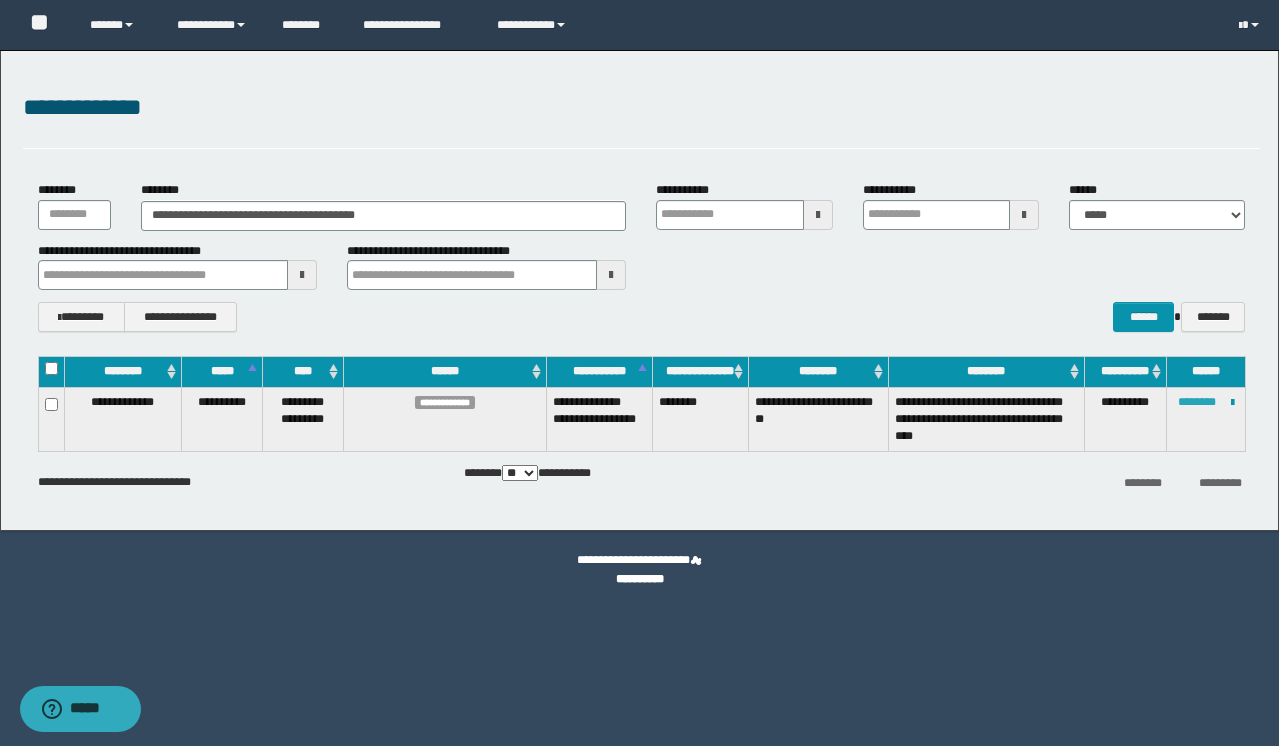 click on "********" at bounding box center (1197, 402) 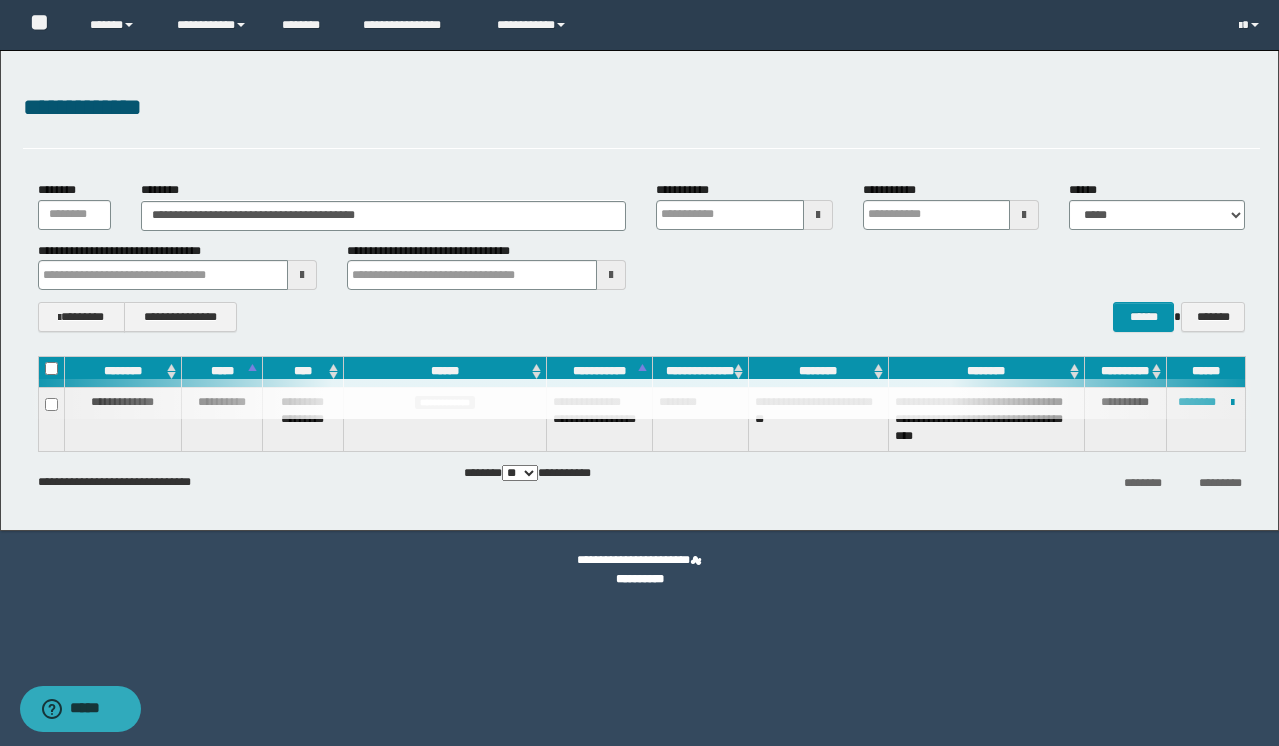 type 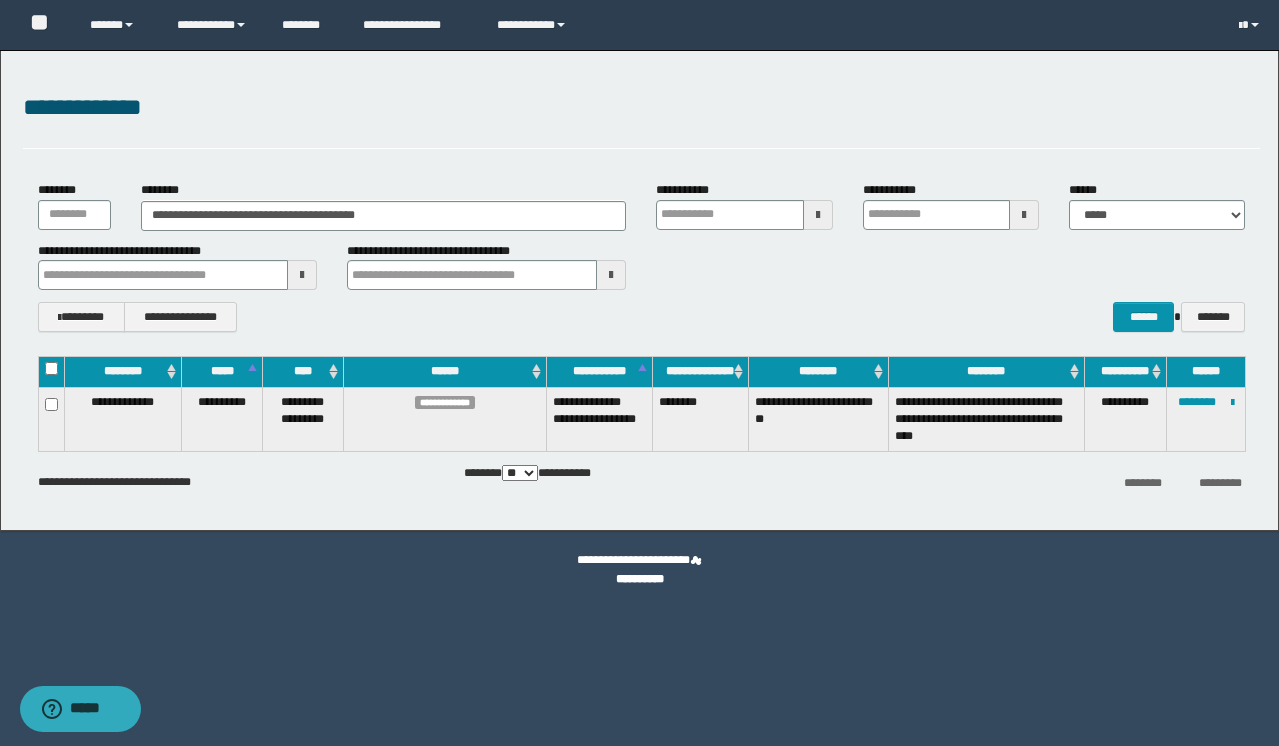type 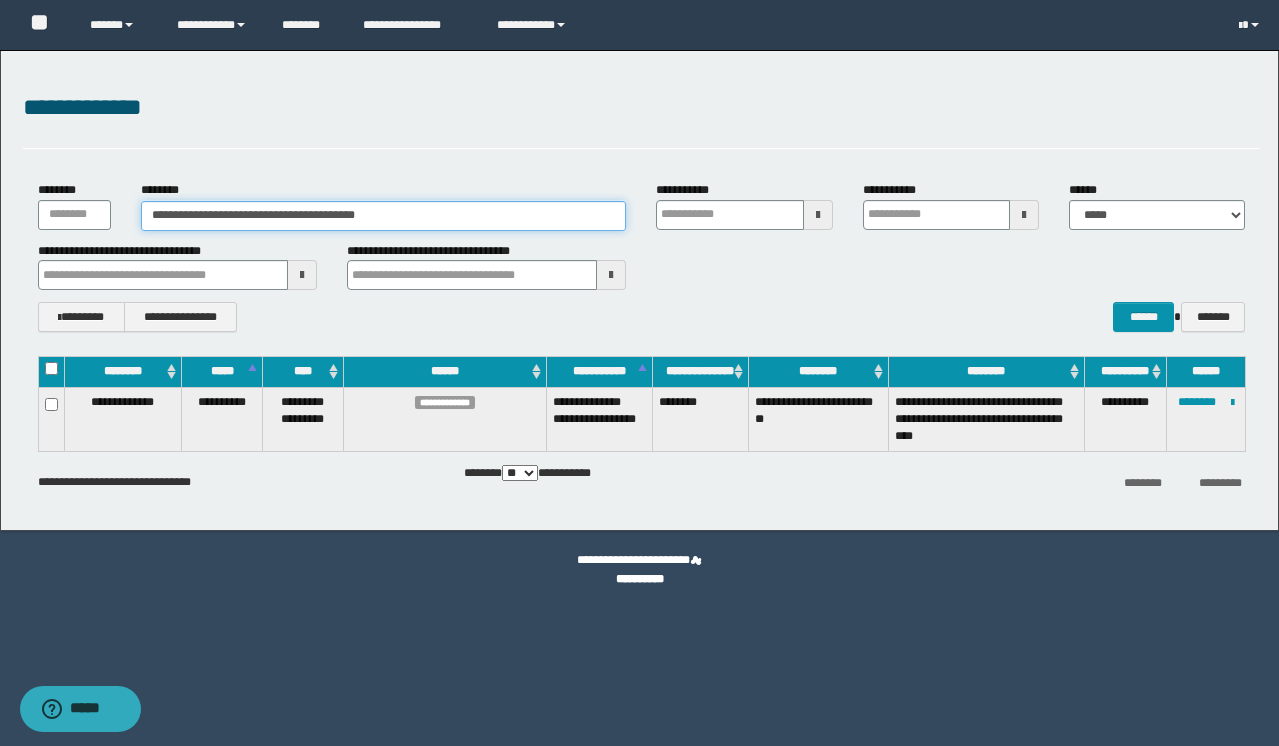 drag, startPoint x: 454, startPoint y: 213, endPoint x: -60, endPoint y: 81, distance: 530.67883 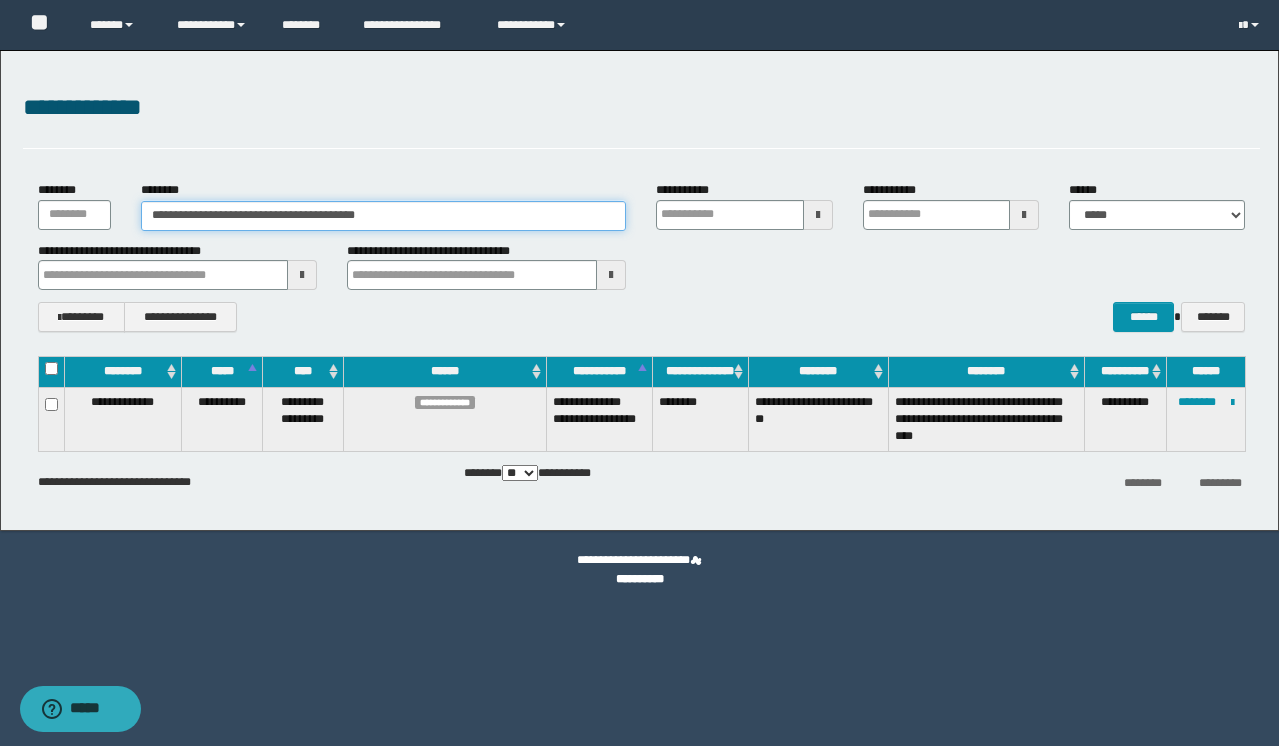 paste 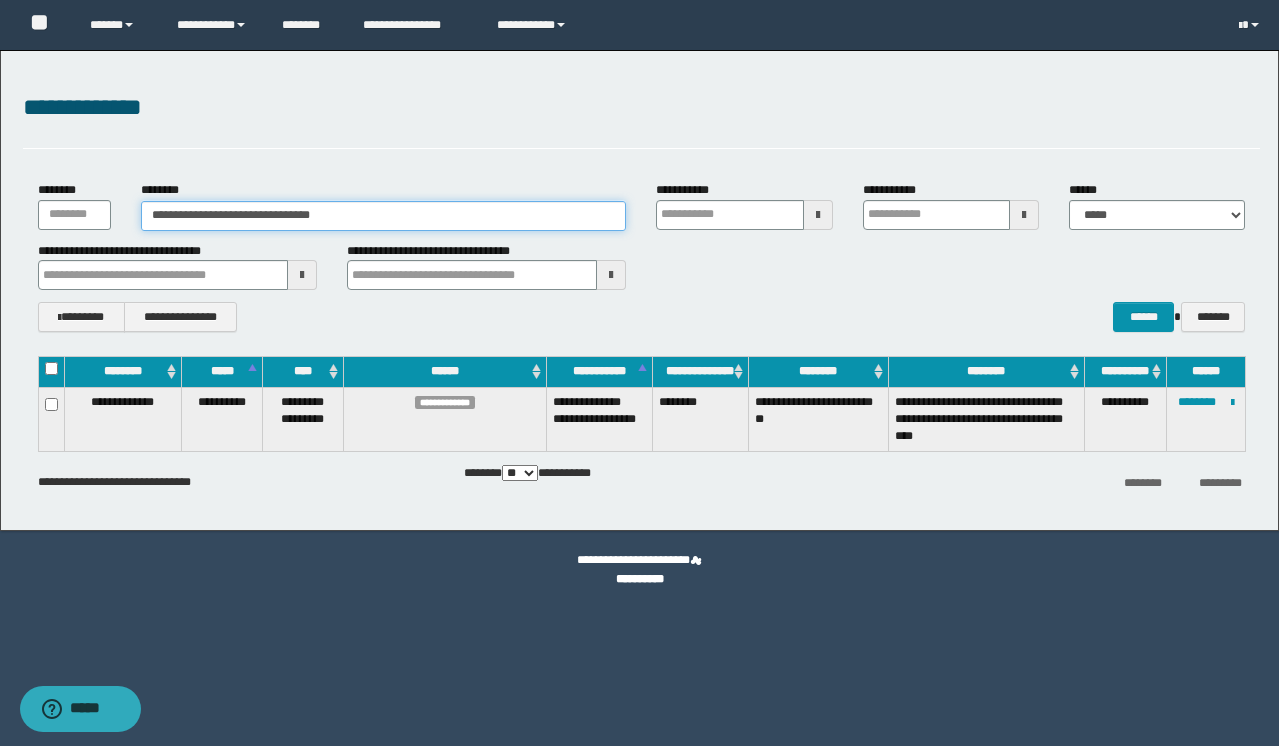 type on "**********" 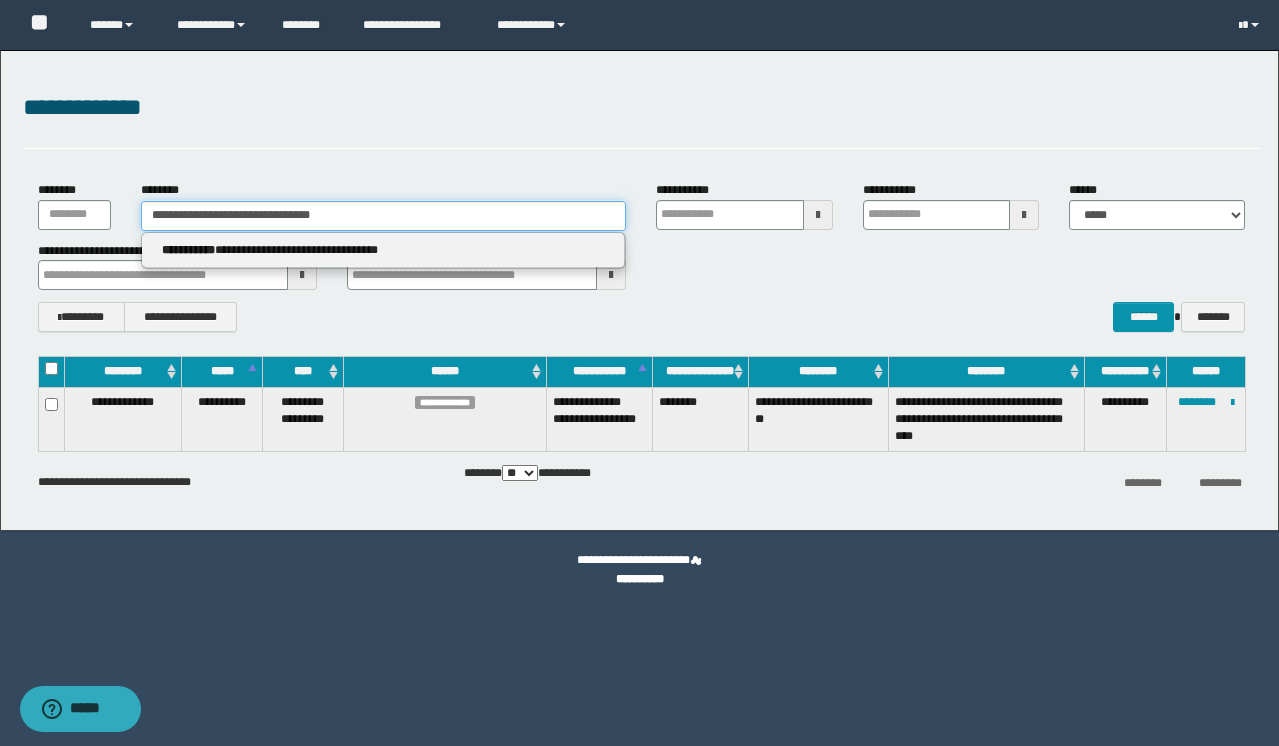 type on "**********" 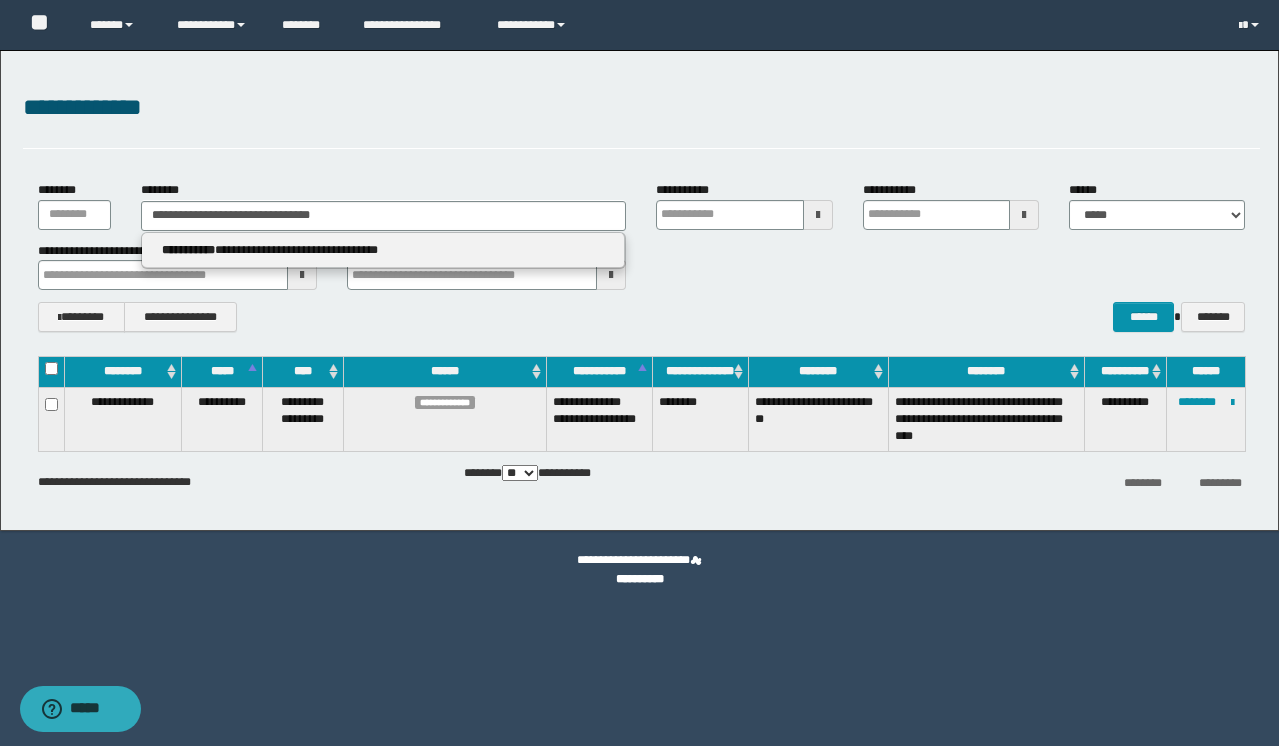 click on "**********" at bounding box center (383, 250) 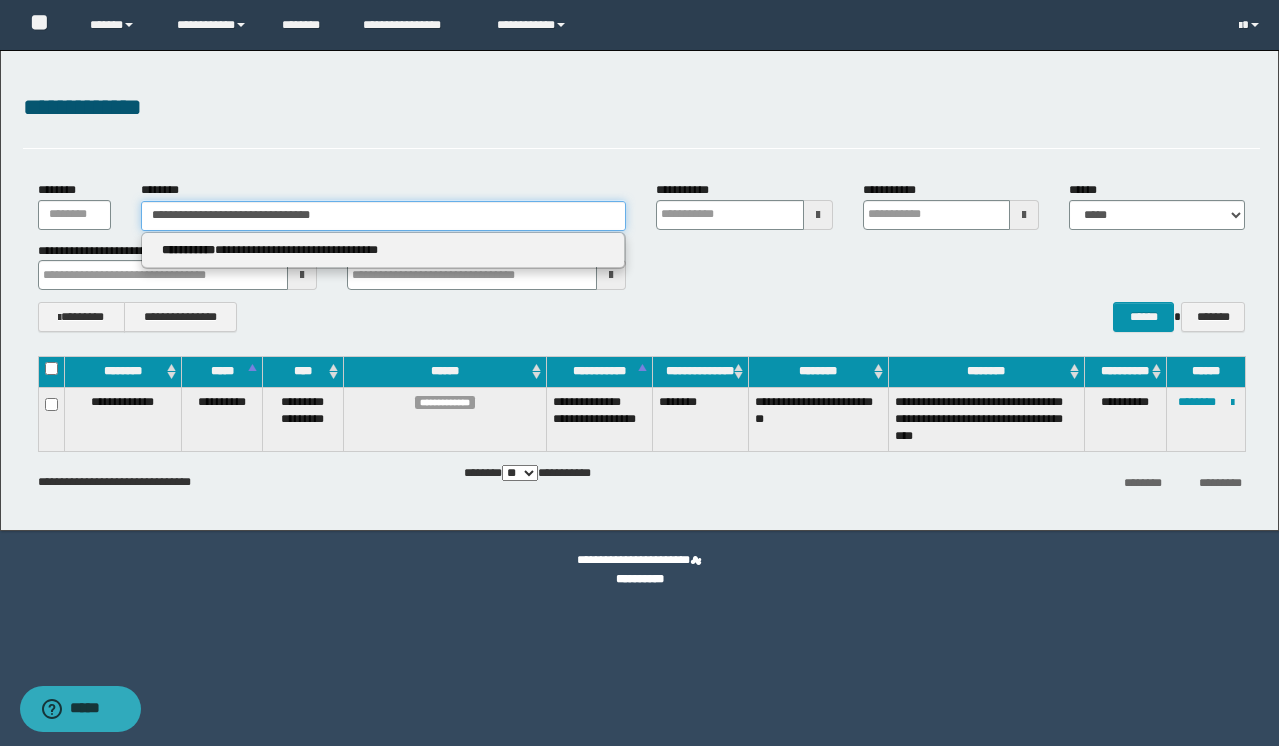 type 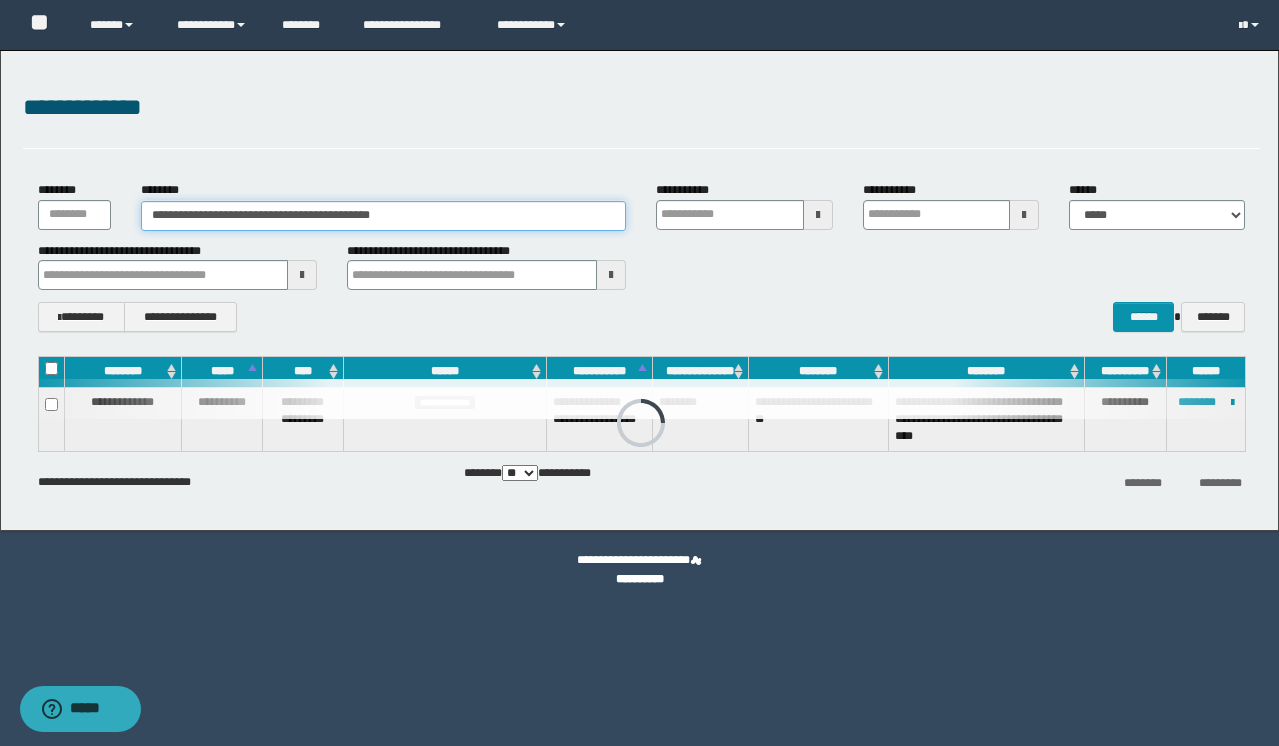 type 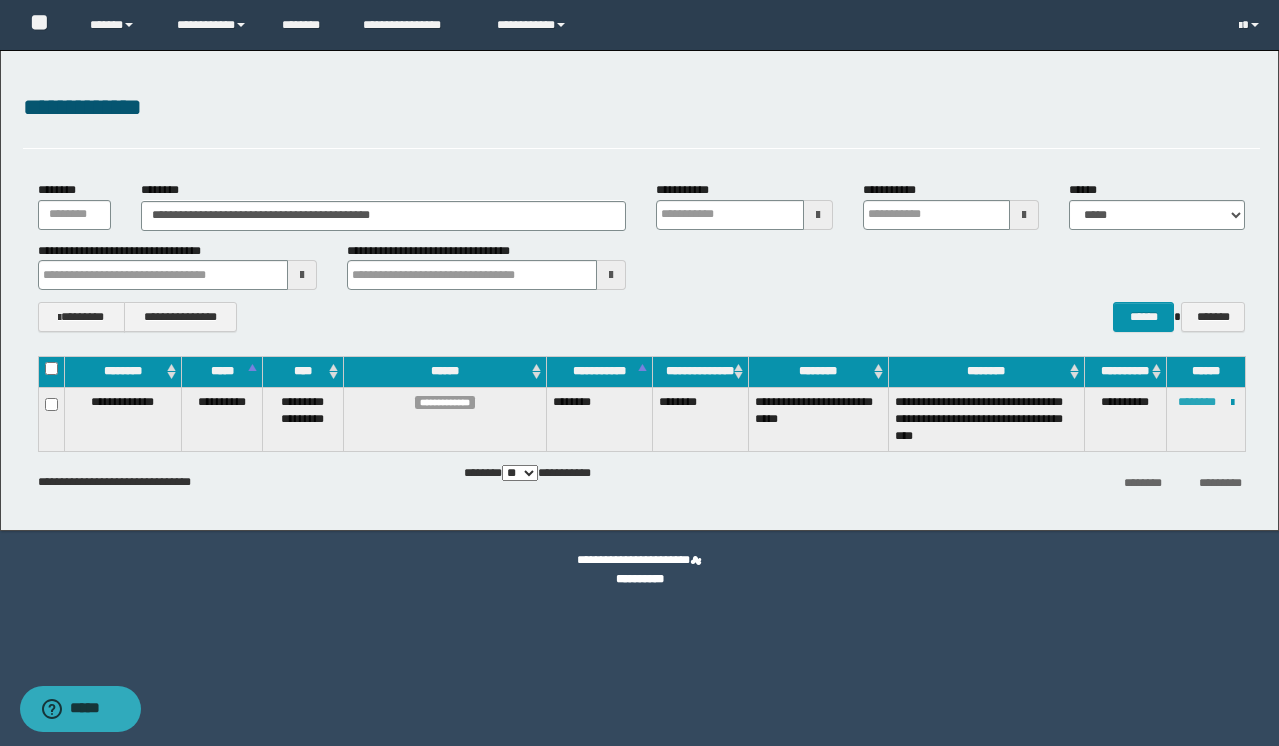 click on "********" at bounding box center [1197, 402] 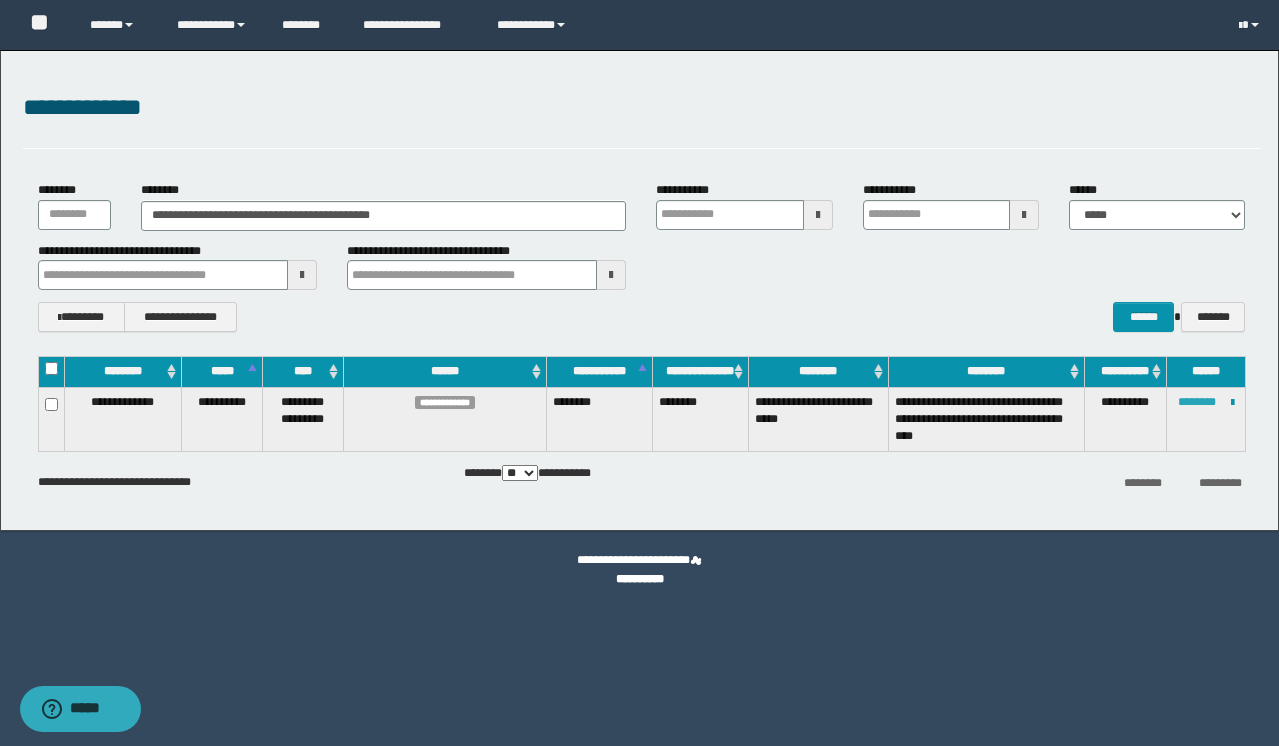 type 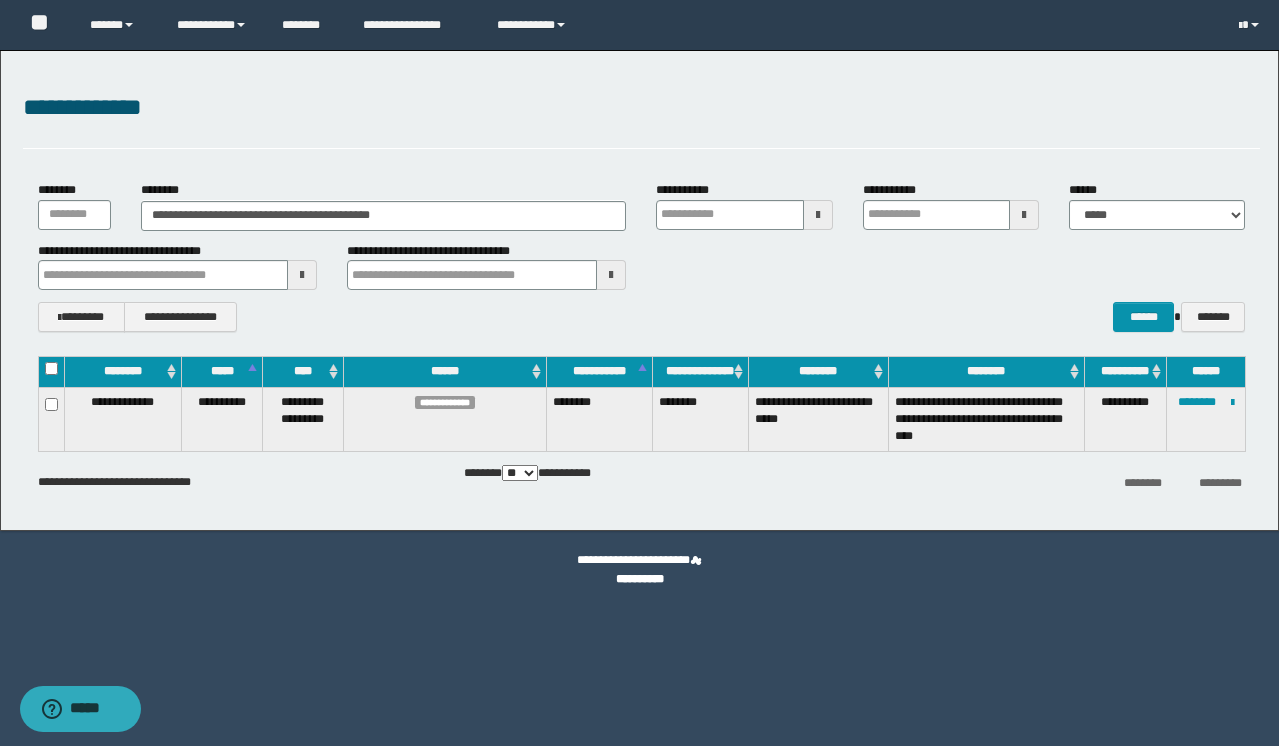 type 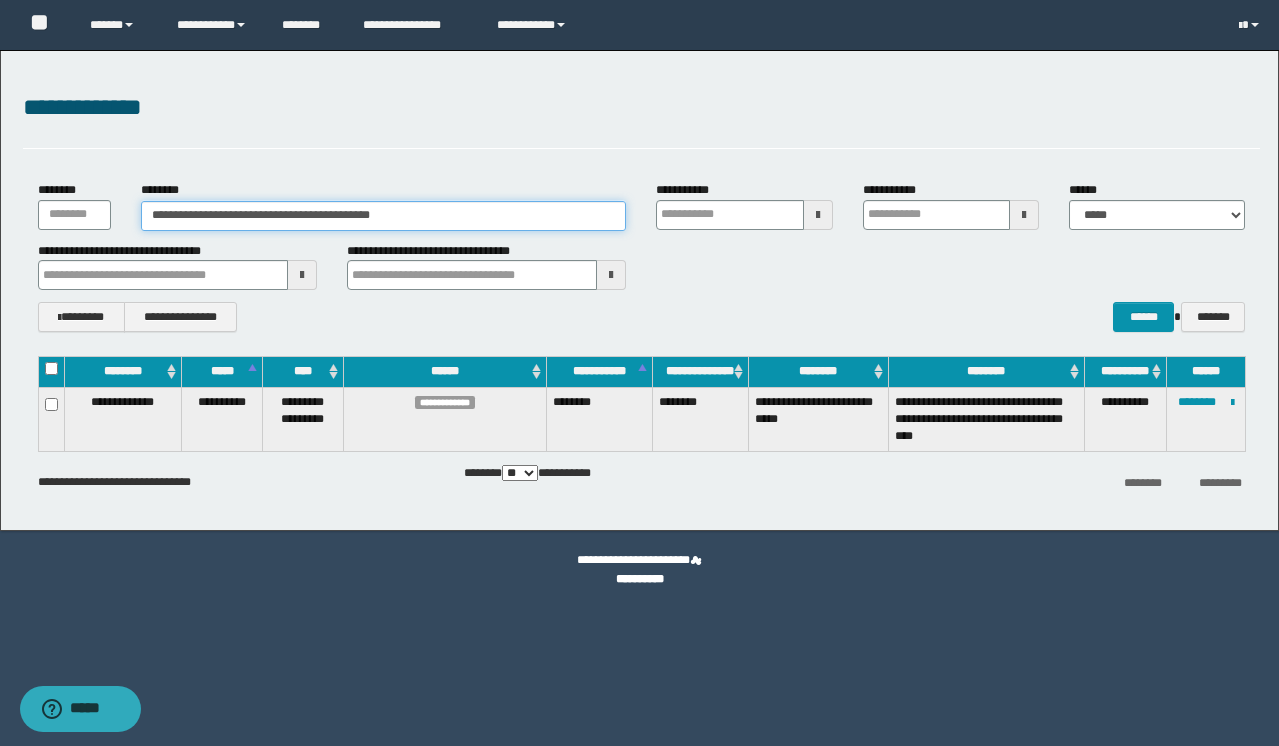 drag, startPoint x: 473, startPoint y: 221, endPoint x: 102, endPoint y: 133, distance: 381.29385 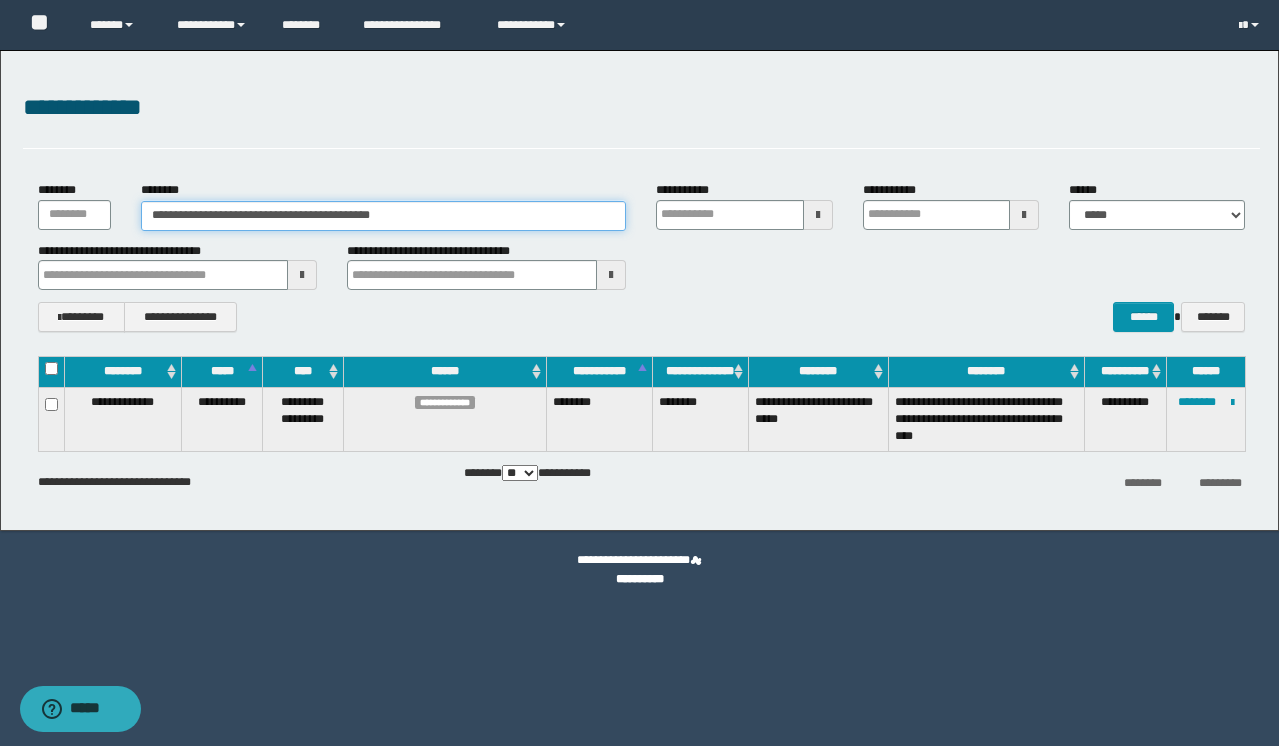 paste 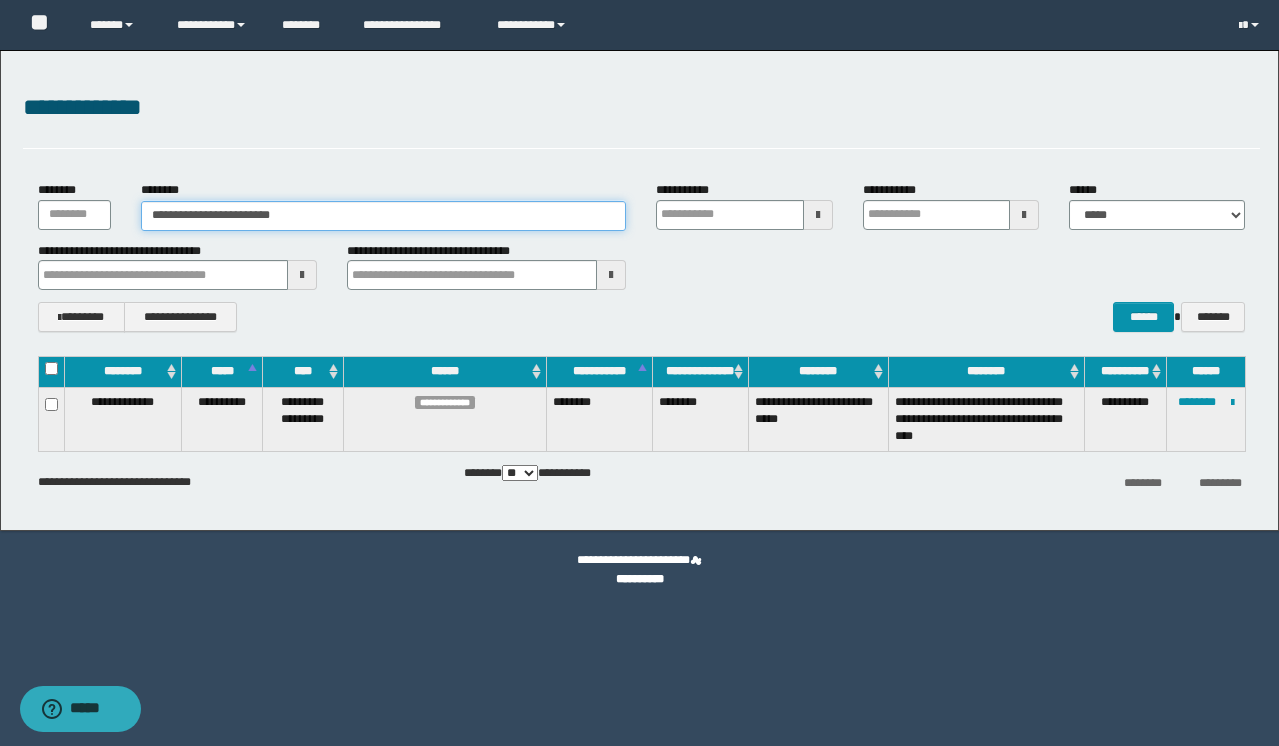 type on "**********" 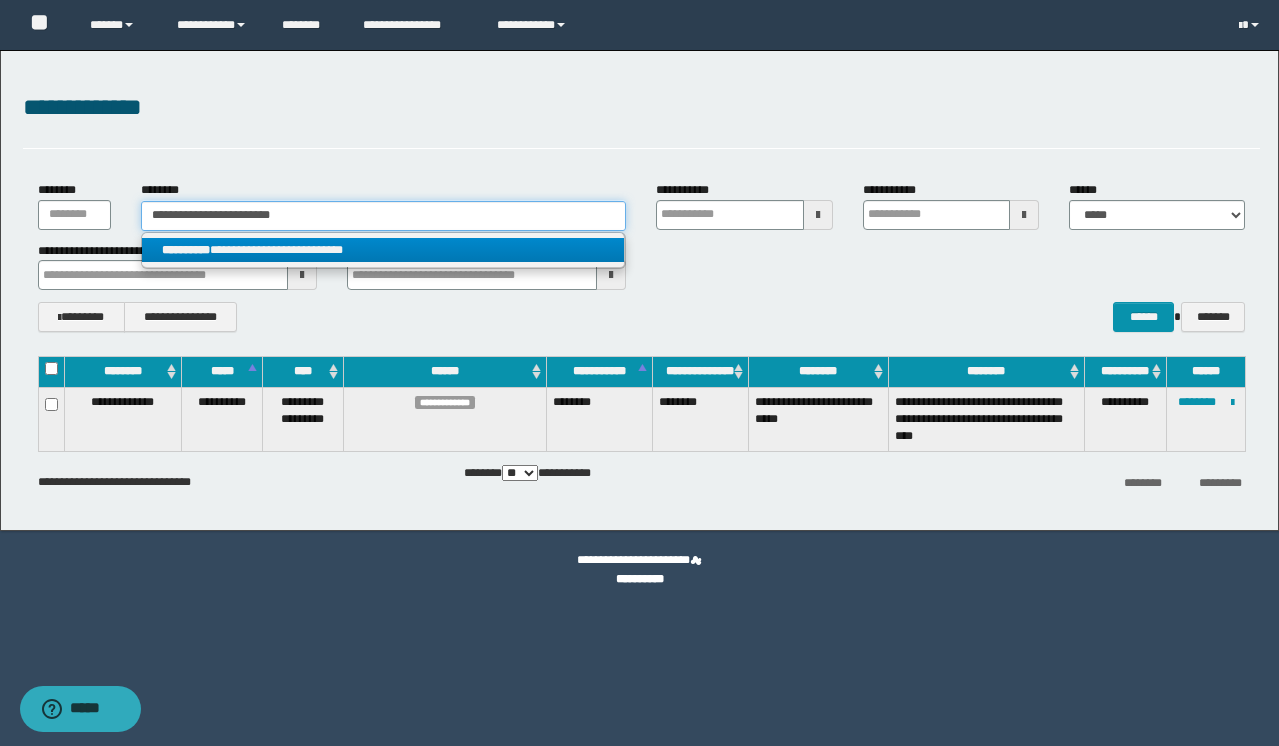 type 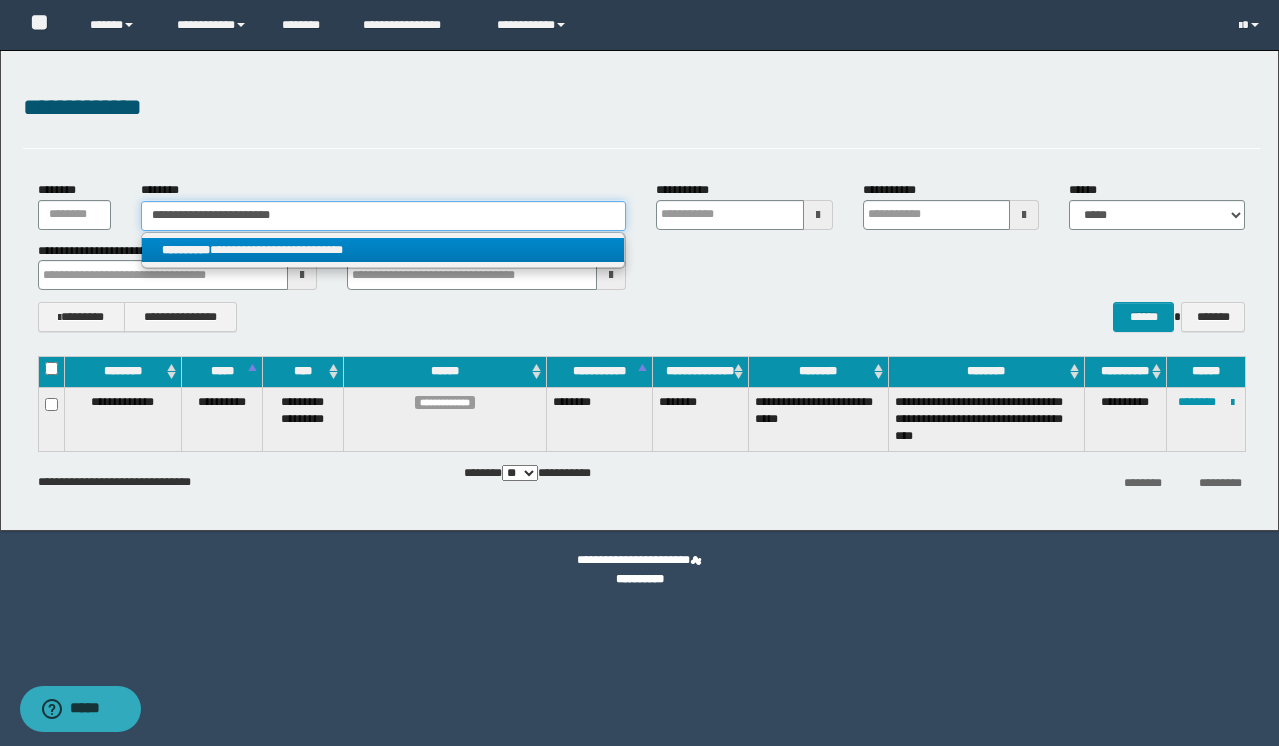 type on "**********" 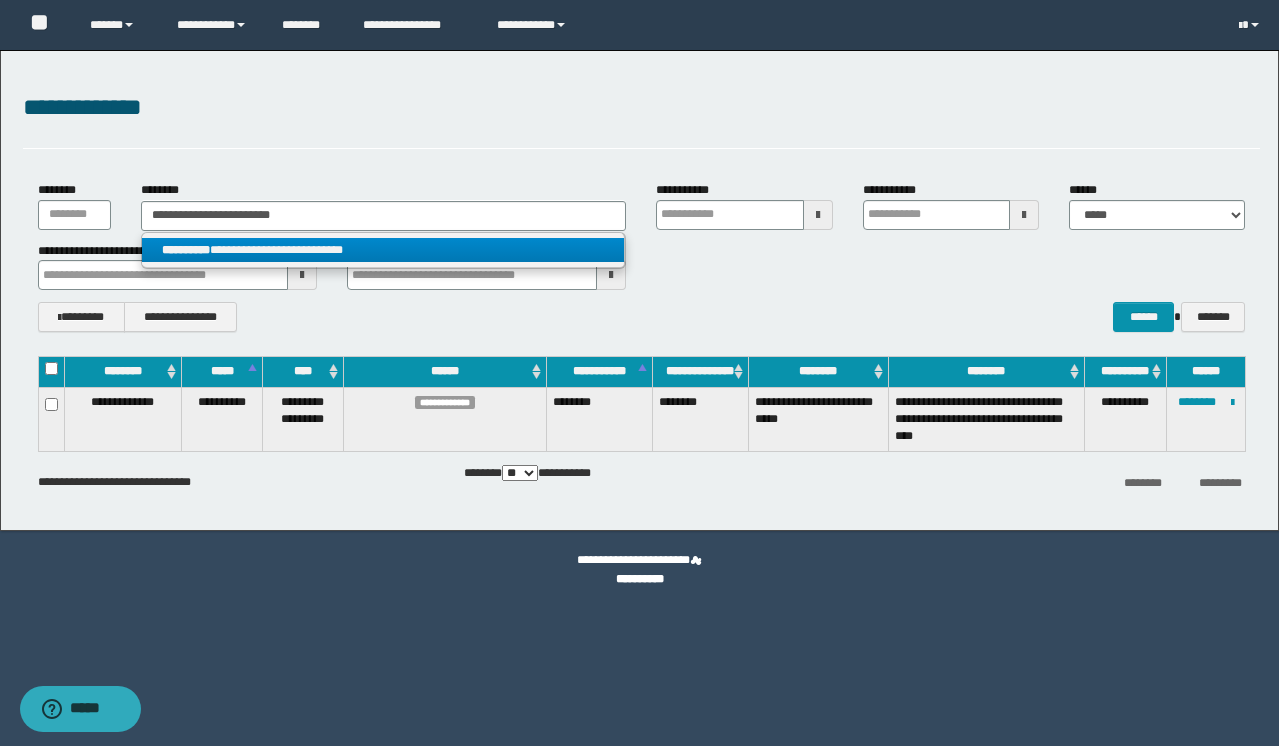 click on "**********" at bounding box center [383, 250] 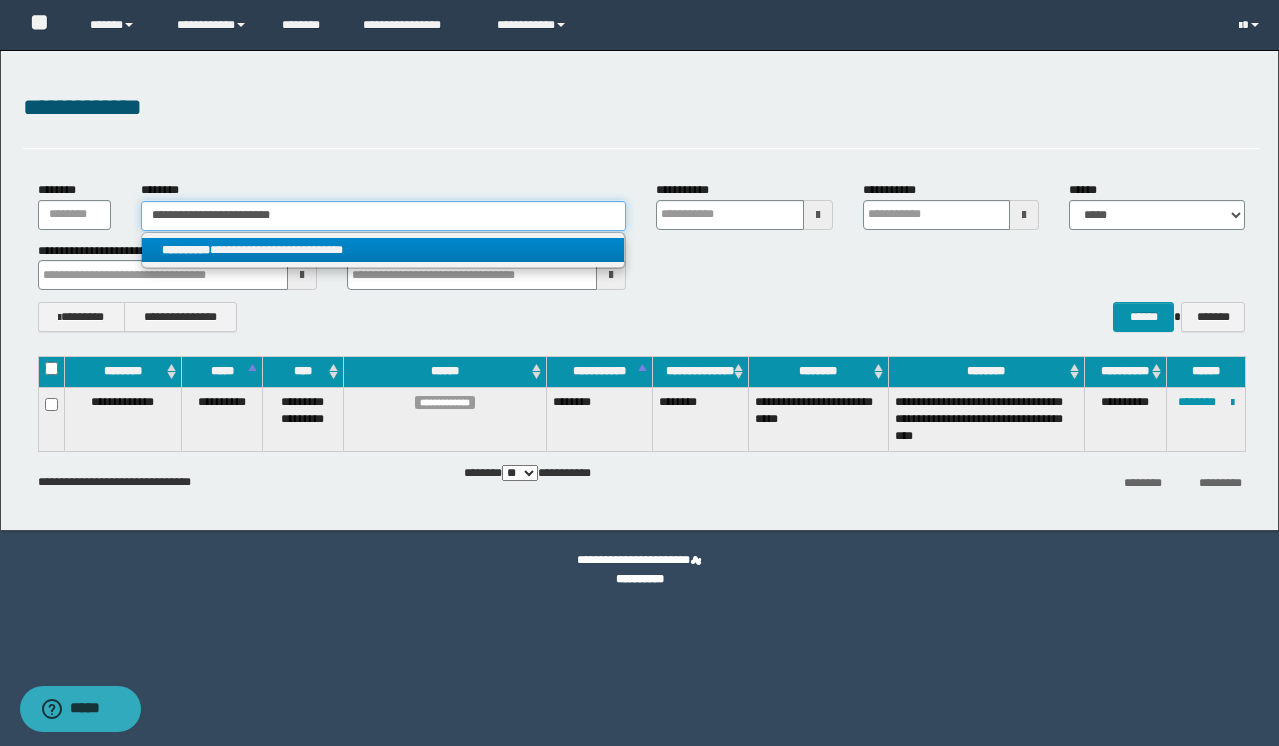 type 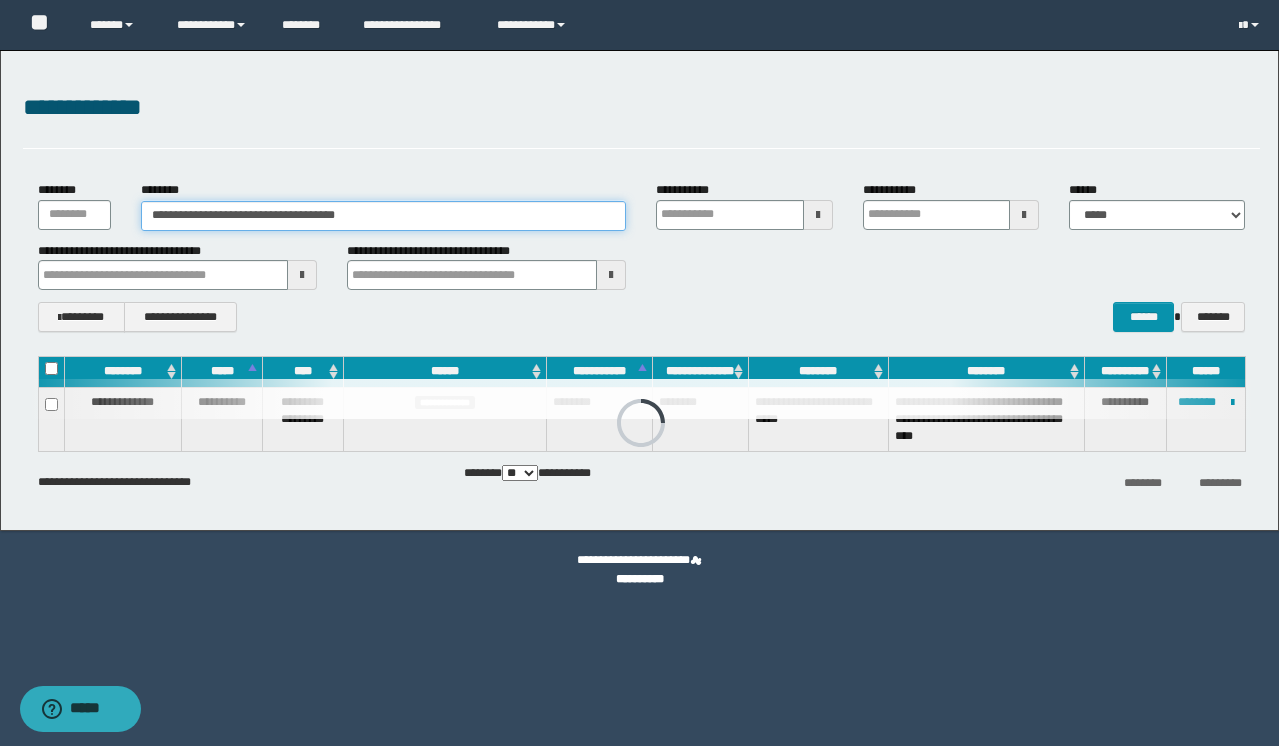 type 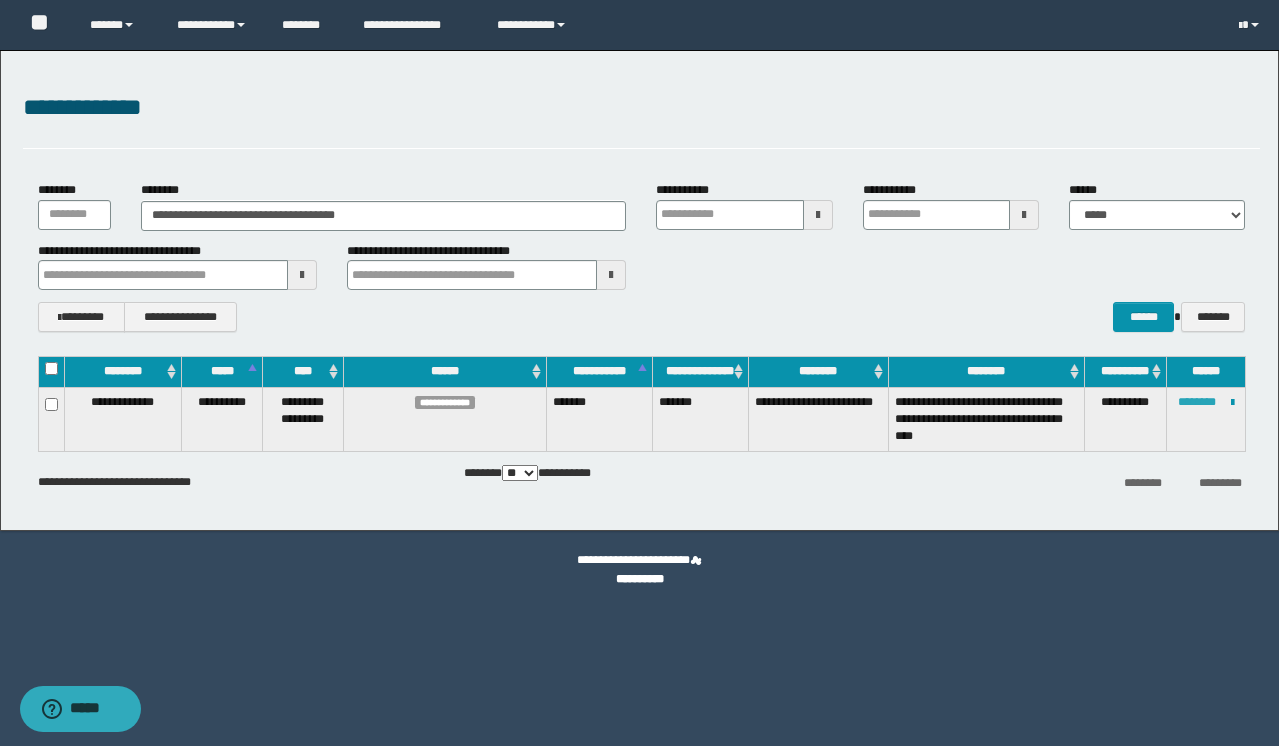 click on "********" at bounding box center (1197, 402) 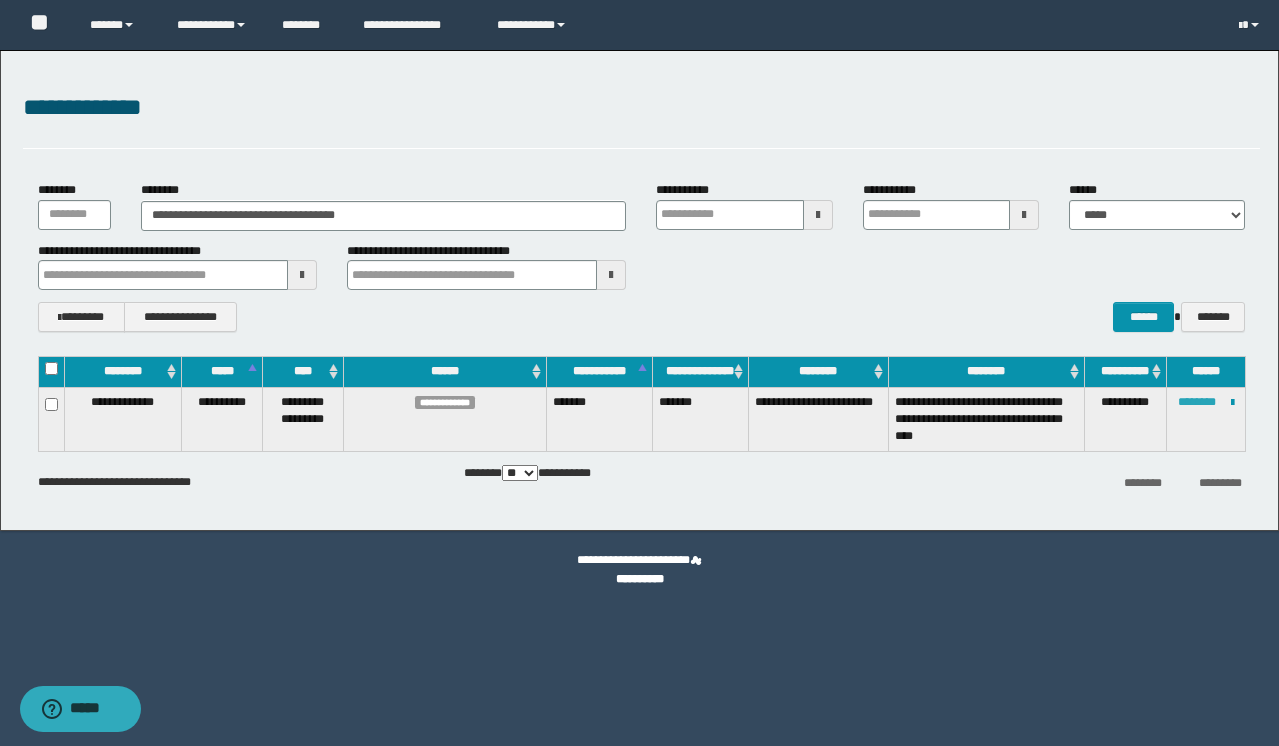 type 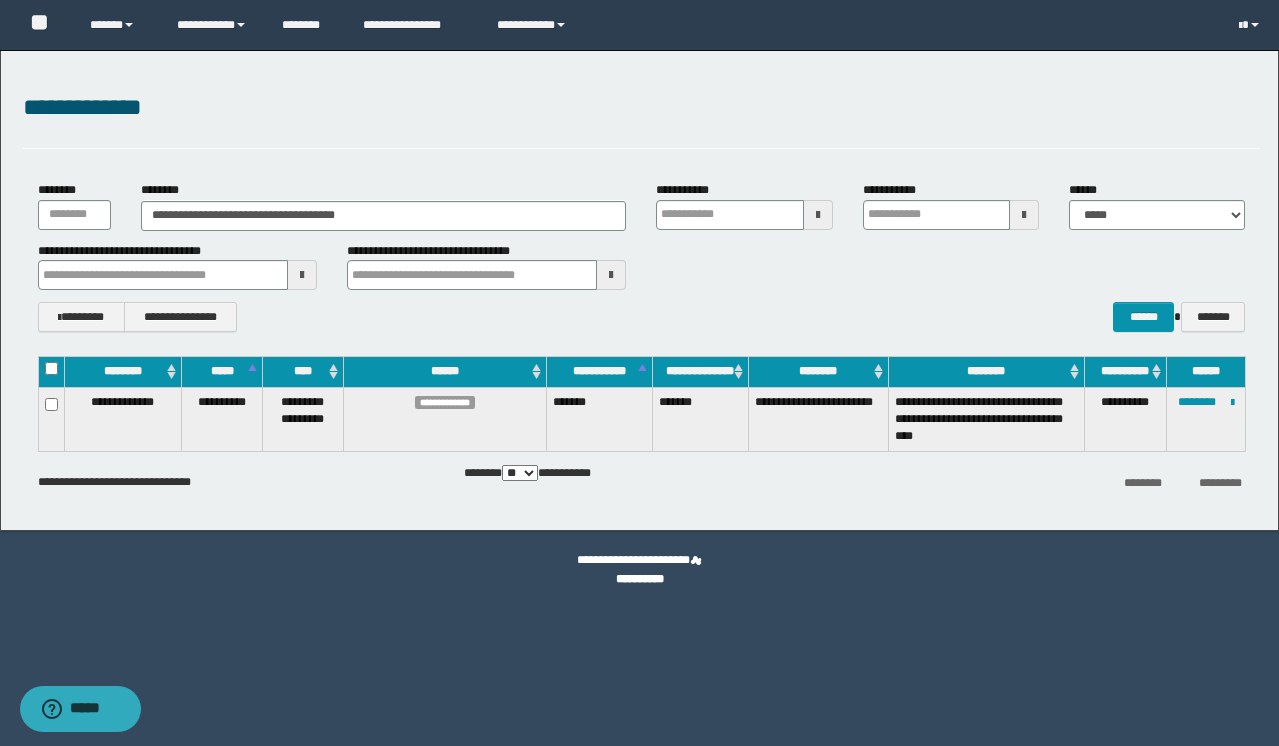 type 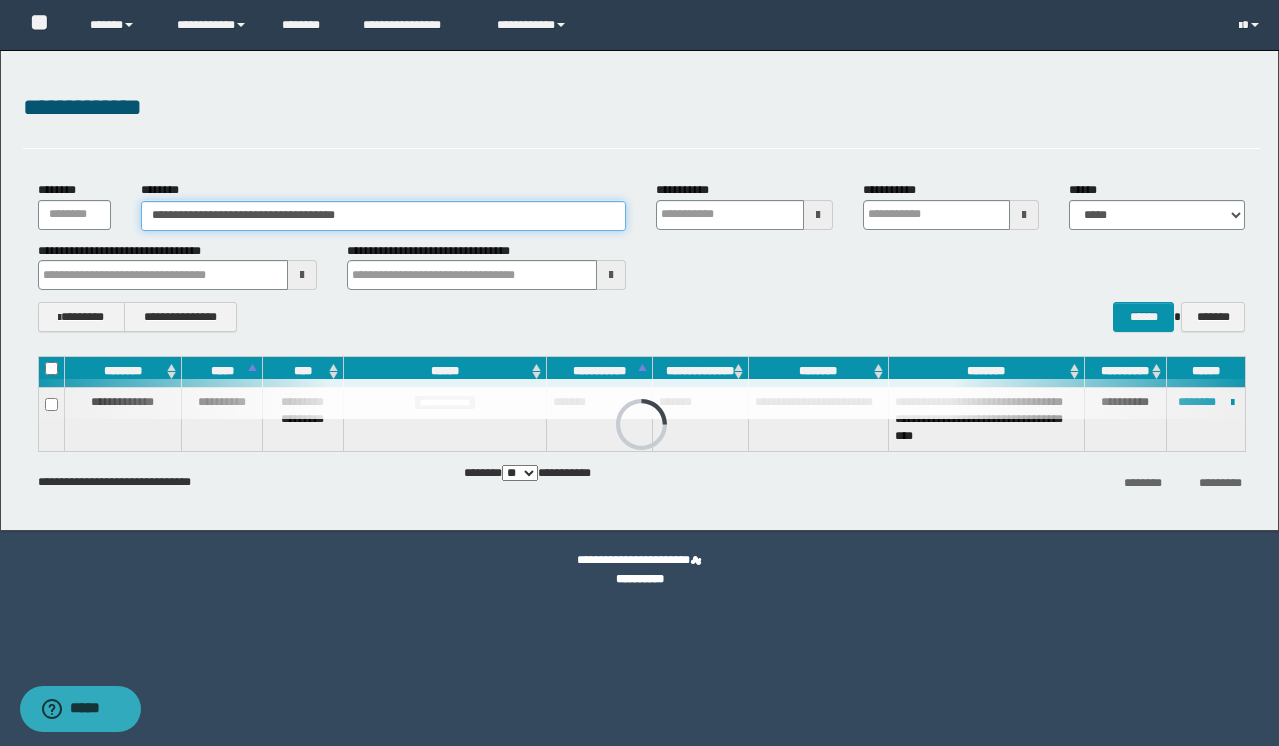 drag, startPoint x: 430, startPoint y: 221, endPoint x: 19, endPoint y: 152, distance: 416.75174 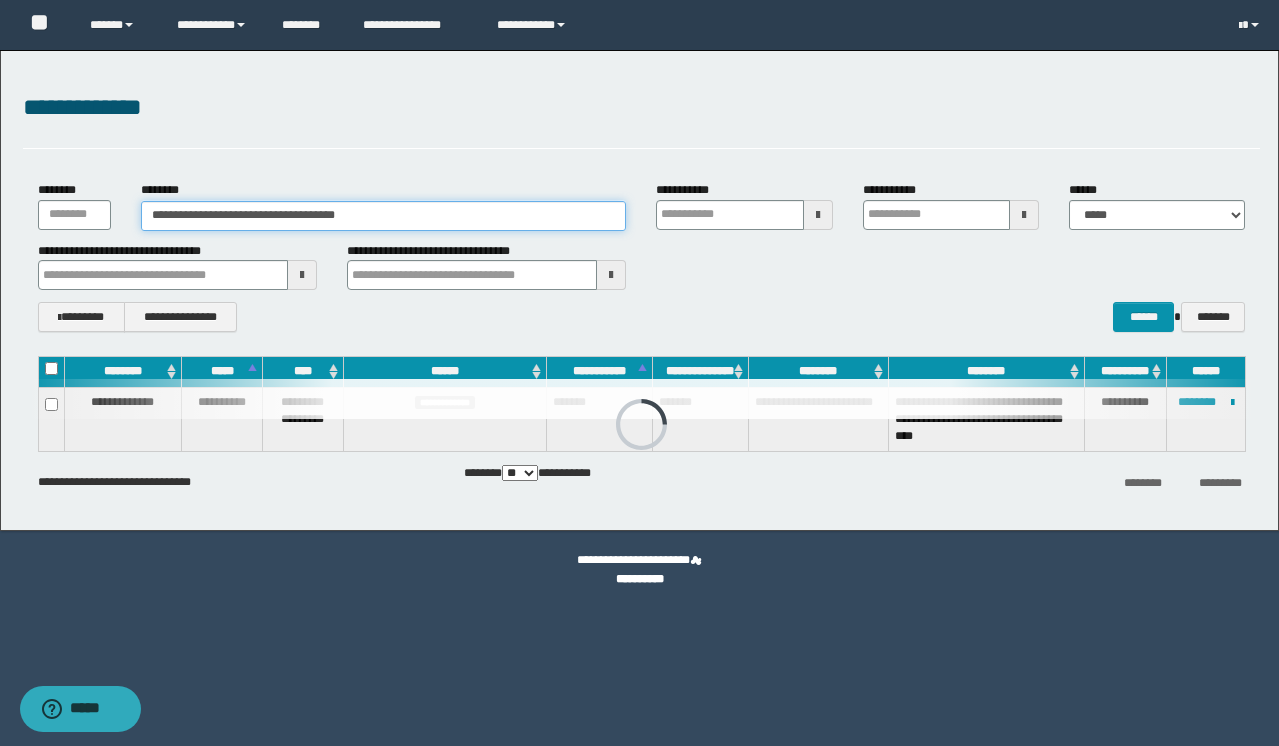 click on "**********" at bounding box center [639, 290] 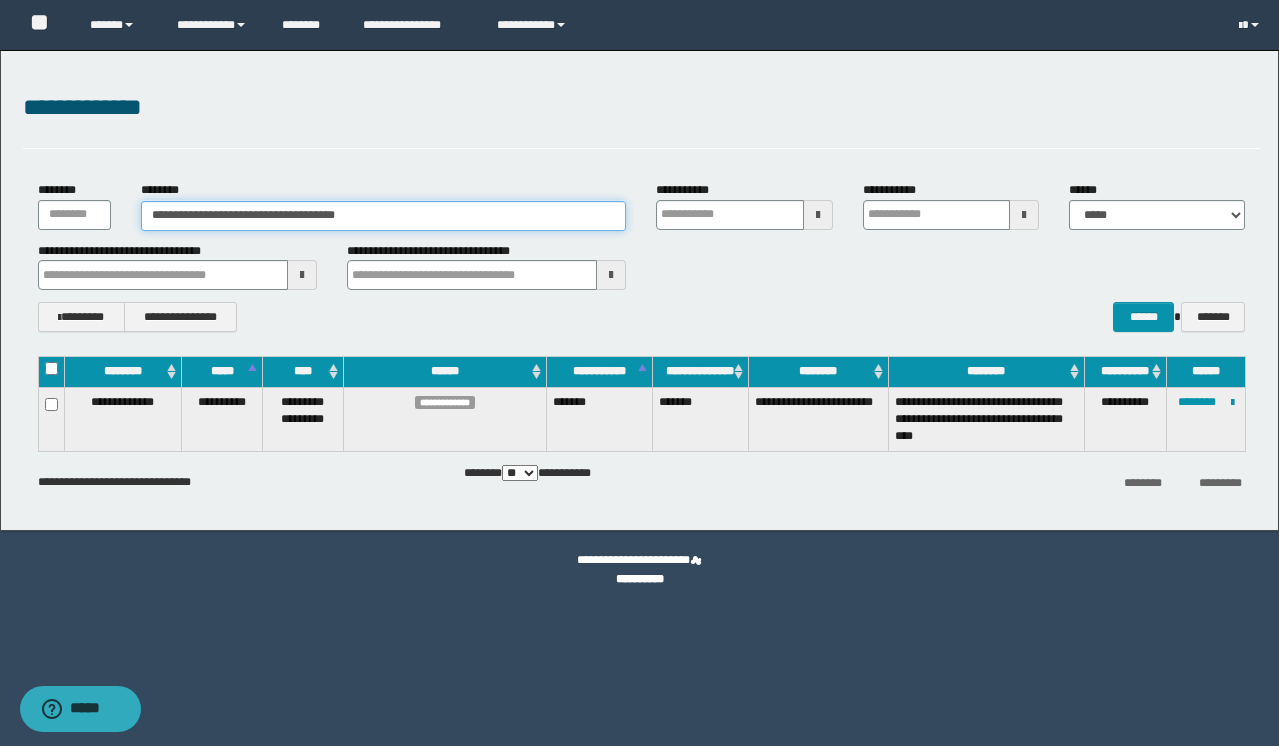 paste 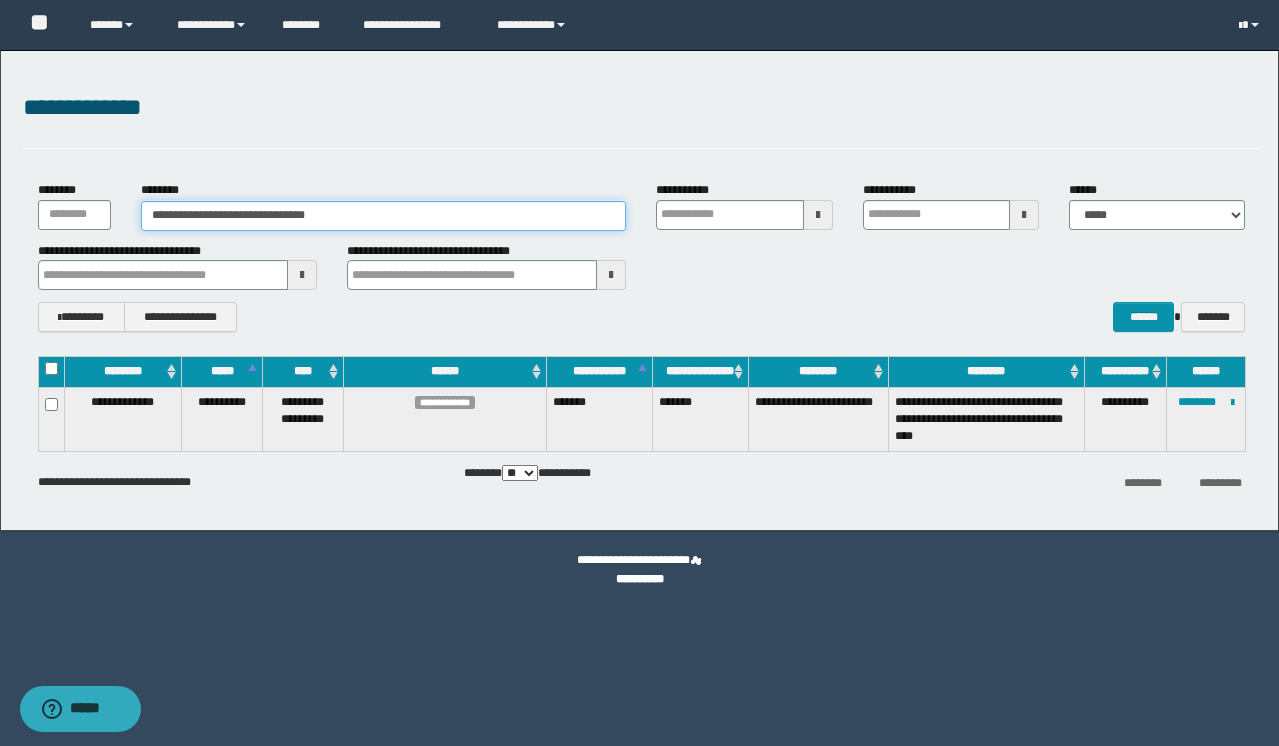 type on "**********" 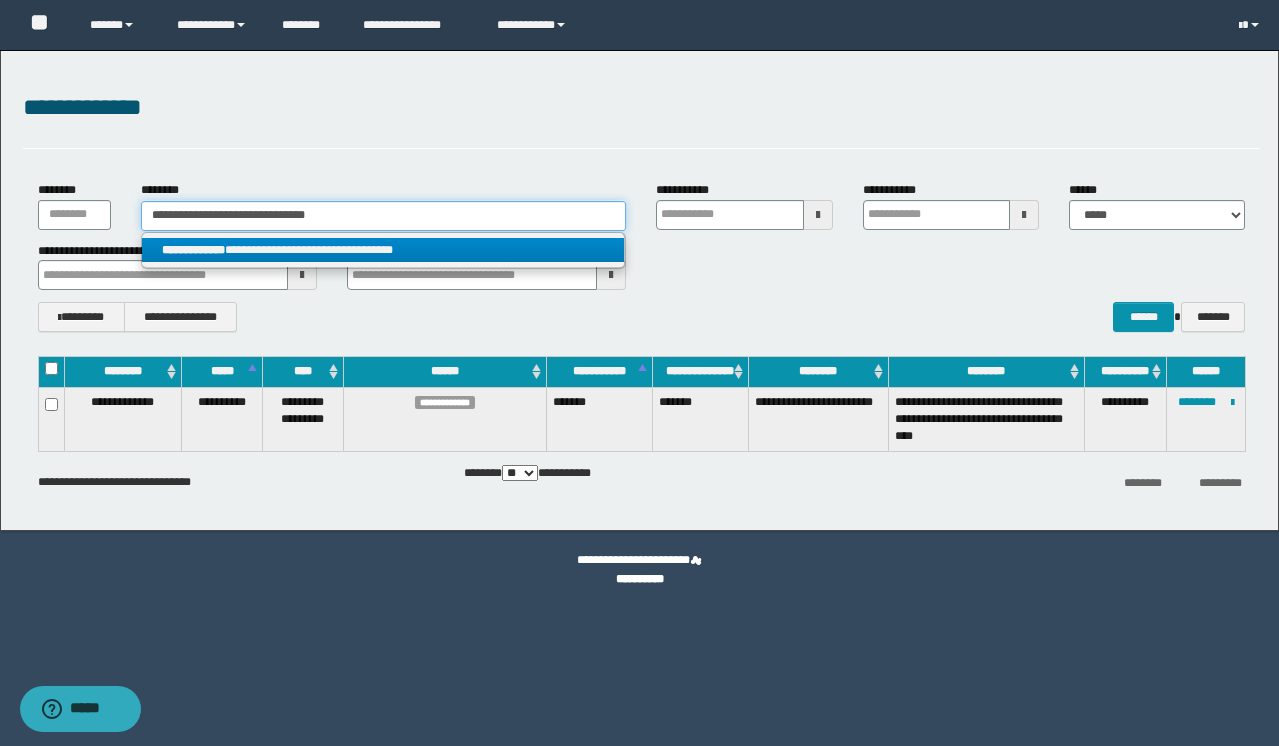 type on "**********" 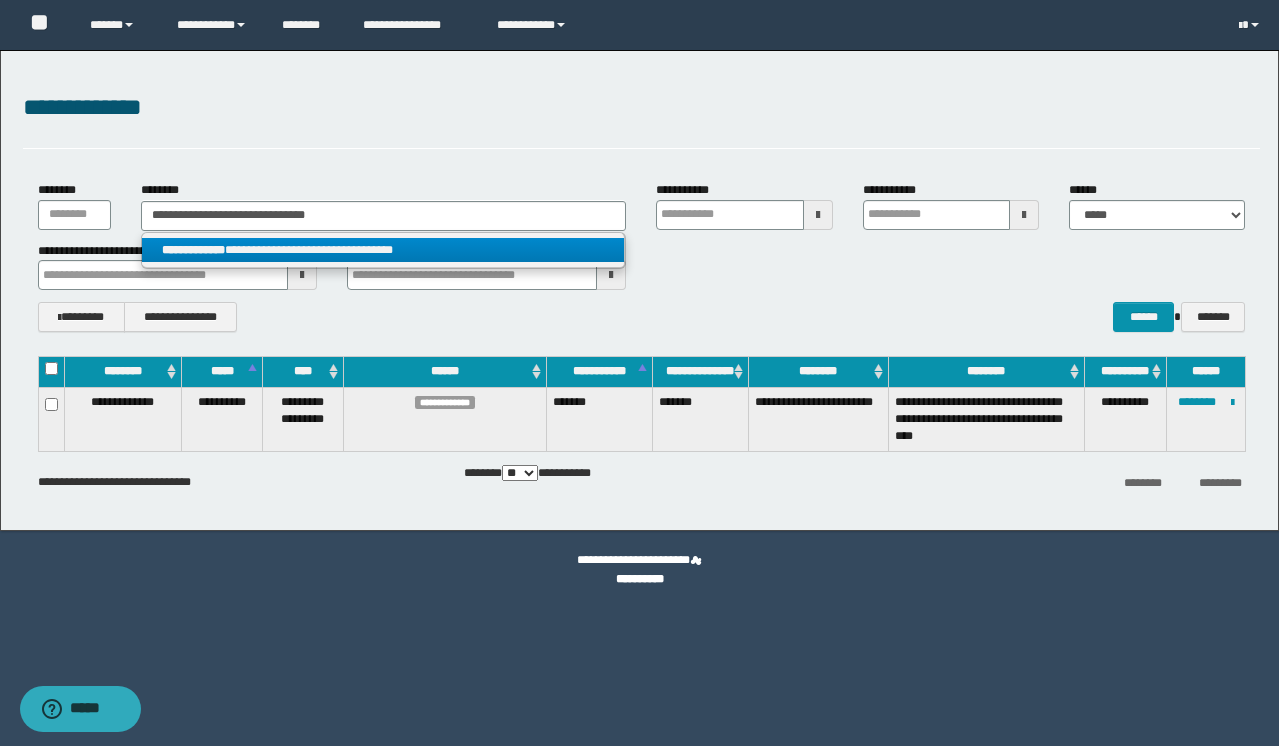 click on "**********" at bounding box center [383, 250] 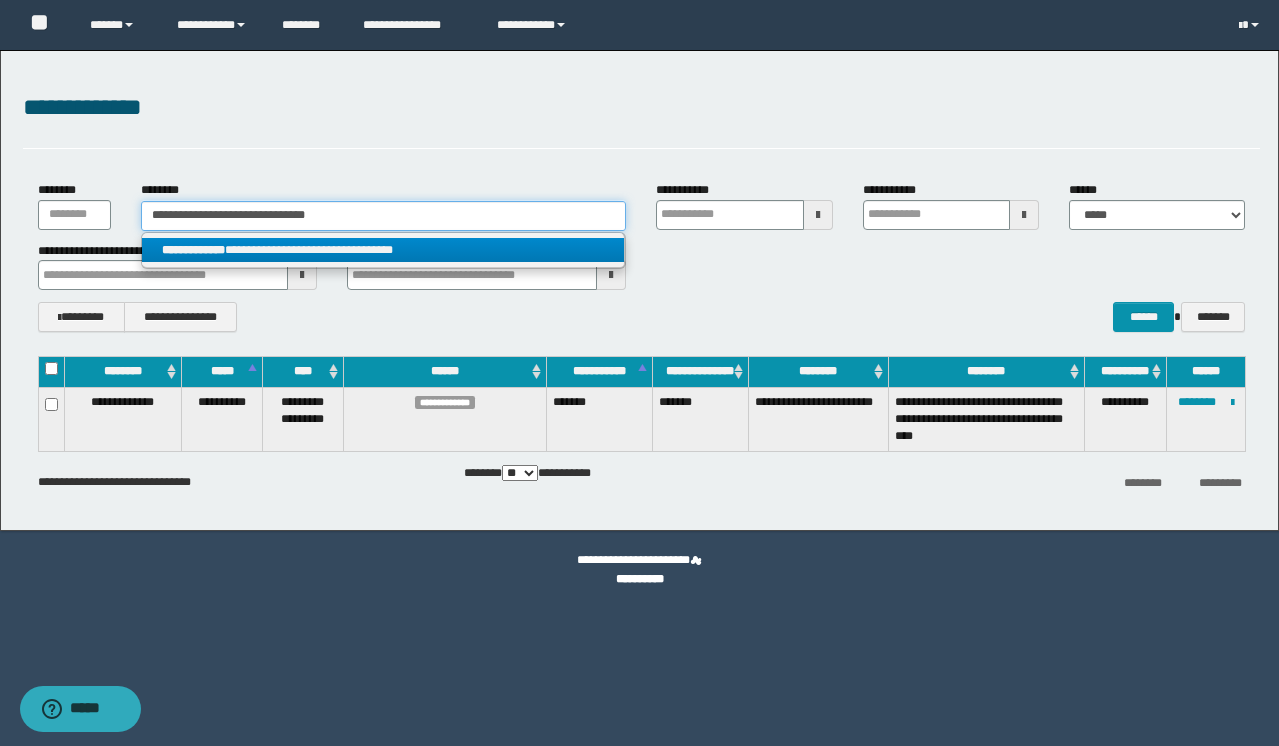 type 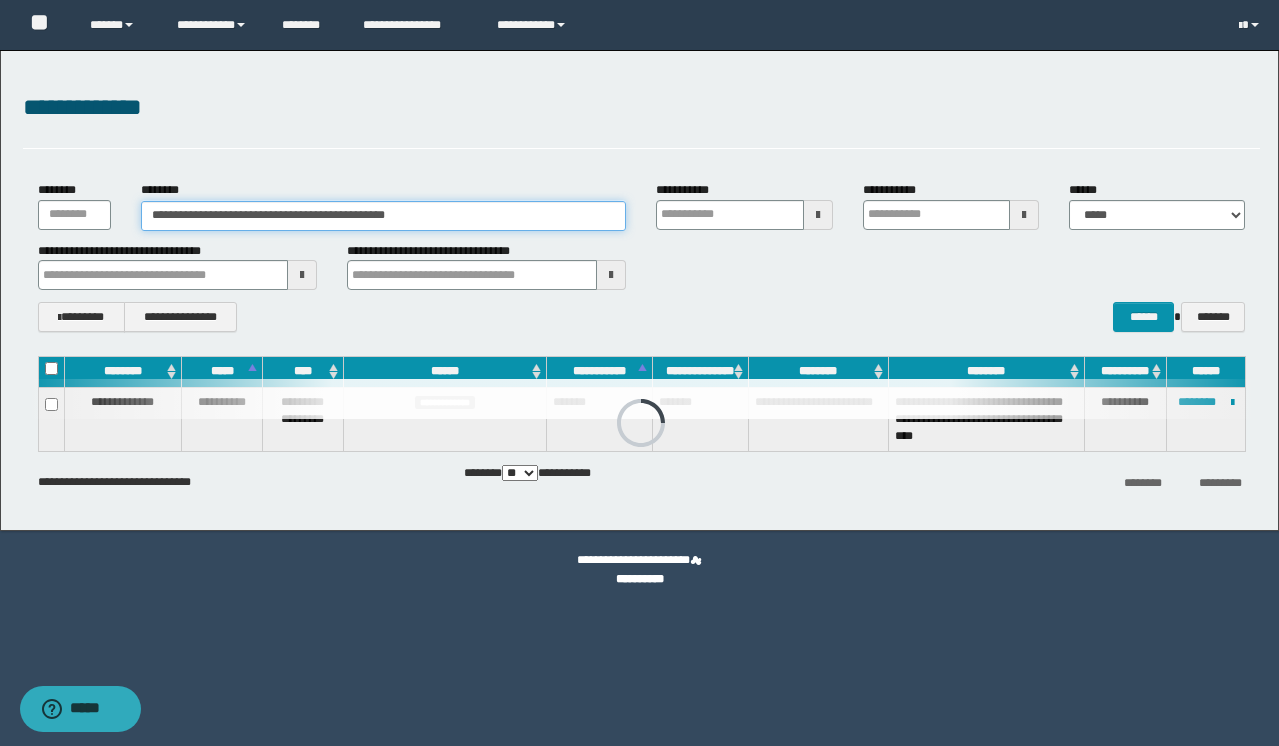 type 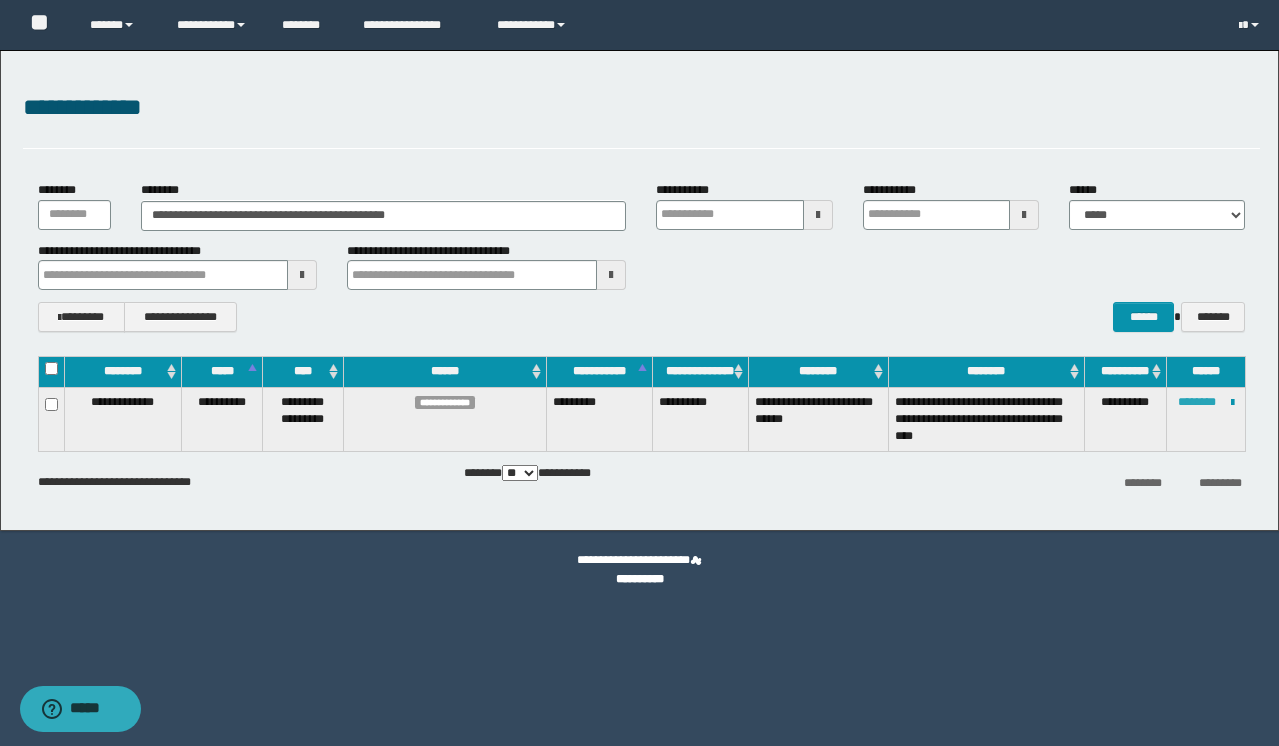 click on "********" at bounding box center (1197, 402) 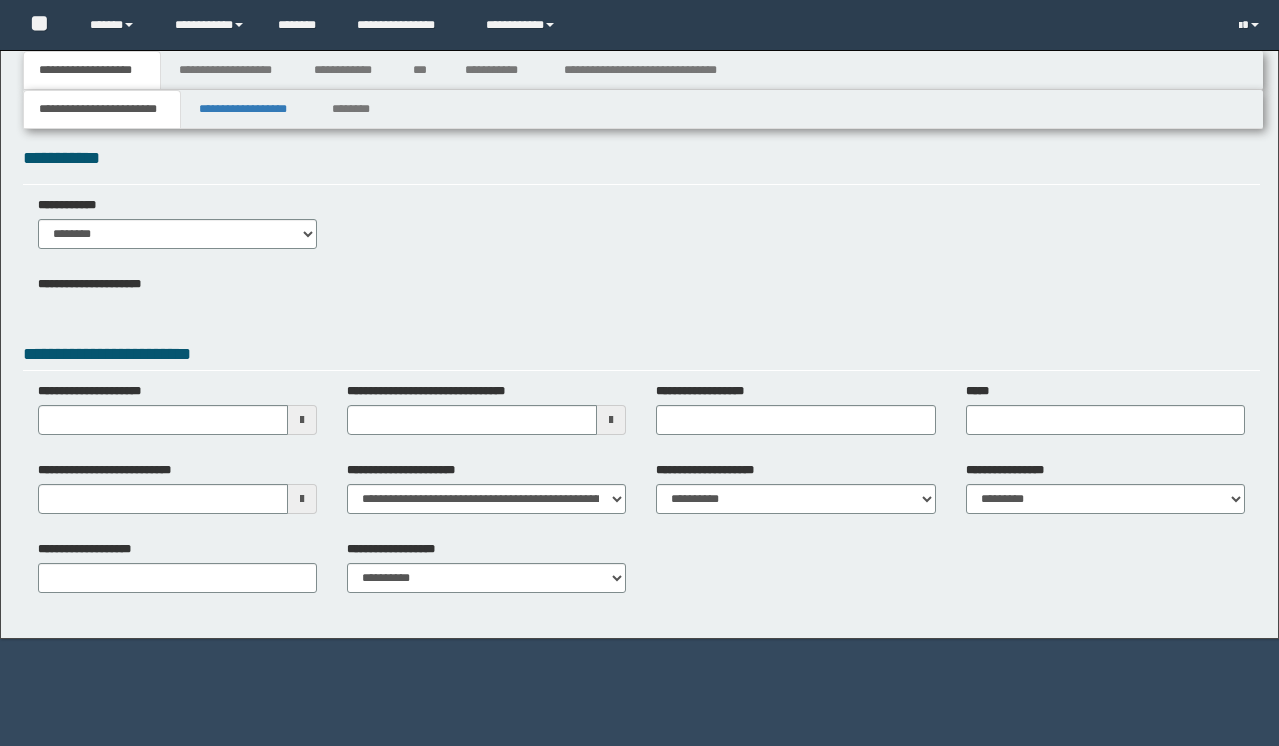 scroll, scrollTop: 0, scrollLeft: 0, axis: both 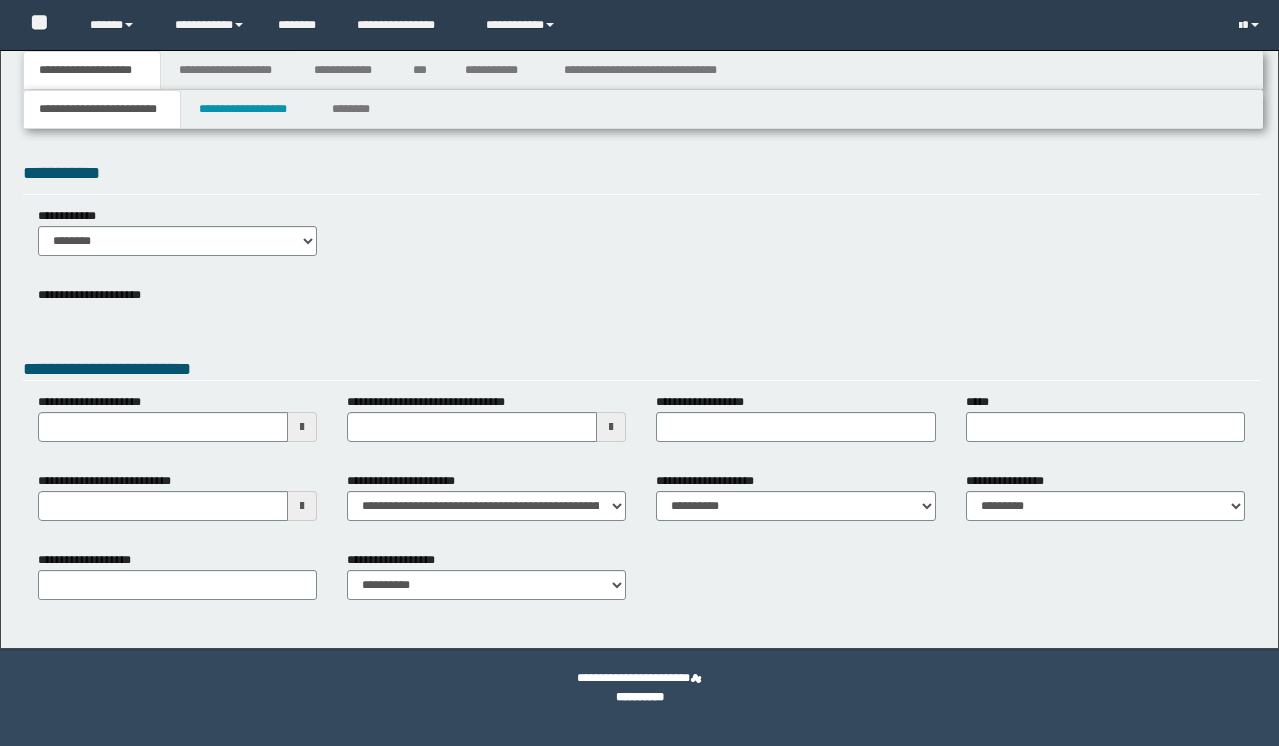 type 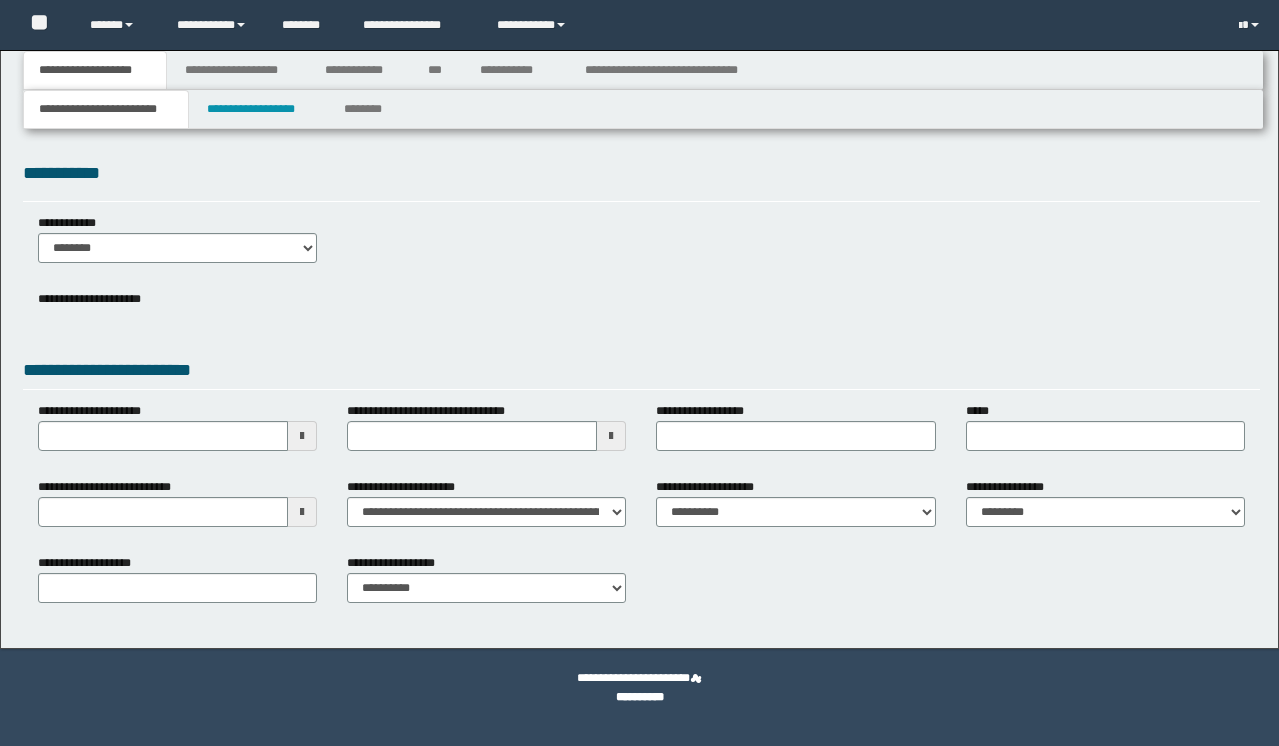 scroll, scrollTop: 0, scrollLeft: 0, axis: both 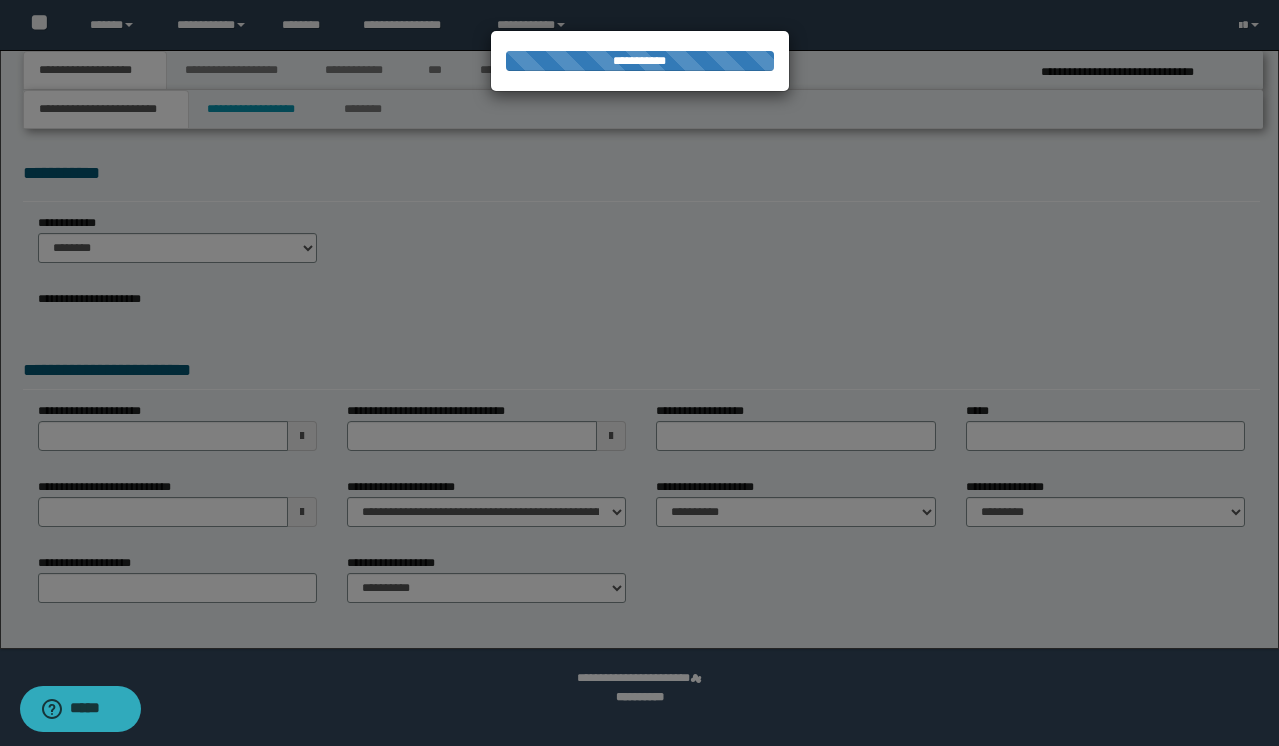 type on "**********" 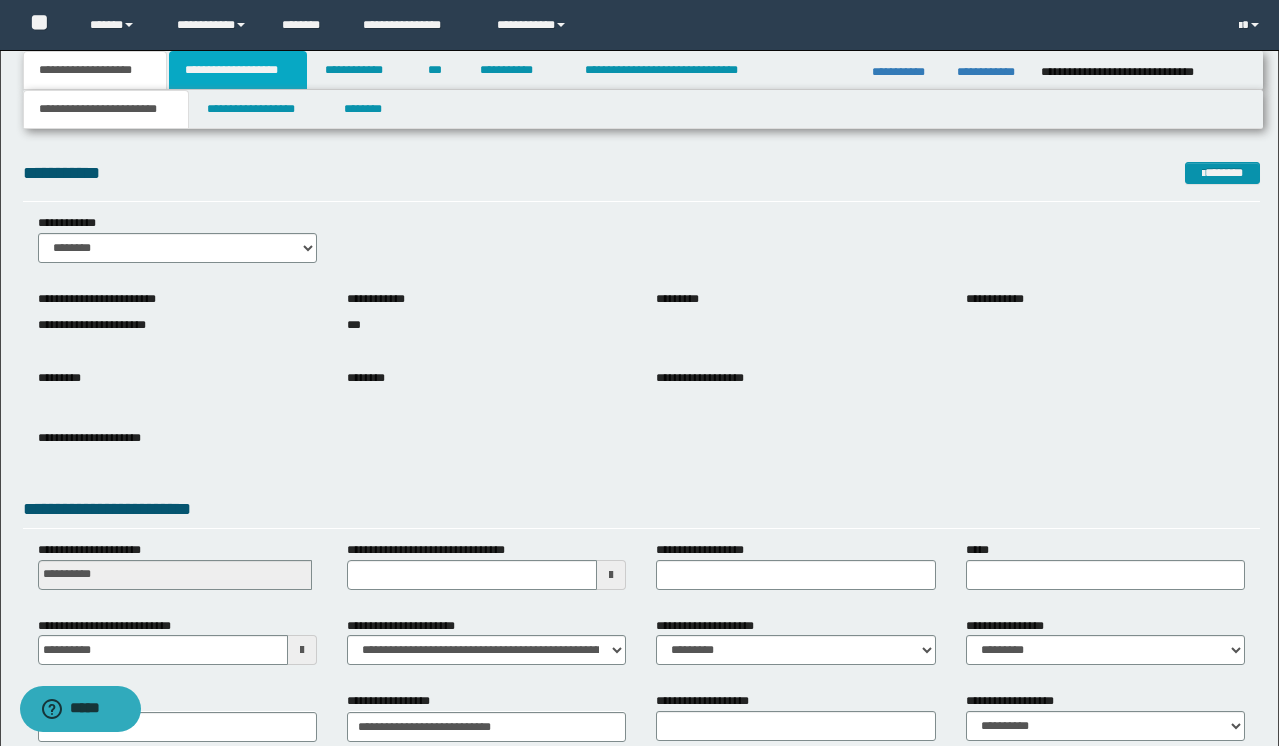 click on "**********" at bounding box center [238, 70] 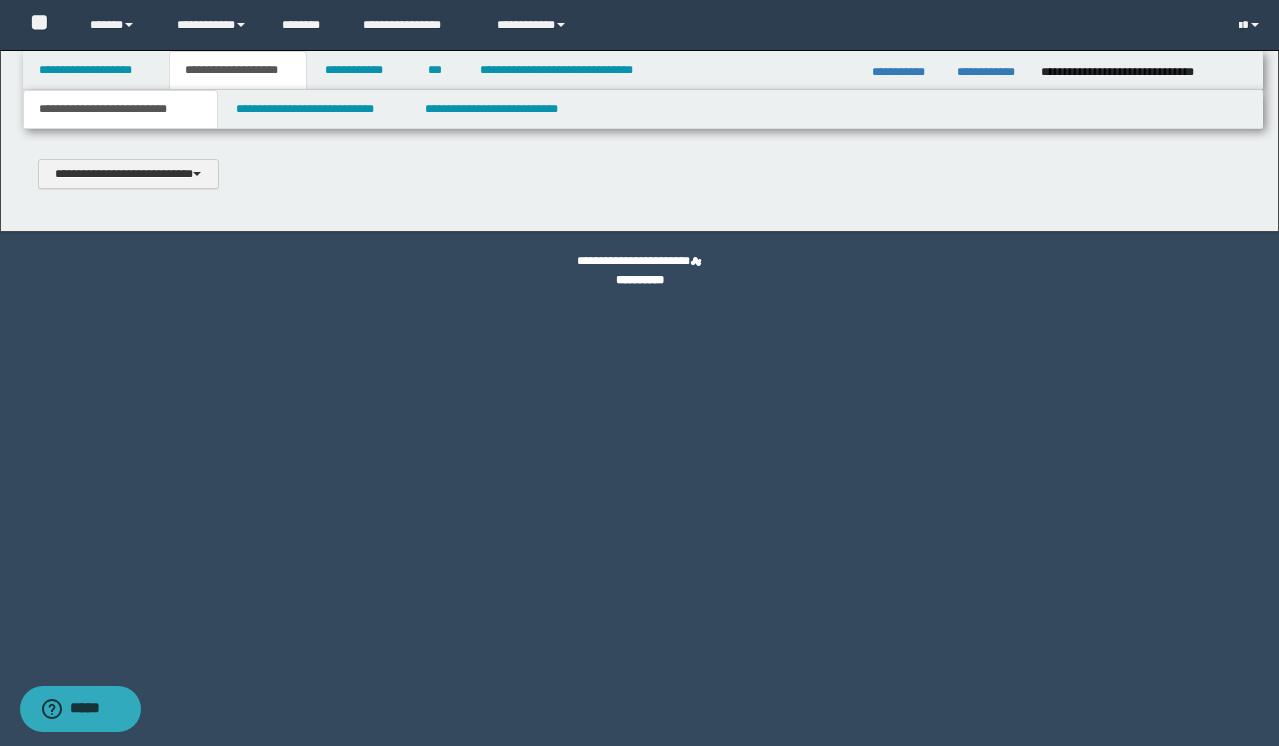 scroll, scrollTop: 0, scrollLeft: 0, axis: both 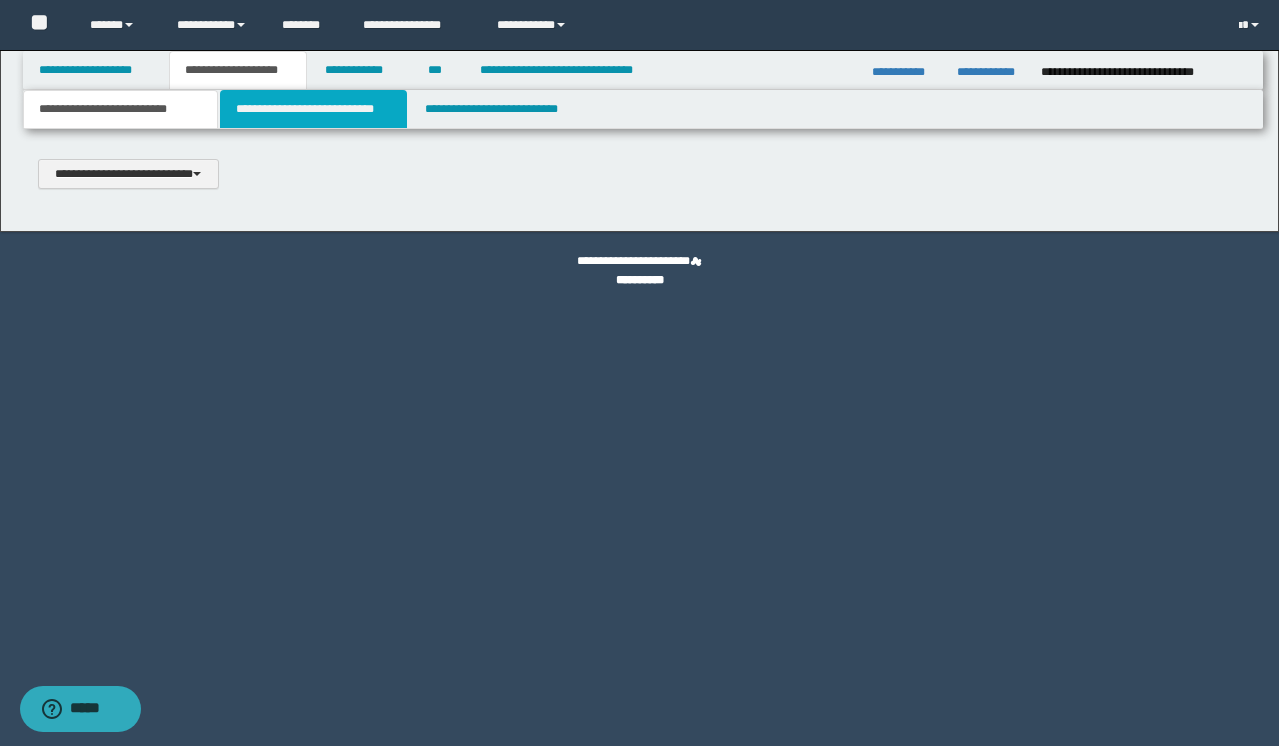 type on "**********" 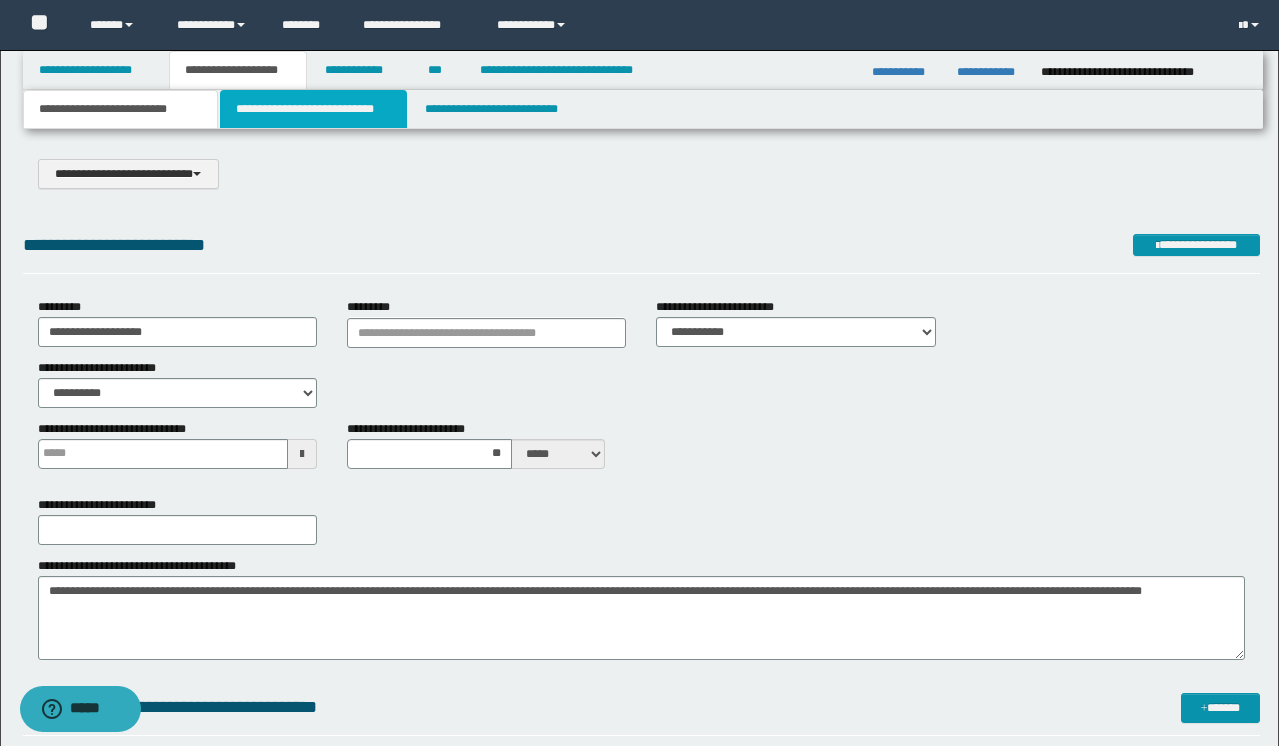 click on "**********" at bounding box center [314, 109] 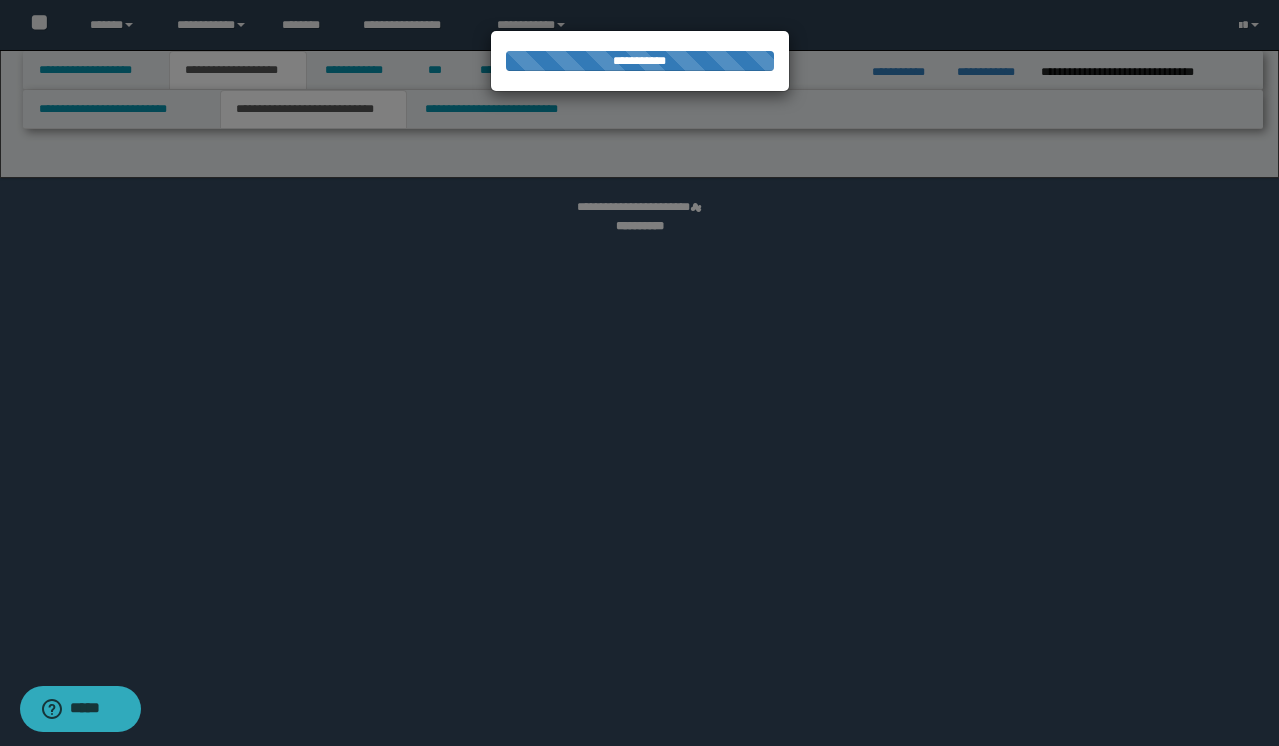 select on "*" 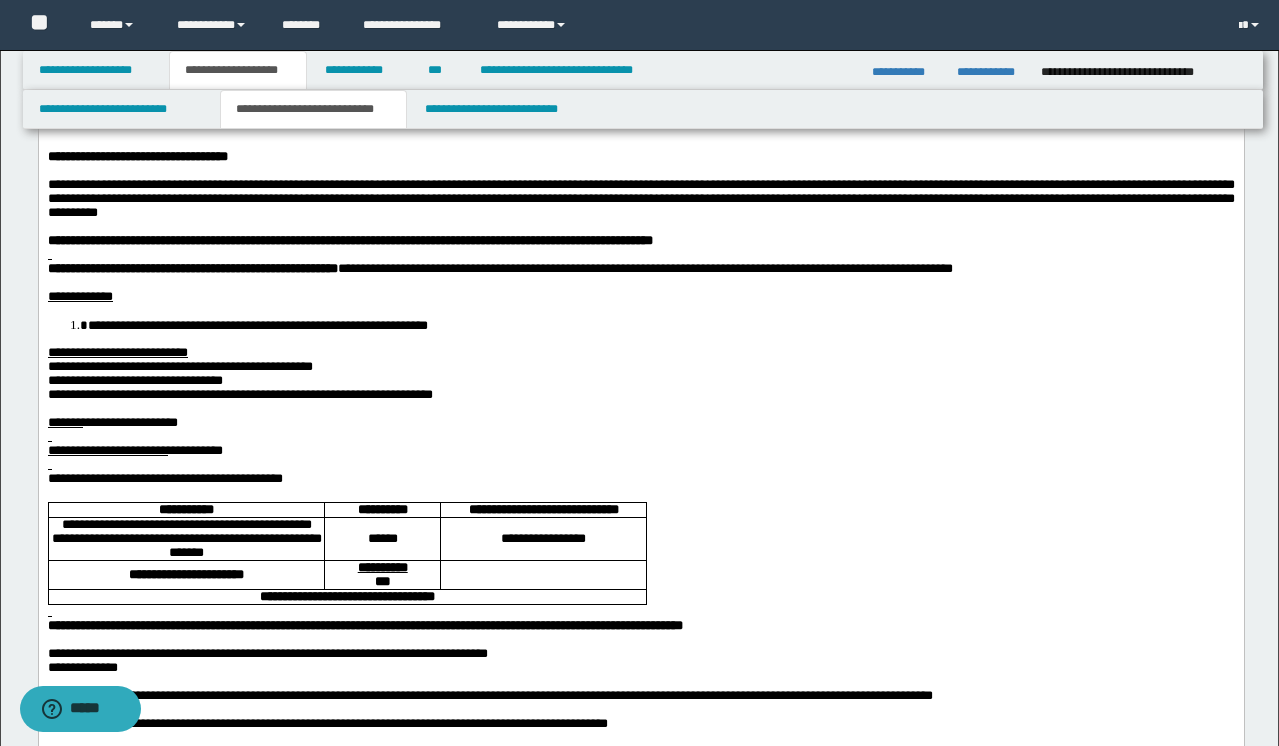 scroll, scrollTop: 88, scrollLeft: 0, axis: vertical 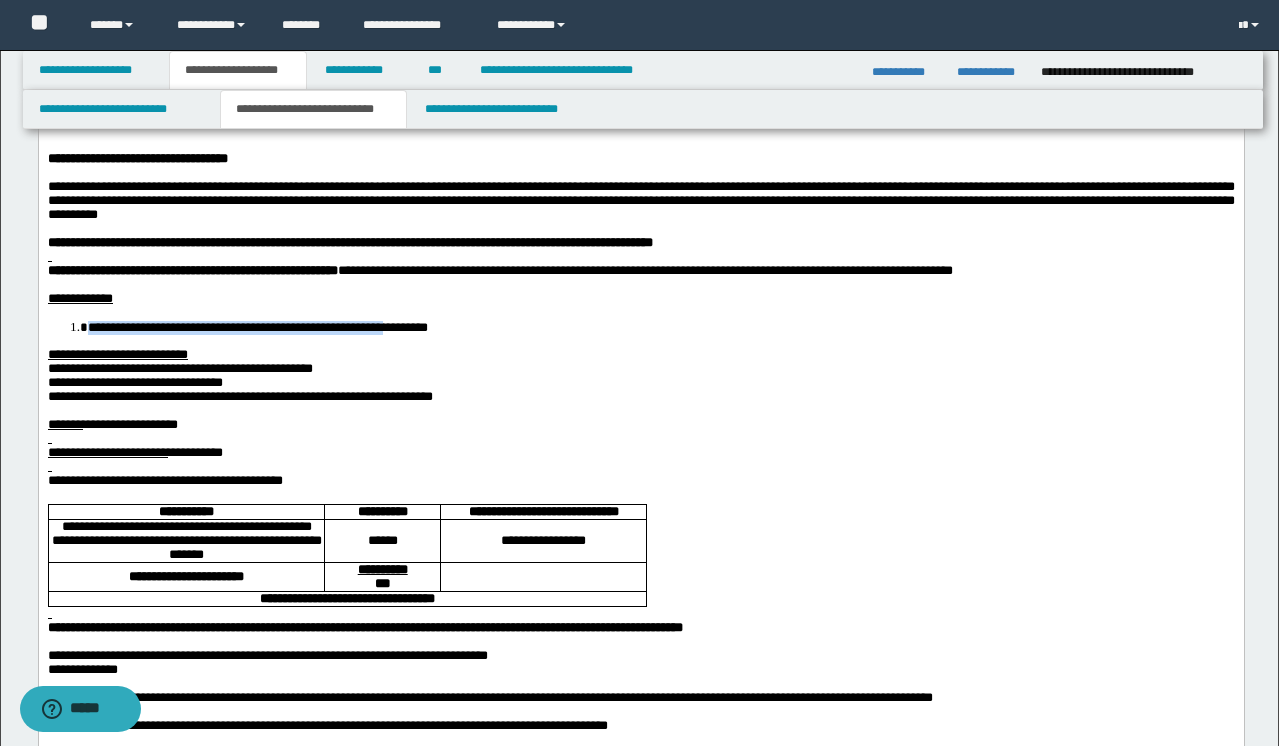 drag, startPoint x: 518, startPoint y: 342, endPoint x: 85, endPoint y: 345, distance: 433.0104 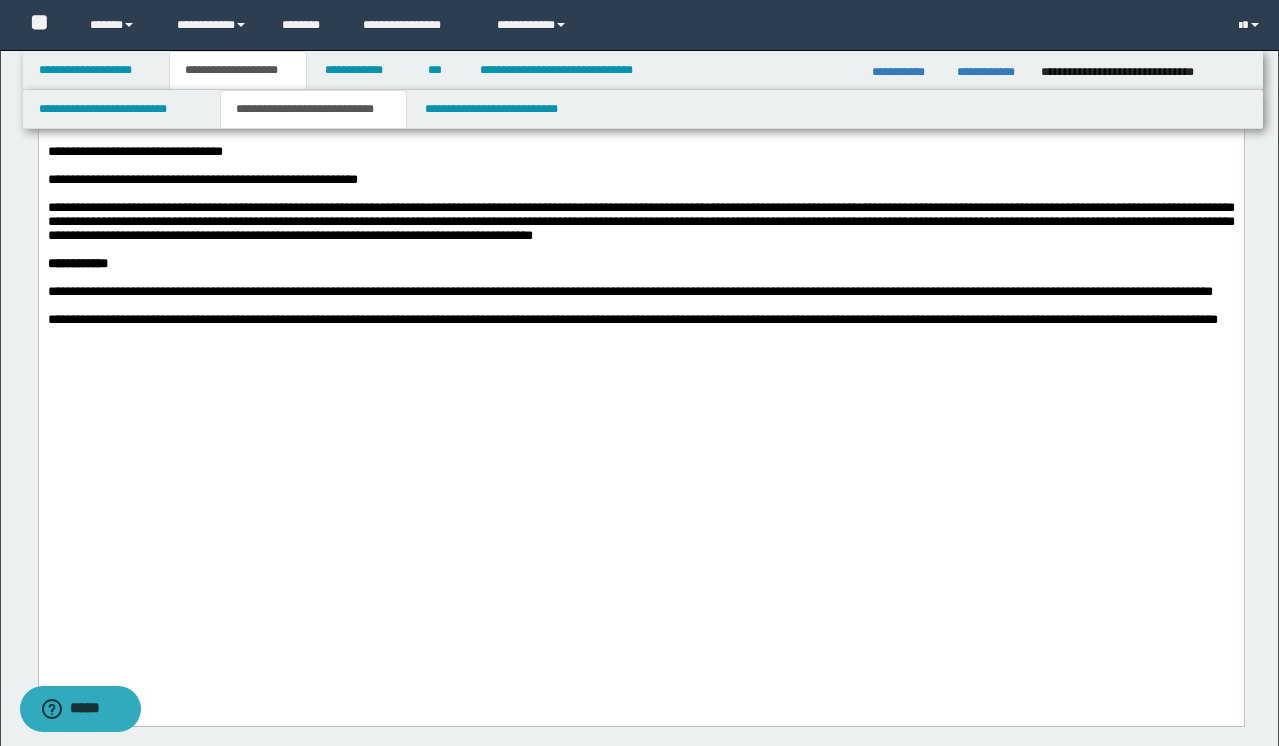 scroll, scrollTop: 1553, scrollLeft: 0, axis: vertical 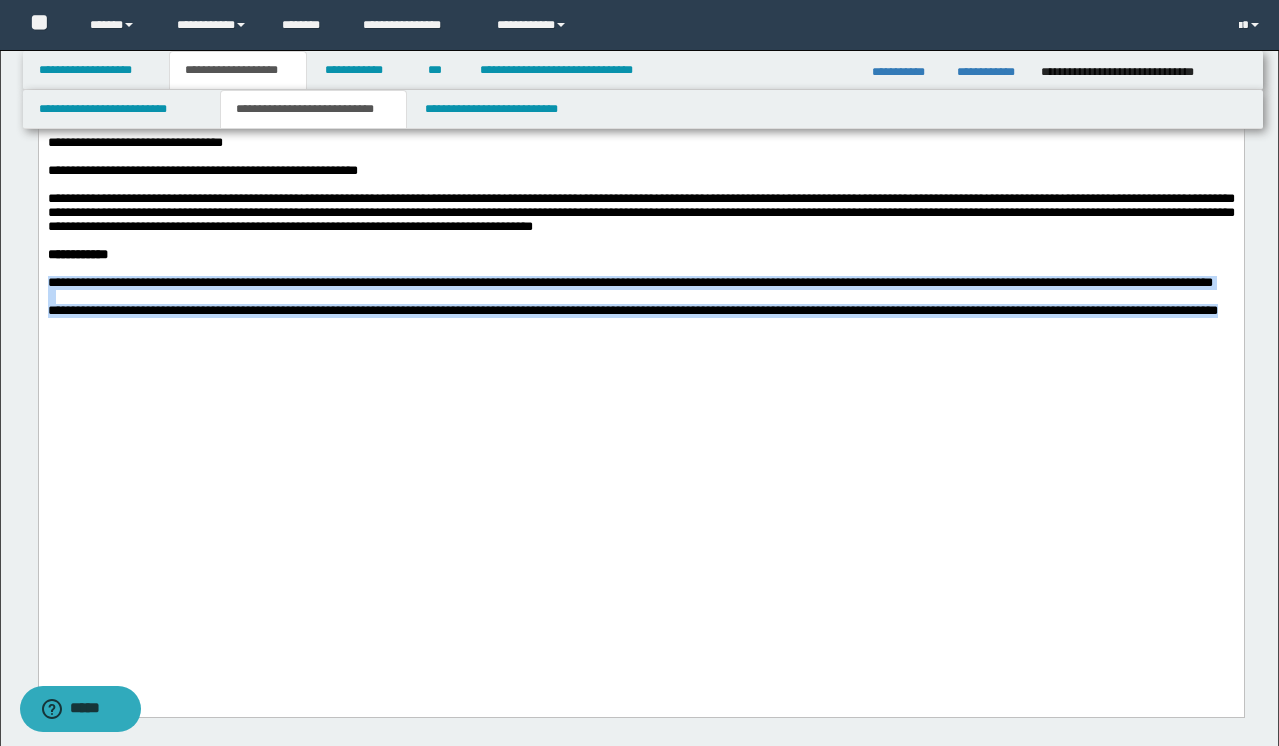drag, startPoint x: 159, startPoint y: 609, endPoint x: 23, endPoint y: 534, distance: 155.30937 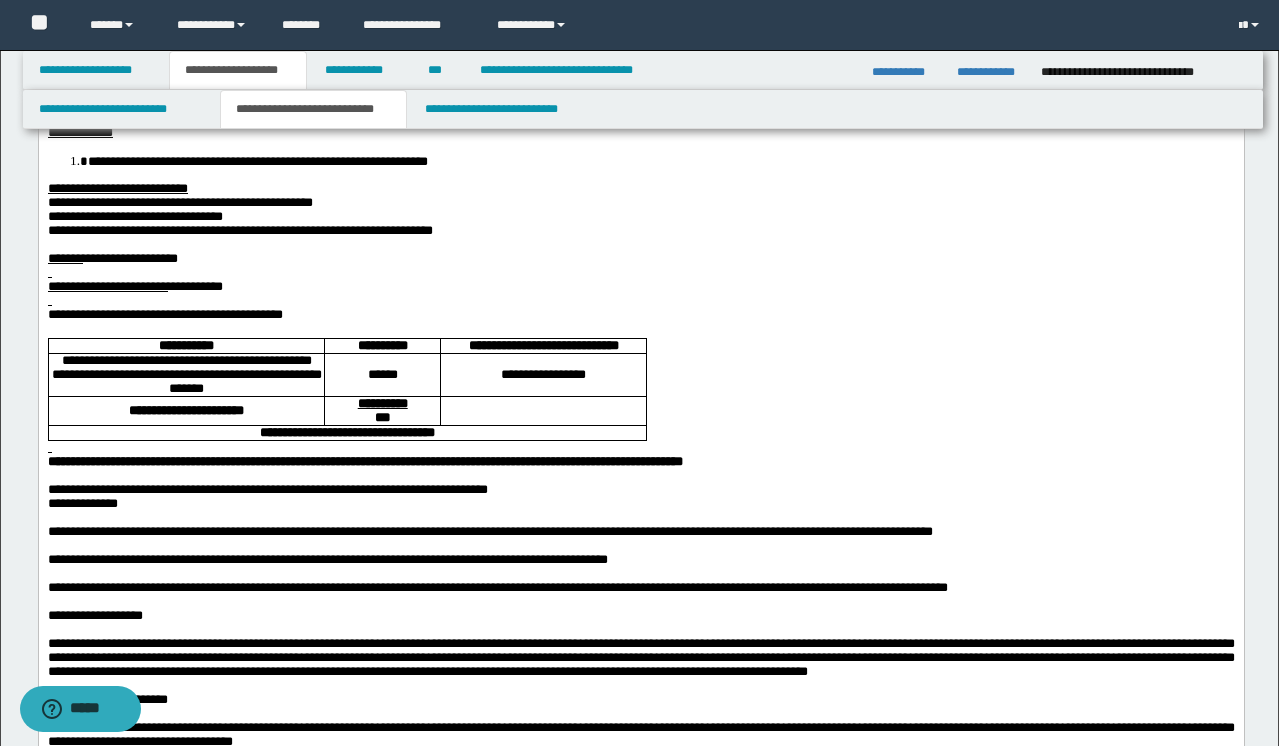 scroll, scrollTop: 246, scrollLeft: 0, axis: vertical 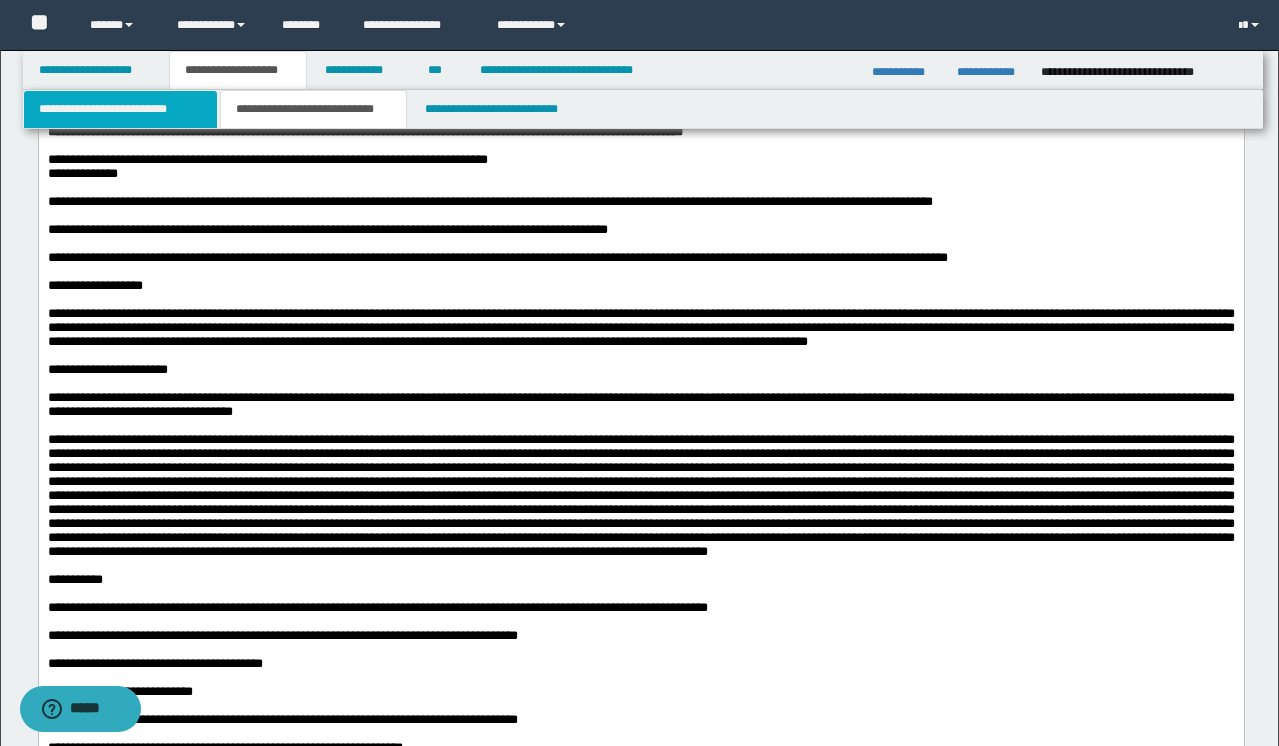 click on "**********" at bounding box center [120, 109] 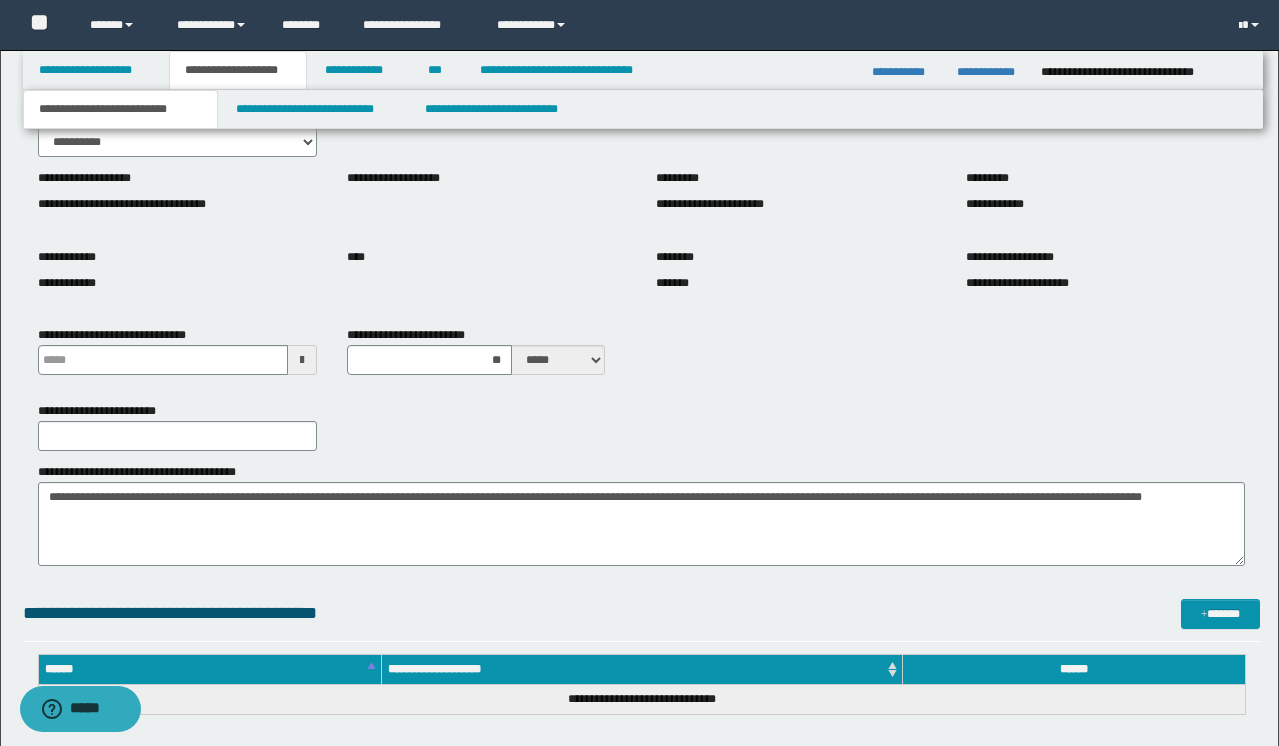 scroll, scrollTop: 0, scrollLeft: 0, axis: both 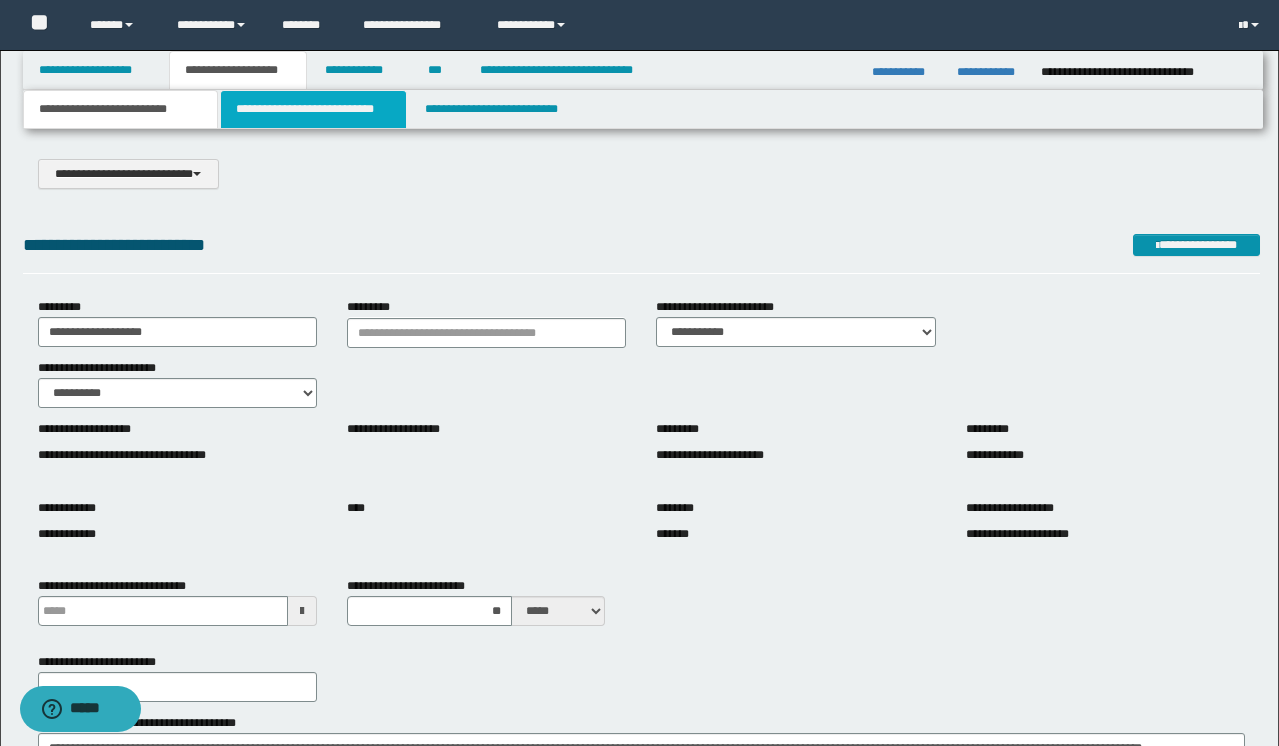 click on "**********" at bounding box center (314, 109) 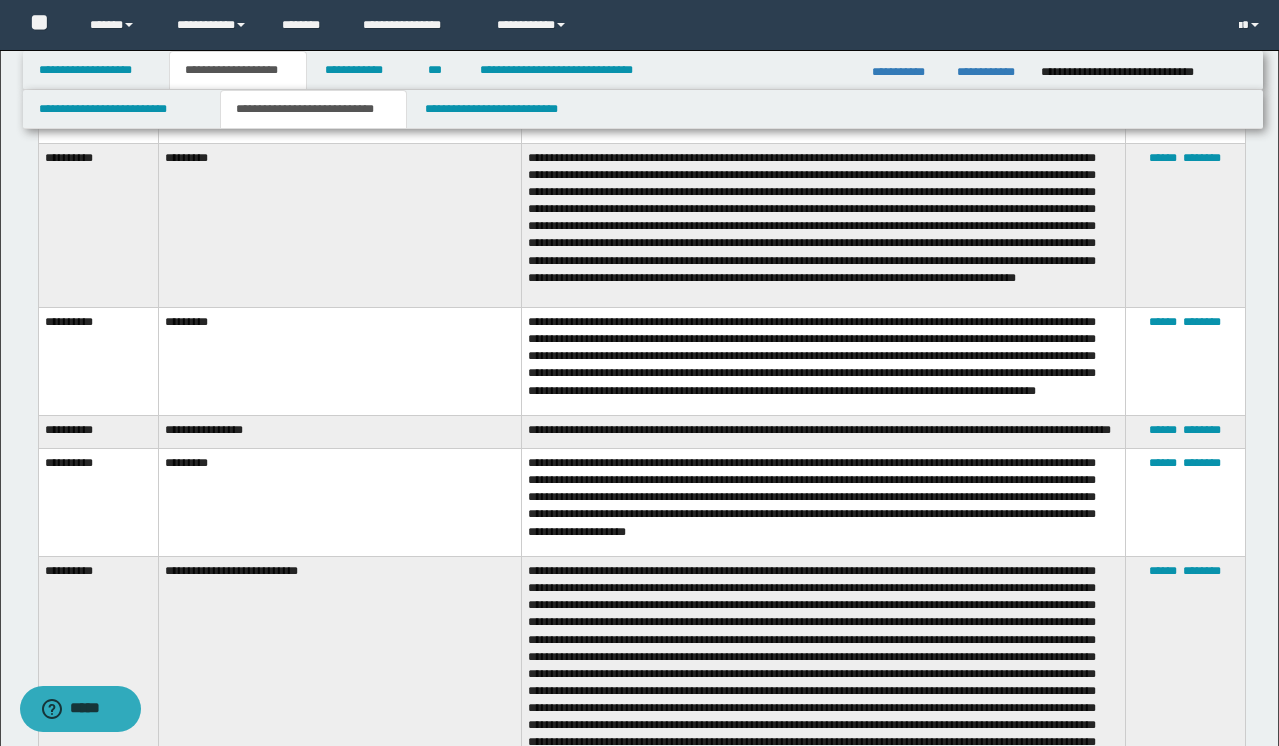 scroll, scrollTop: 2966, scrollLeft: 0, axis: vertical 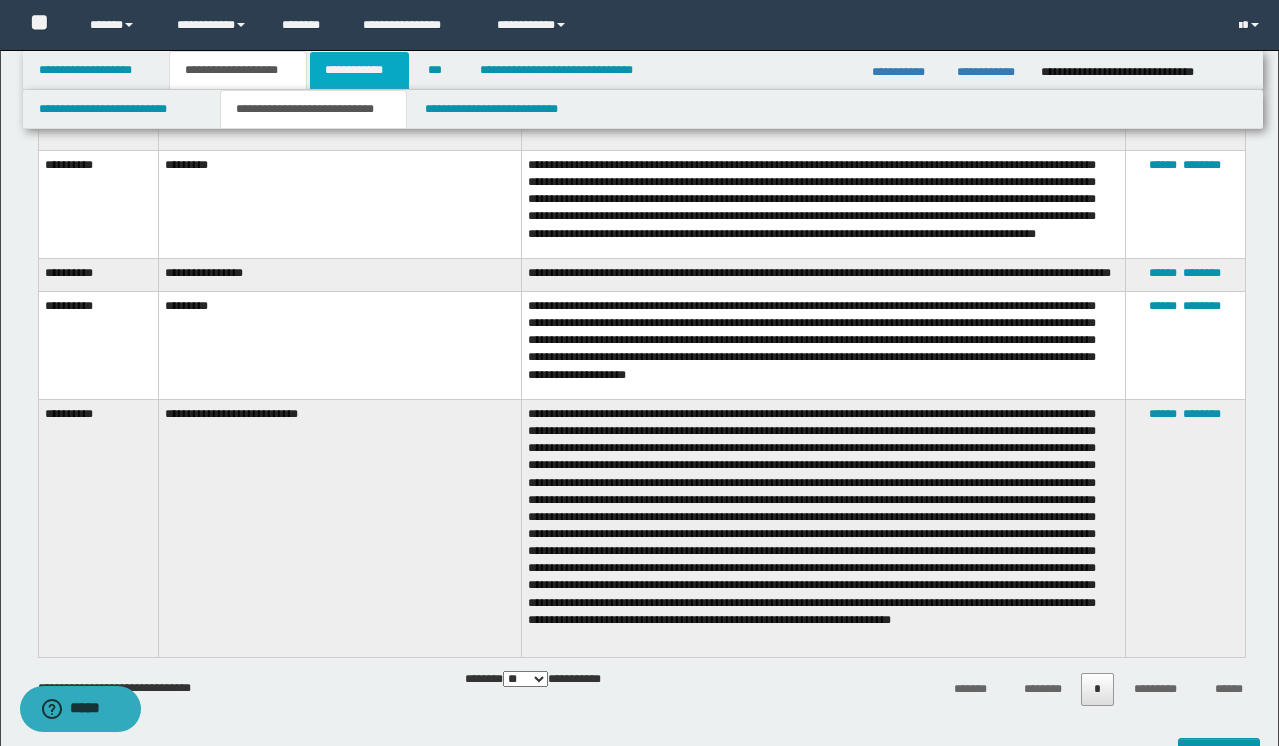 click on "**********" at bounding box center (359, 70) 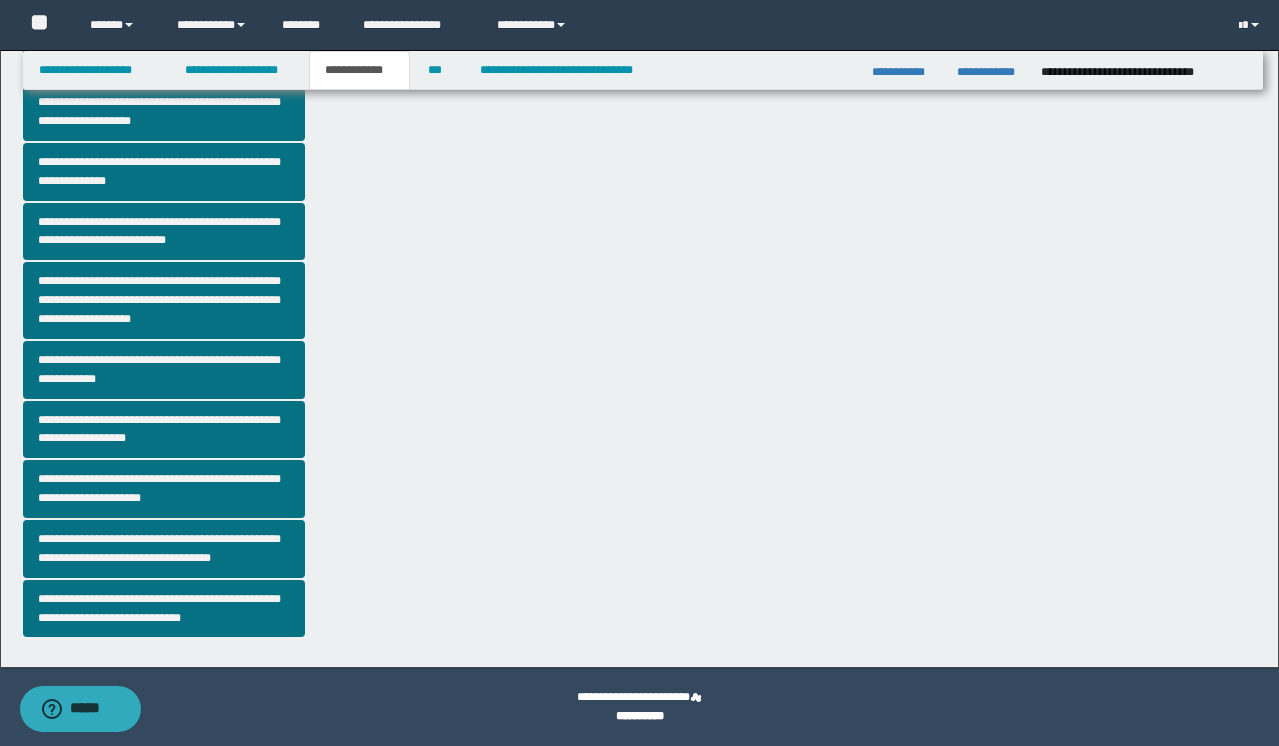 scroll, scrollTop: 403, scrollLeft: 0, axis: vertical 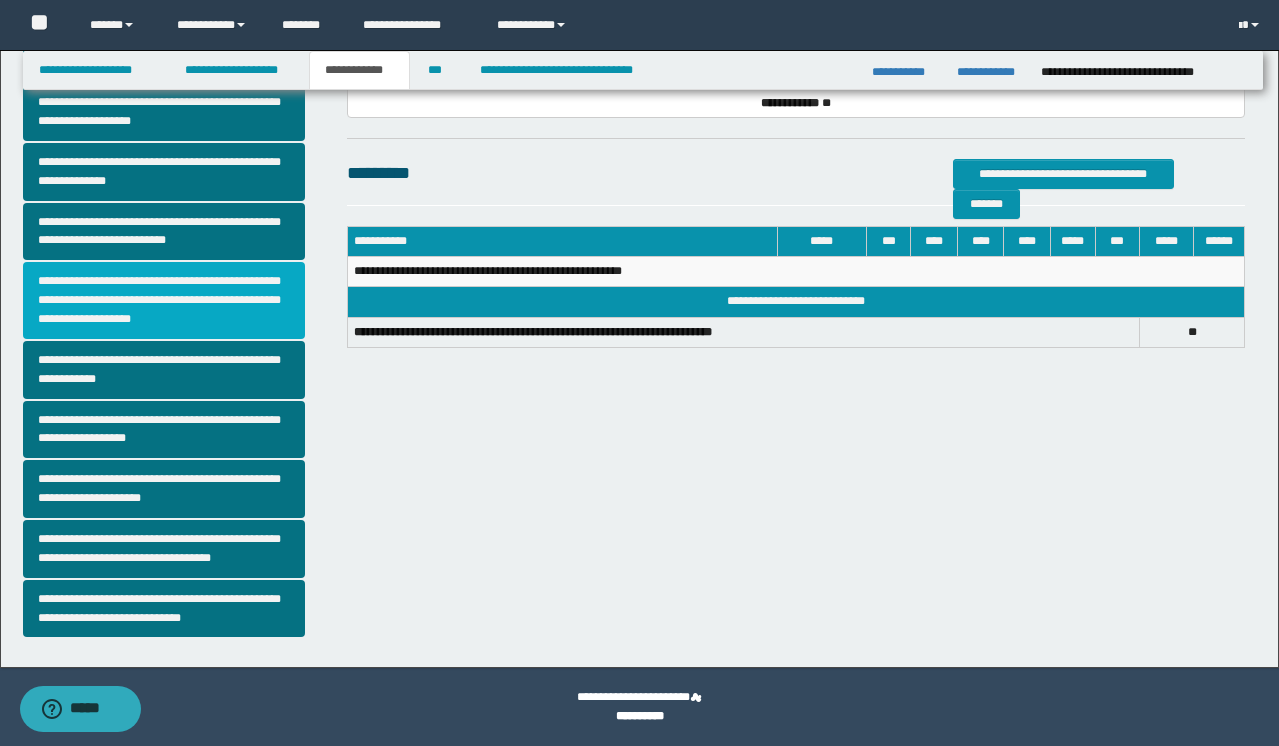 click on "**********" at bounding box center (164, 300) 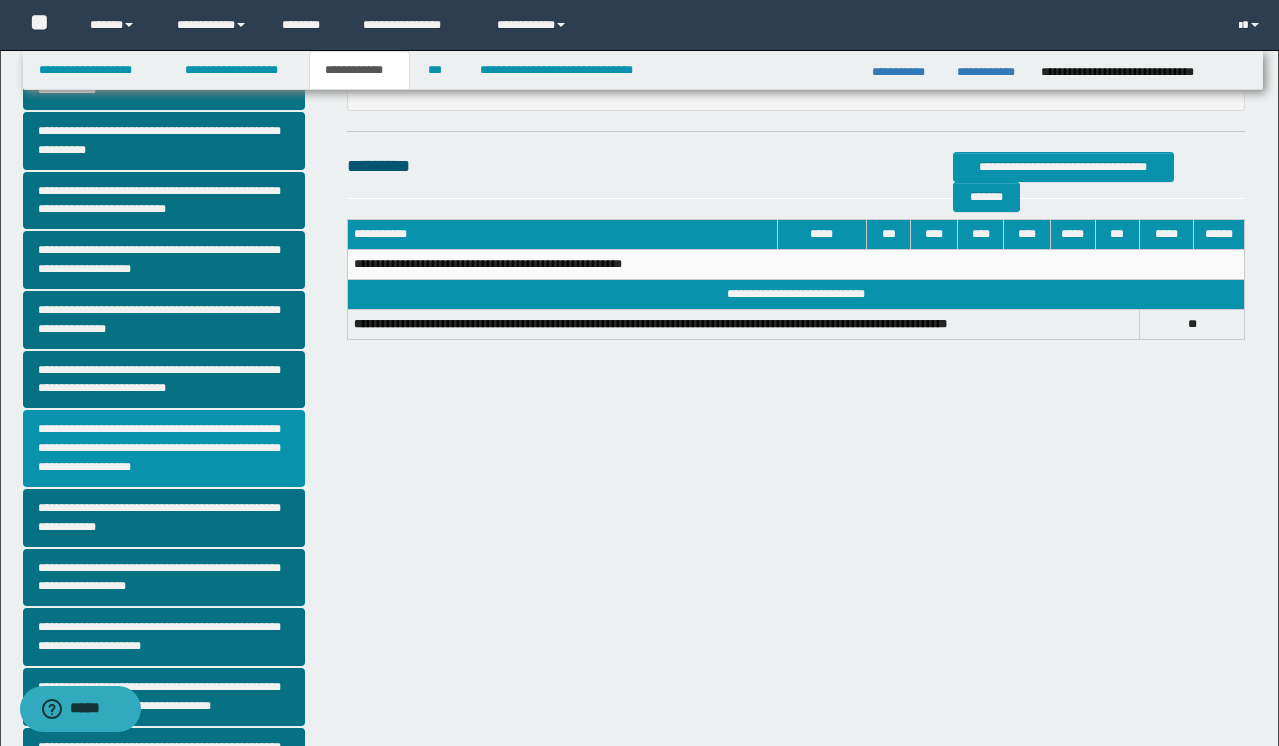 scroll, scrollTop: 269, scrollLeft: 0, axis: vertical 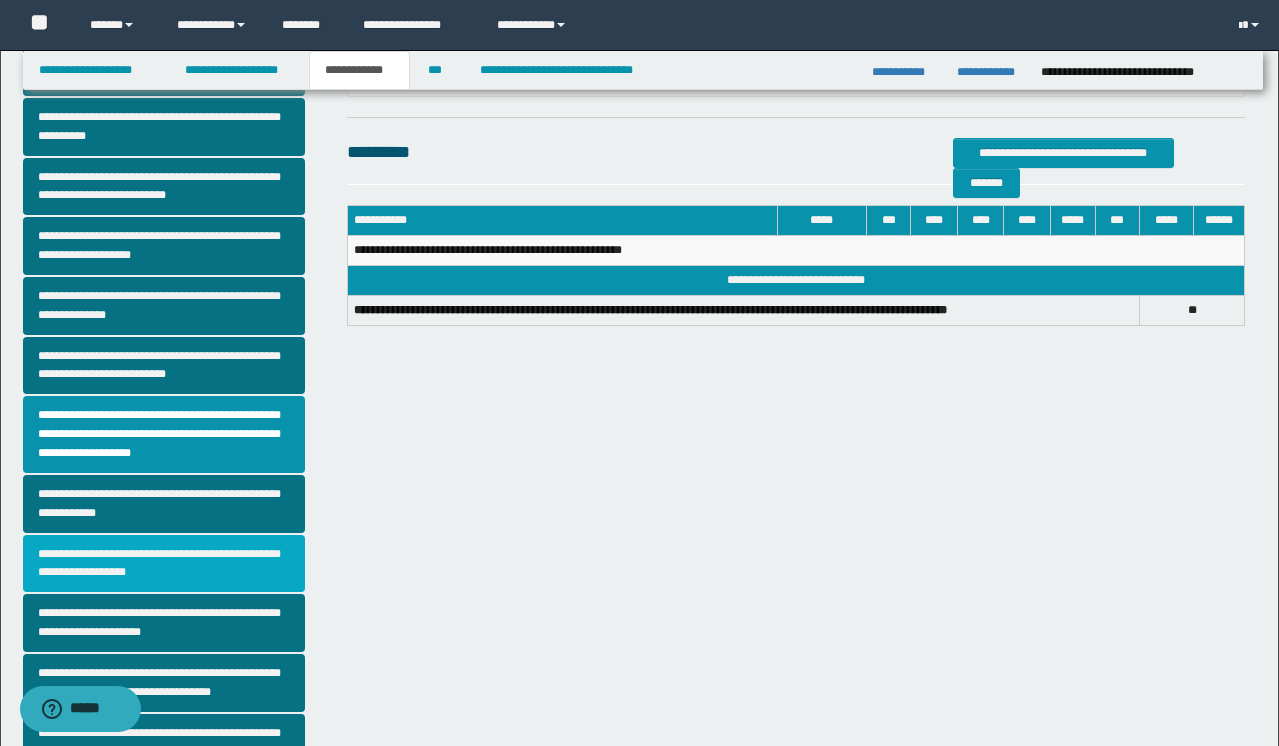 click on "**********" at bounding box center (164, 564) 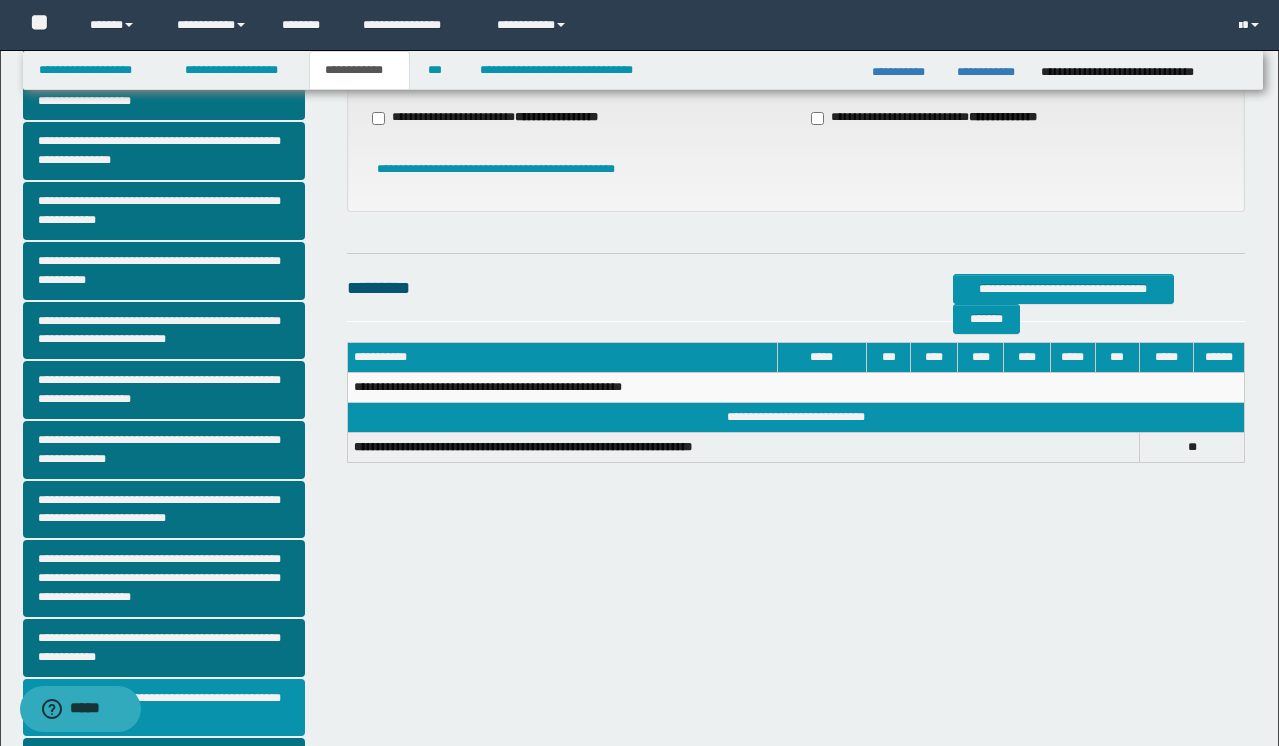 scroll, scrollTop: 0, scrollLeft: 0, axis: both 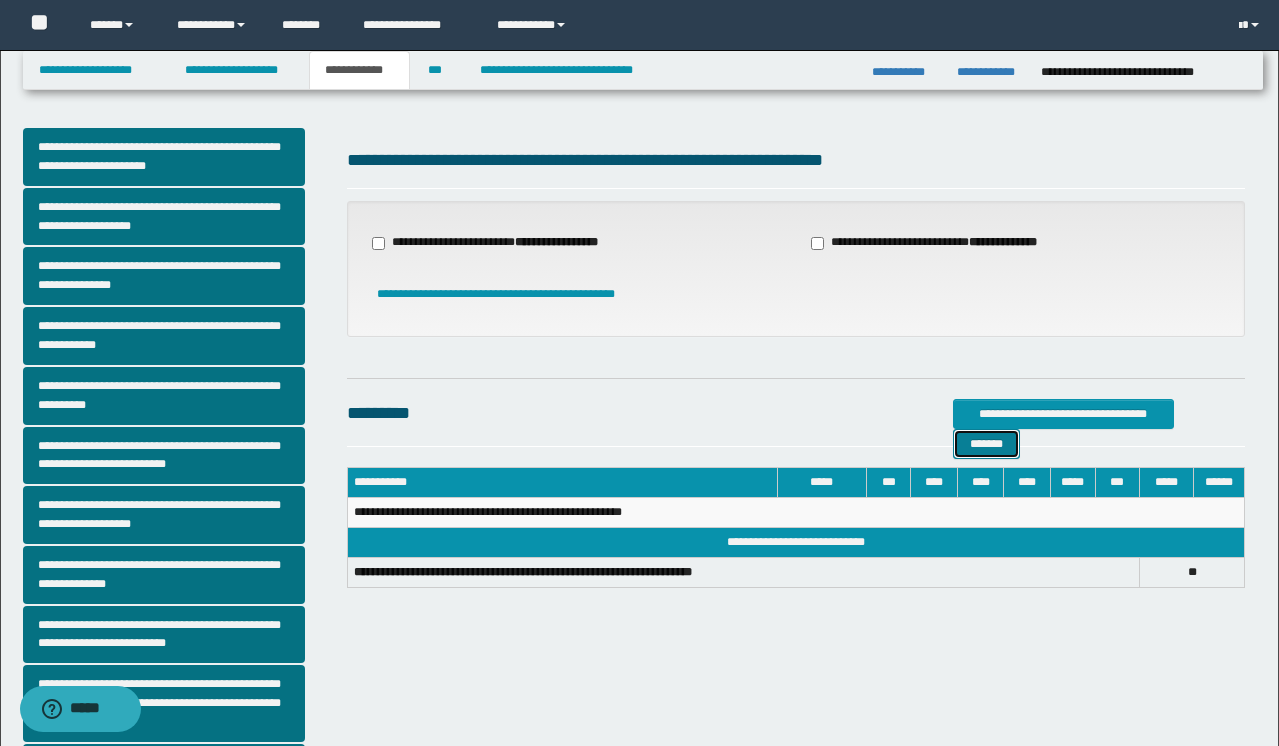 click on "*******" at bounding box center (986, 444) 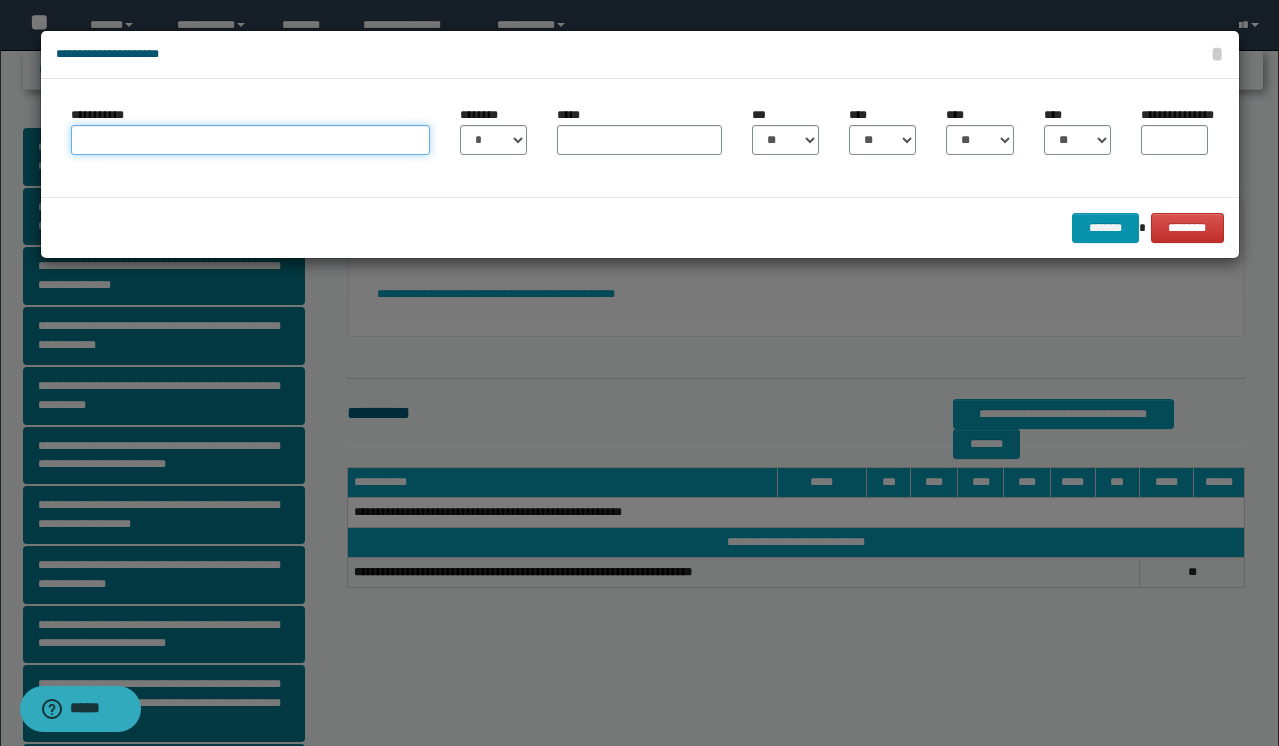 click on "**********" at bounding box center (250, 140) 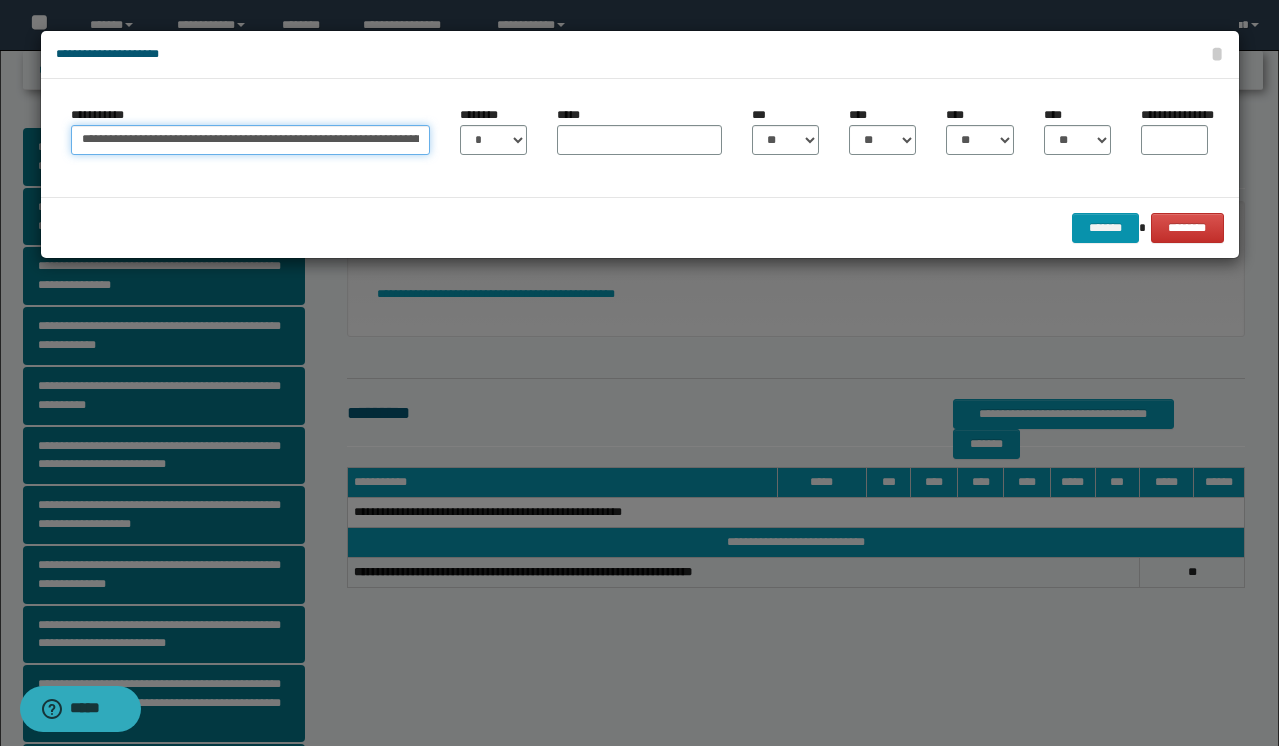 scroll, scrollTop: 0, scrollLeft: 345, axis: horizontal 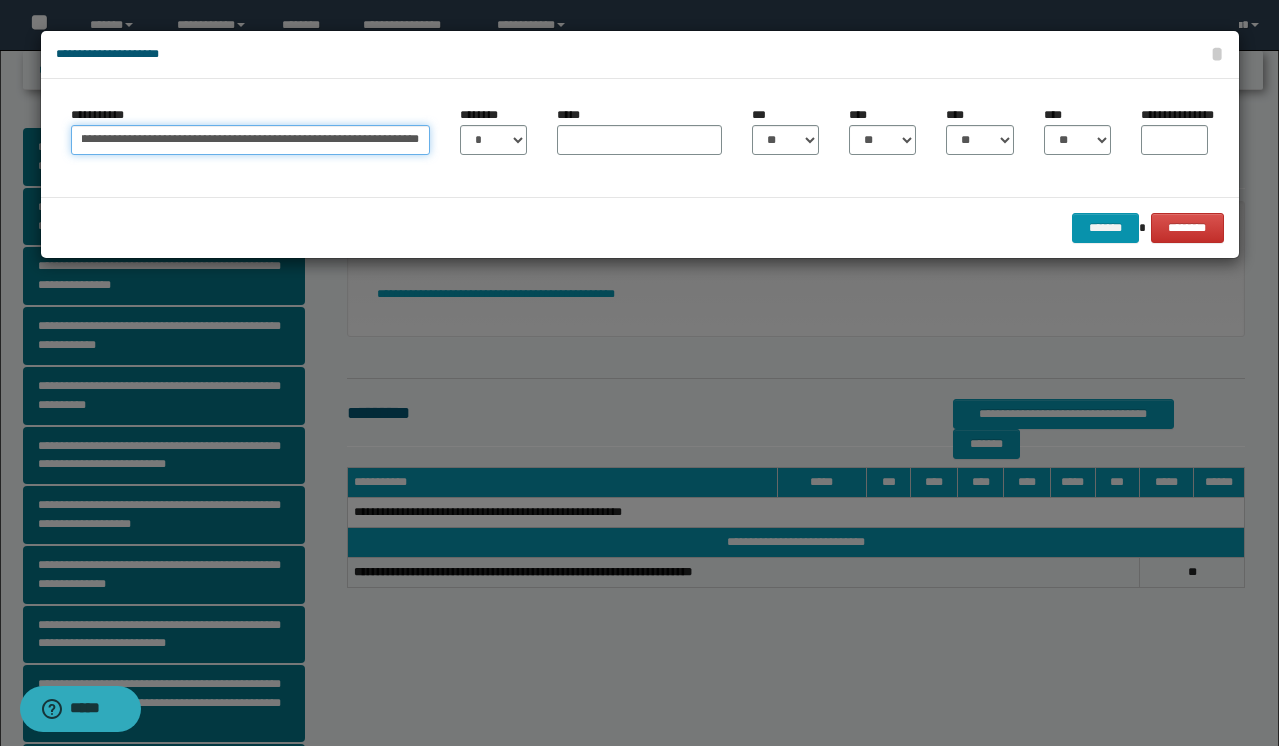 type on "**********" 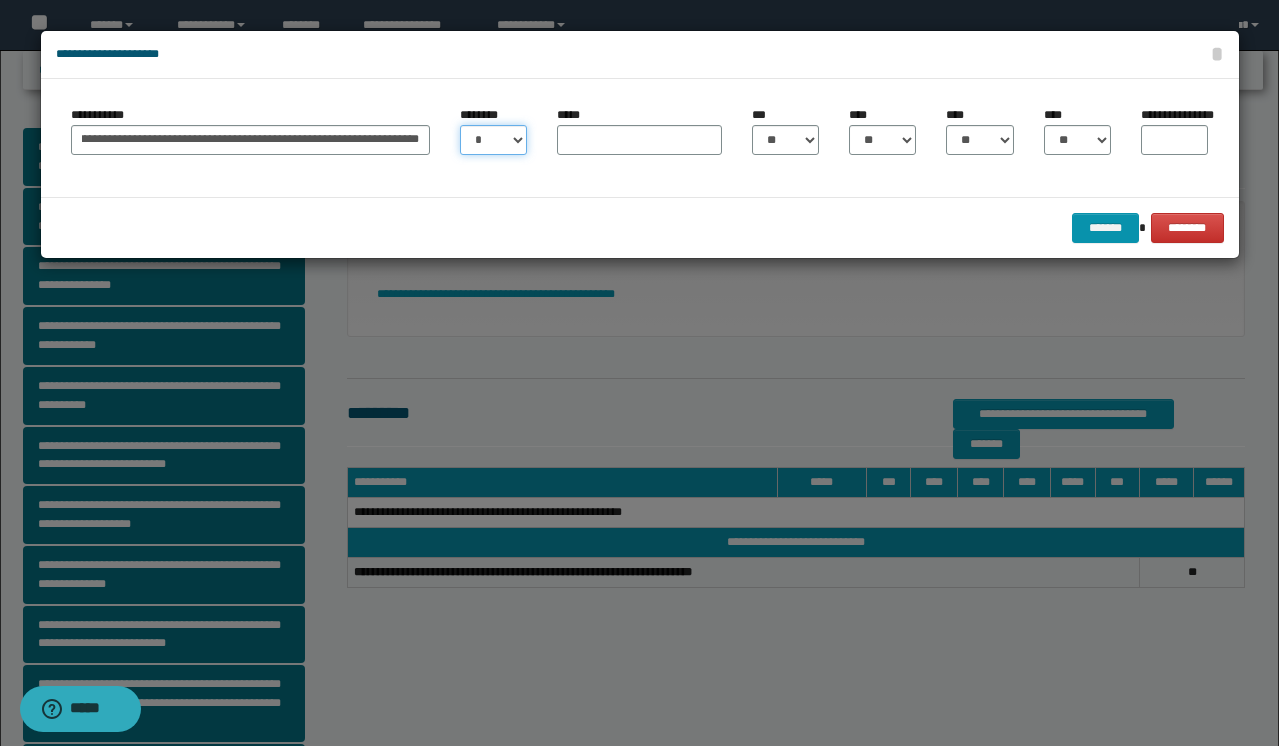 click on "*
*
*
*
*
*
*
*
*
**
**
**
**
**
**" at bounding box center (493, 140) 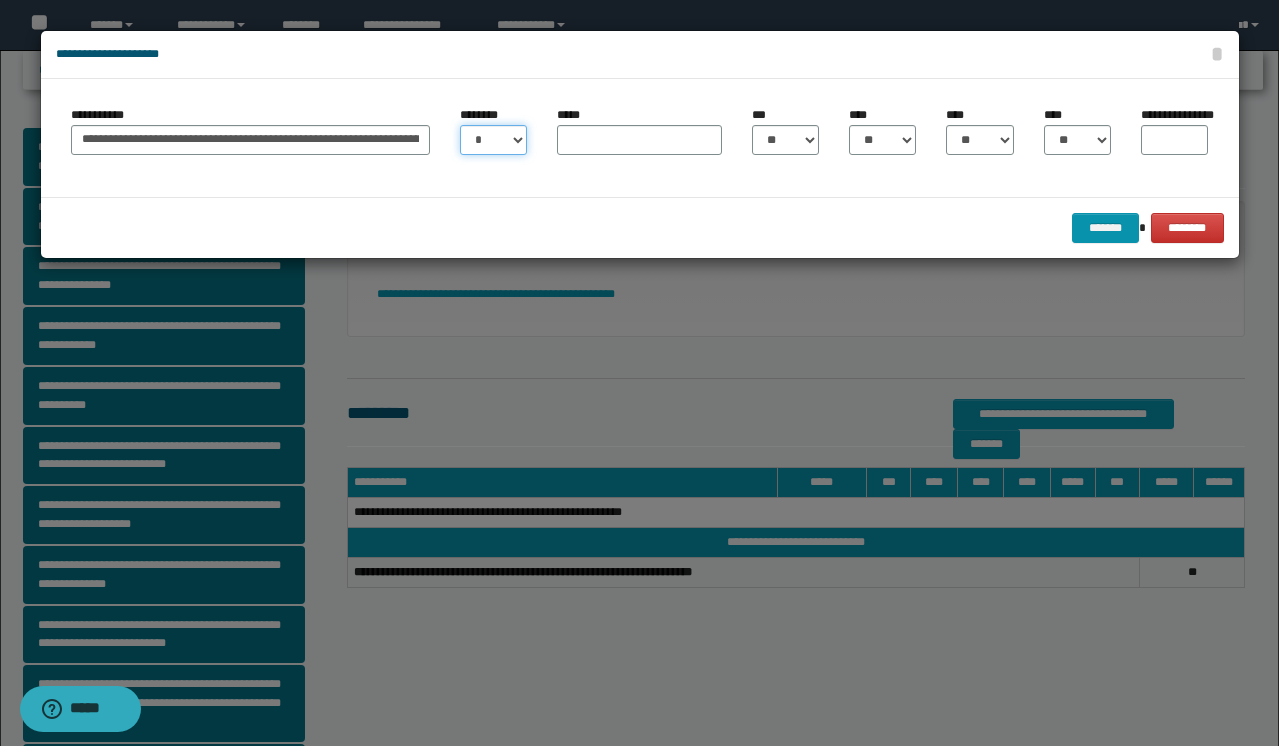 select on "**" 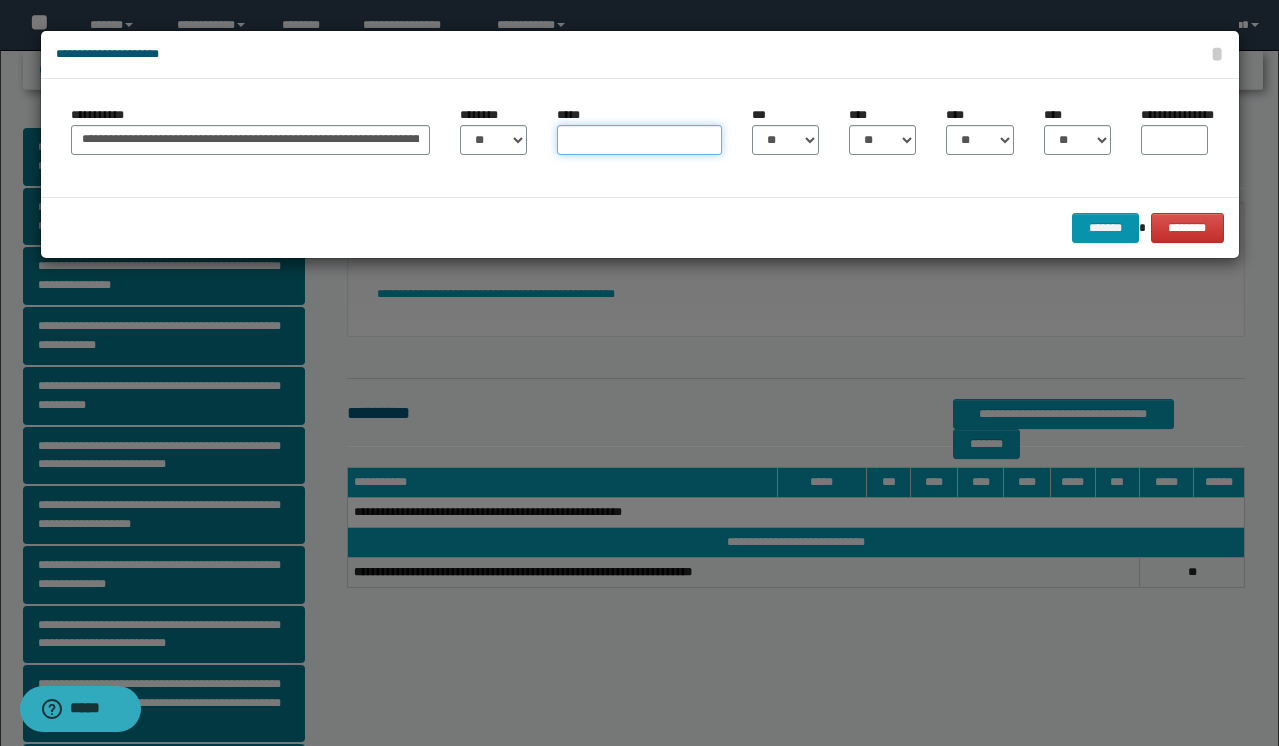 click on "*****" at bounding box center [639, 140] 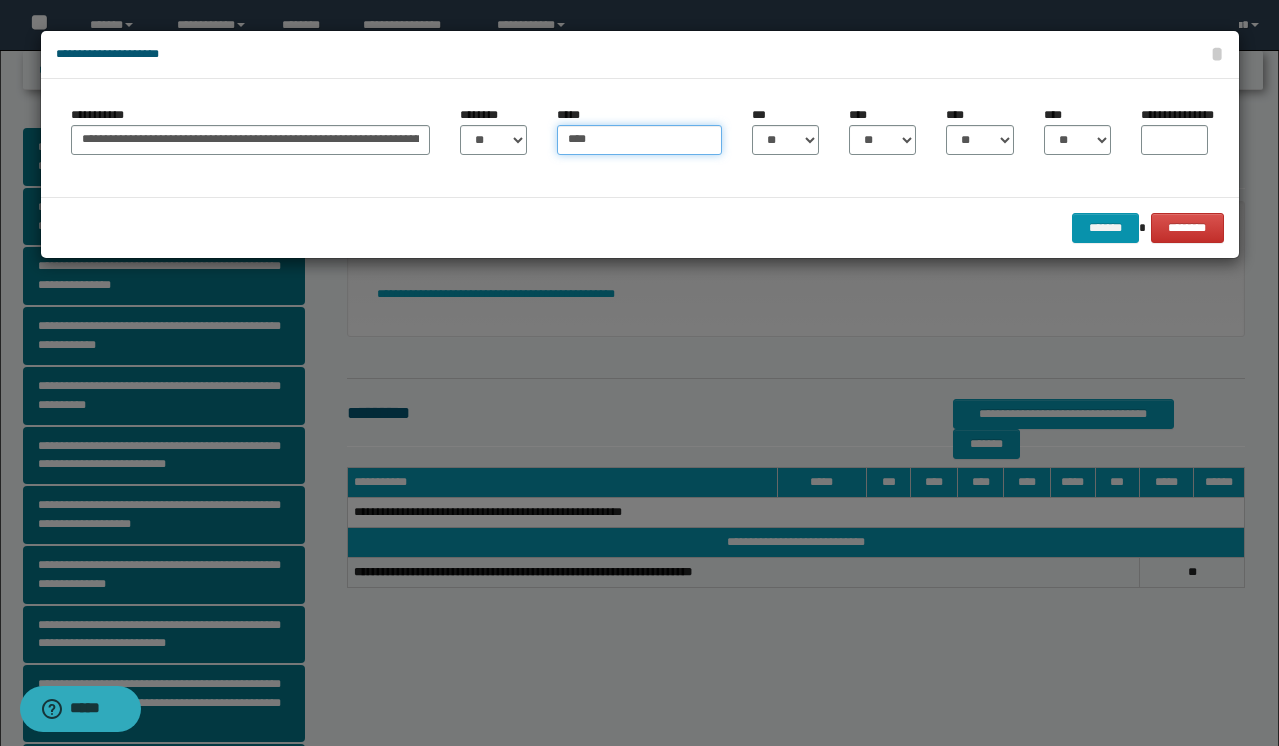 type on "****" 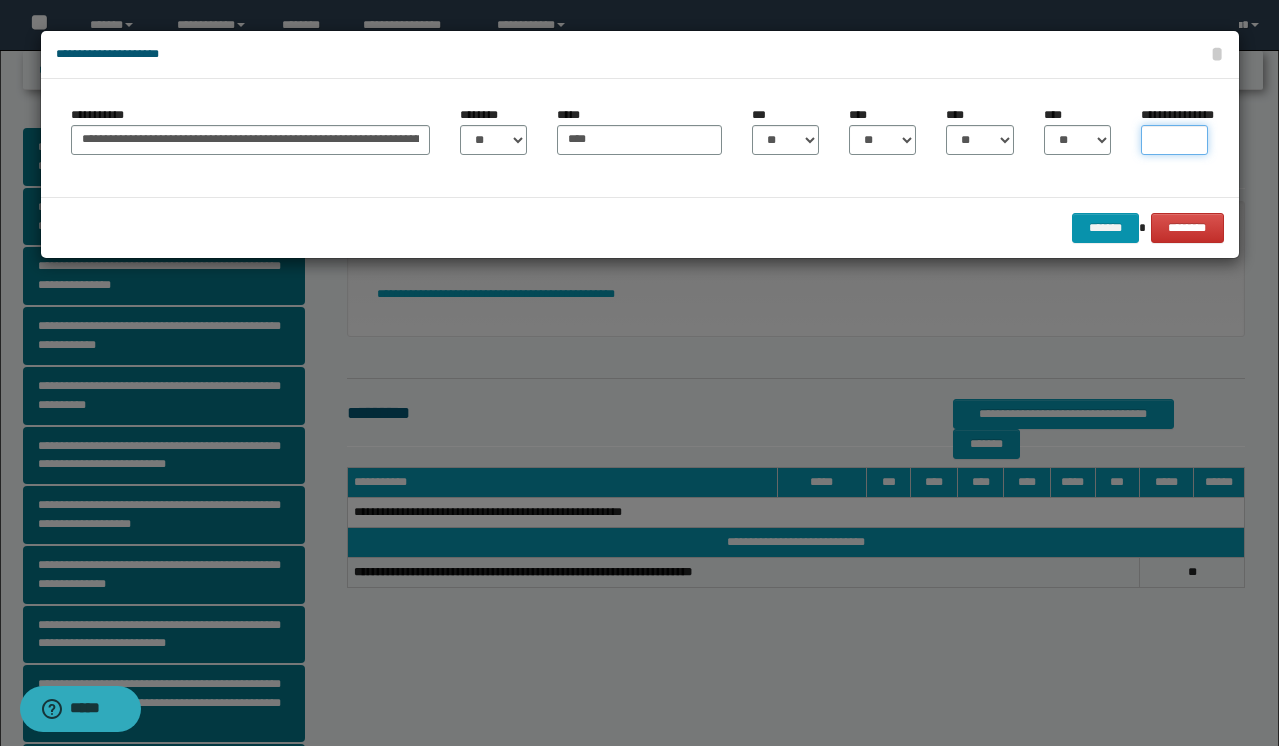click on "**********" at bounding box center [1174, 140] 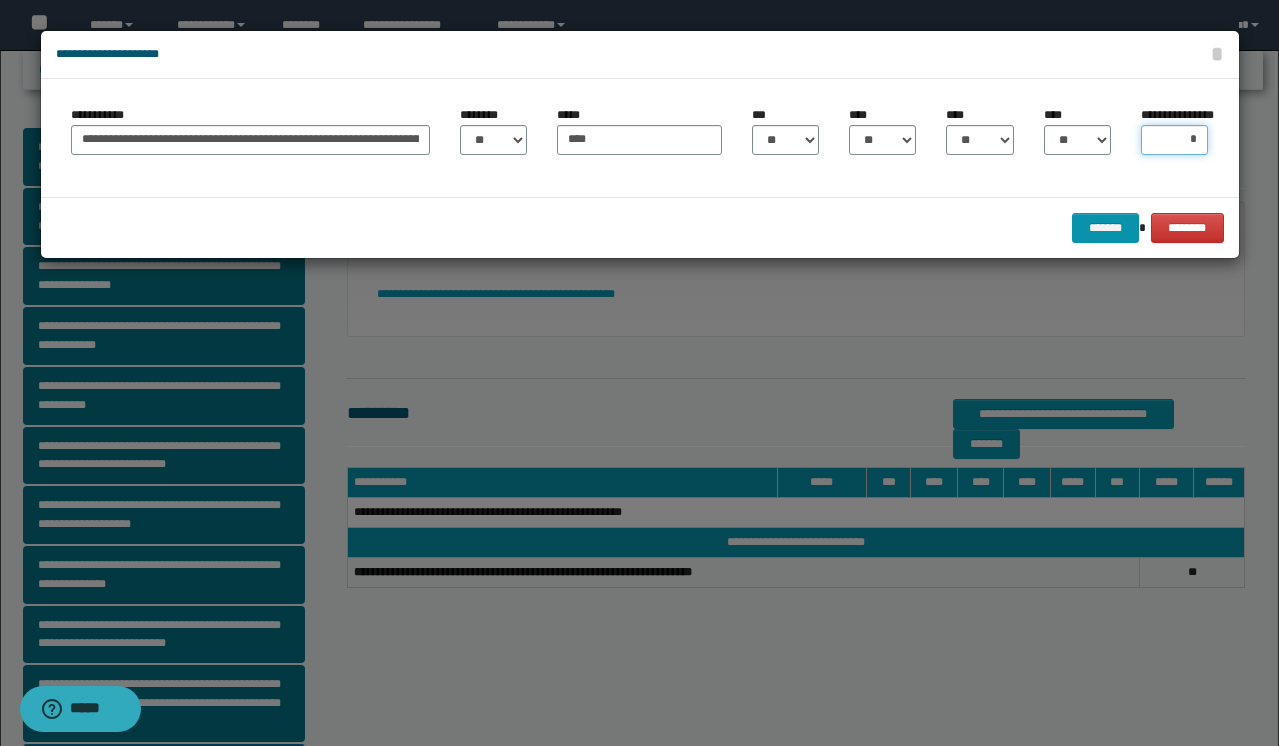 type on "**" 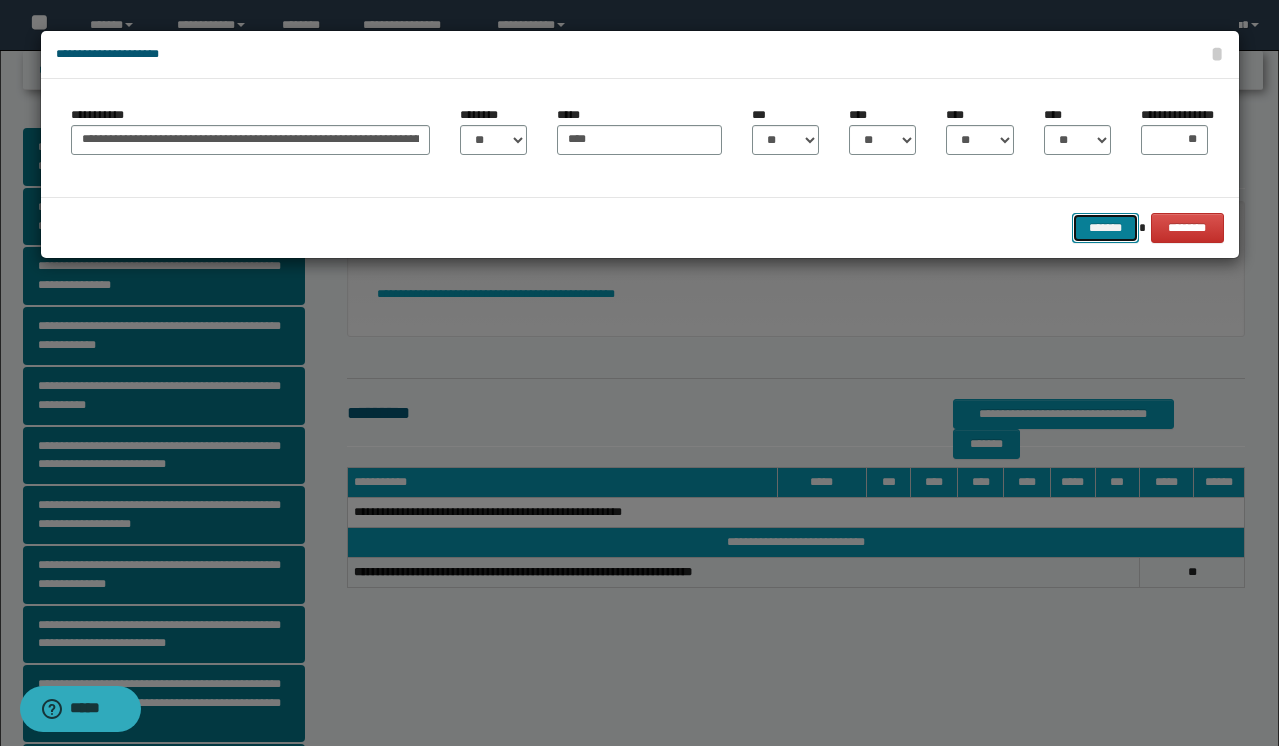 click on "*******" at bounding box center [1106, 228] 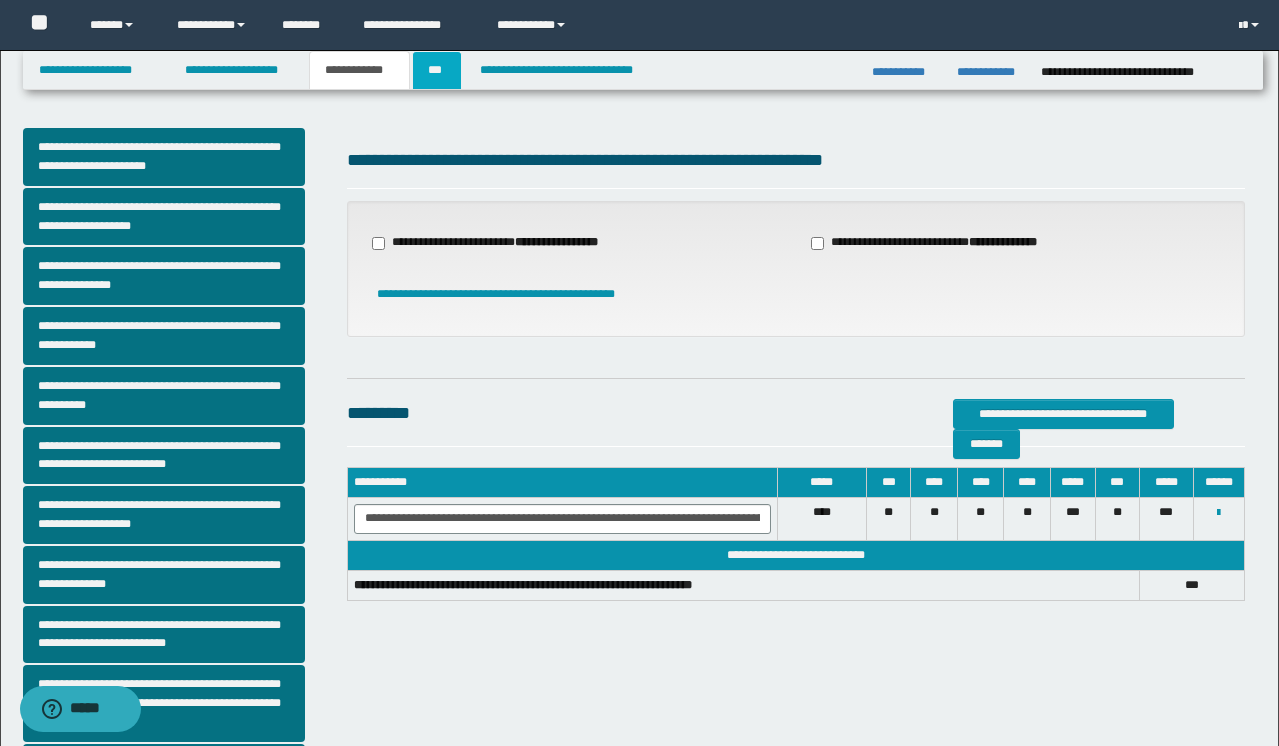 click on "***" at bounding box center [437, 70] 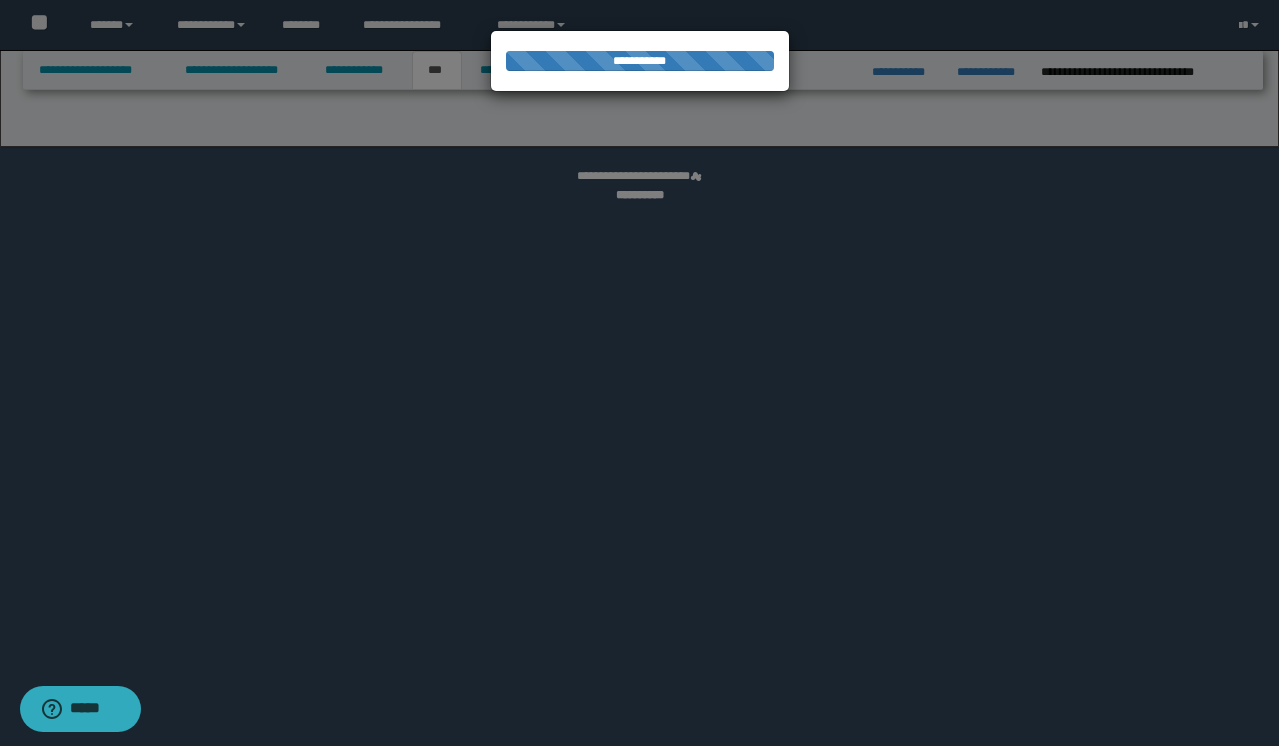 select on "*" 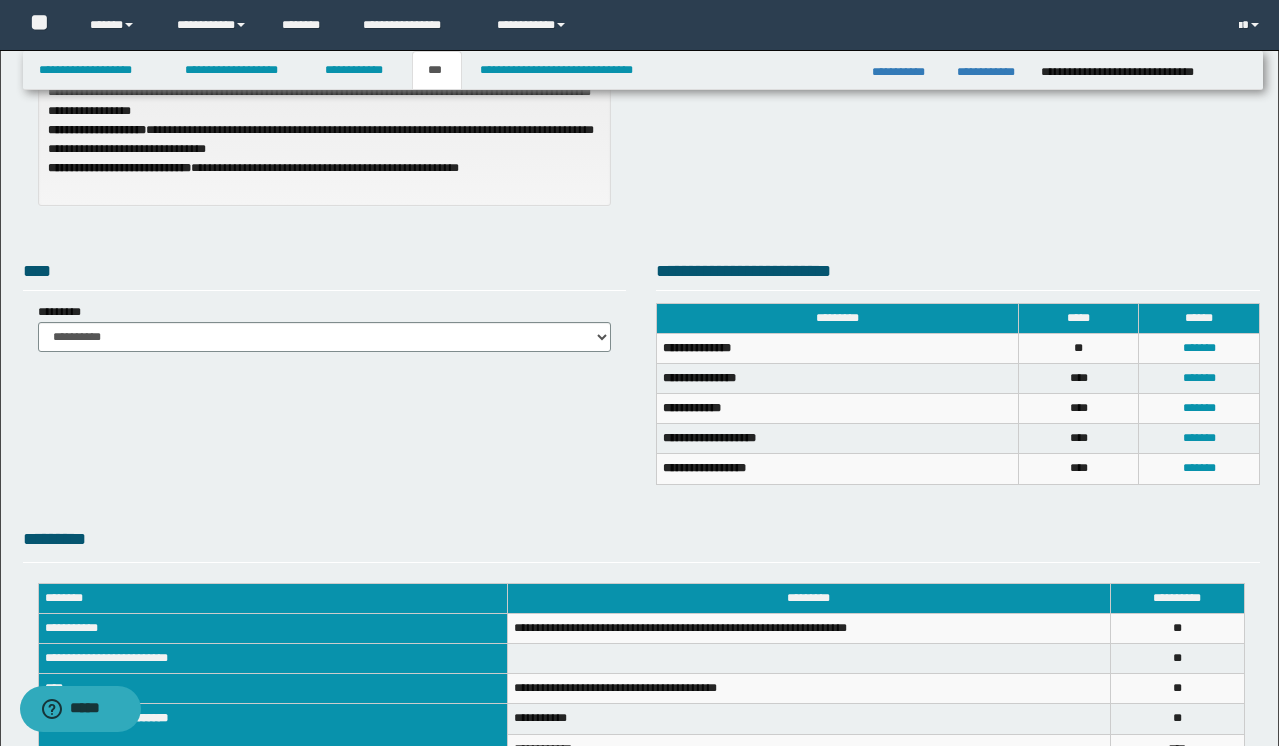scroll, scrollTop: 276, scrollLeft: 0, axis: vertical 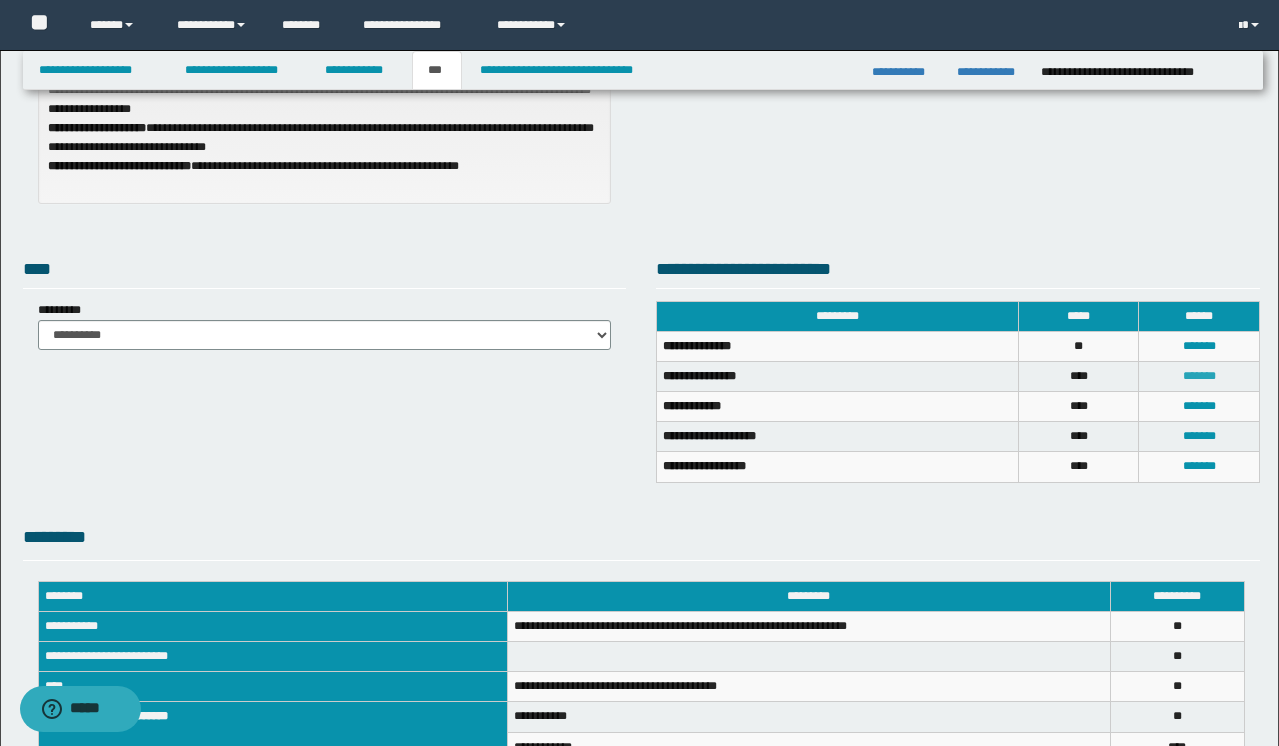 click on "*******" at bounding box center [1199, 376] 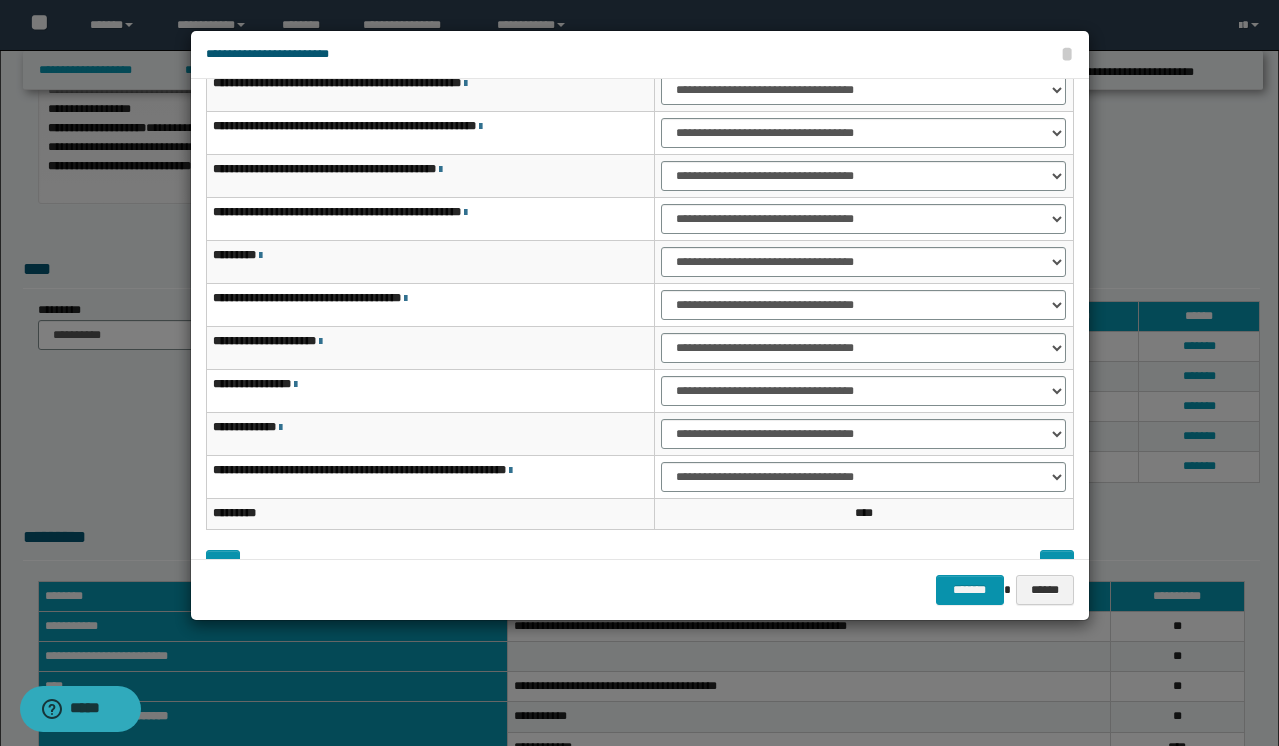 scroll, scrollTop: 88, scrollLeft: 0, axis: vertical 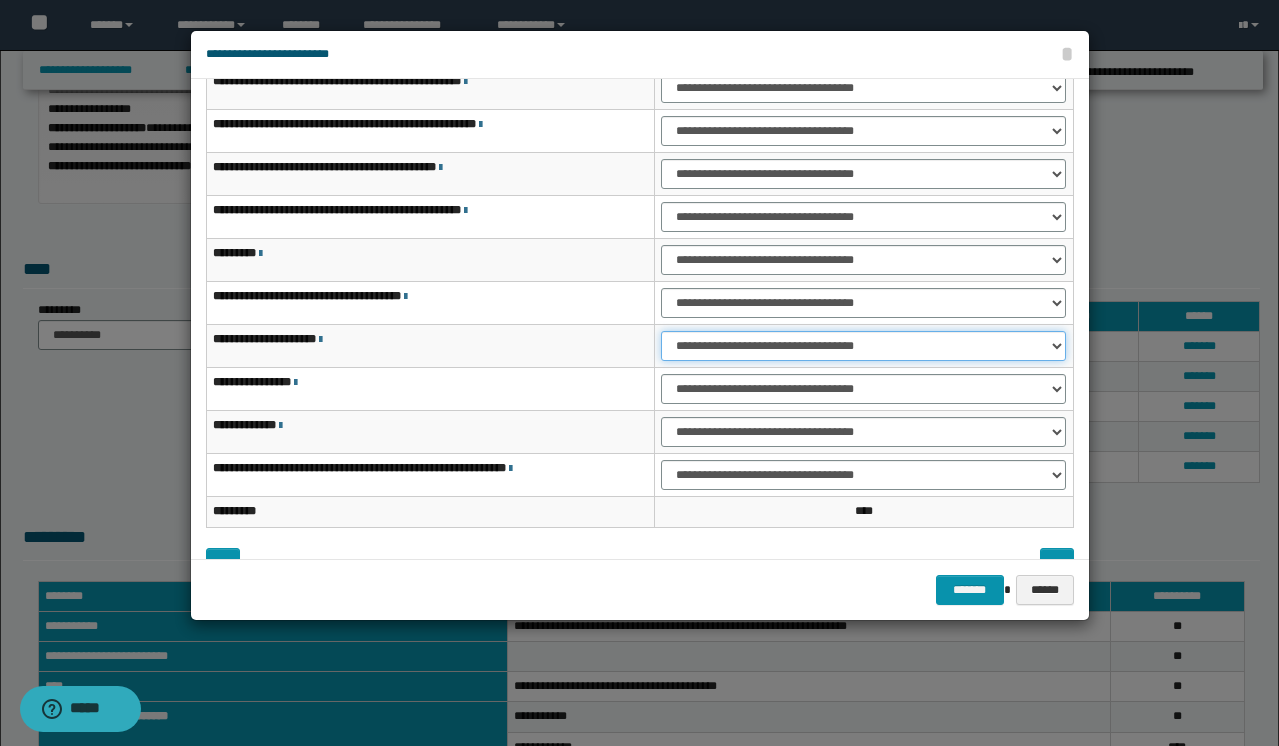 click on "**********" at bounding box center [864, 346] 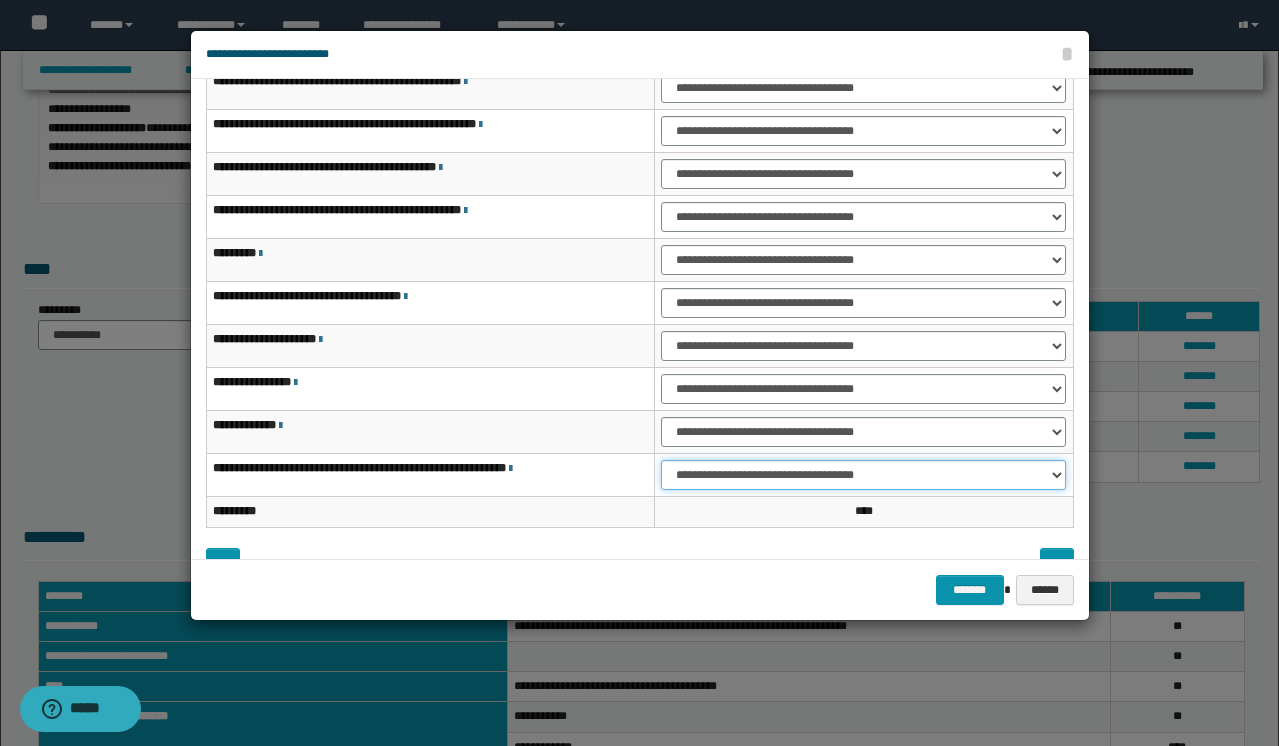 click on "**********" at bounding box center (864, 475) 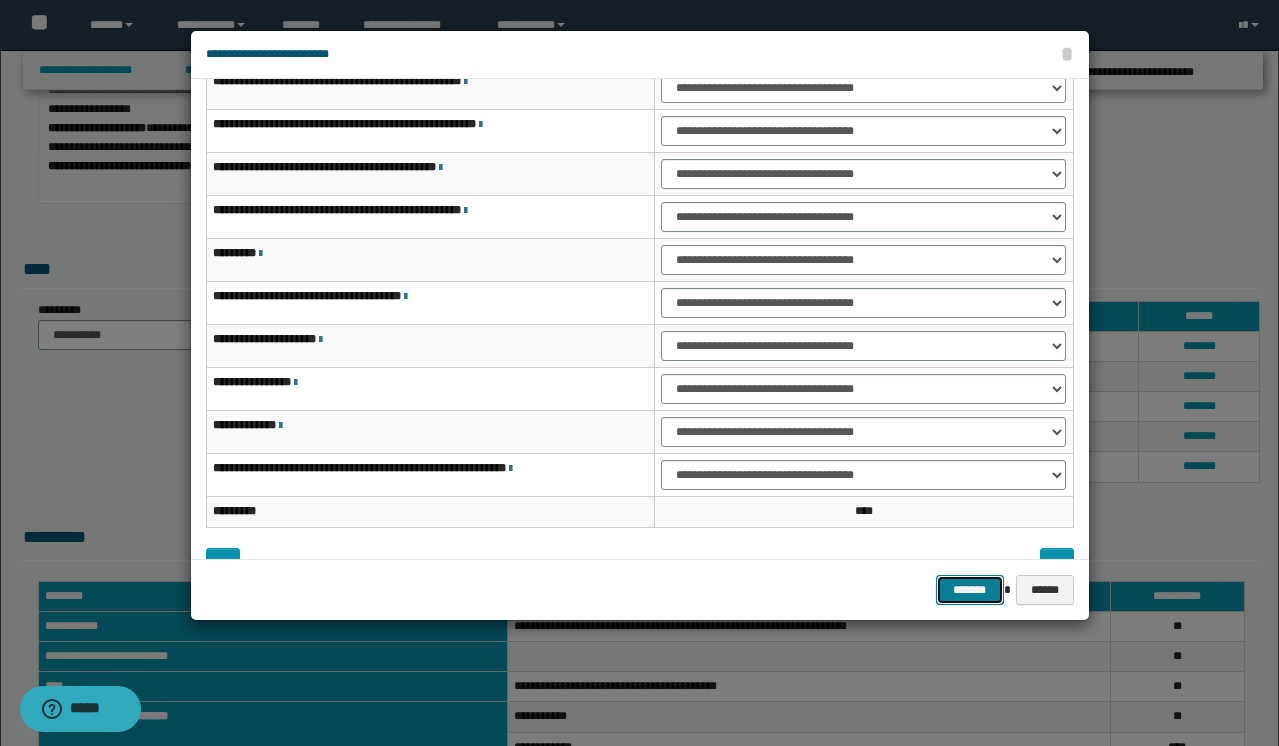 click on "*******" at bounding box center (970, 590) 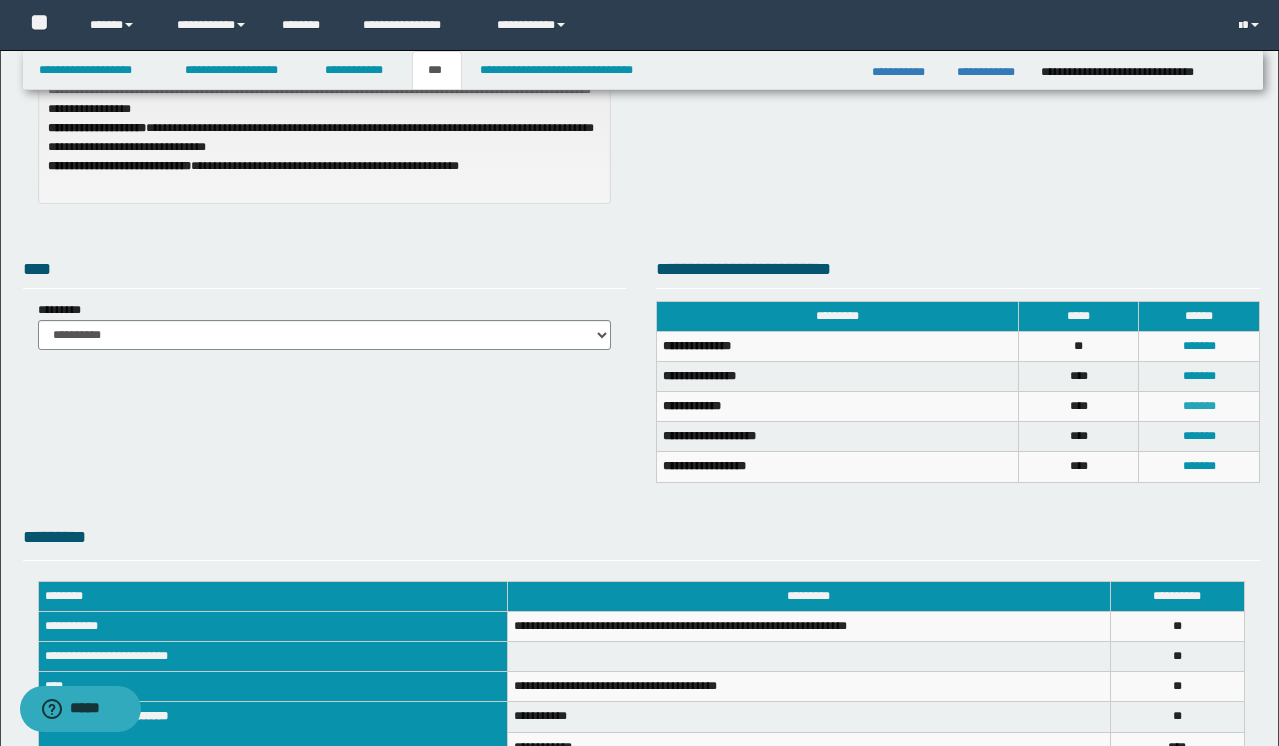 click on "*******" at bounding box center (1199, 406) 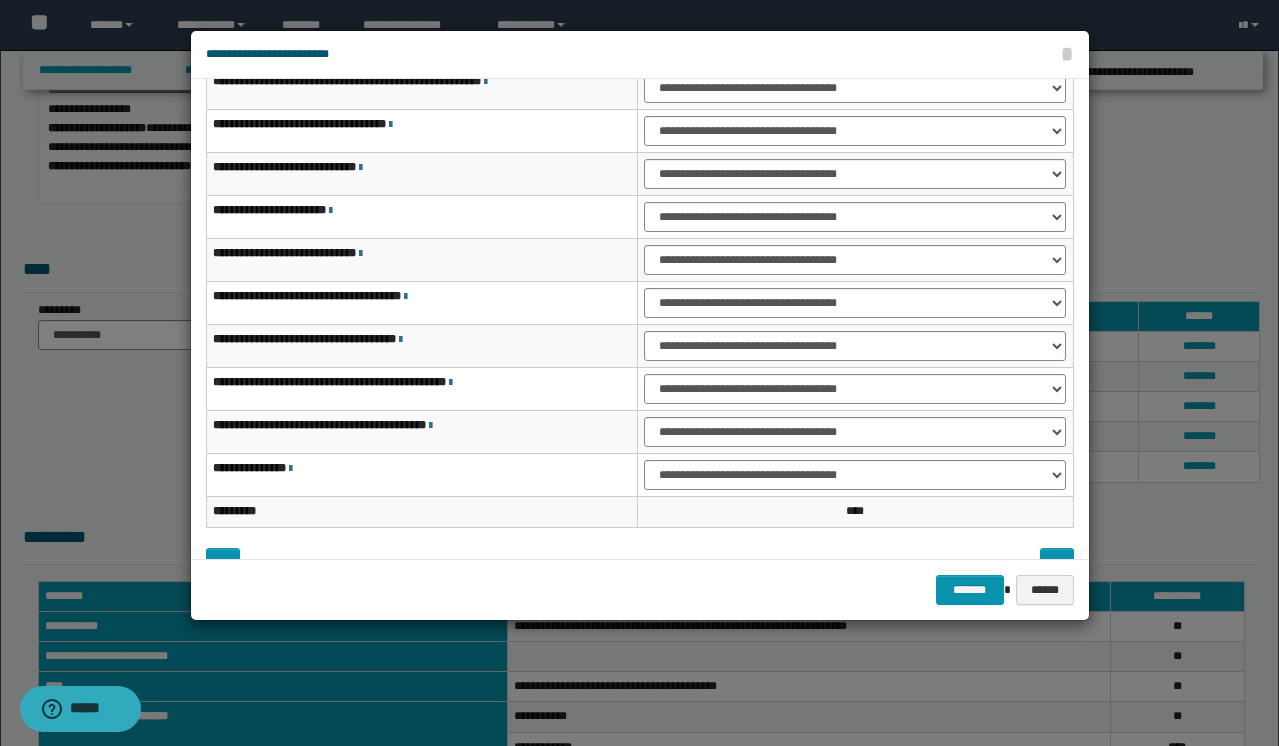 scroll, scrollTop: 0, scrollLeft: 0, axis: both 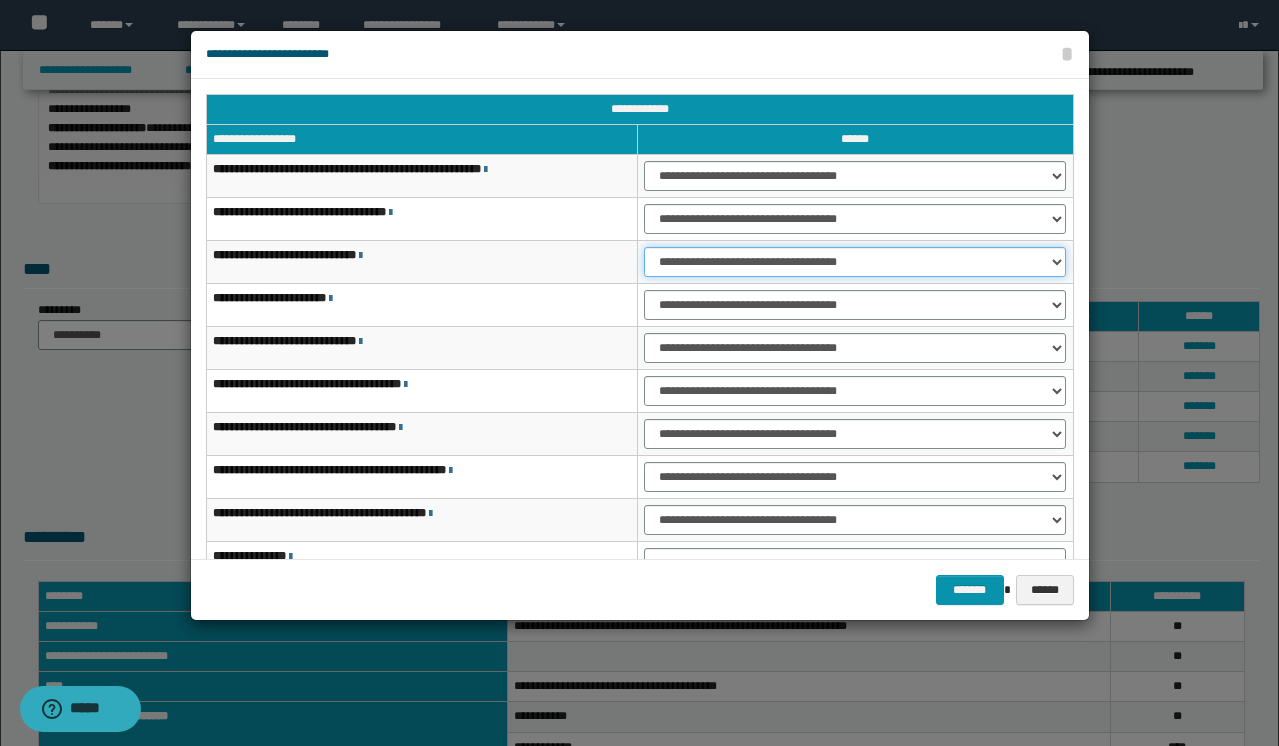 click on "**********" at bounding box center (855, 262) 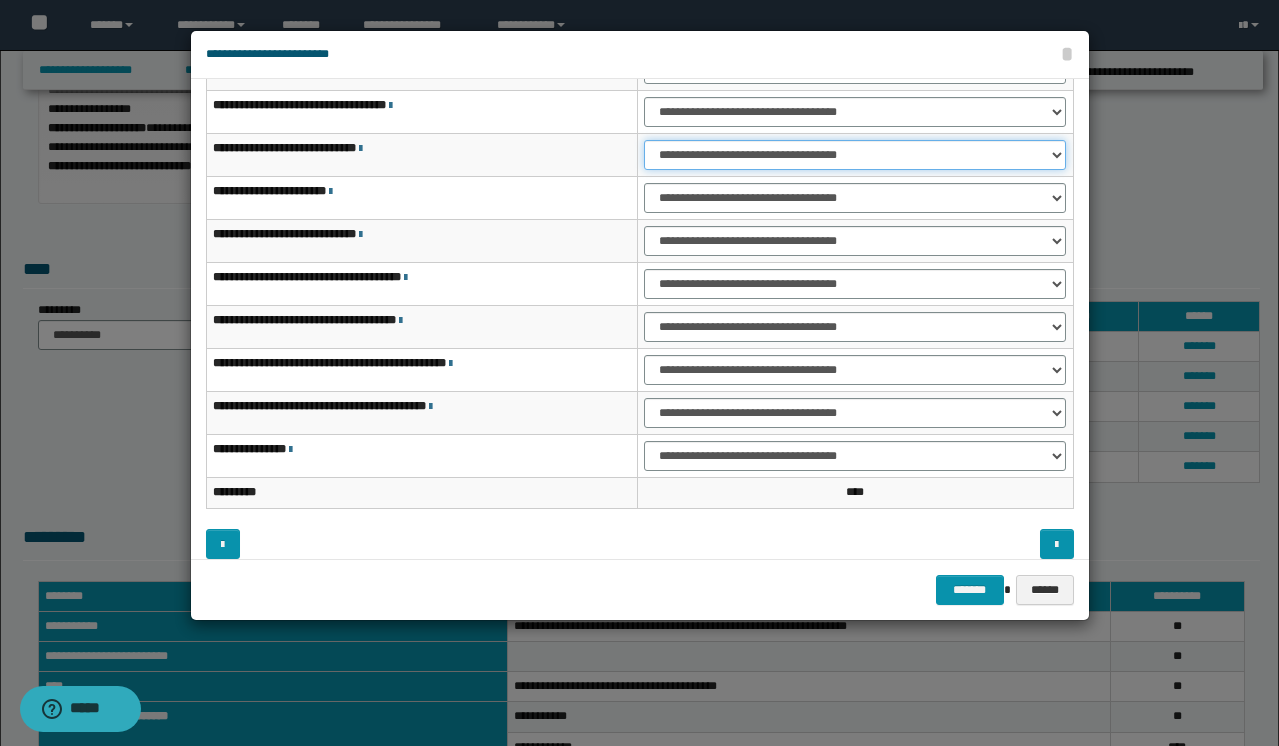 scroll, scrollTop: 121, scrollLeft: 0, axis: vertical 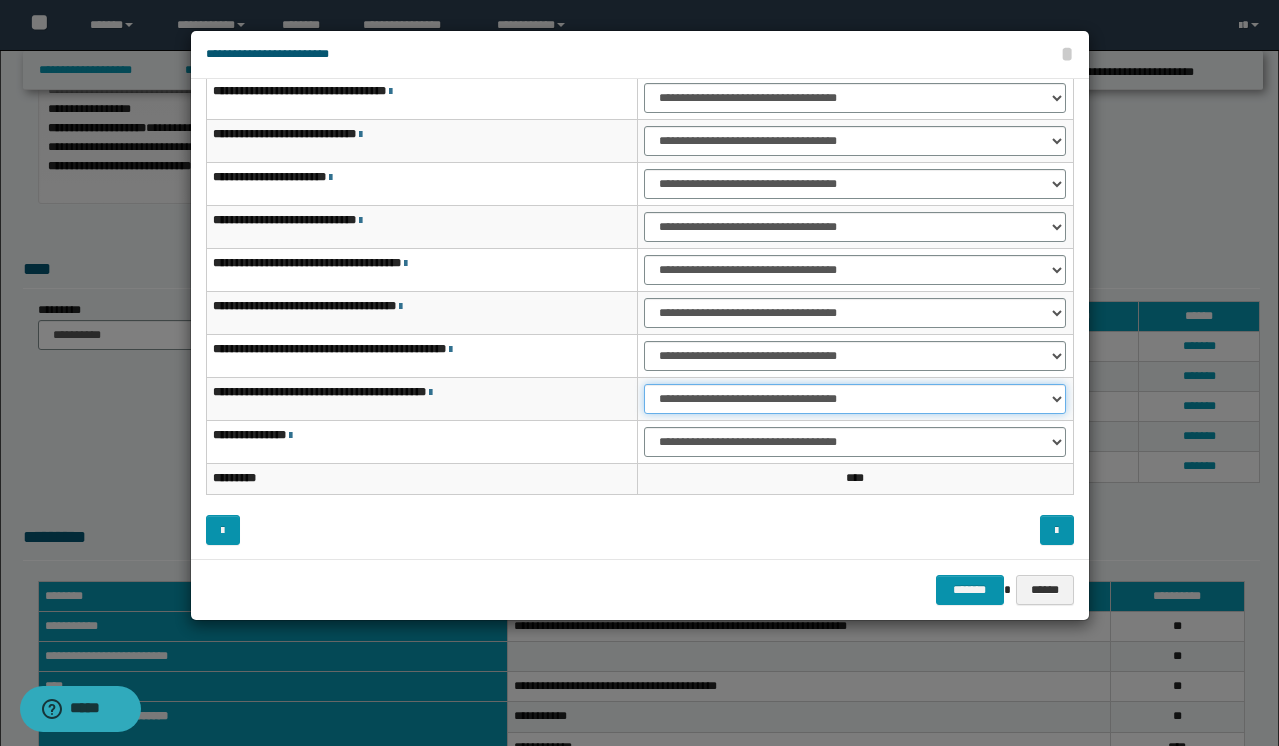 click on "**********" at bounding box center (855, 399) 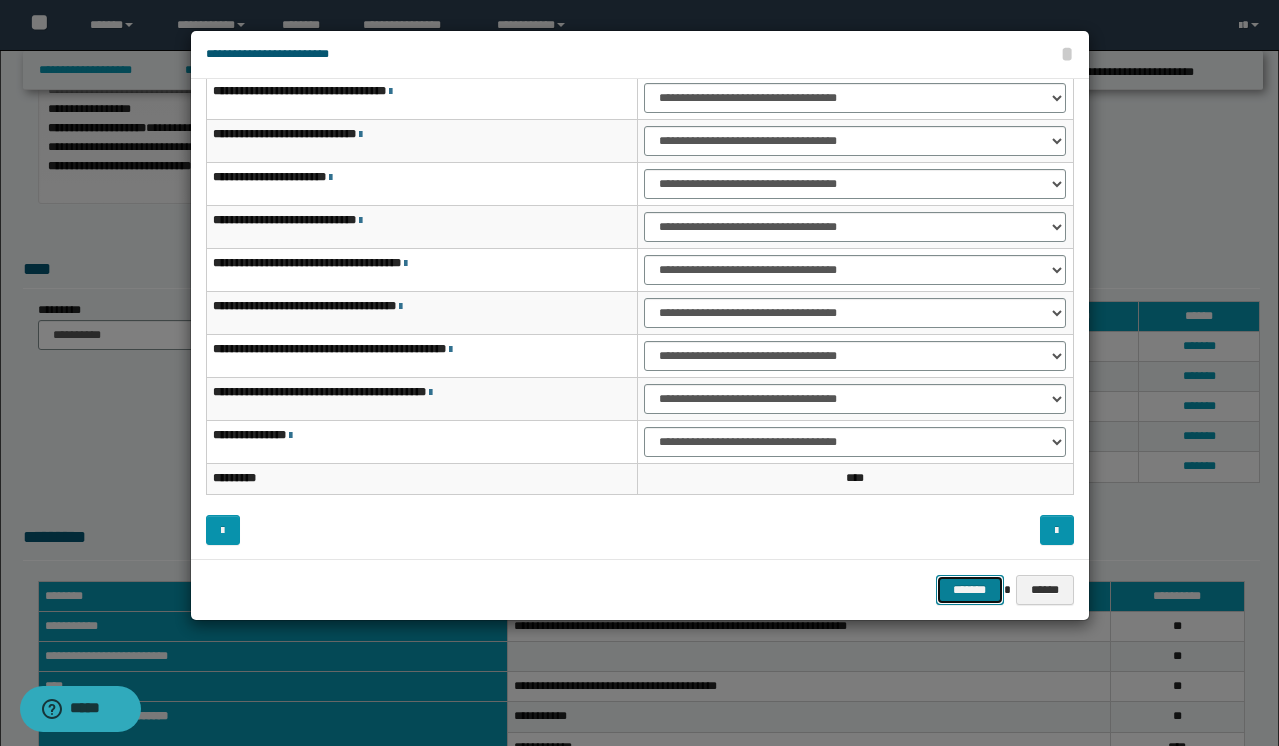 click on "*******" at bounding box center (970, 590) 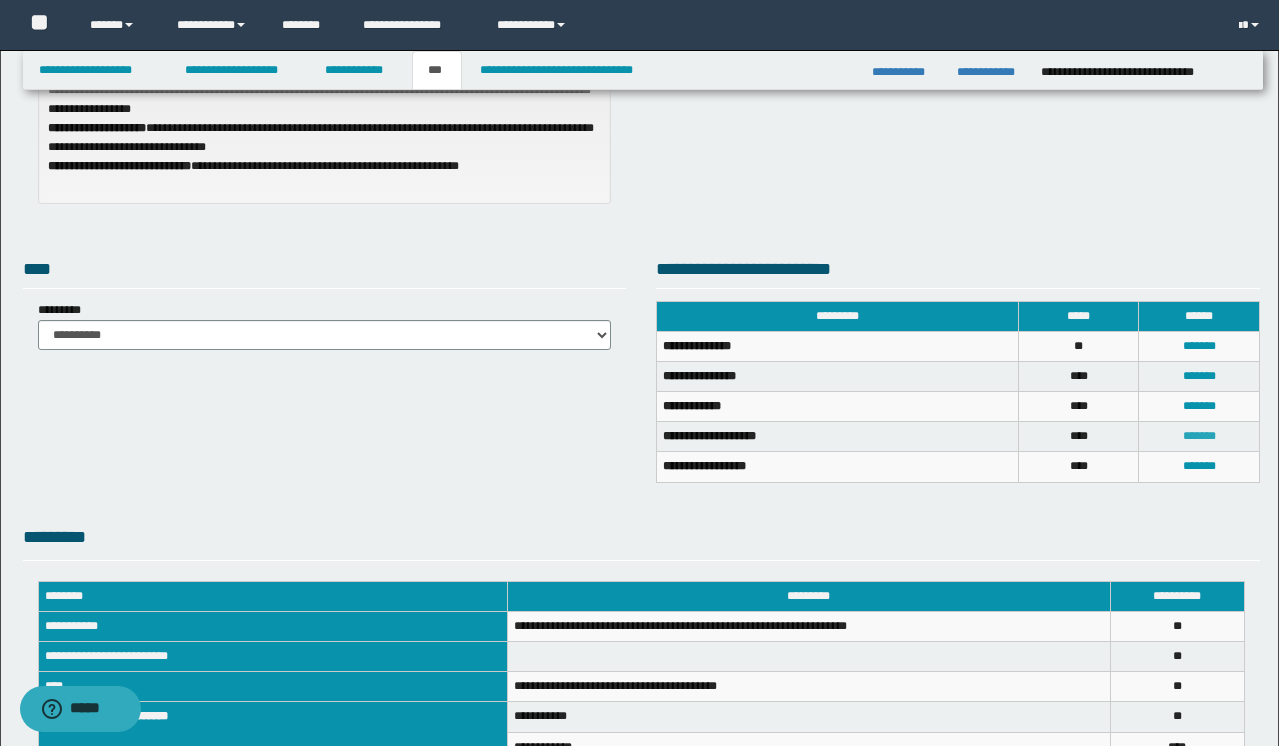 click on "*******" at bounding box center [1199, 436] 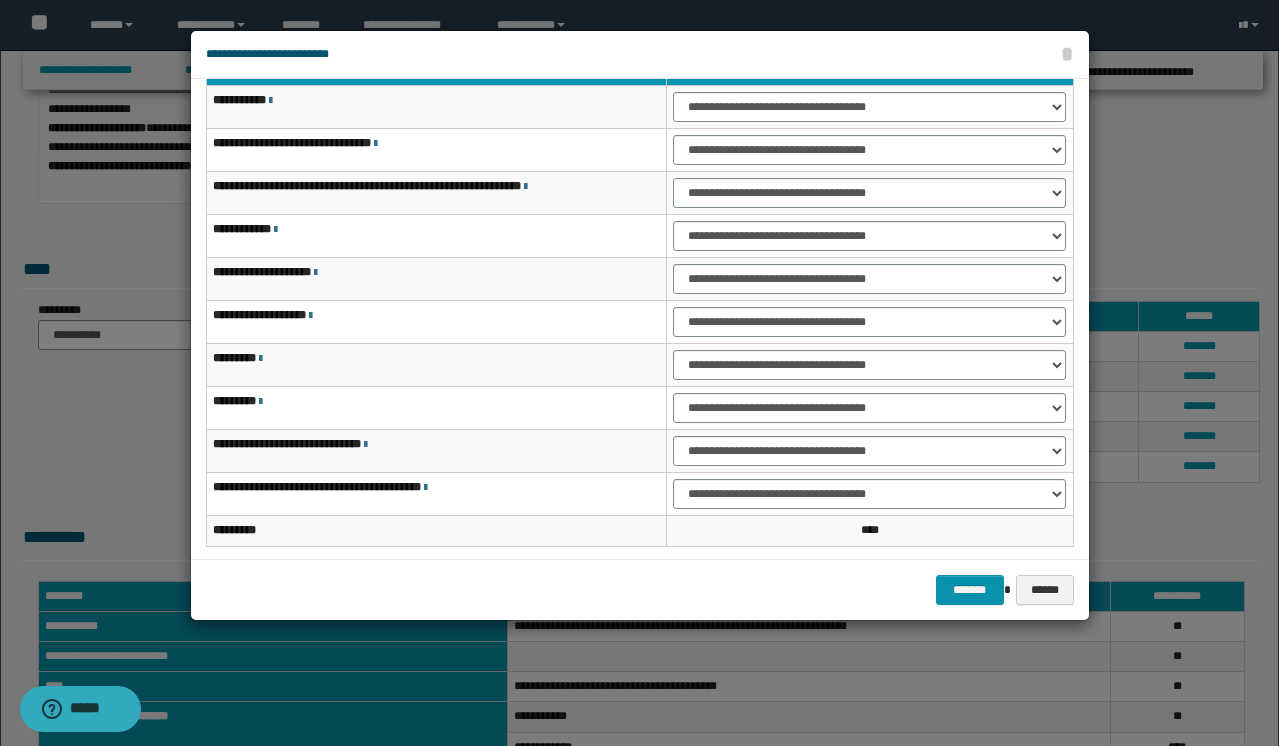 scroll, scrollTop: 0, scrollLeft: 0, axis: both 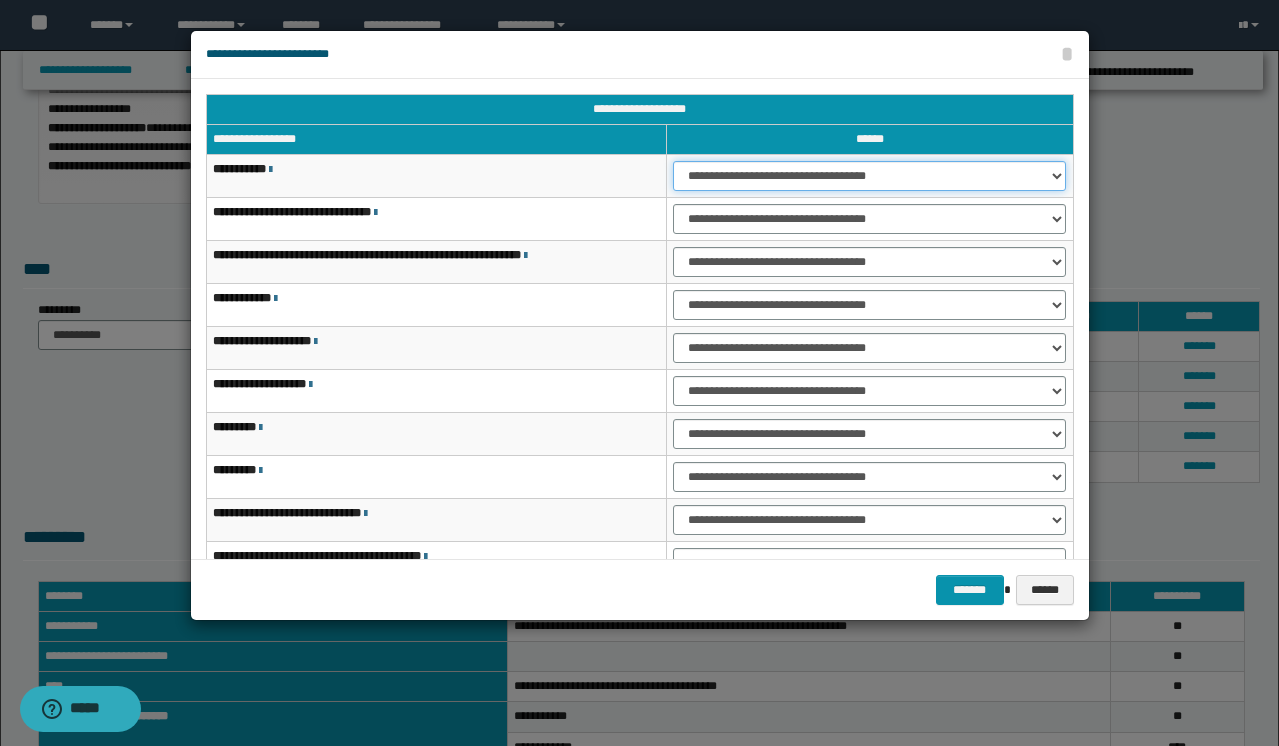 click on "**********" at bounding box center (869, 176) 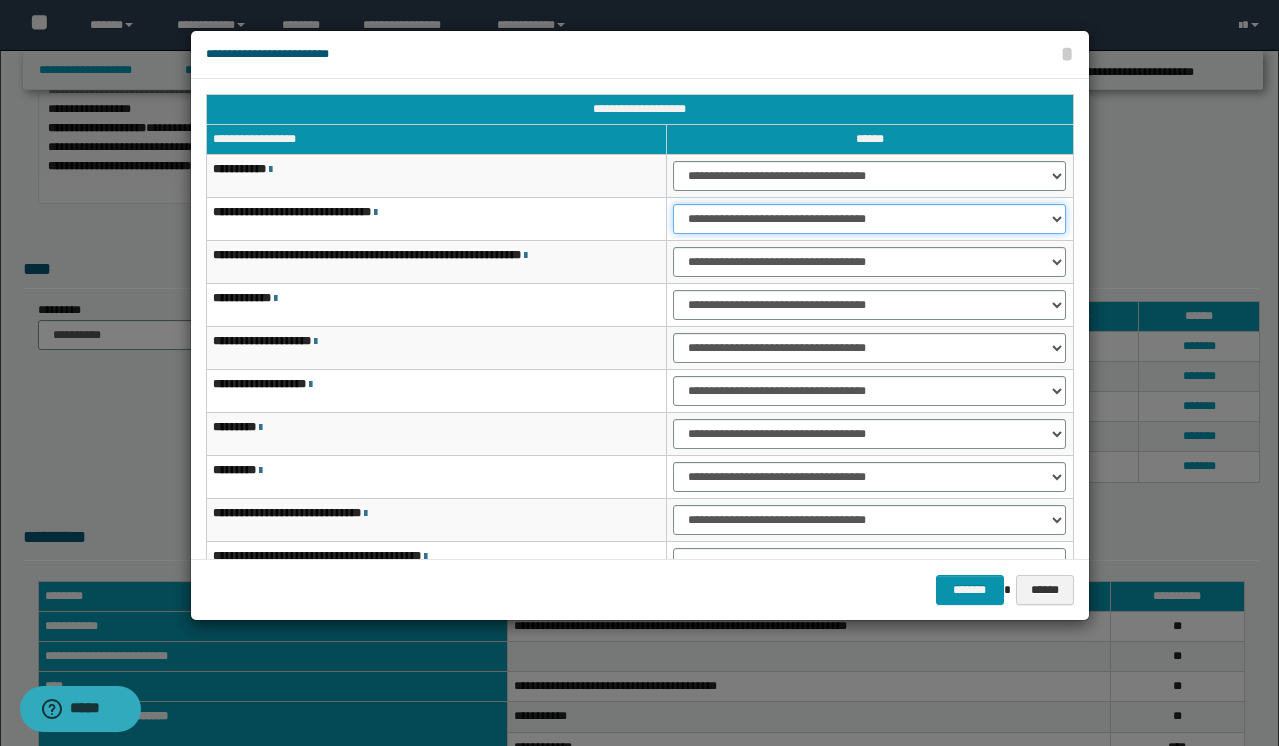 click on "**********" at bounding box center [869, 219] 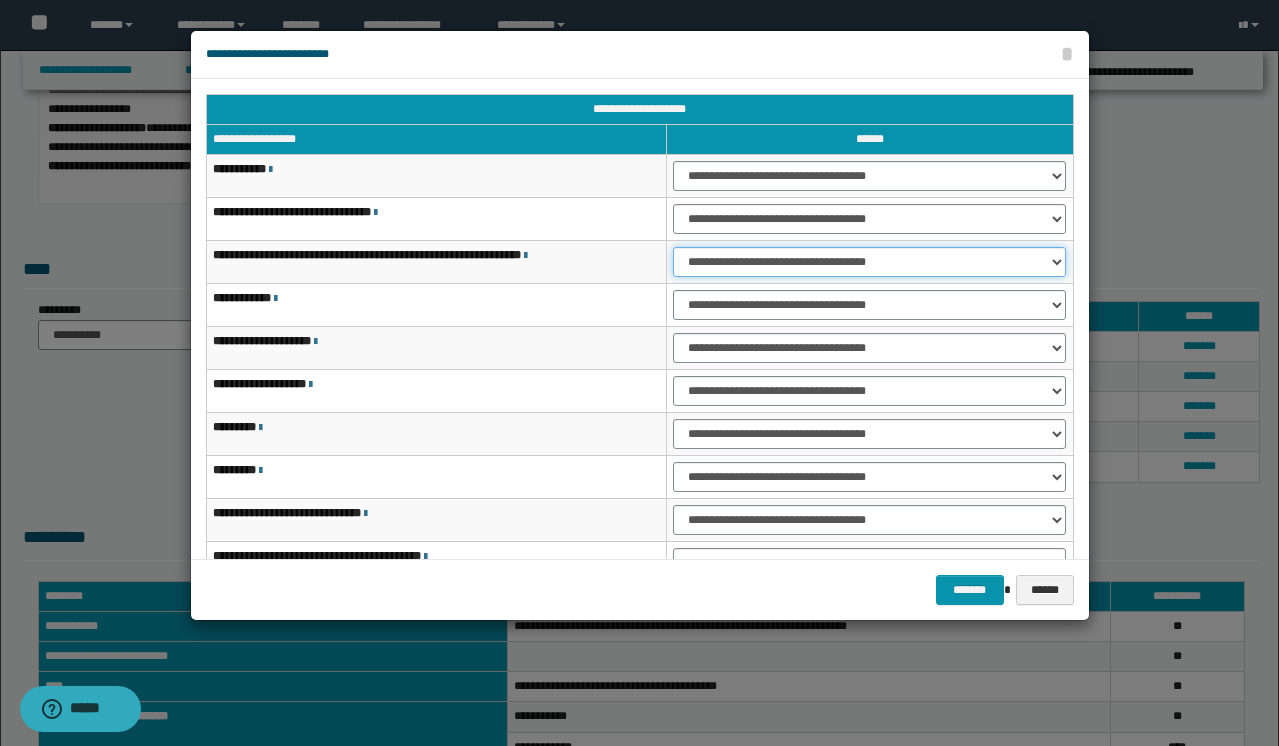 click on "**********" at bounding box center (869, 262) 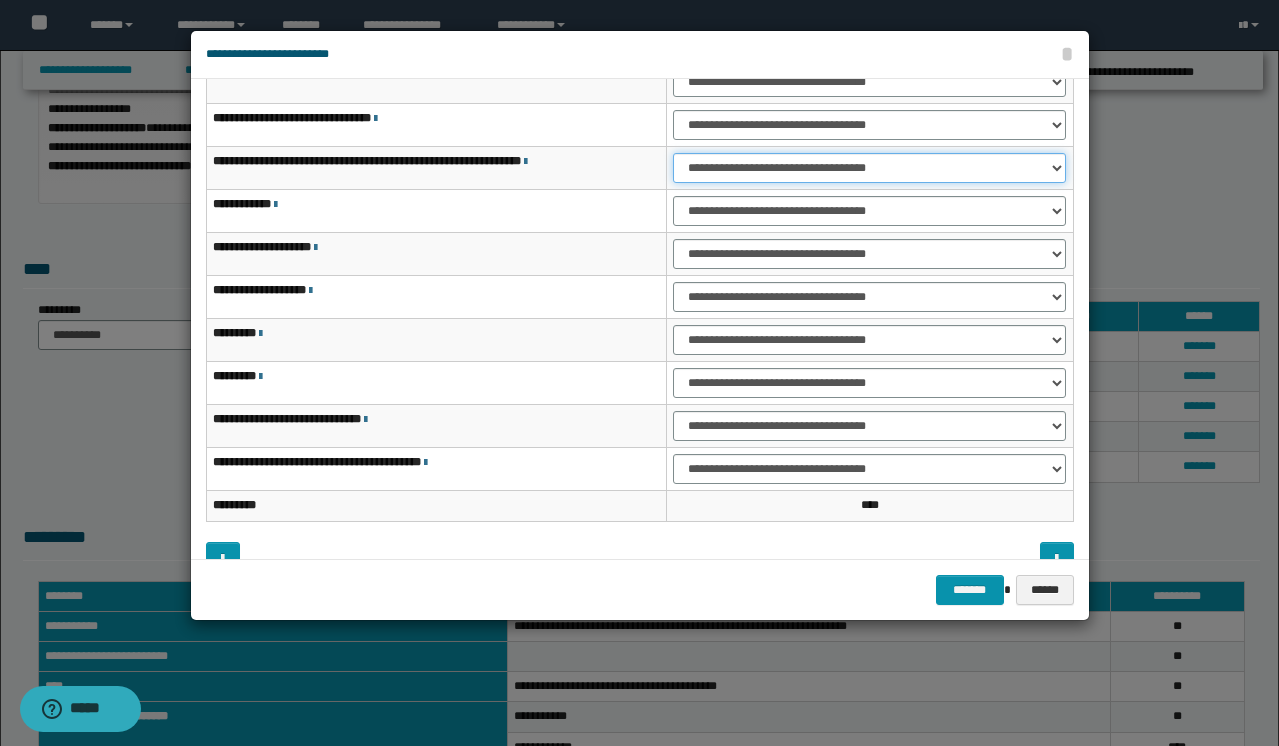 scroll, scrollTop: 121, scrollLeft: 0, axis: vertical 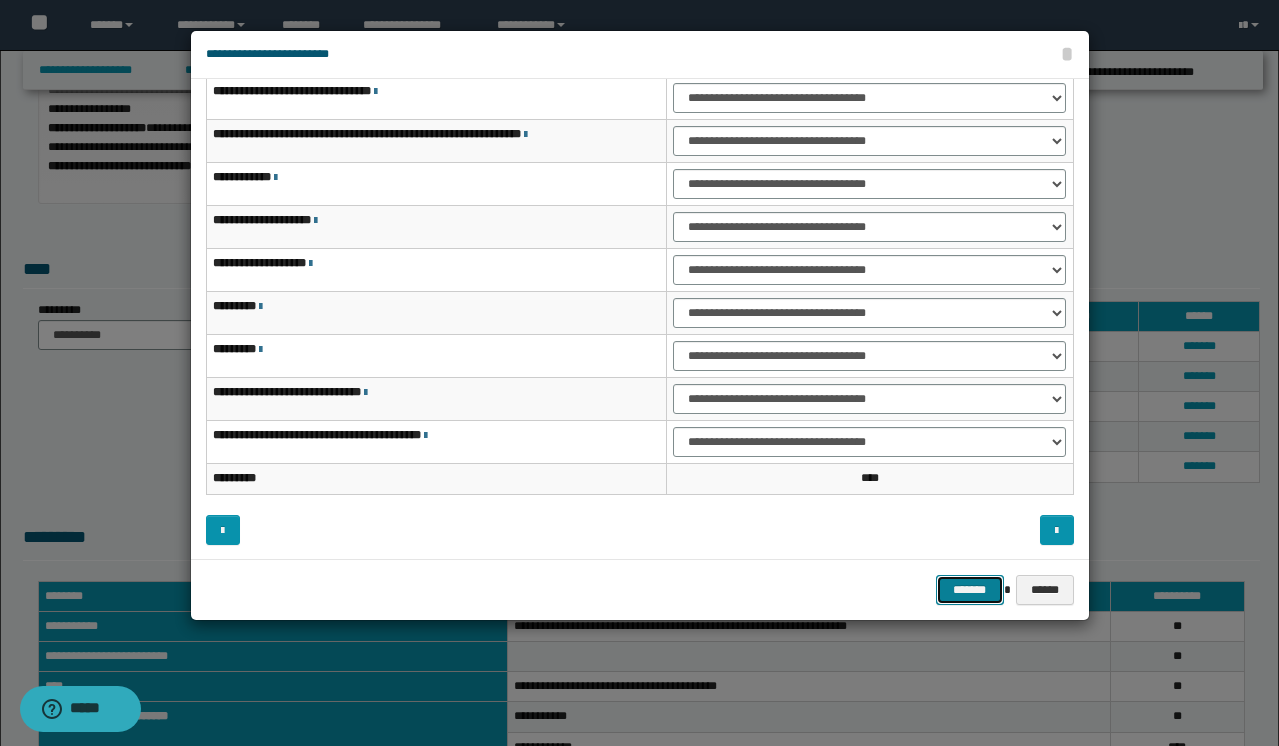 click on "*******" at bounding box center [970, 590] 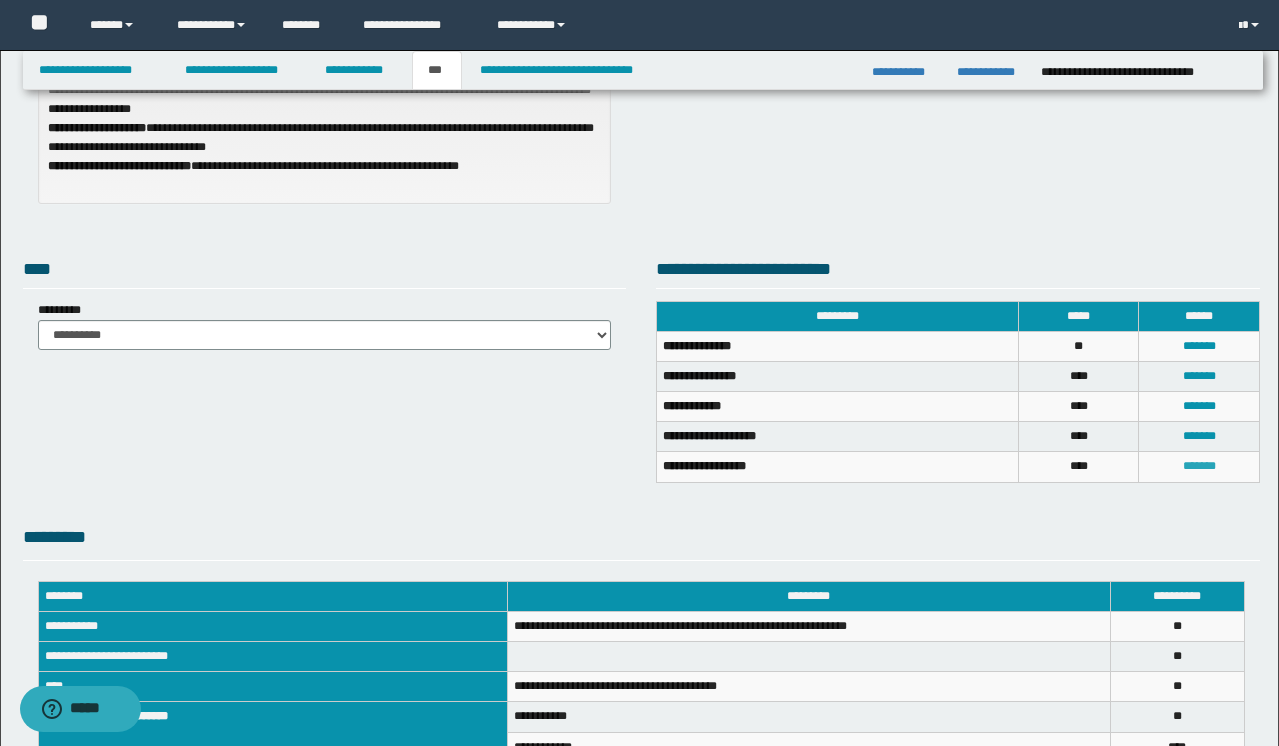 click on "*******" at bounding box center (1199, 466) 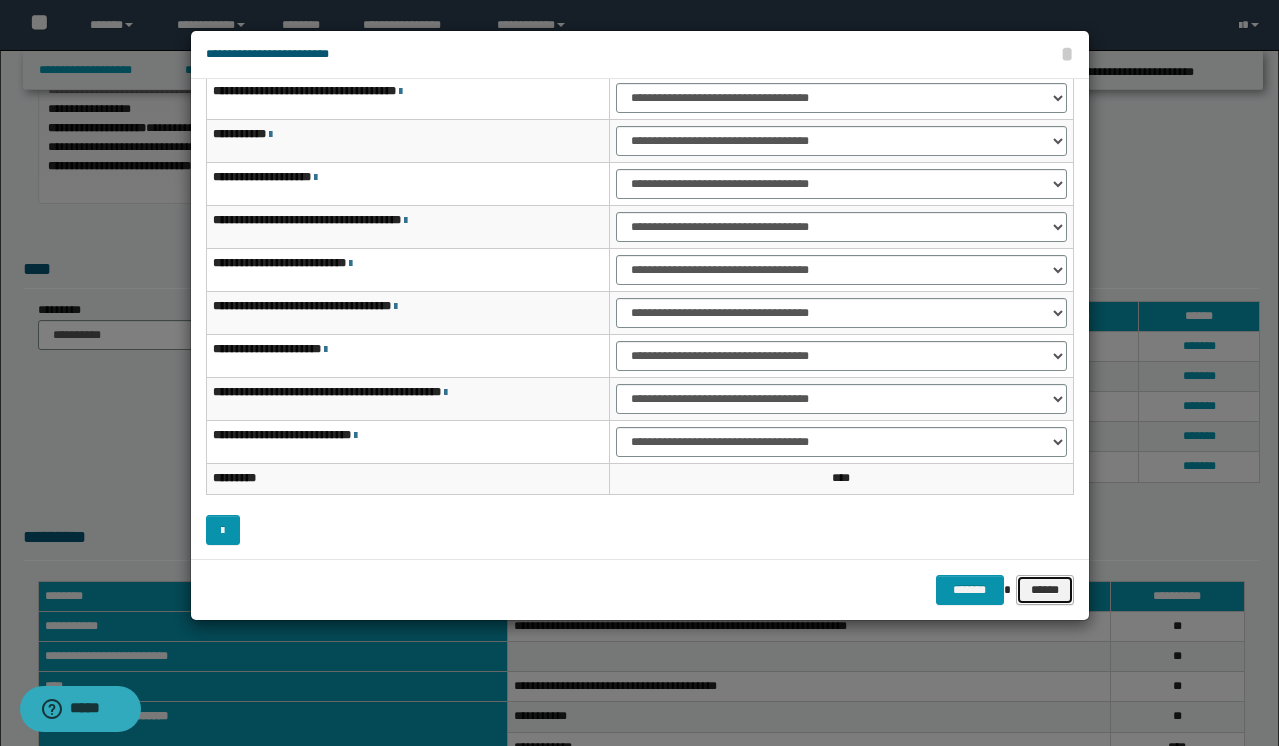 click on "******" at bounding box center (1045, 590) 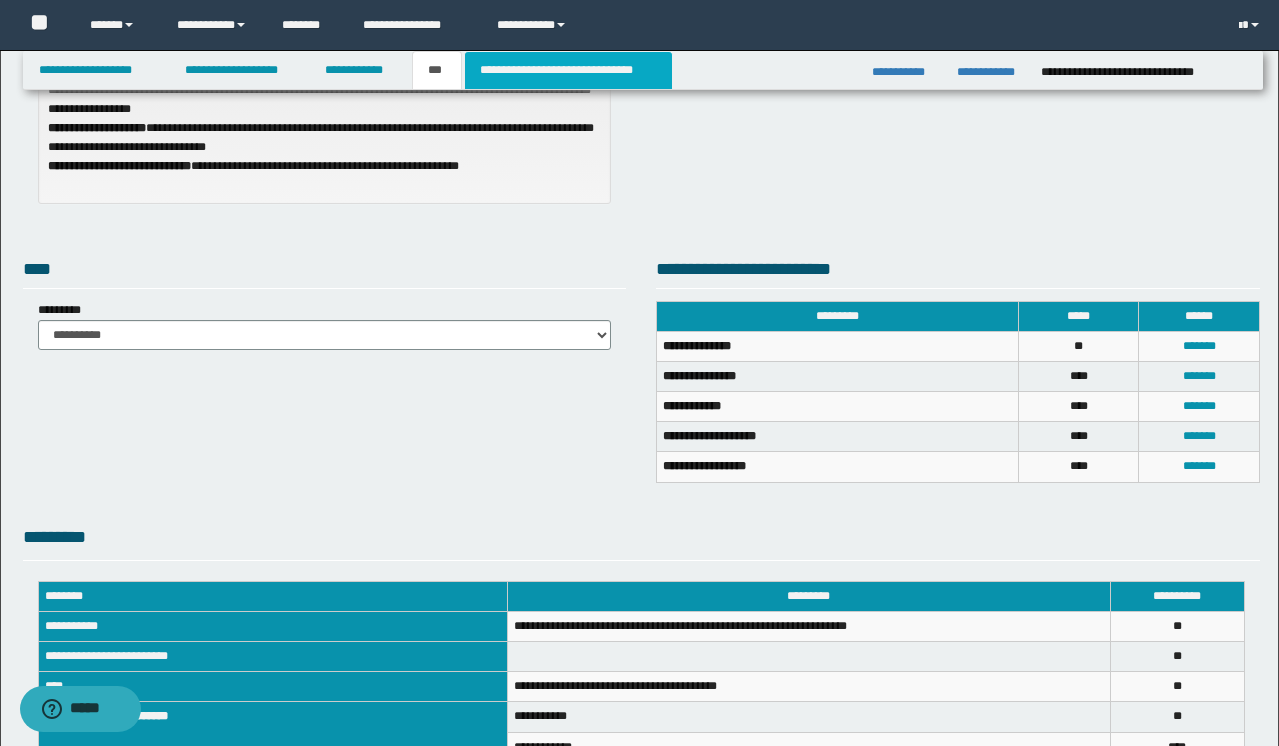 click on "**********" at bounding box center (568, 70) 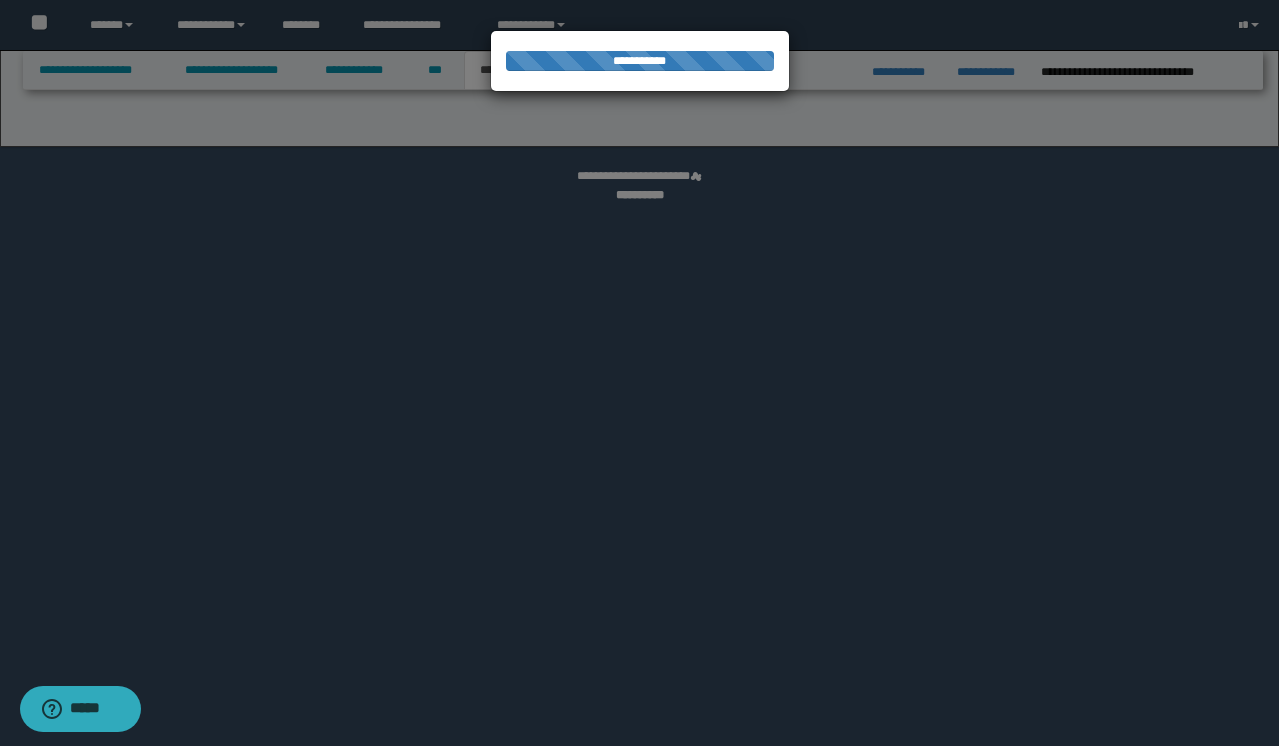 select on "*" 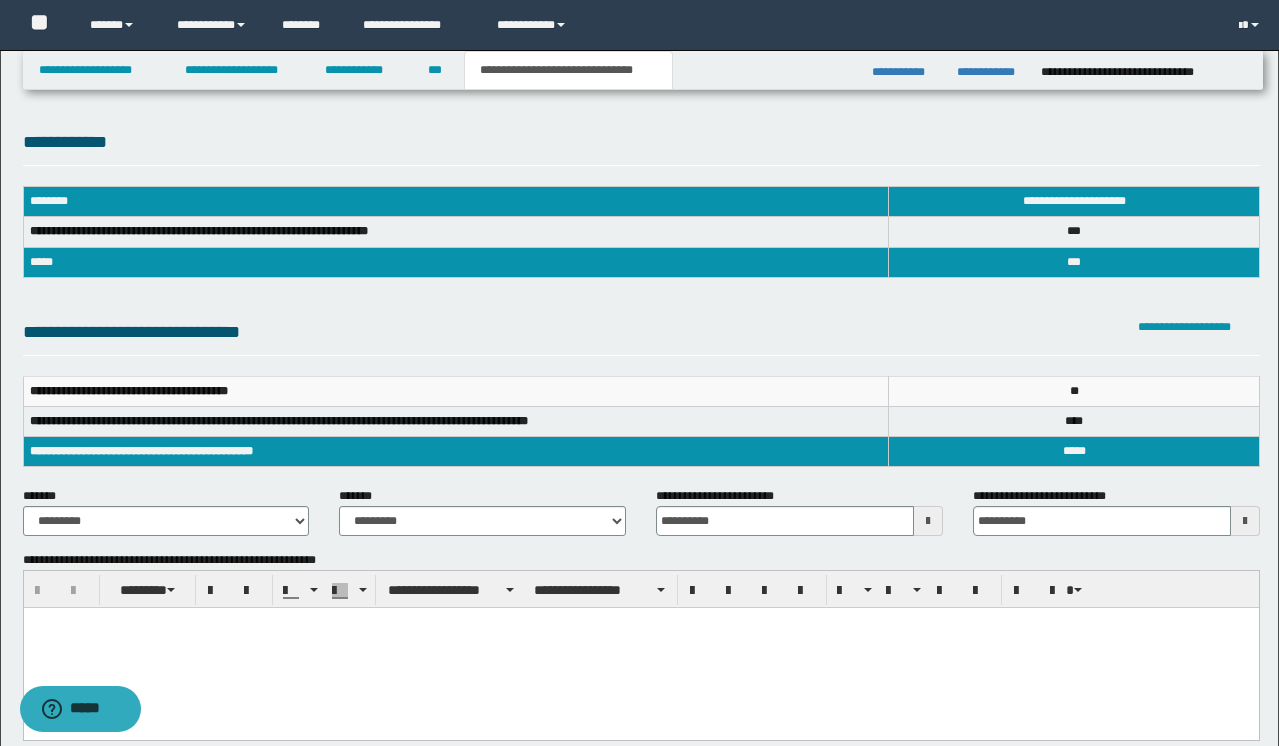 scroll, scrollTop: 0, scrollLeft: 0, axis: both 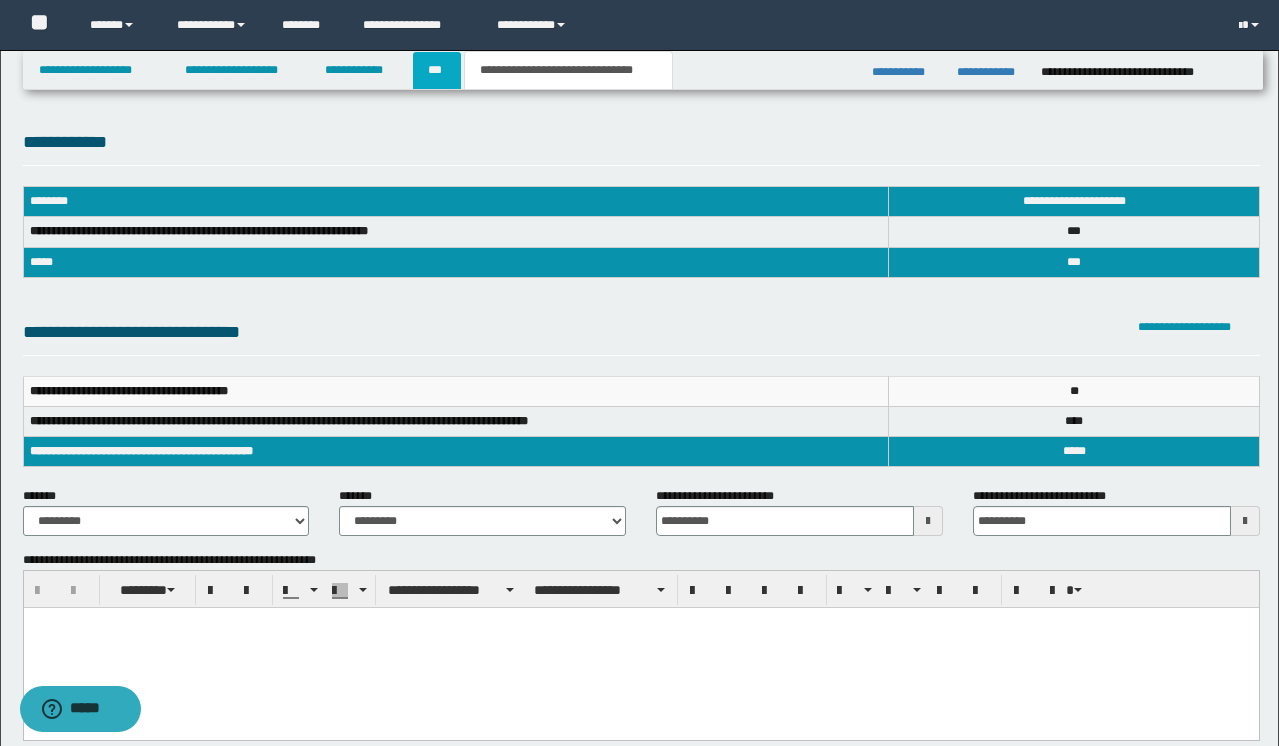 click on "***" at bounding box center [437, 70] 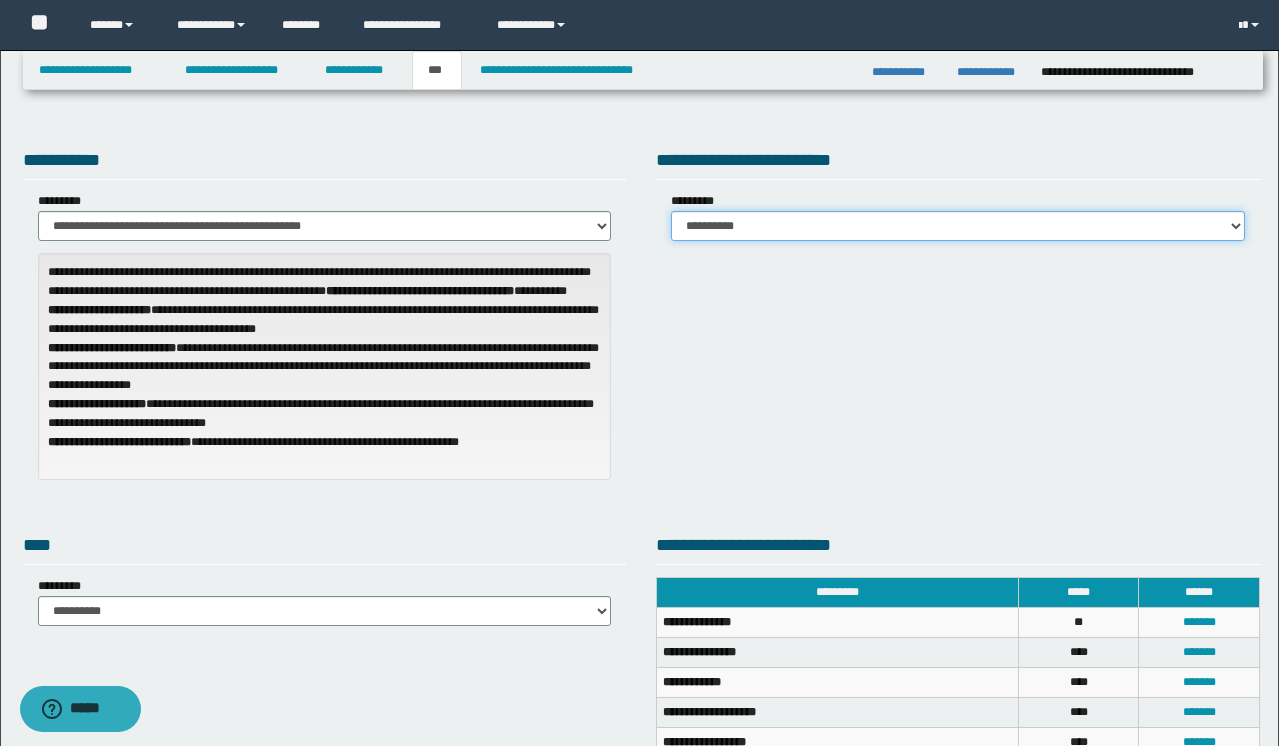 click on "**********" at bounding box center [958, 226] 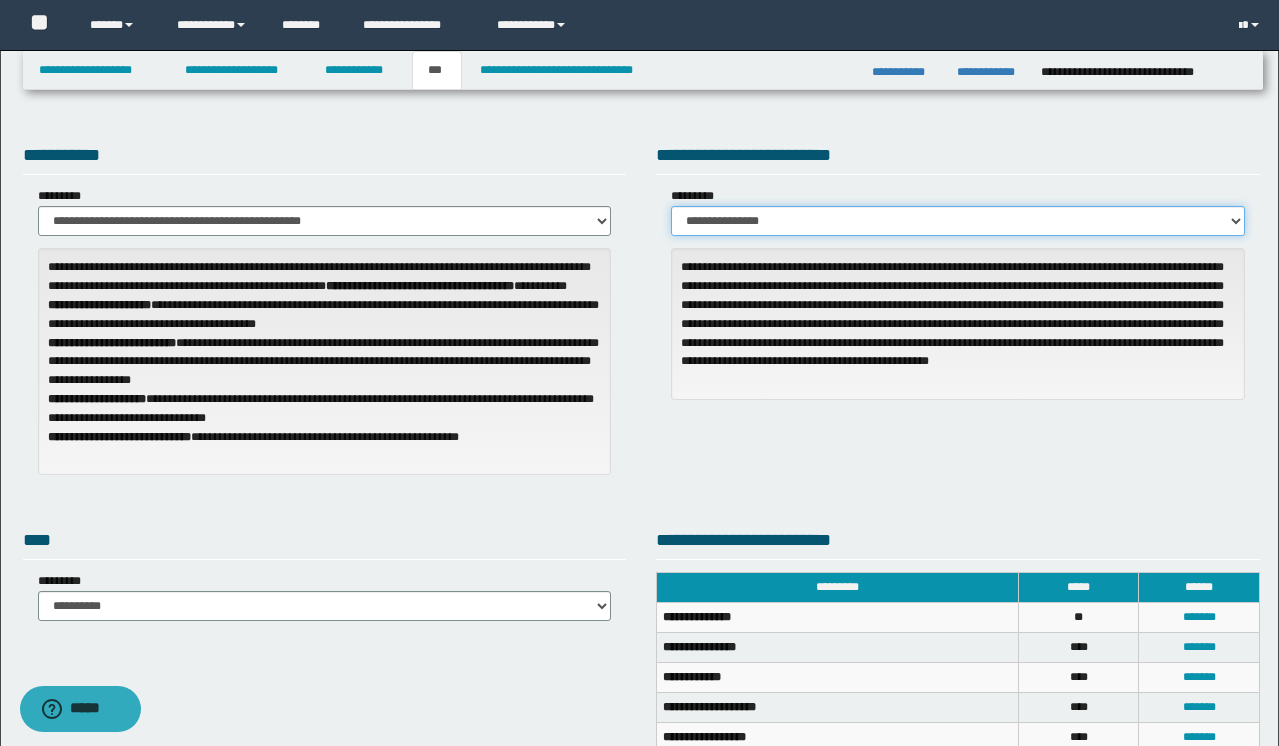 scroll, scrollTop: 0, scrollLeft: 0, axis: both 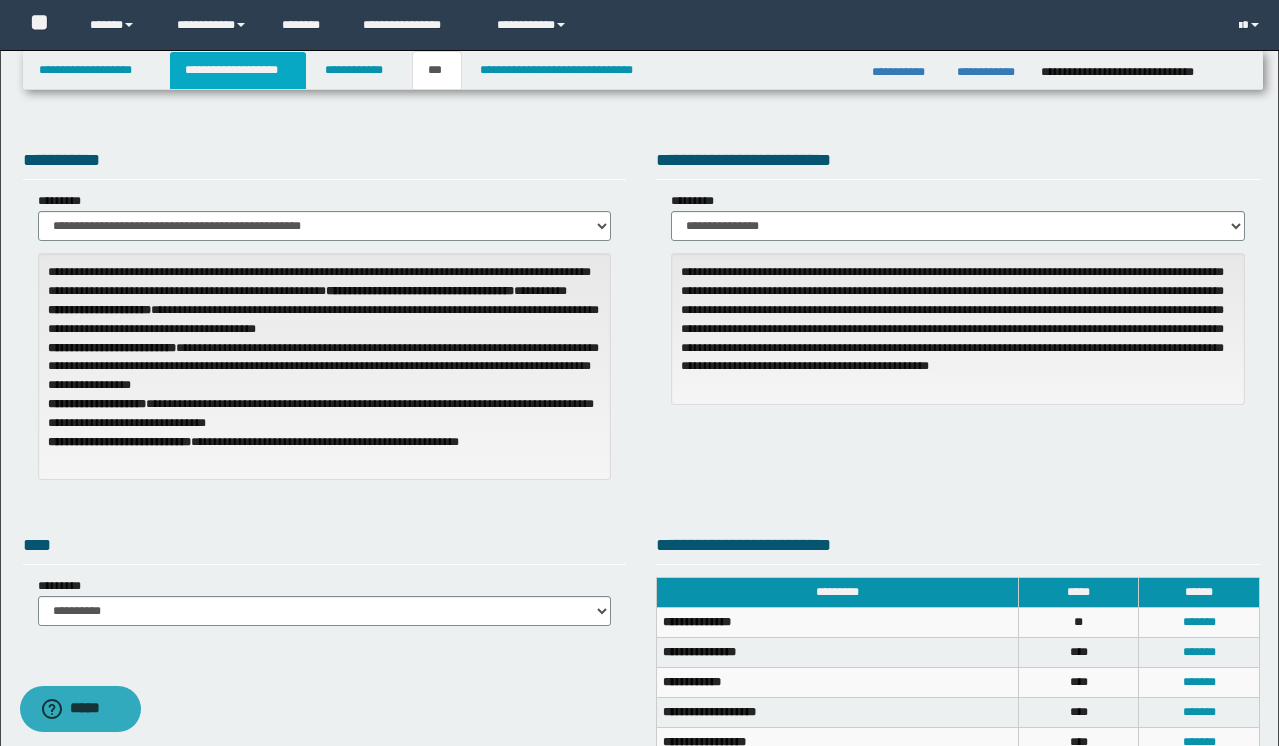 click on "**********" at bounding box center [238, 70] 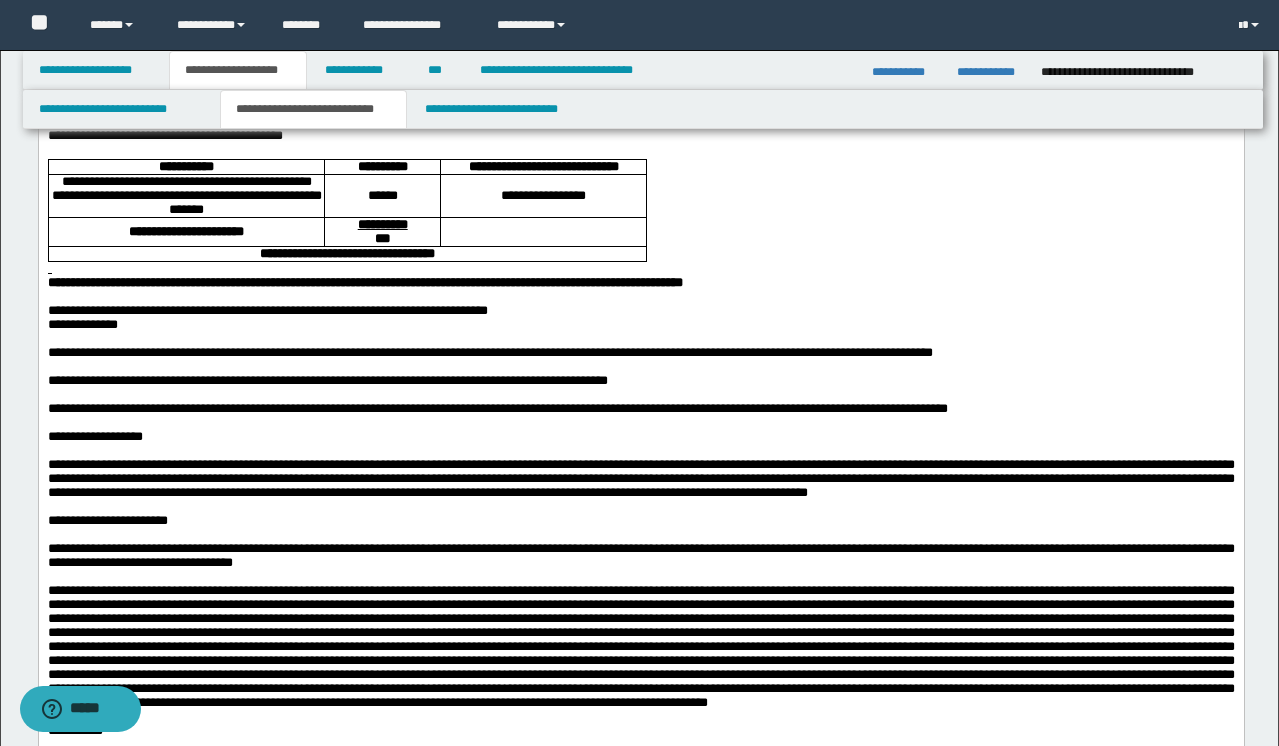 scroll, scrollTop: 445, scrollLeft: 0, axis: vertical 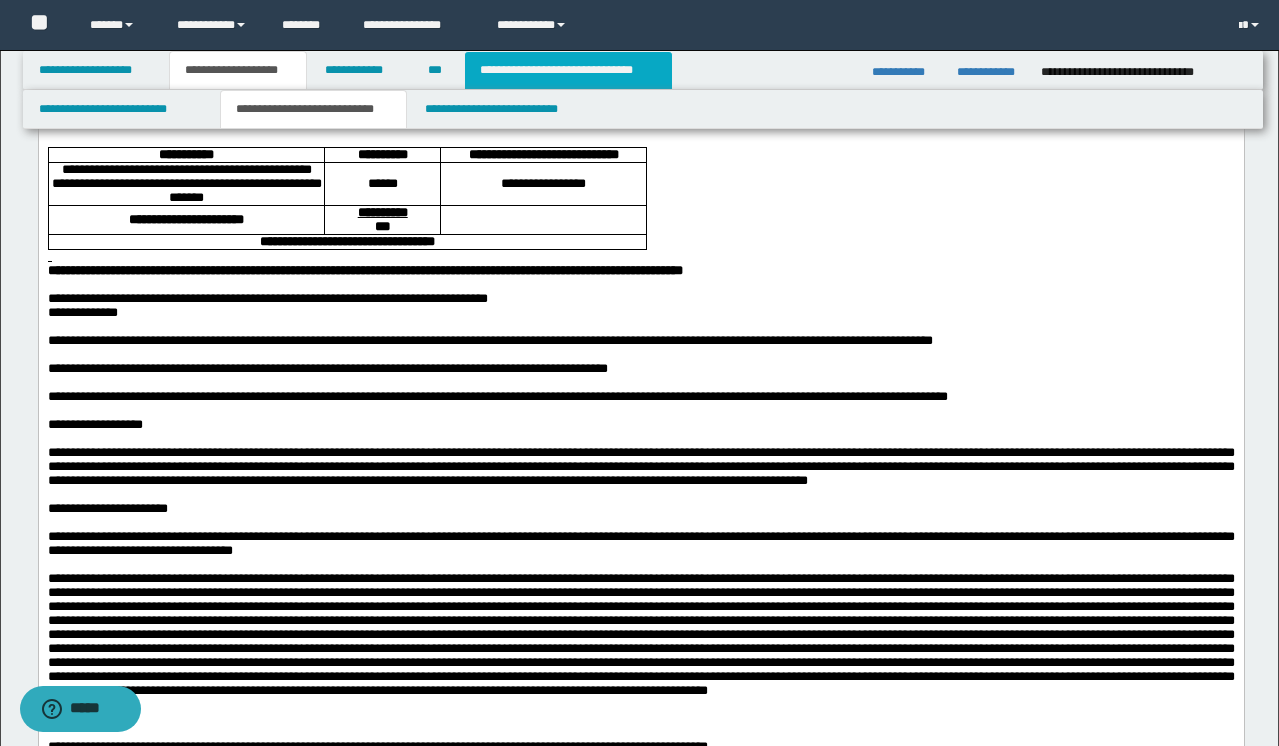 click on "**********" at bounding box center (568, 70) 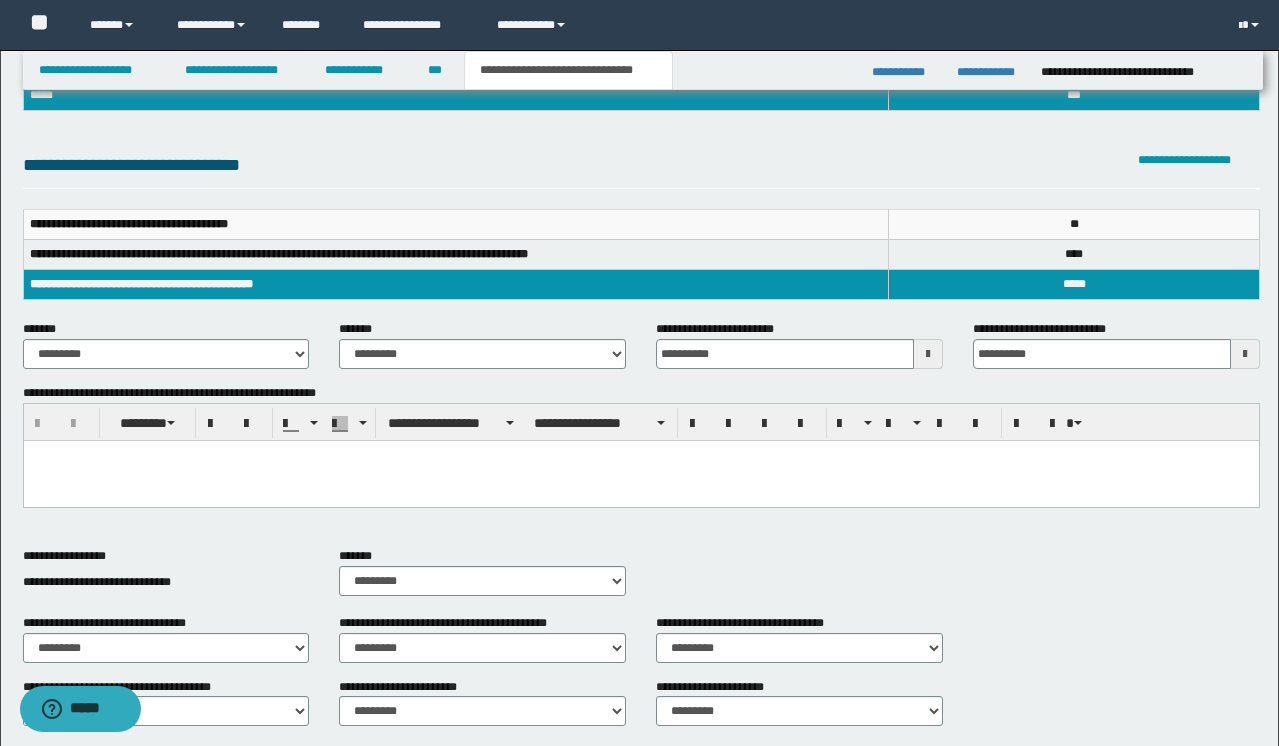 scroll, scrollTop: 0, scrollLeft: 0, axis: both 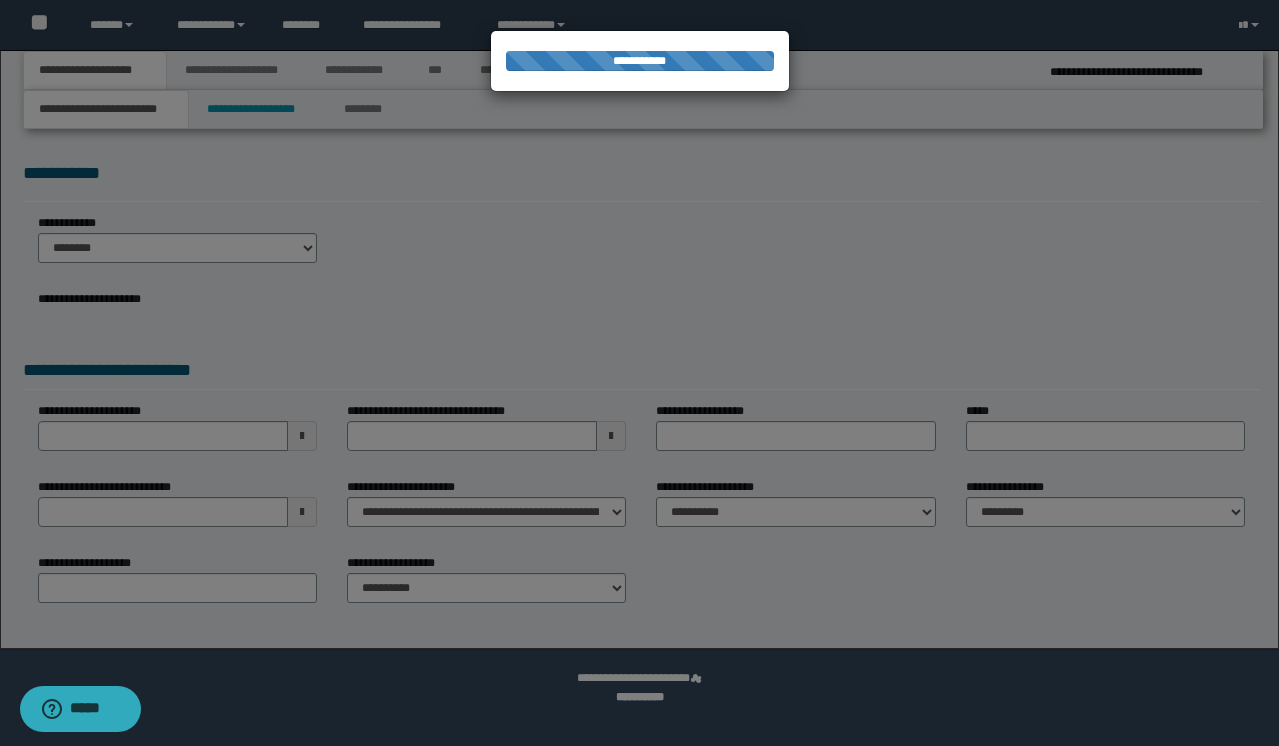select on "*" 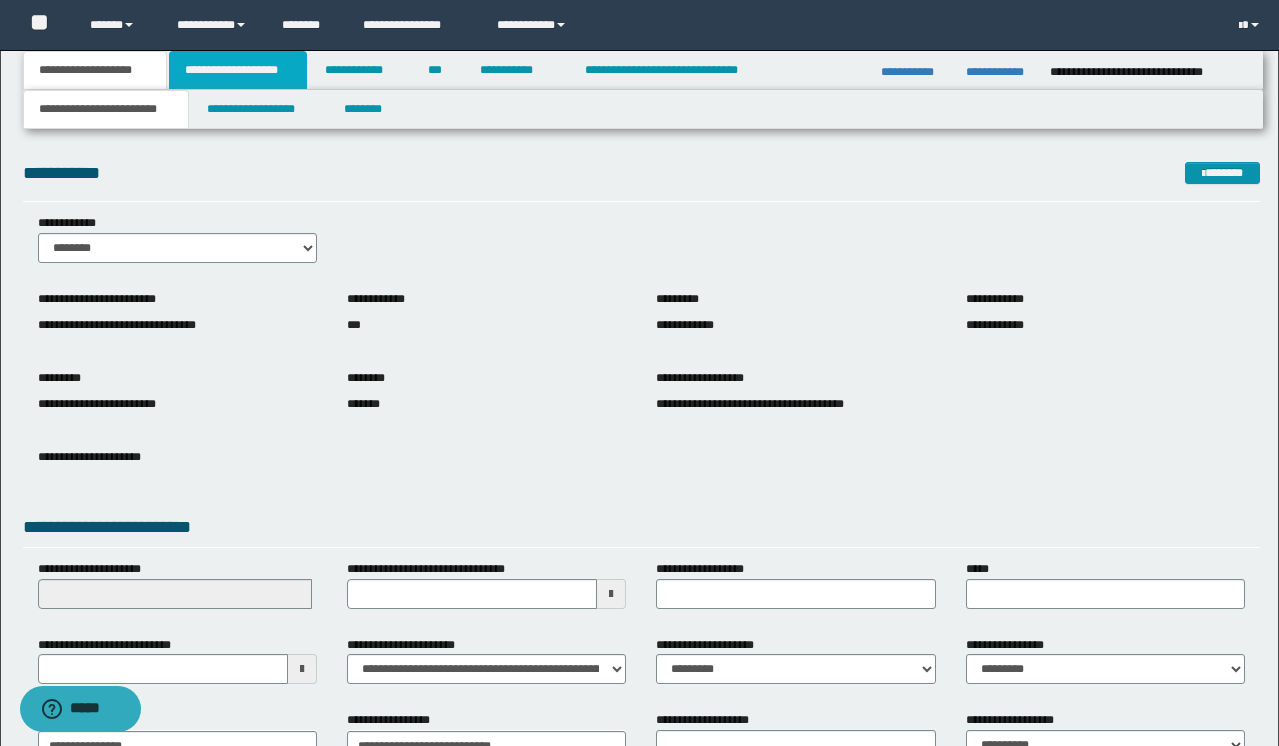 click on "**********" at bounding box center (238, 70) 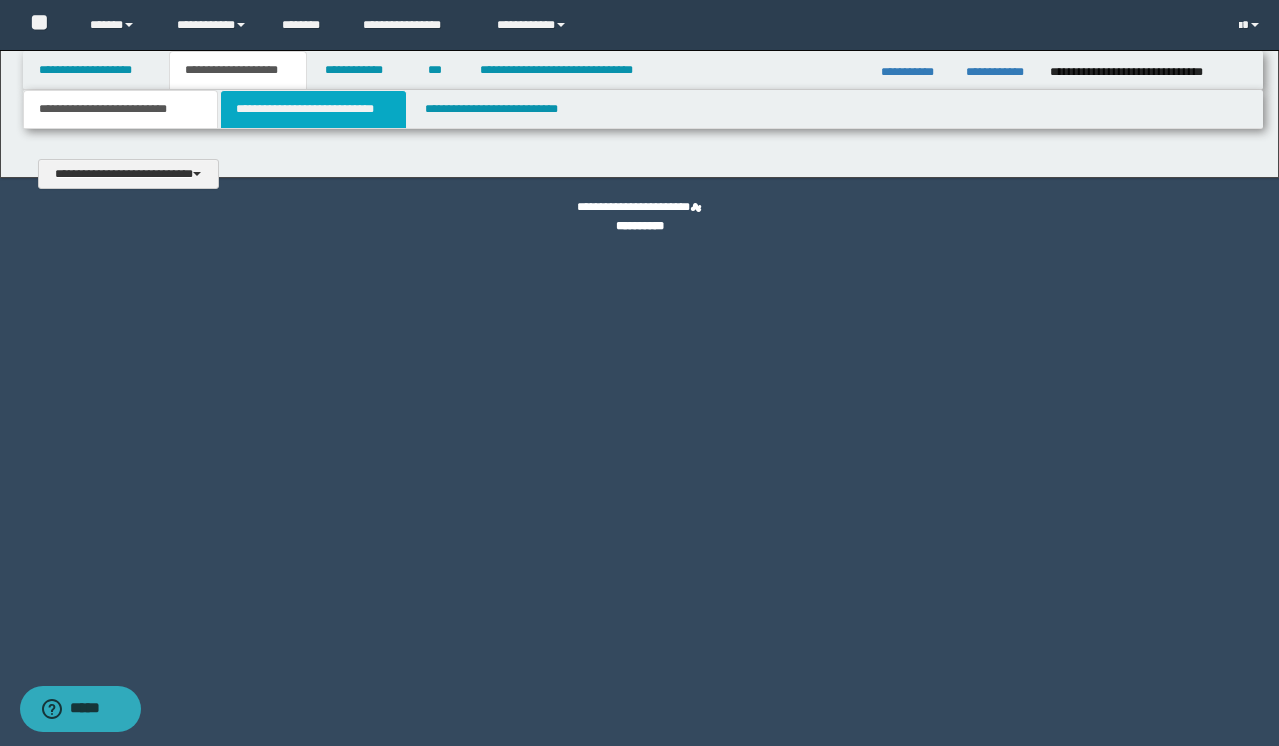 type 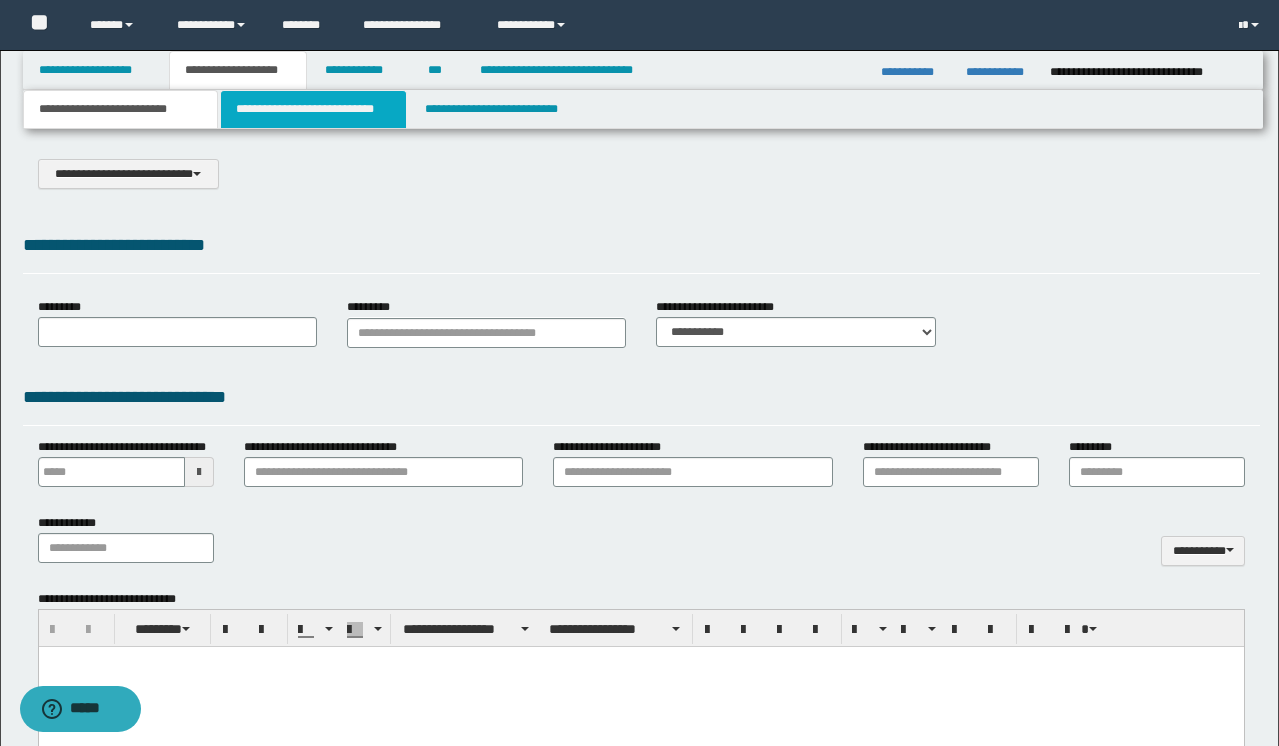 scroll, scrollTop: 0, scrollLeft: 0, axis: both 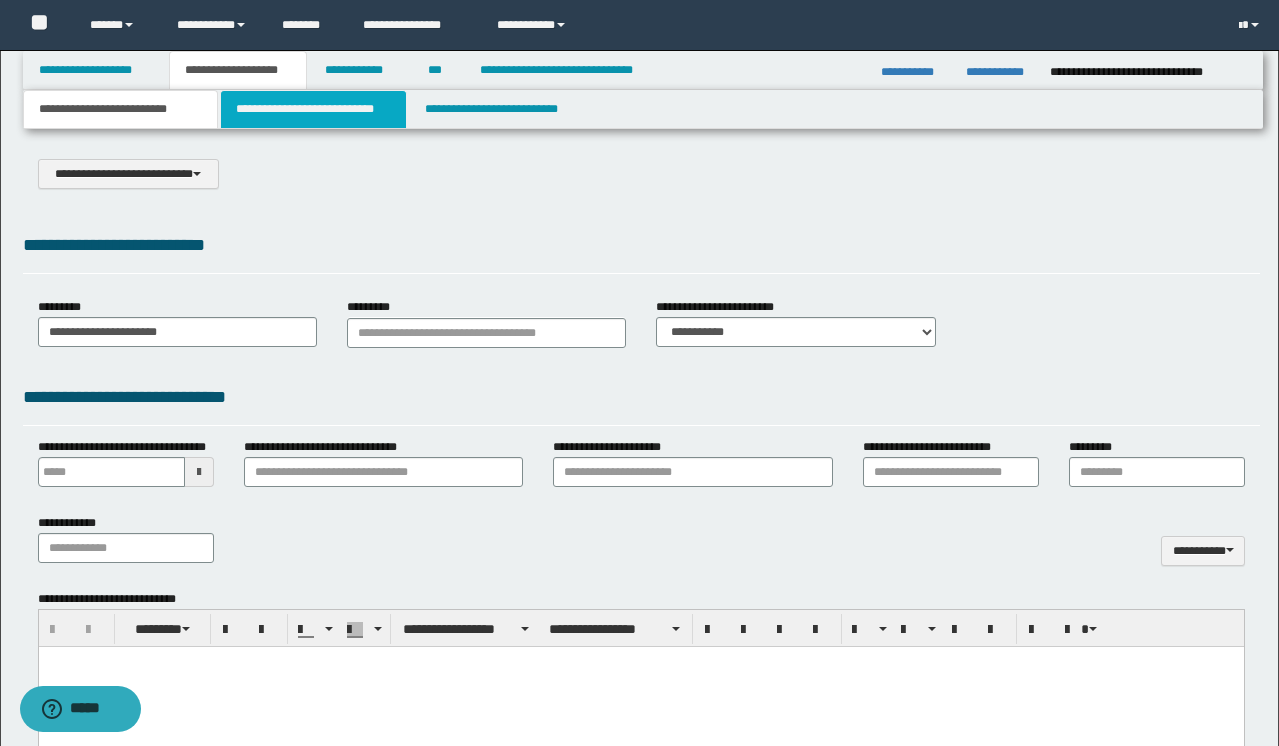click on "**********" at bounding box center [314, 109] 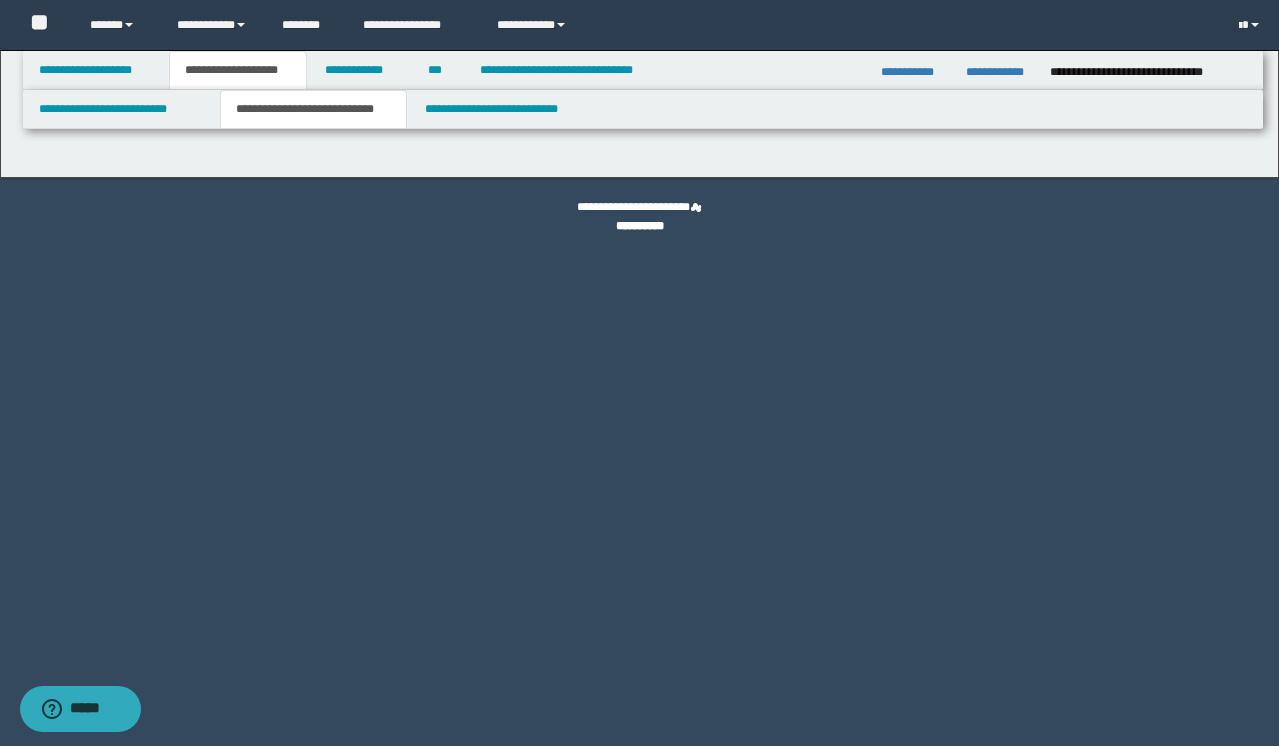 select on "*" 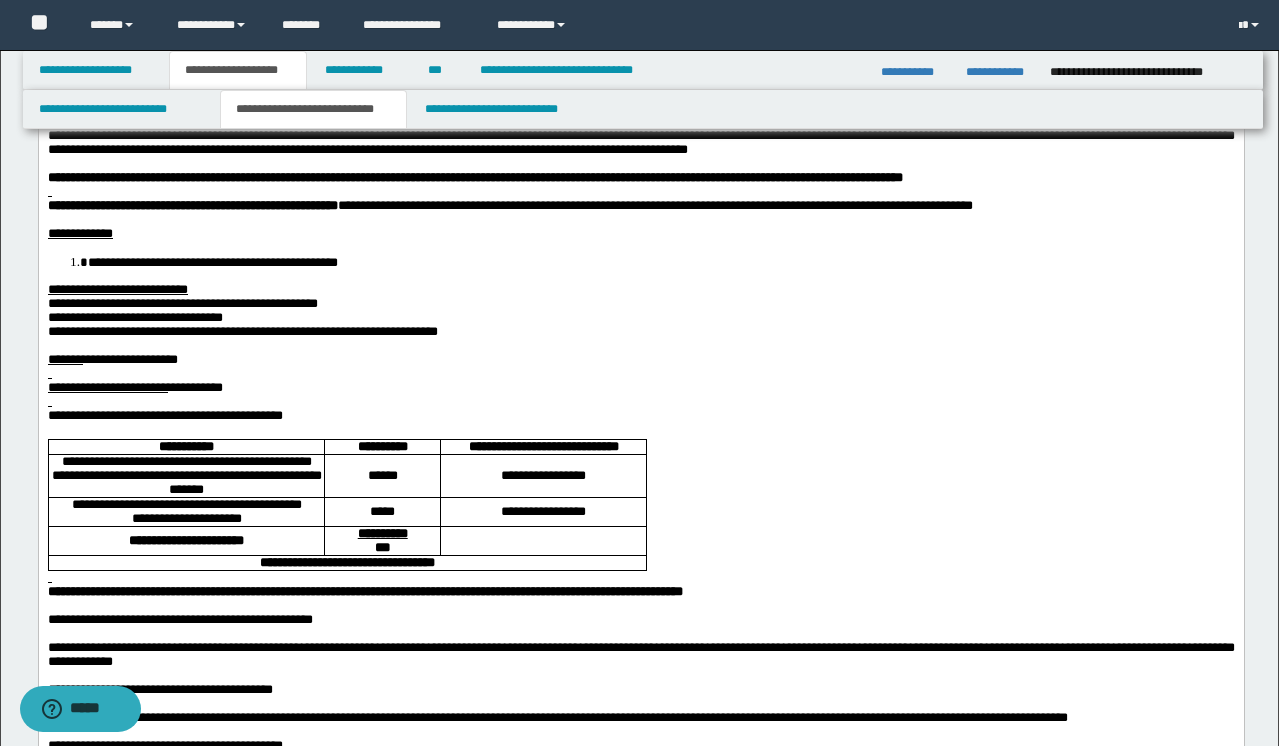 scroll, scrollTop: 155, scrollLeft: 0, axis: vertical 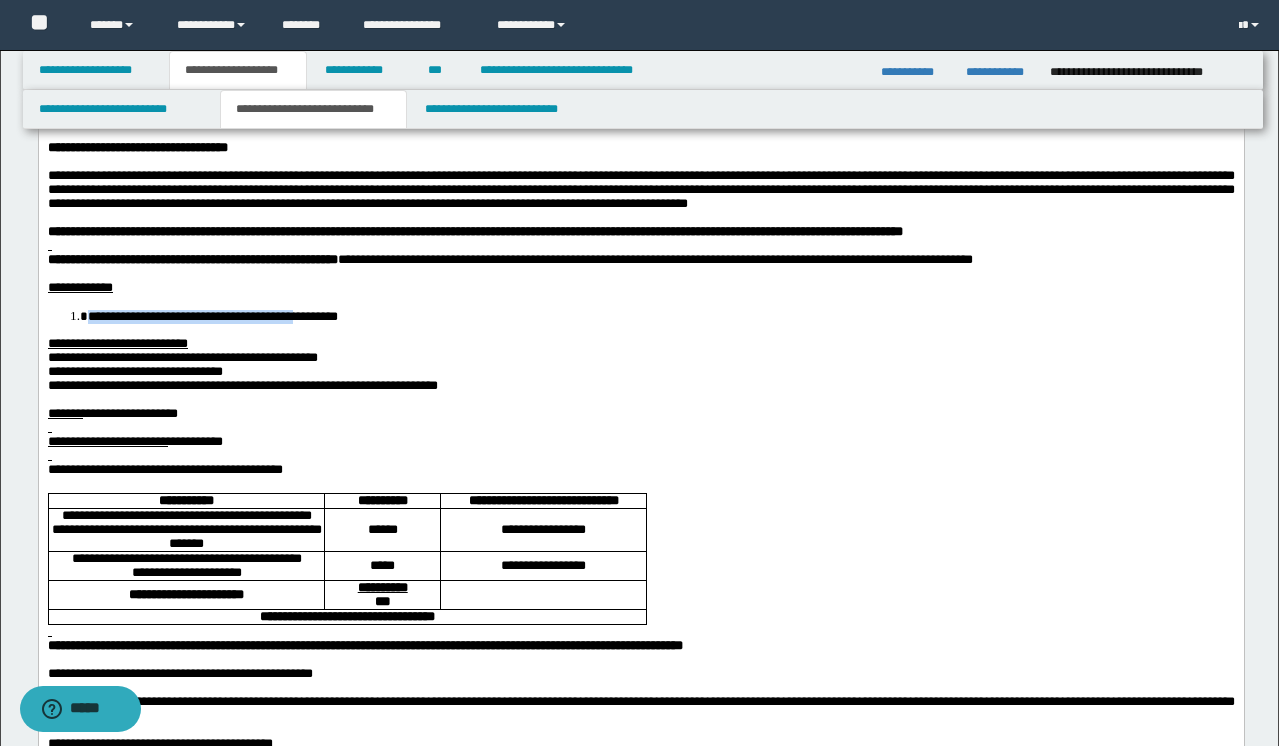 drag, startPoint x: 408, startPoint y: 329, endPoint x: 85, endPoint y: 337, distance: 323.09906 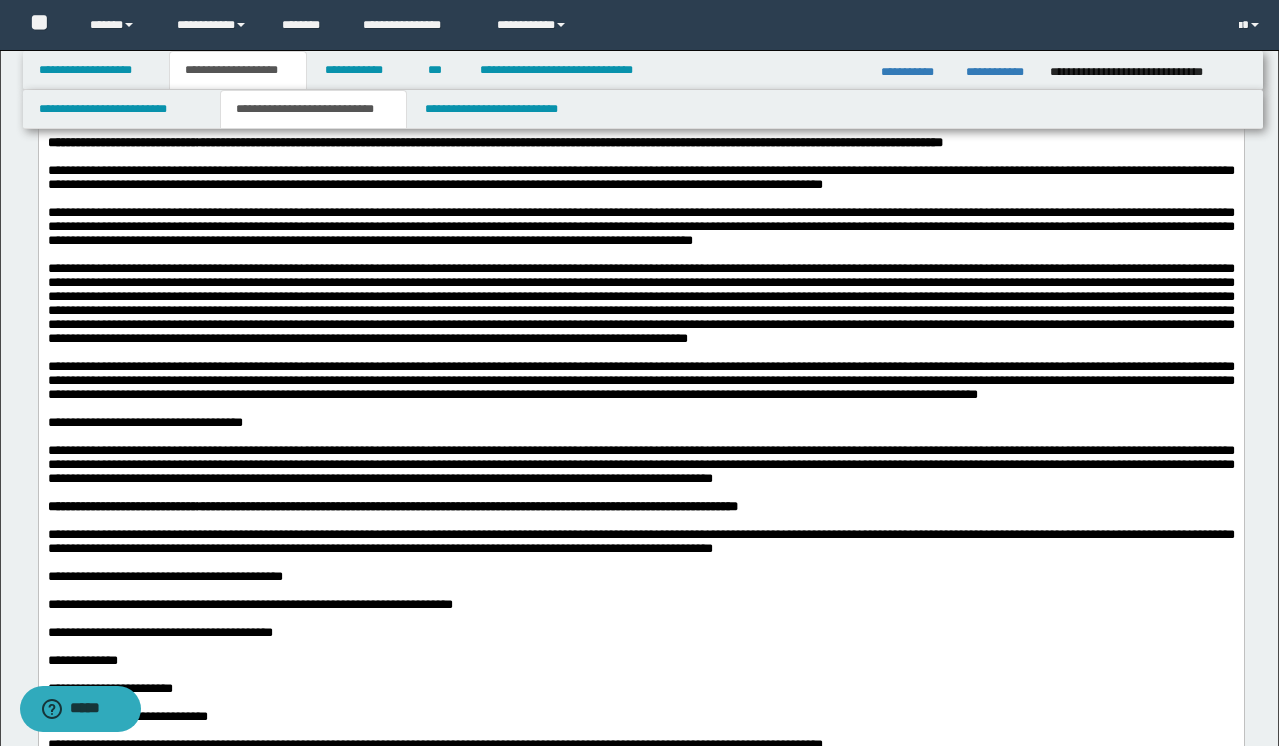 scroll, scrollTop: 1206, scrollLeft: 0, axis: vertical 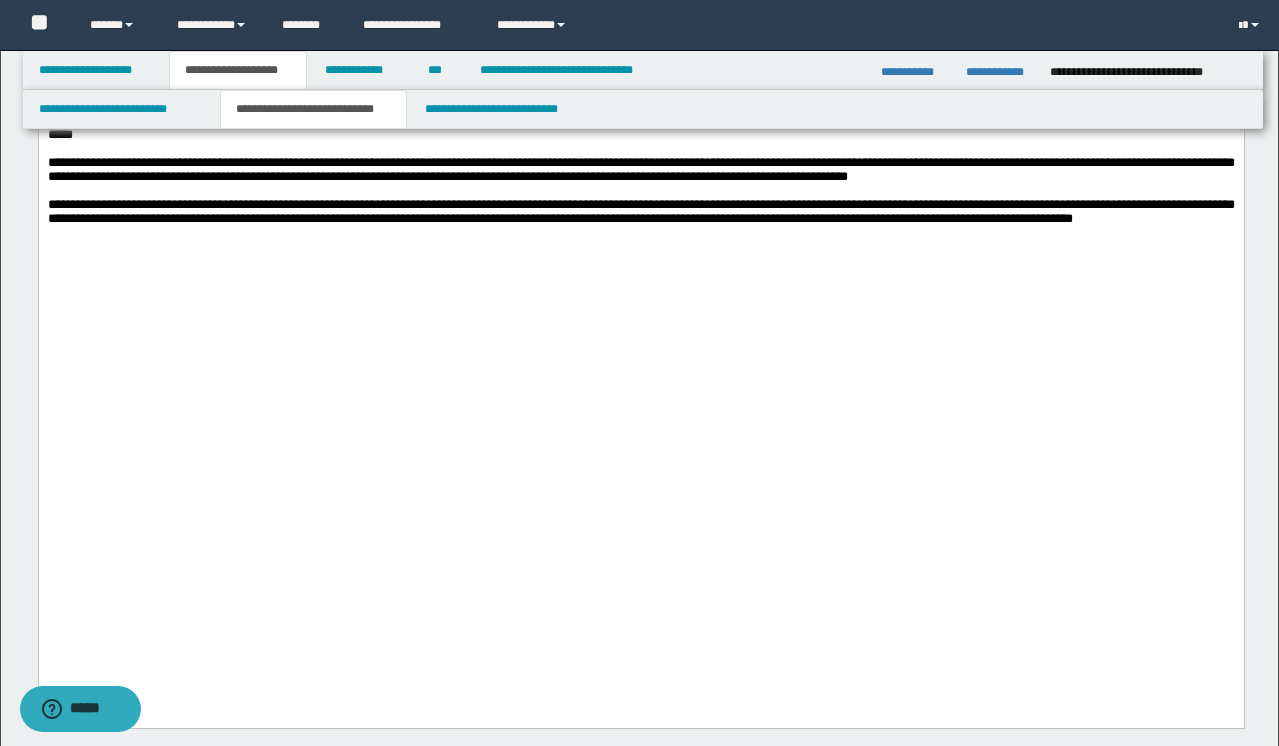 click on "**********" at bounding box center (640, 212) 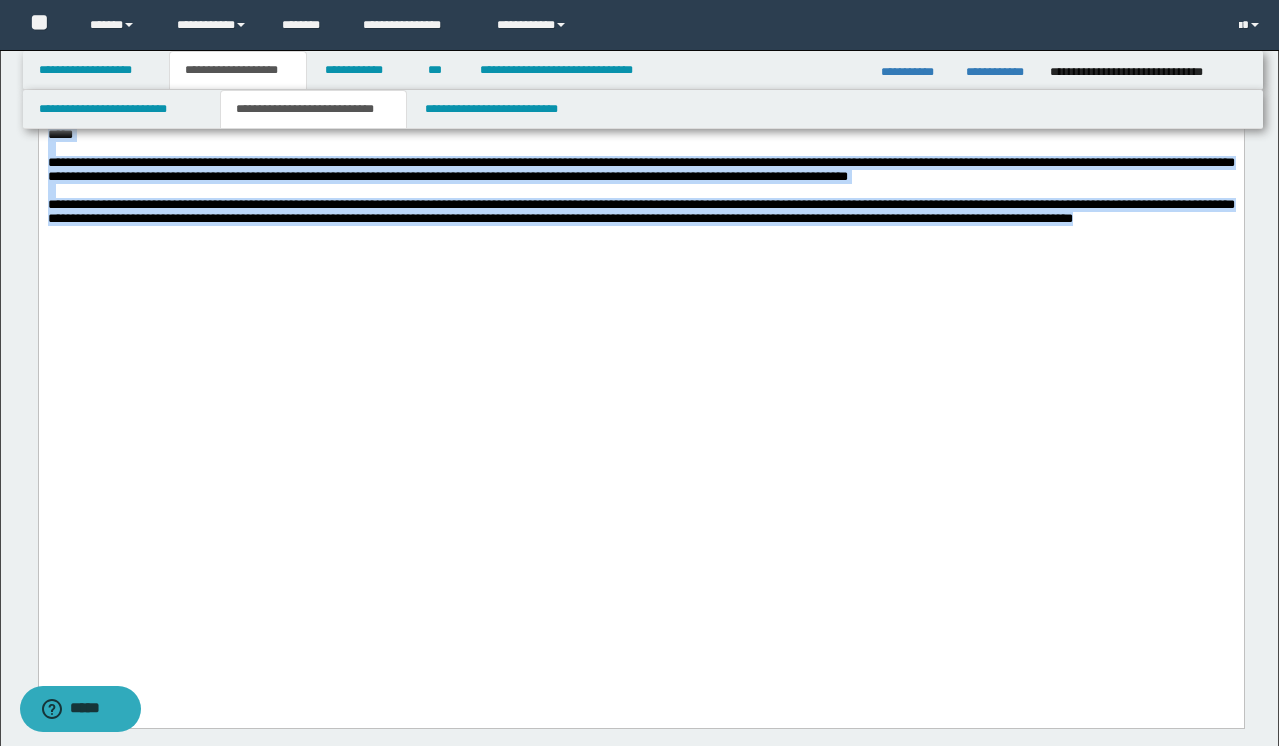 drag, startPoint x: 151, startPoint y: 629, endPoint x: 19, endPoint y: 486, distance: 194.60986 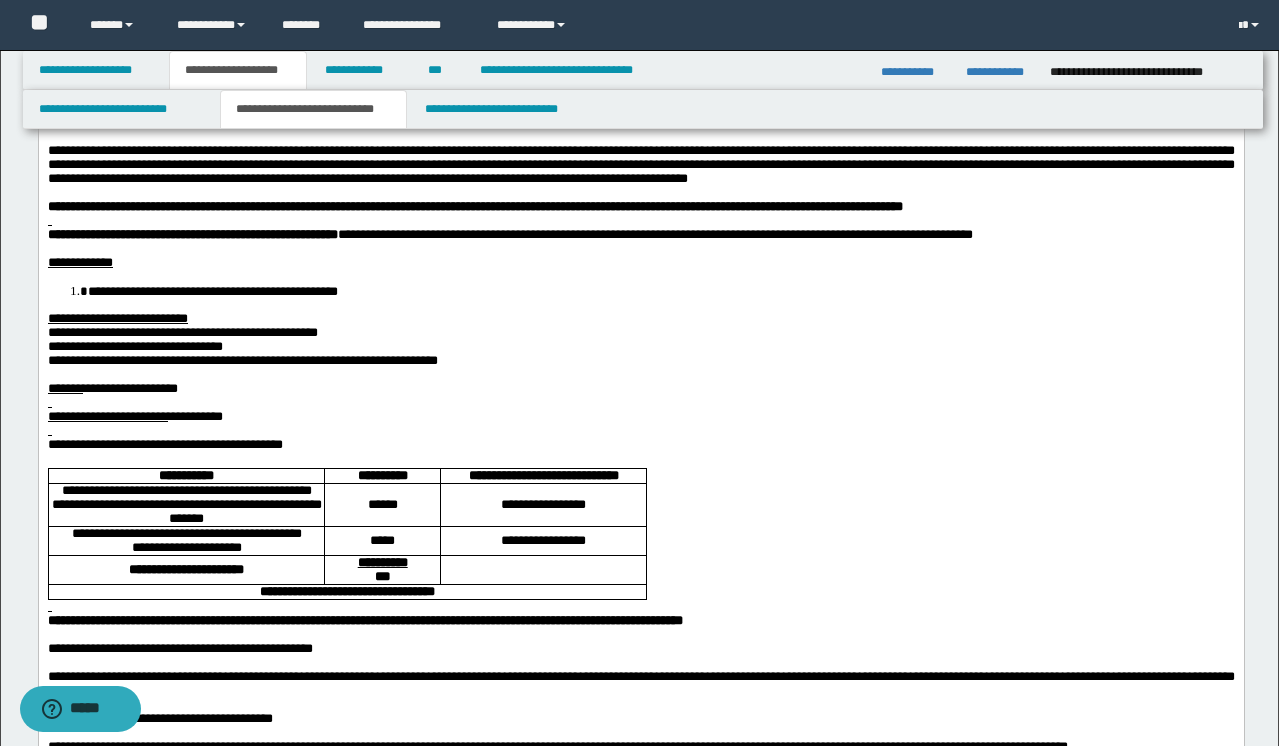 scroll, scrollTop: 0, scrollLeft: 0, axis: both 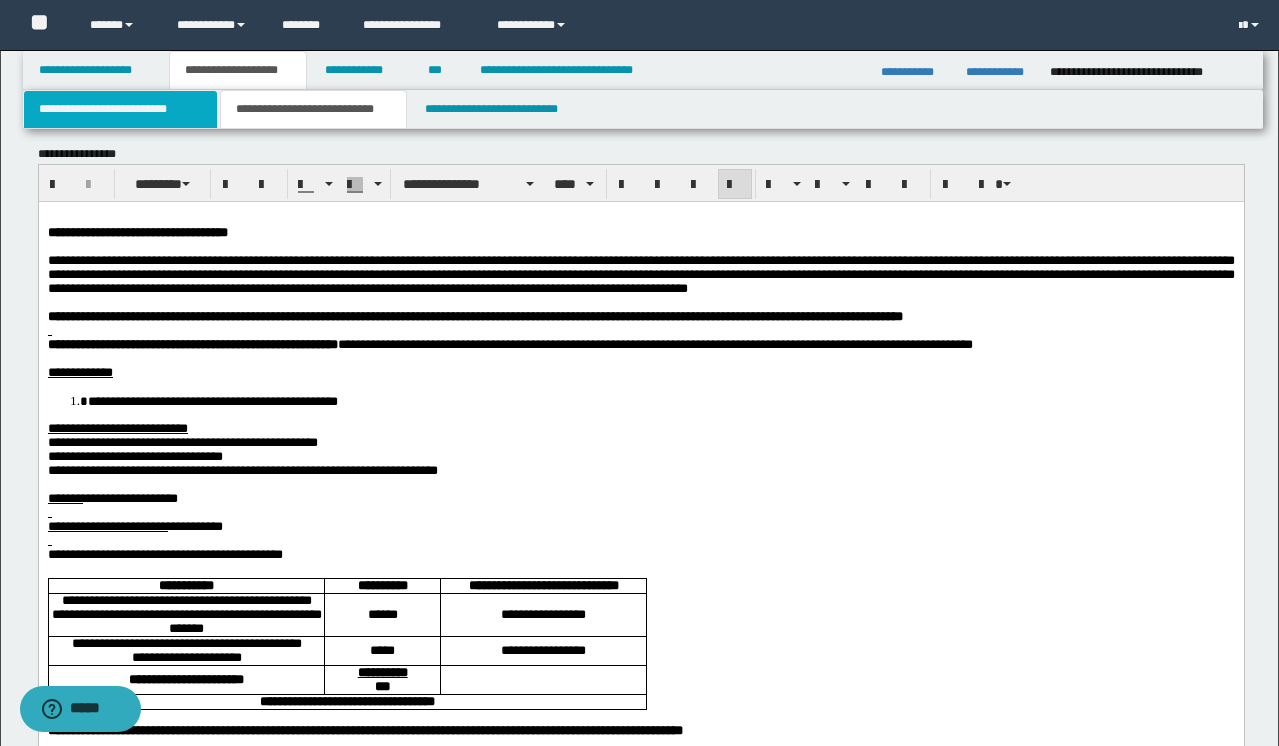 click on "**********" at bounding box center (120, 109) 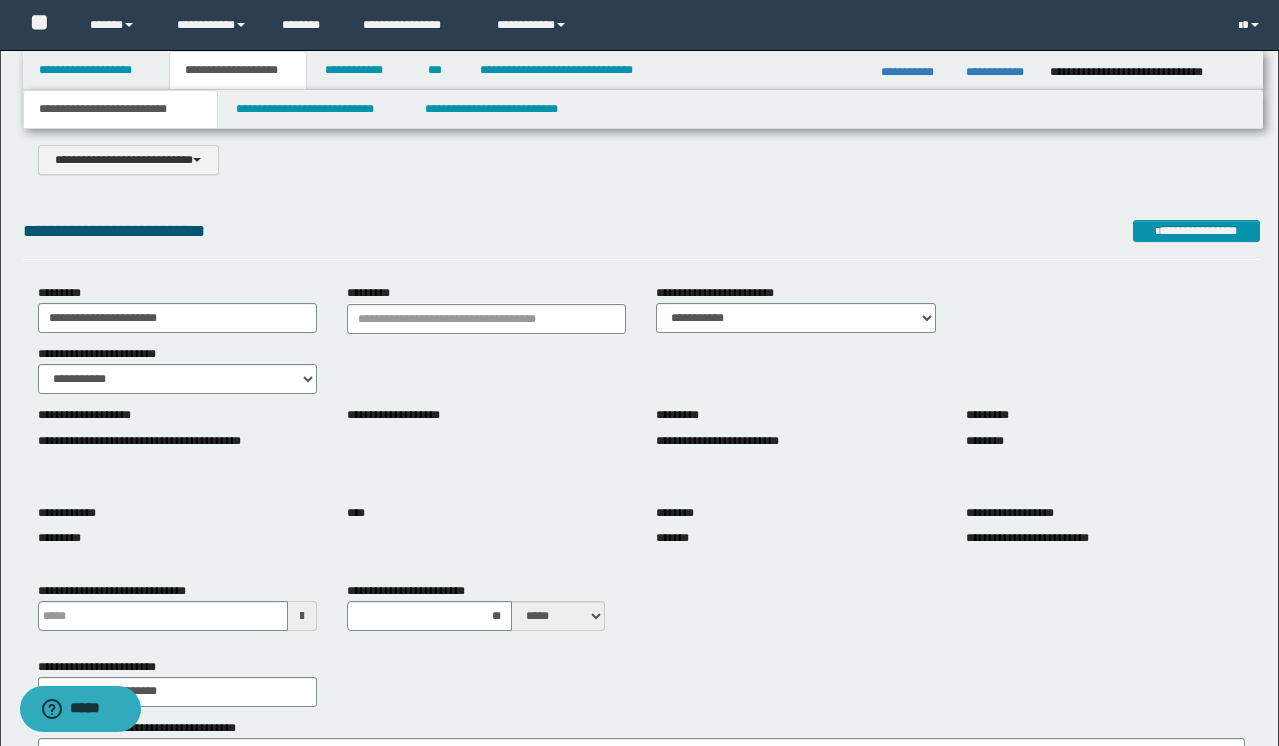 scroll, scrollTop: 0, scrollLeft: 0, axis: both 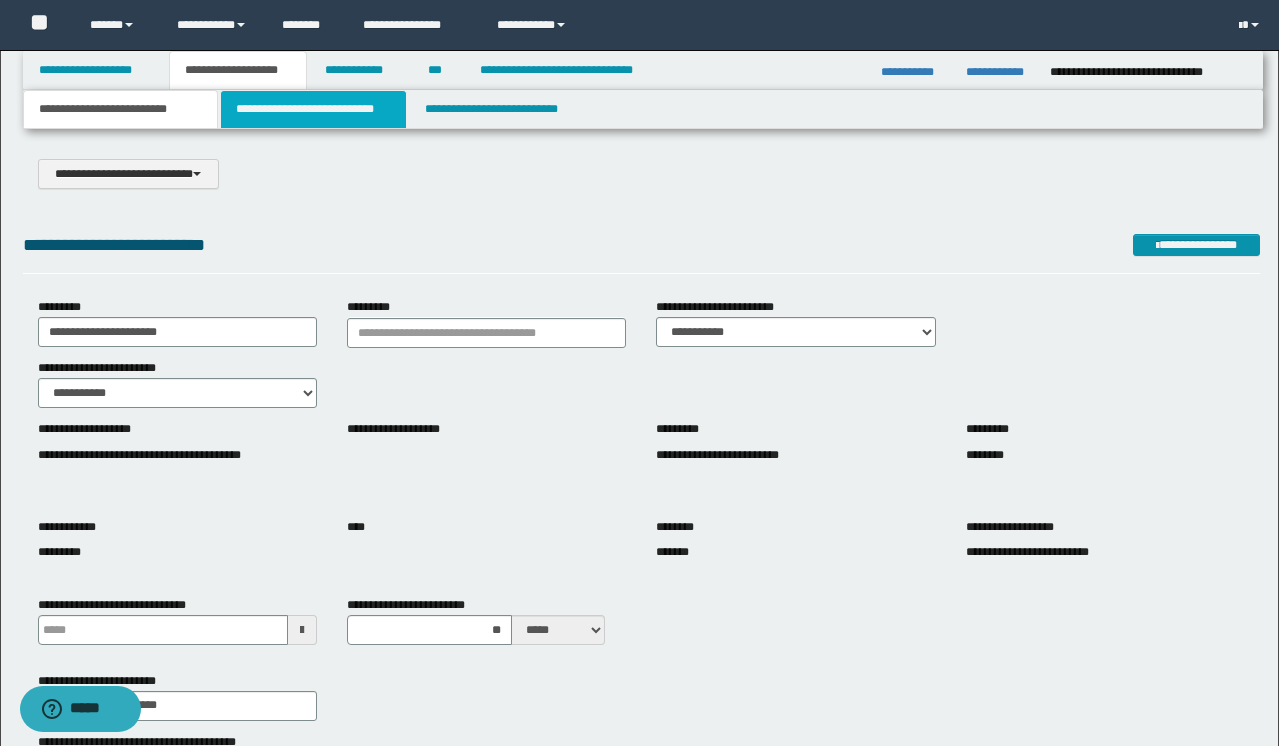 click on "**********" at bounding box center [314, 109] 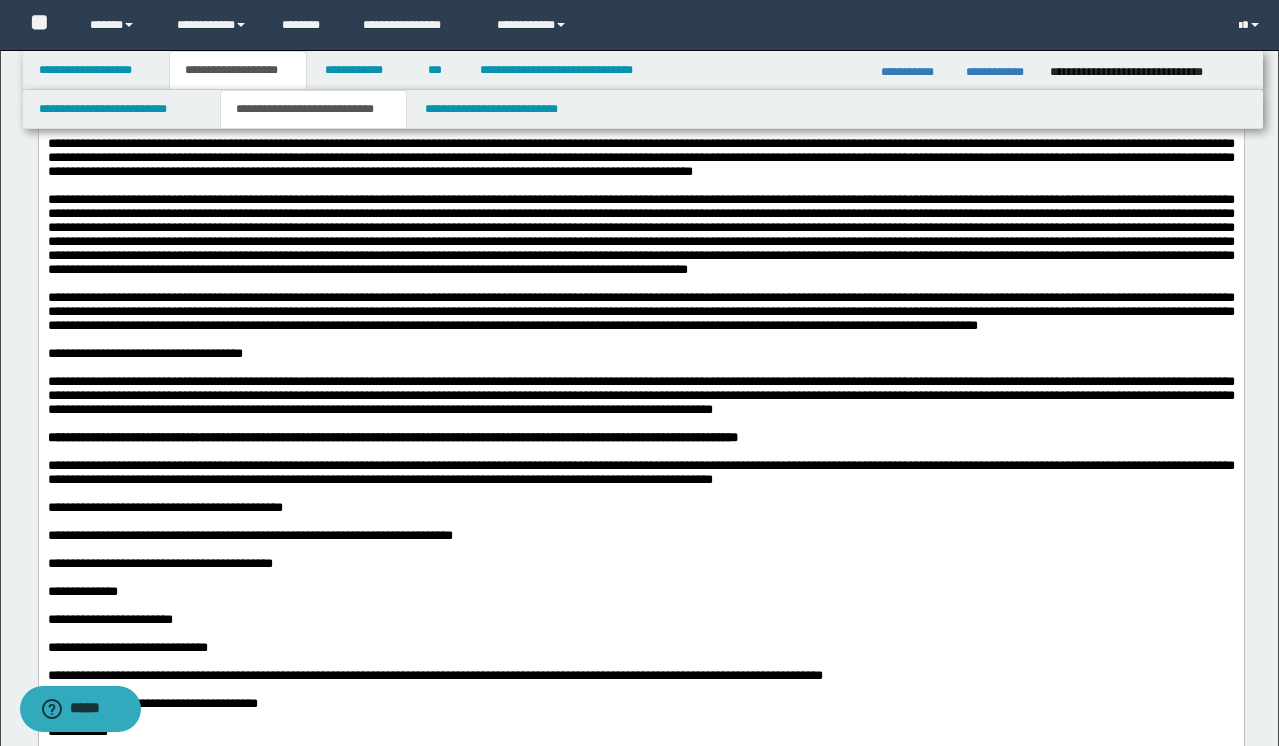 scroll, scrollTop: 1276, scrollLeft: 0, axis: vertical 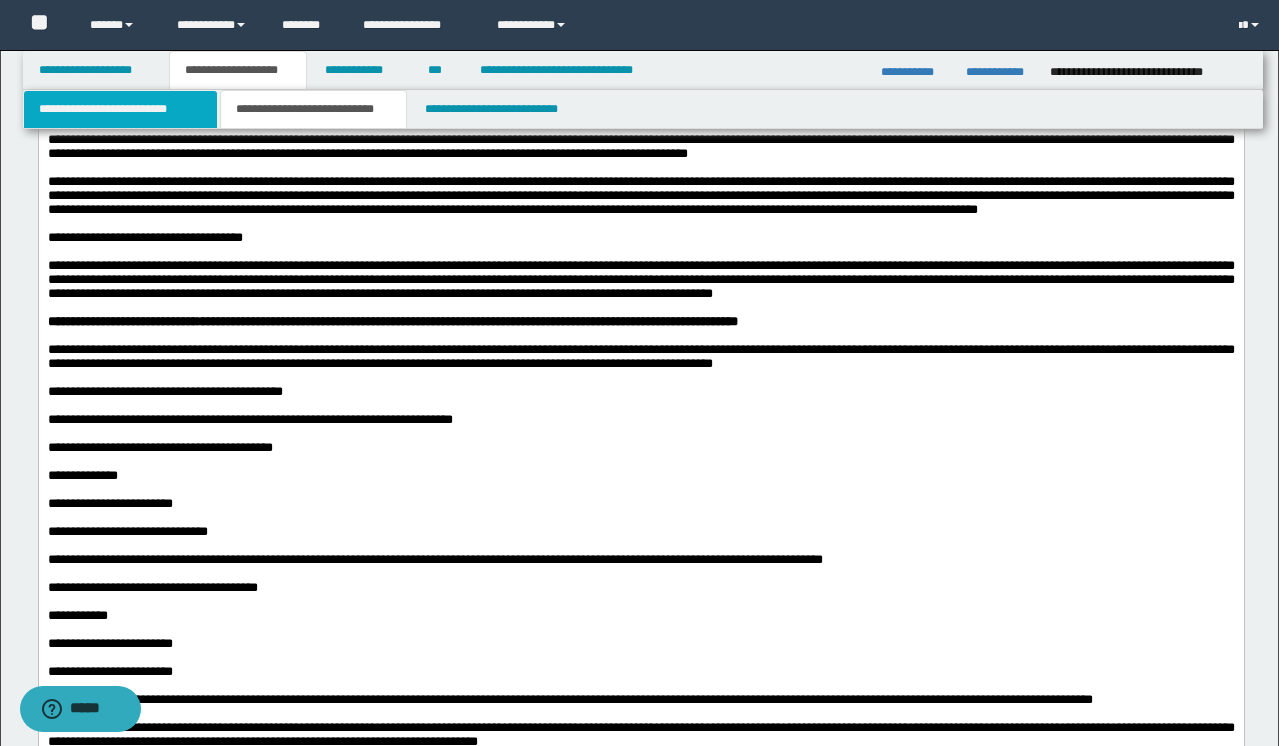 click on "**********" at bounding box center [120, 109] 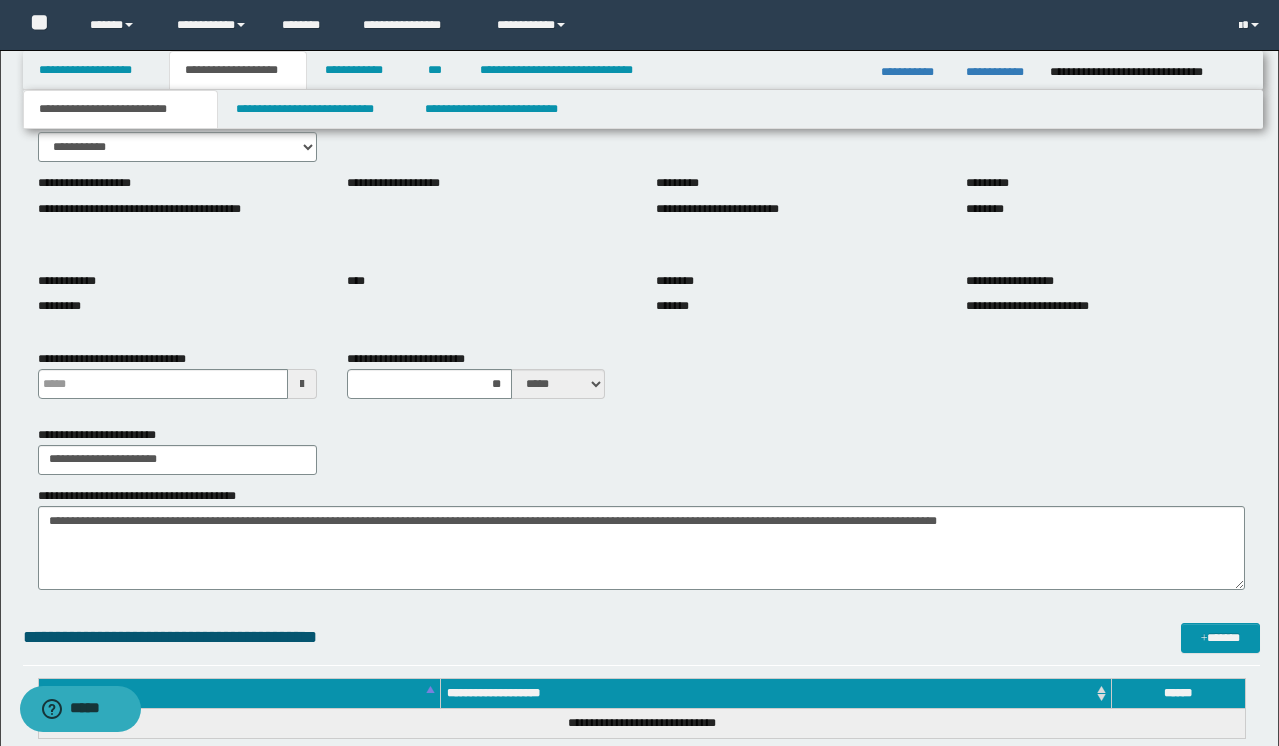 scroll, scrollTop: 213, scrollLeft: 0, axis: vertical 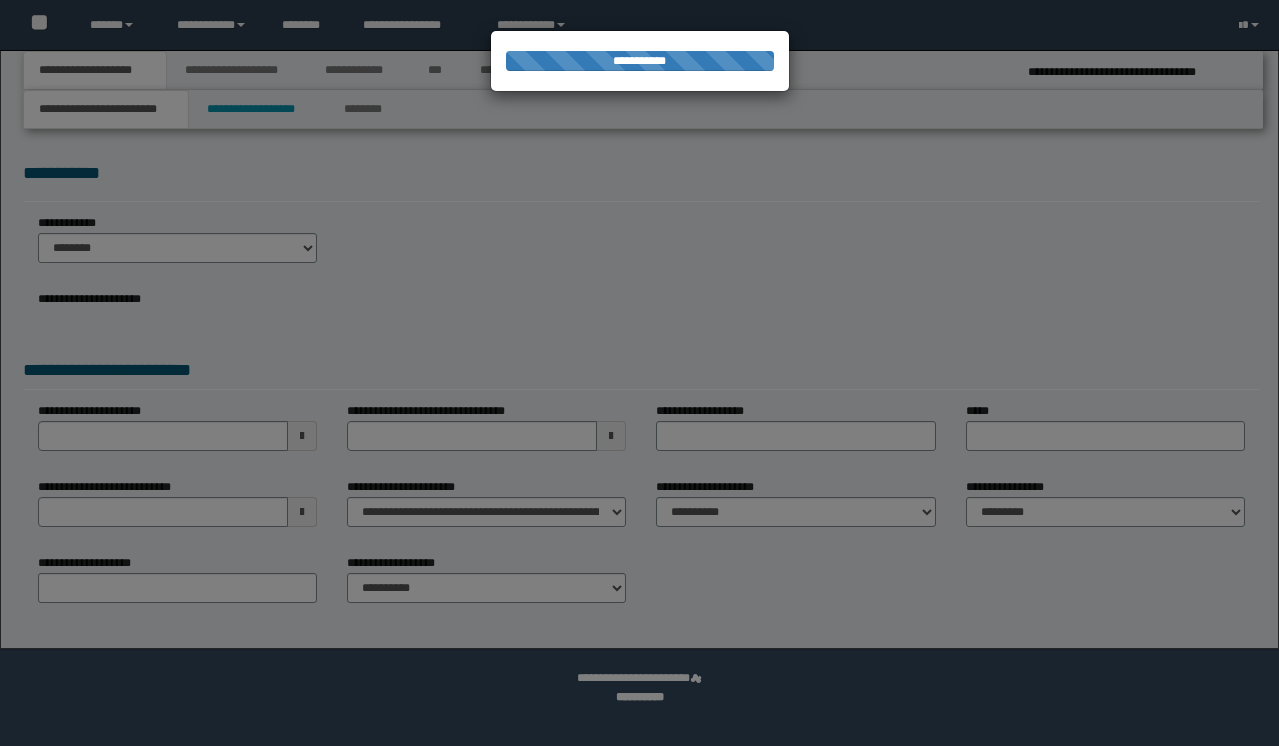 select on "*" 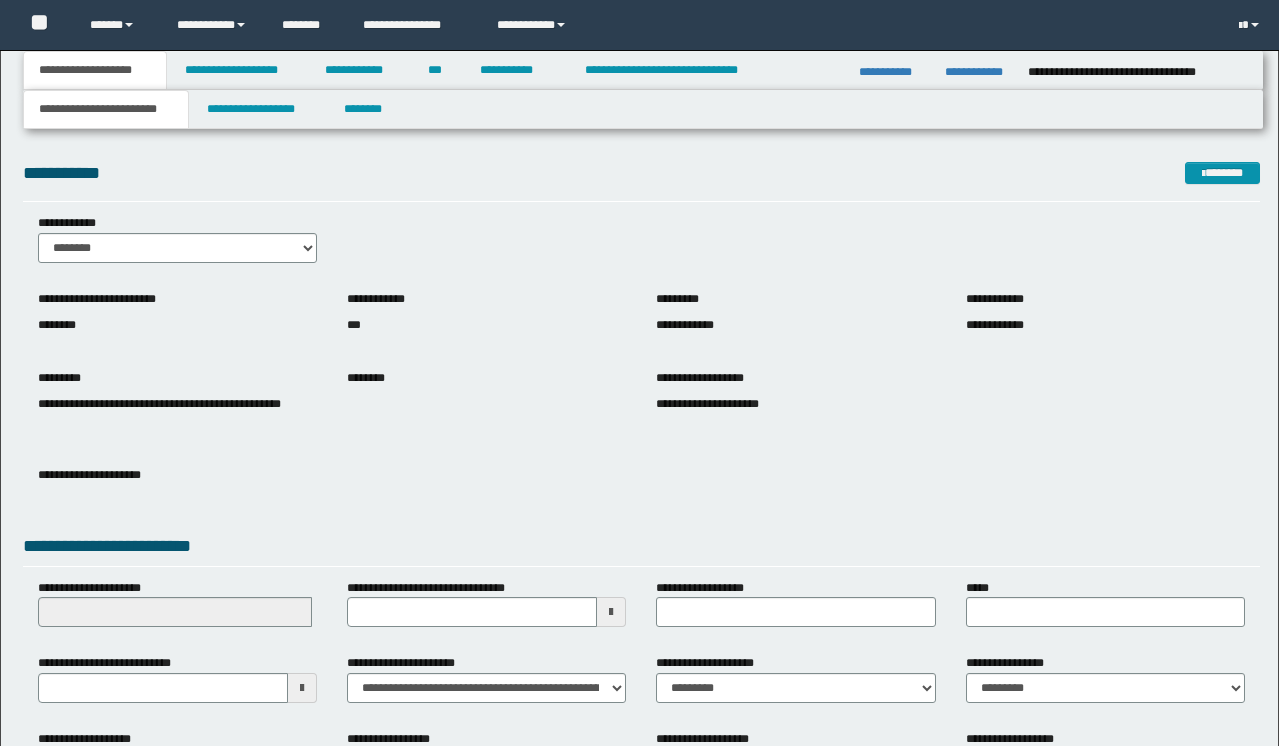 scroll, scrollTop: 0, scrollLeft: 0, axis: both 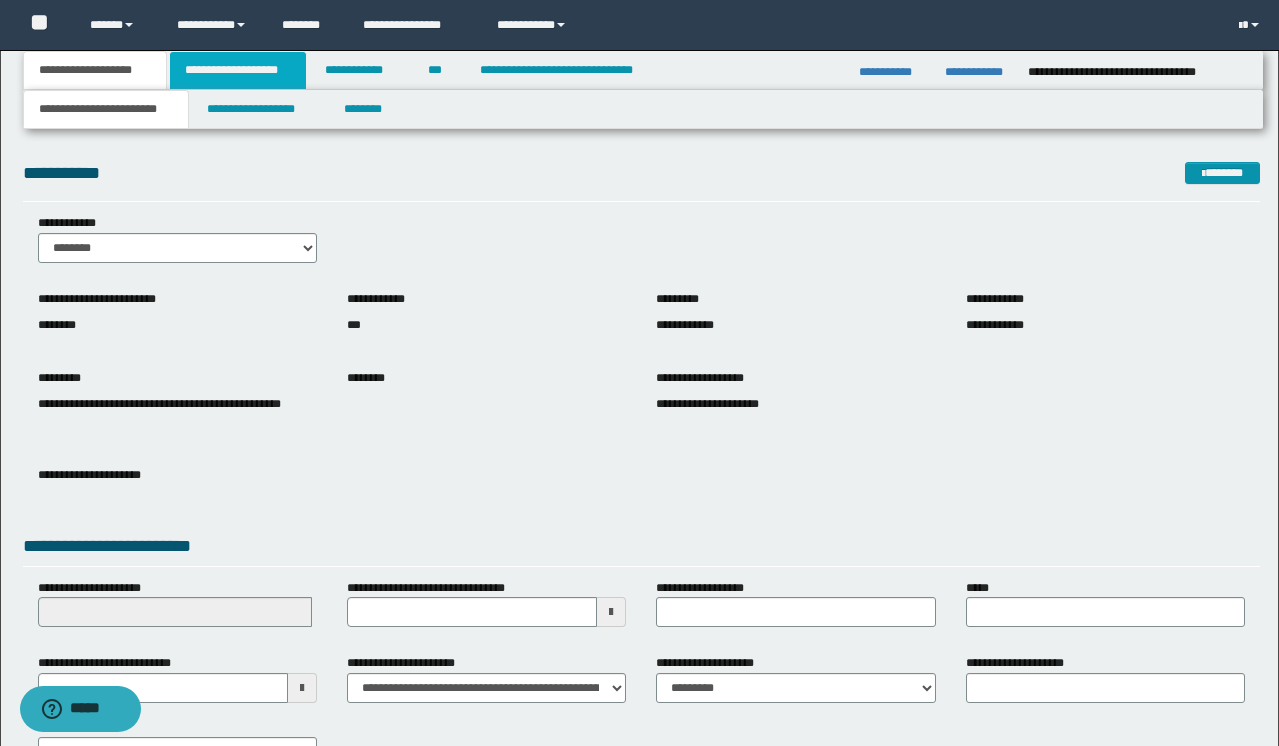 click on "**********" at bounding box center (238, 70) 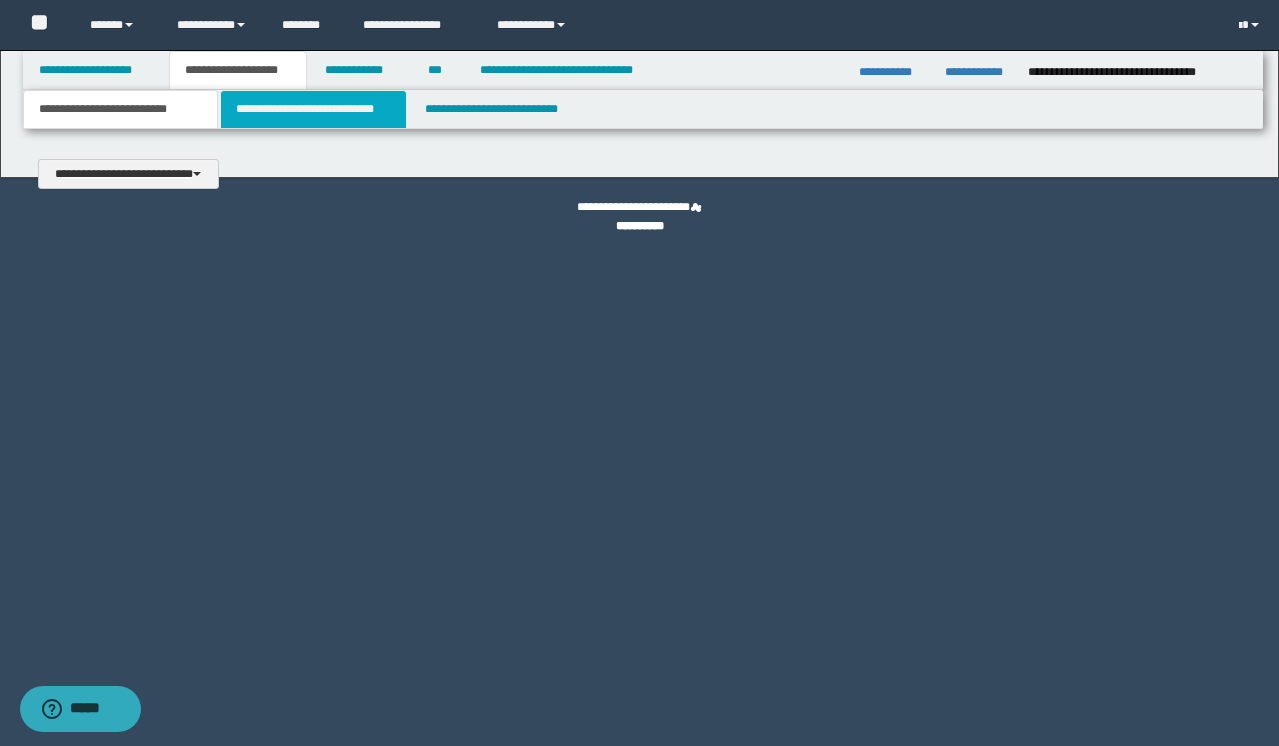 type 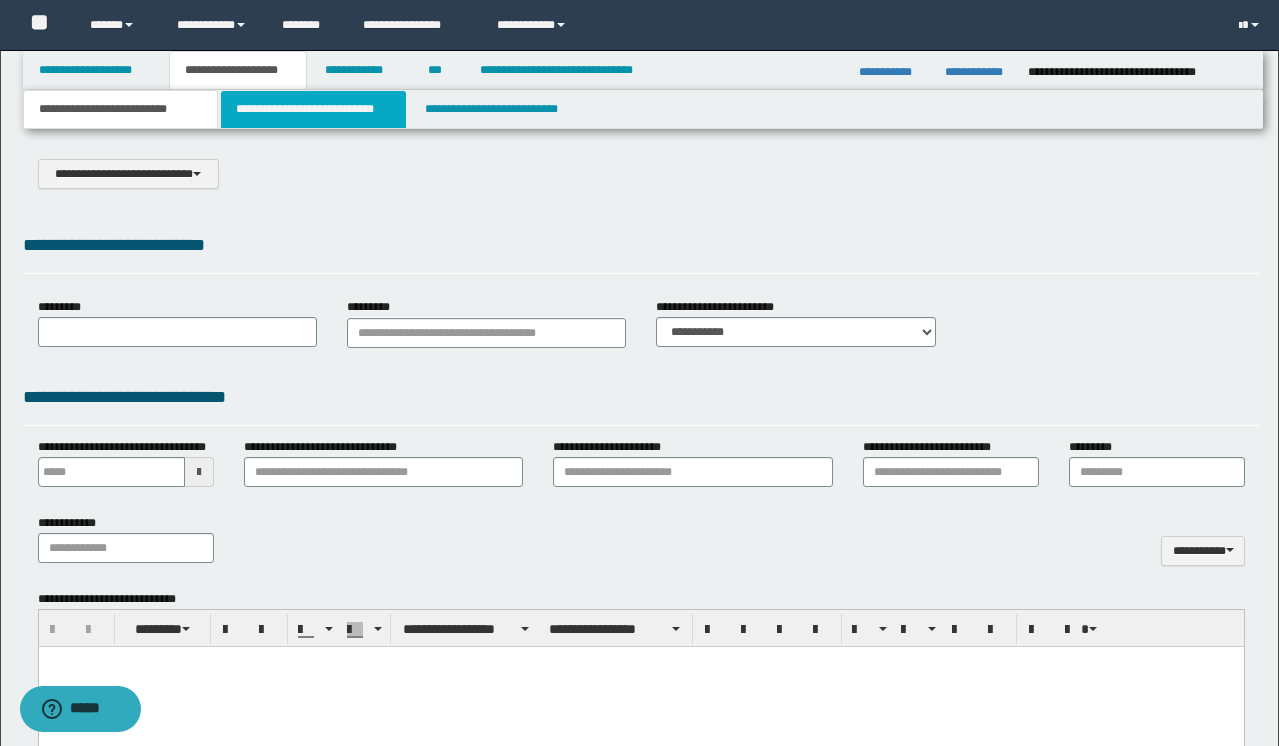 scroll, scrollTop: 0, scrollLeft: 0, axis: both 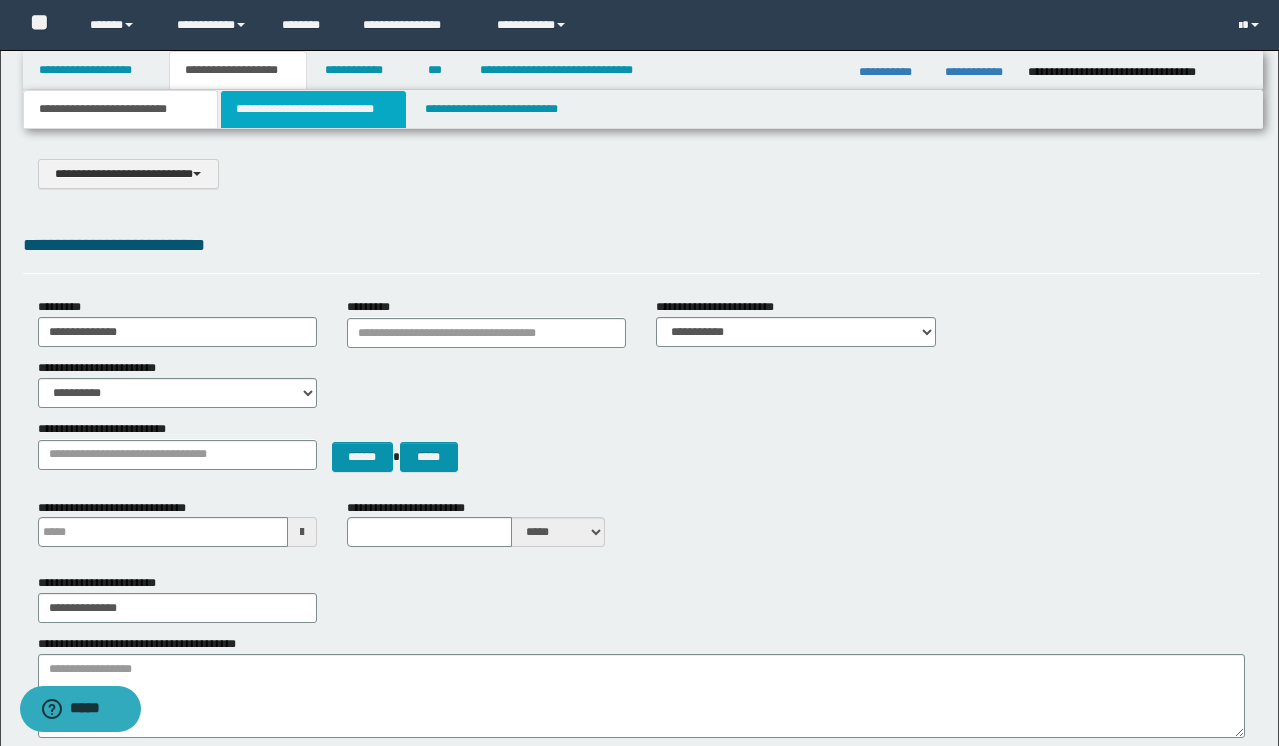 click on "**********" at bounding box center (314, 109) 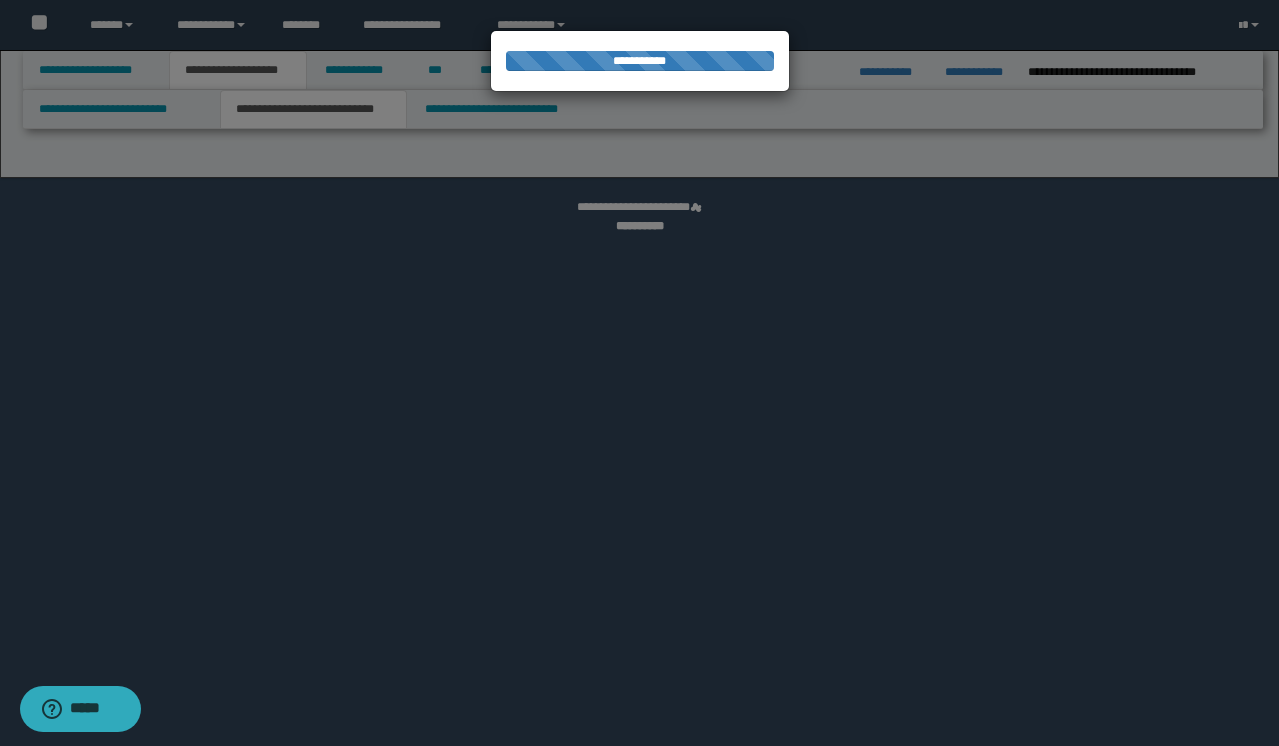 select on "*" 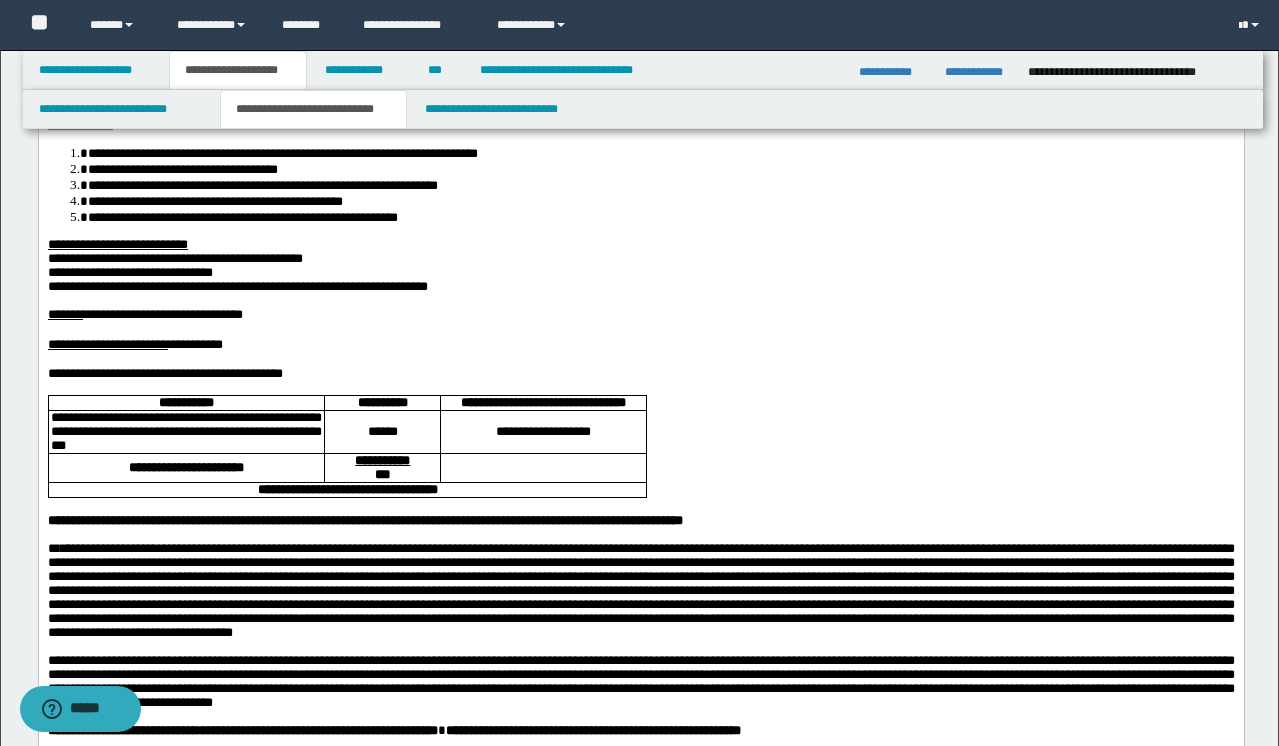 scroll, scrollTop: 284, scrollLeft: 0, axis: vertical 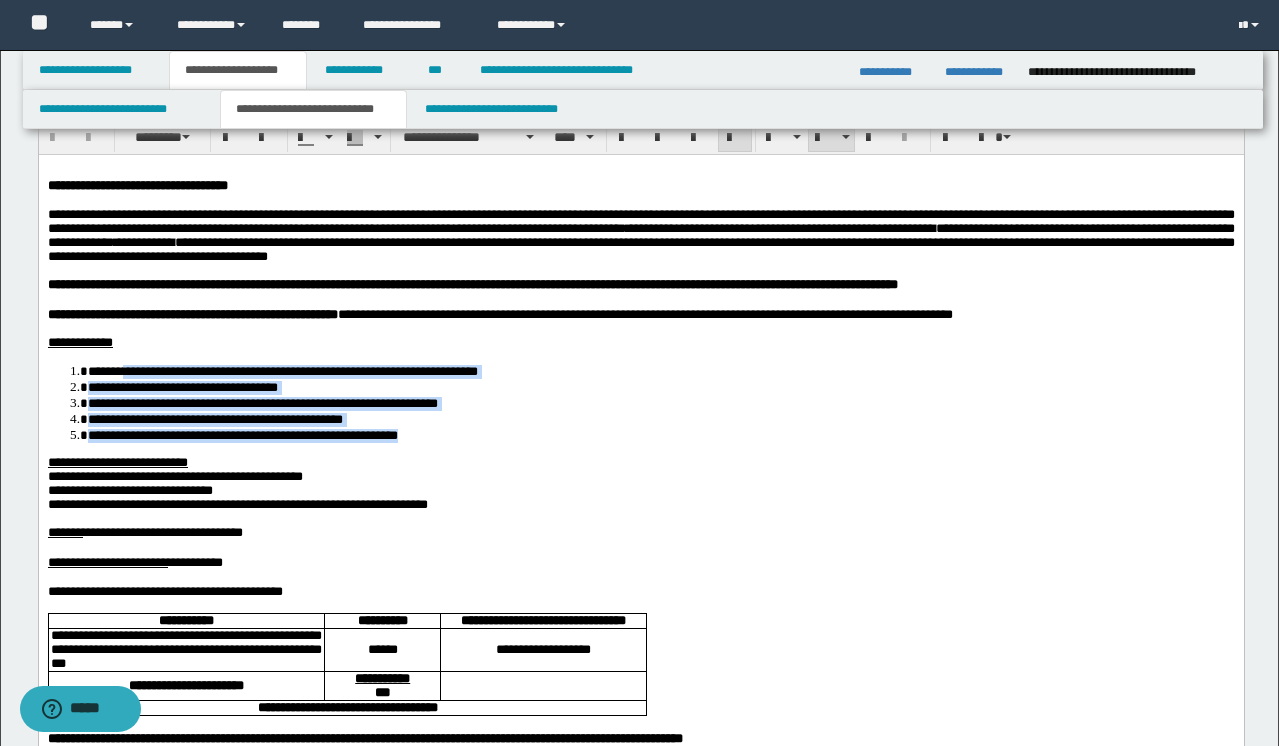 drag, startPoint x: 581, startPoint y: 445, endPoint x: 127, endPoint y: 387, distance: 457.68985 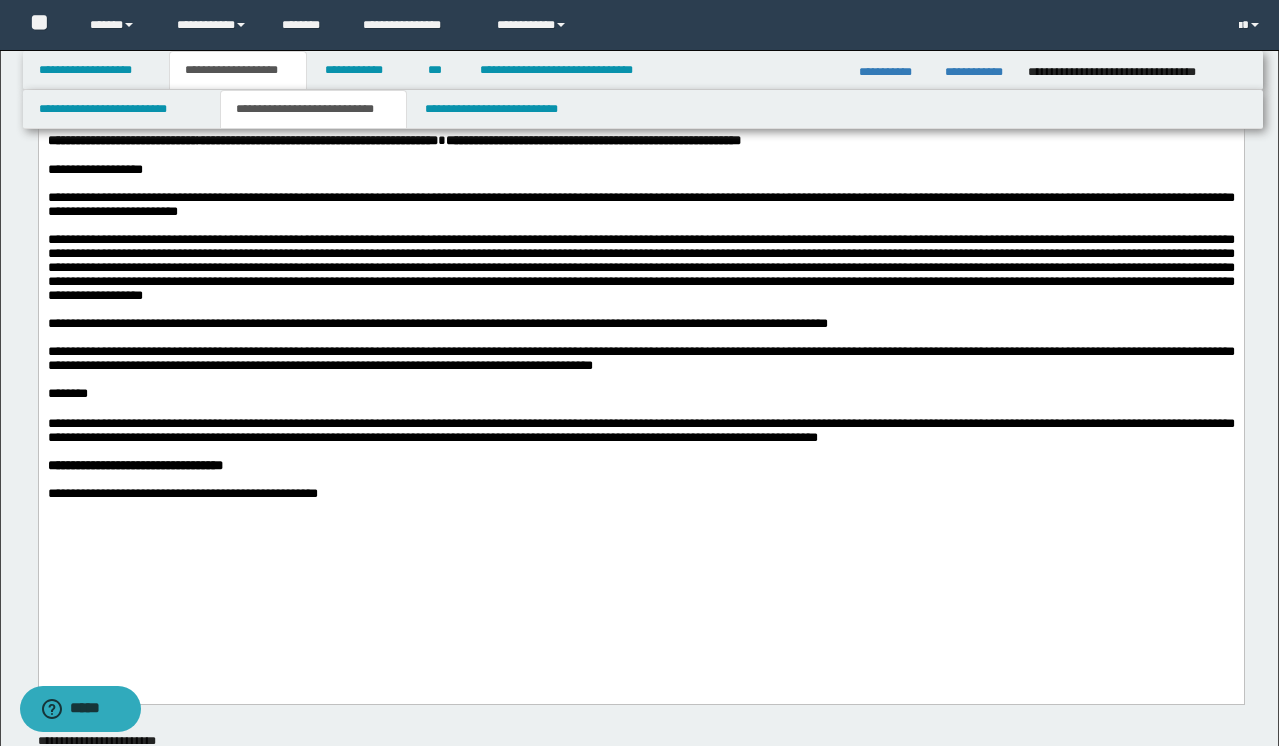 scroll, scrollTop: 877, scrollLeft: 0, axis: vertical 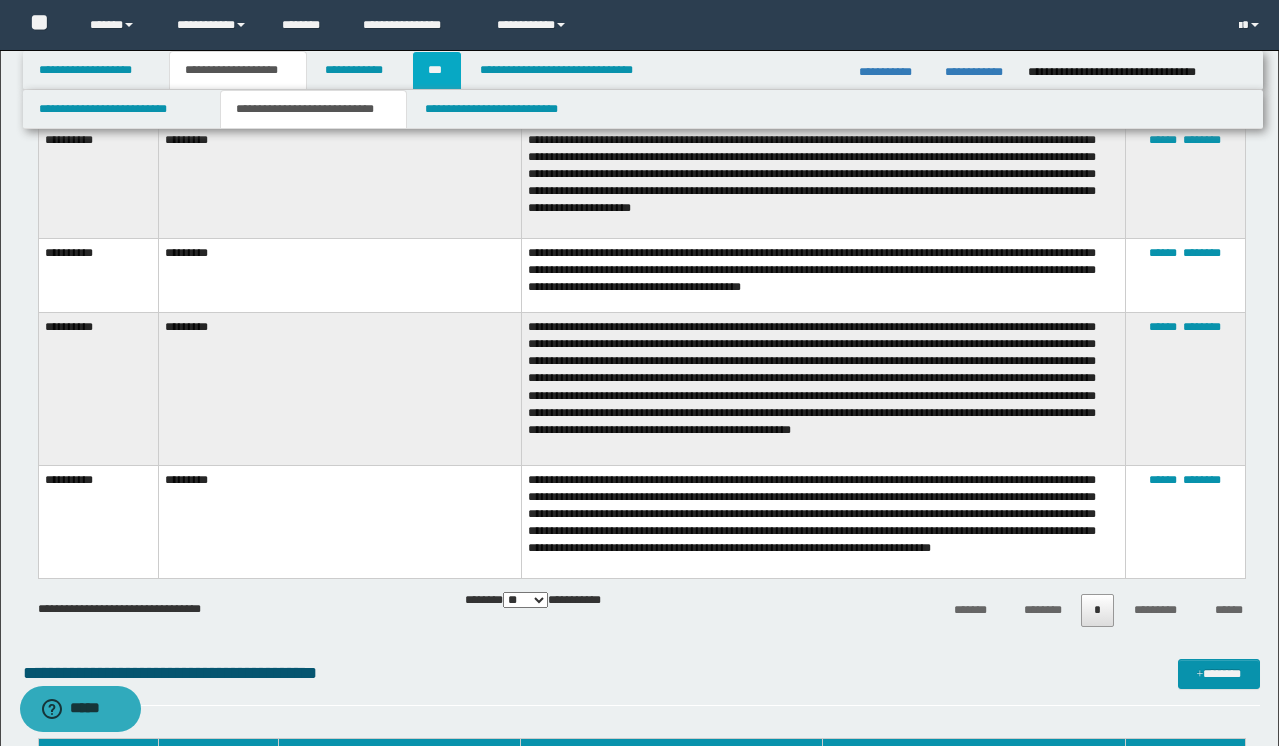 click on "***" at bounding box center [437, 70] 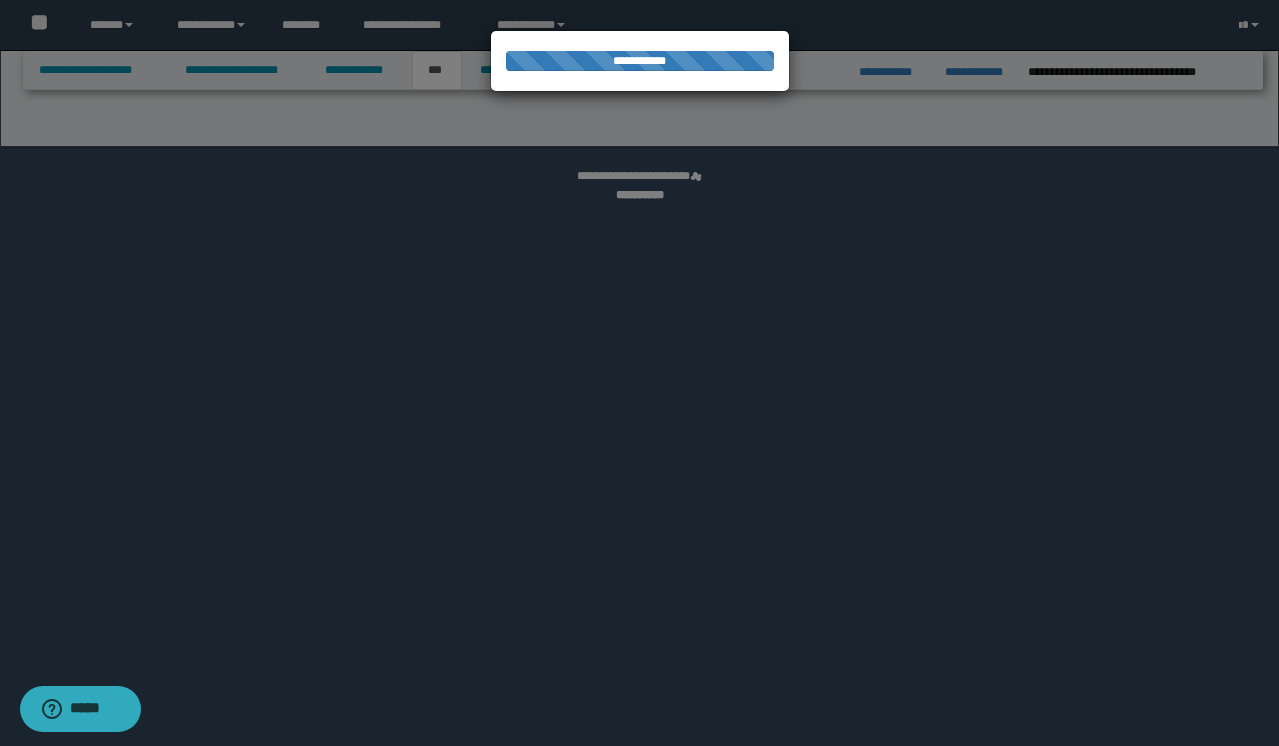 select on "***" 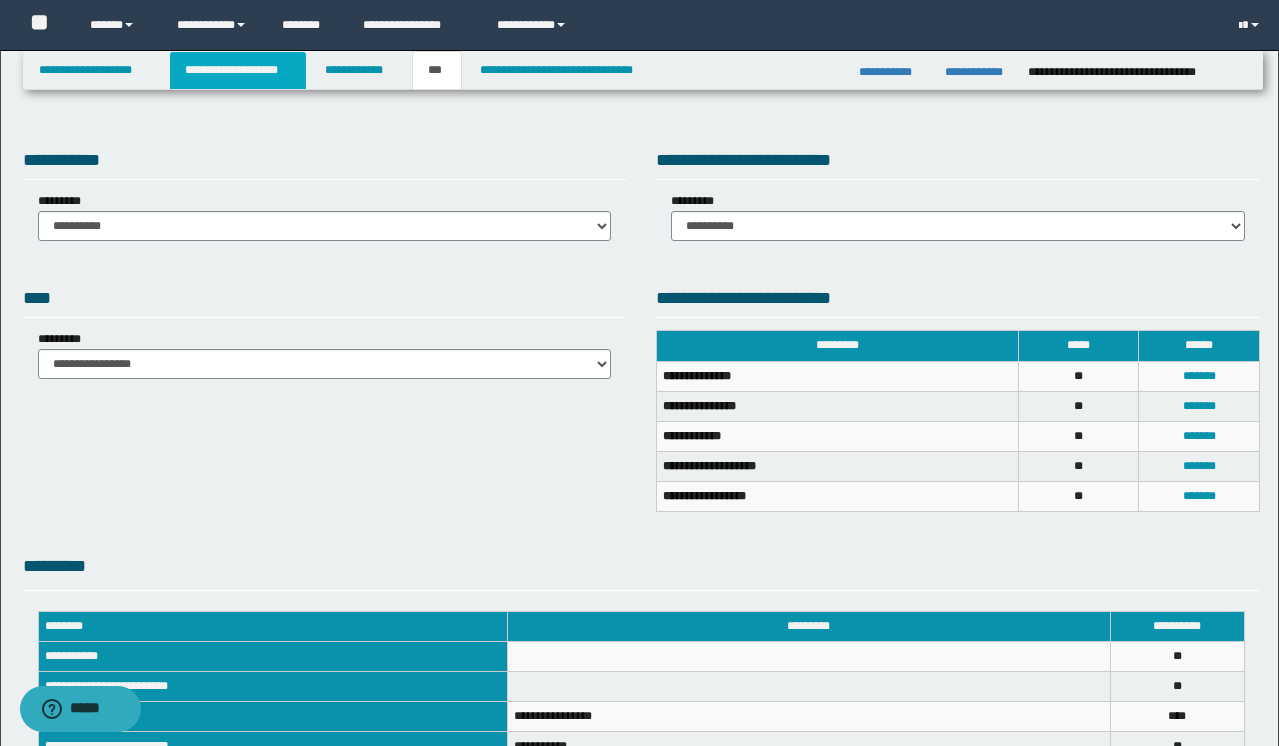 click on "**********" at bounding box center [238, 70] 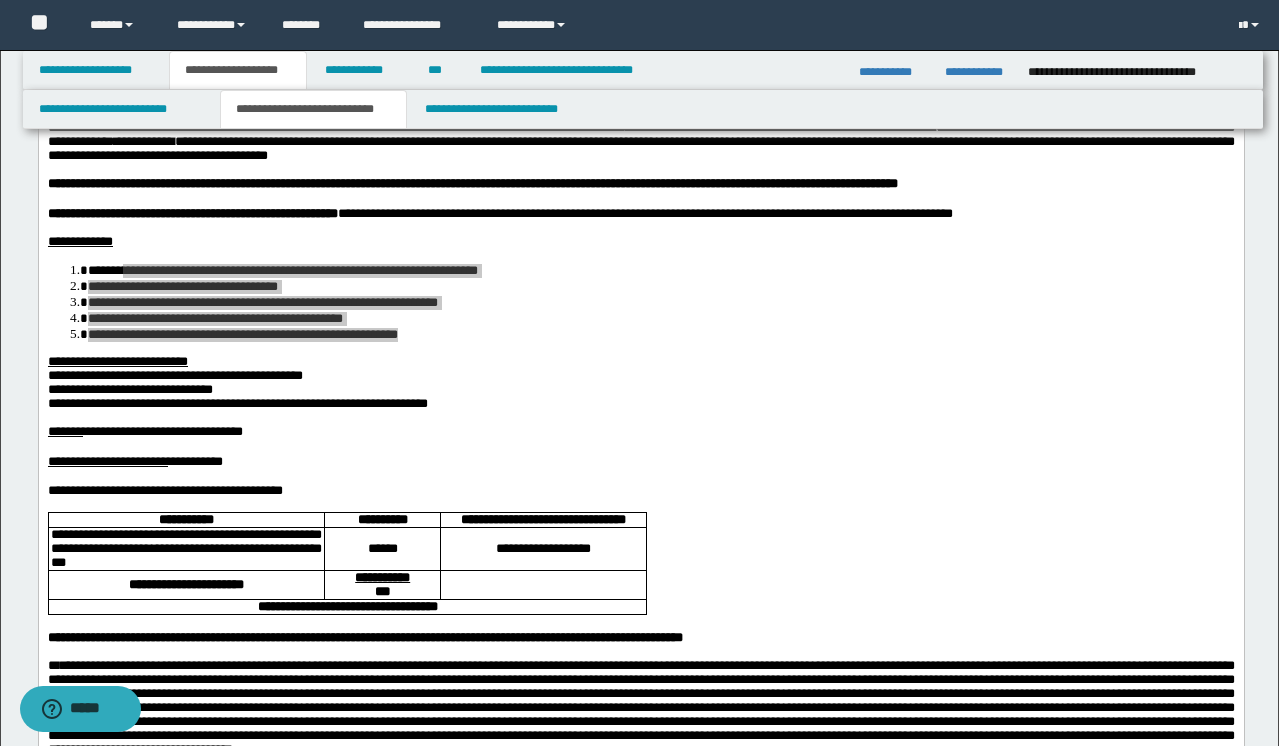scroll, scrollTop: 156, scrollLeft: 0, axis: vertical 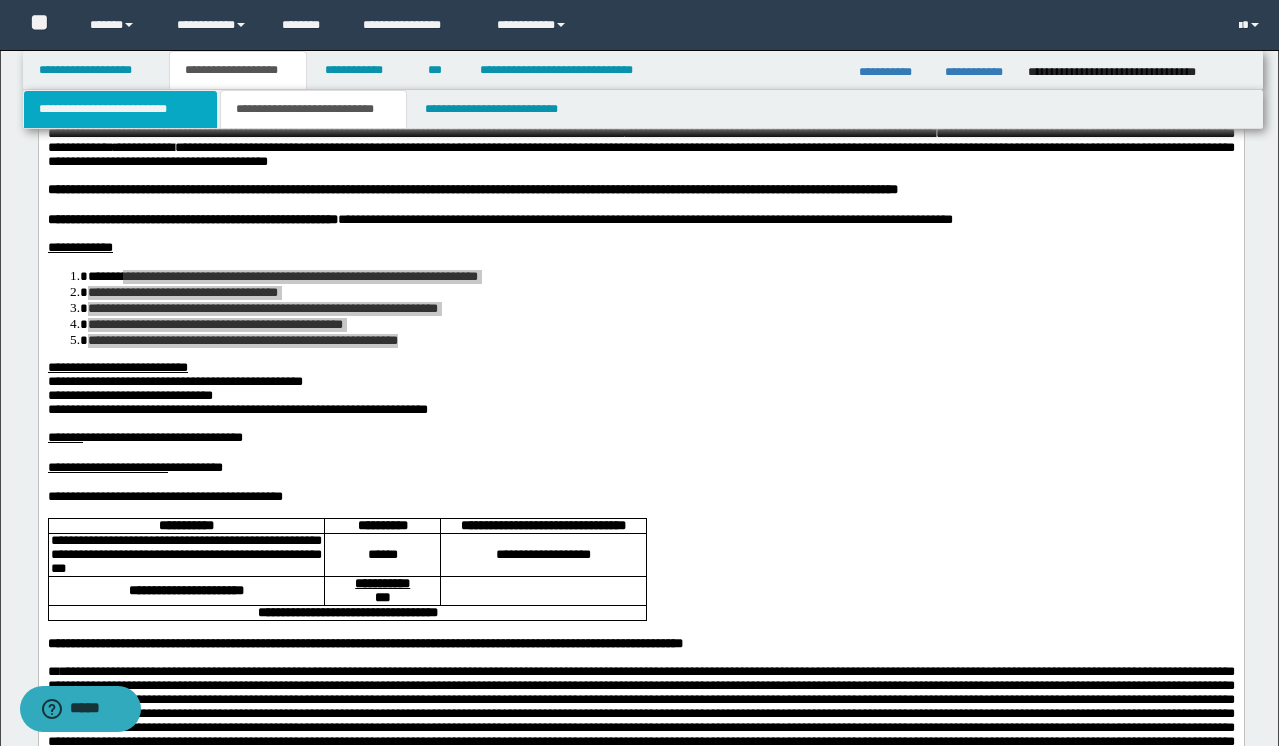 click on "**********" at bounding box center (120, 109) 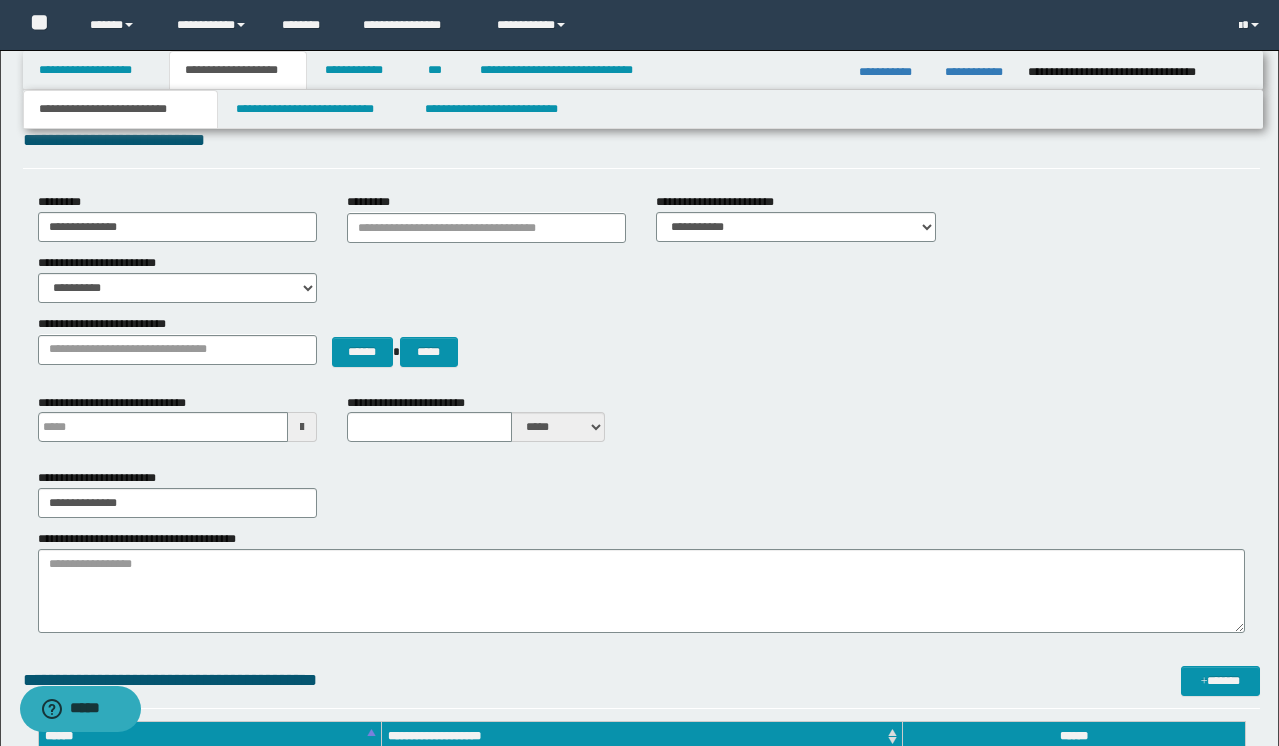 scroll, scrollTop: 93, scrollLeft: 0, axis: vertical 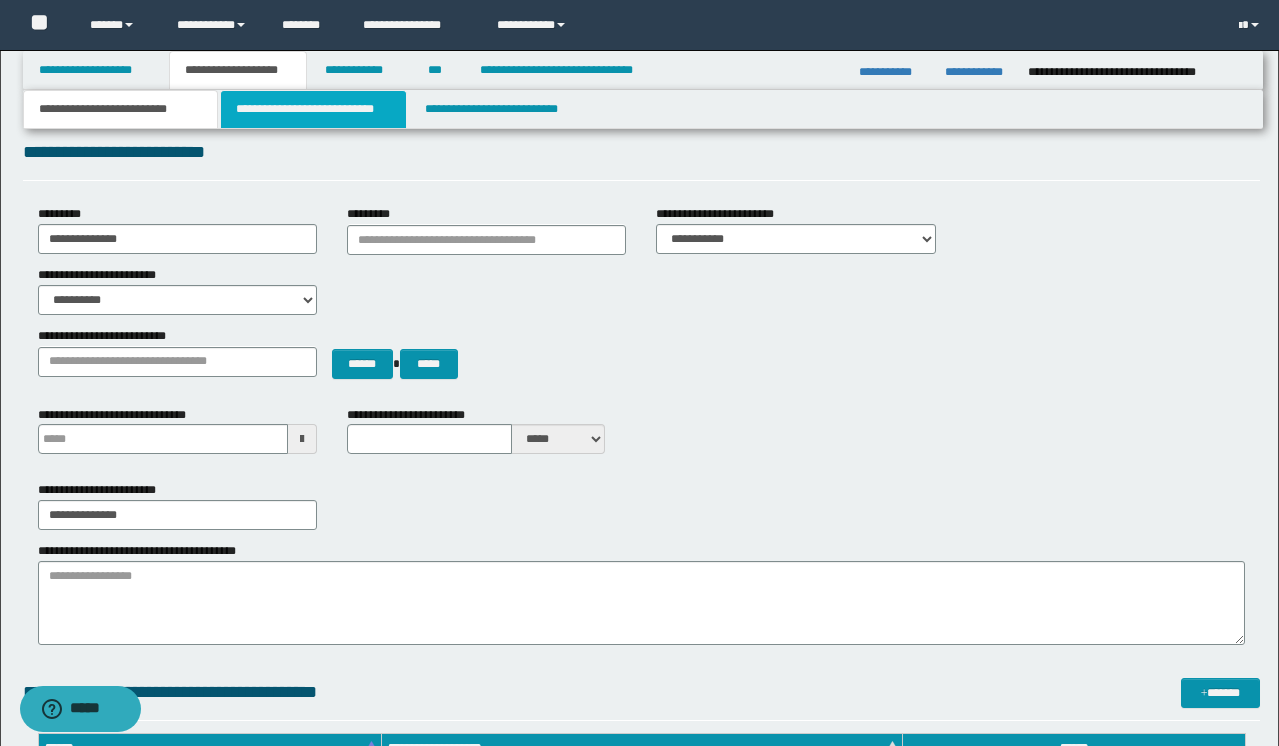 click on "**********" at bounding box center (314, 109) 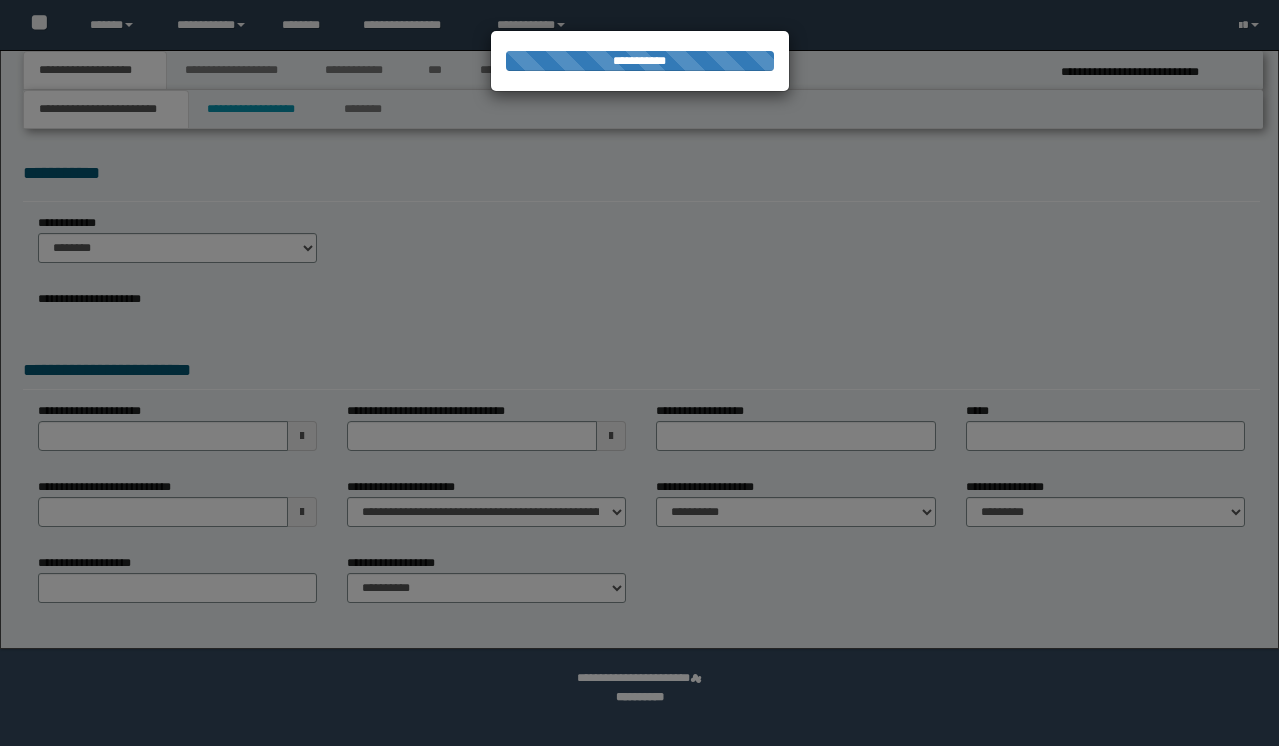 scroll, scrollTop: 0, scrollLeft: 0, axis: both 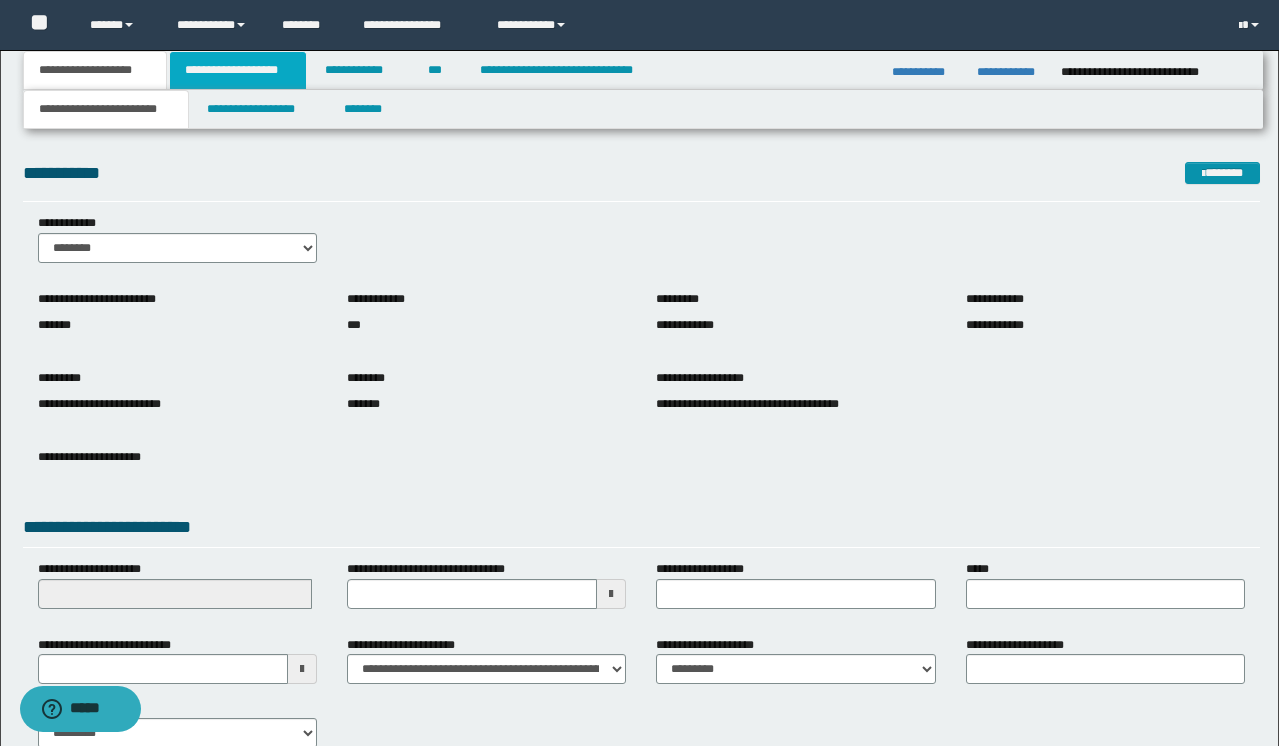 click on "**********" at bounding box center [238, 70] 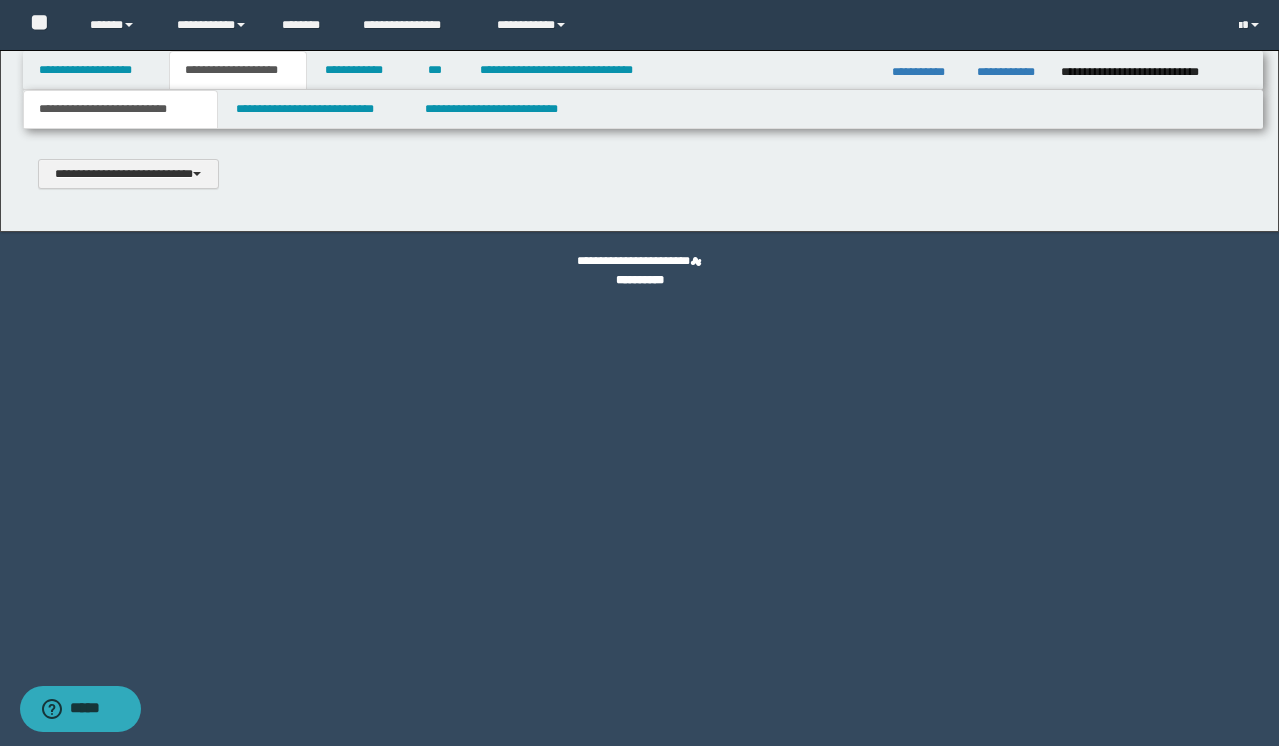 type 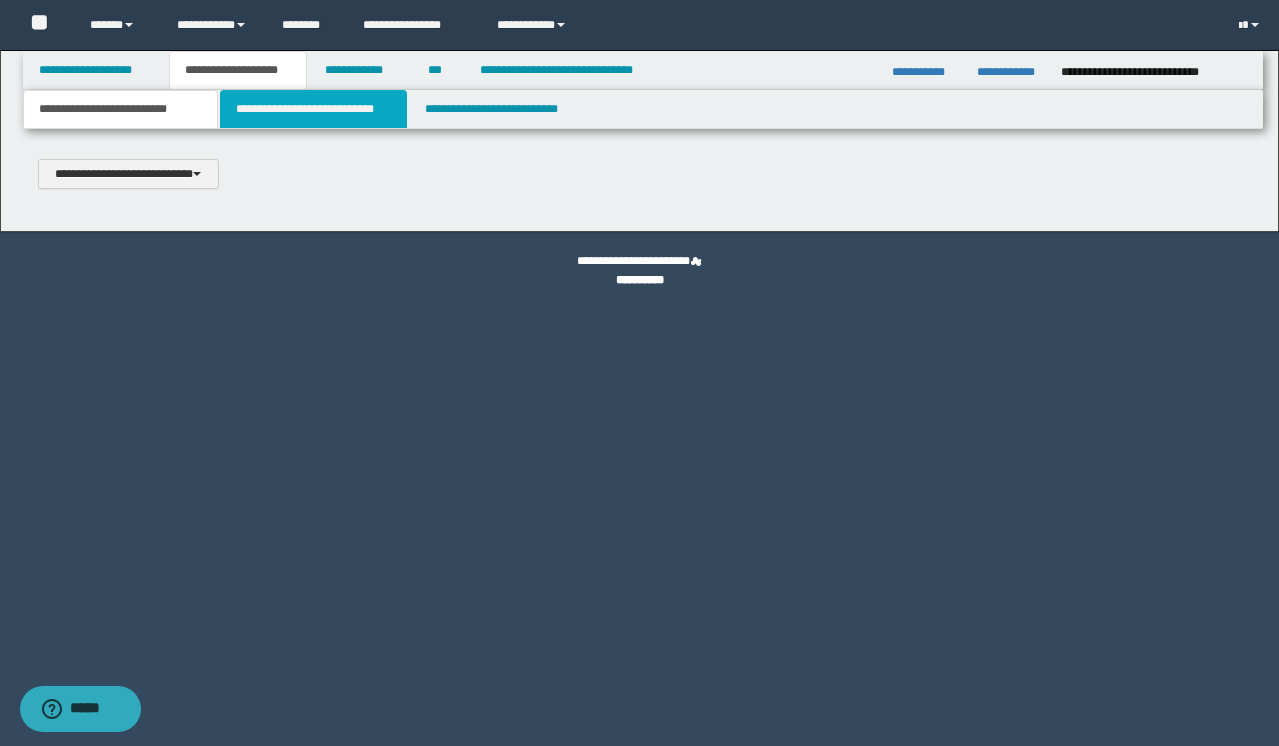 type on "**********" 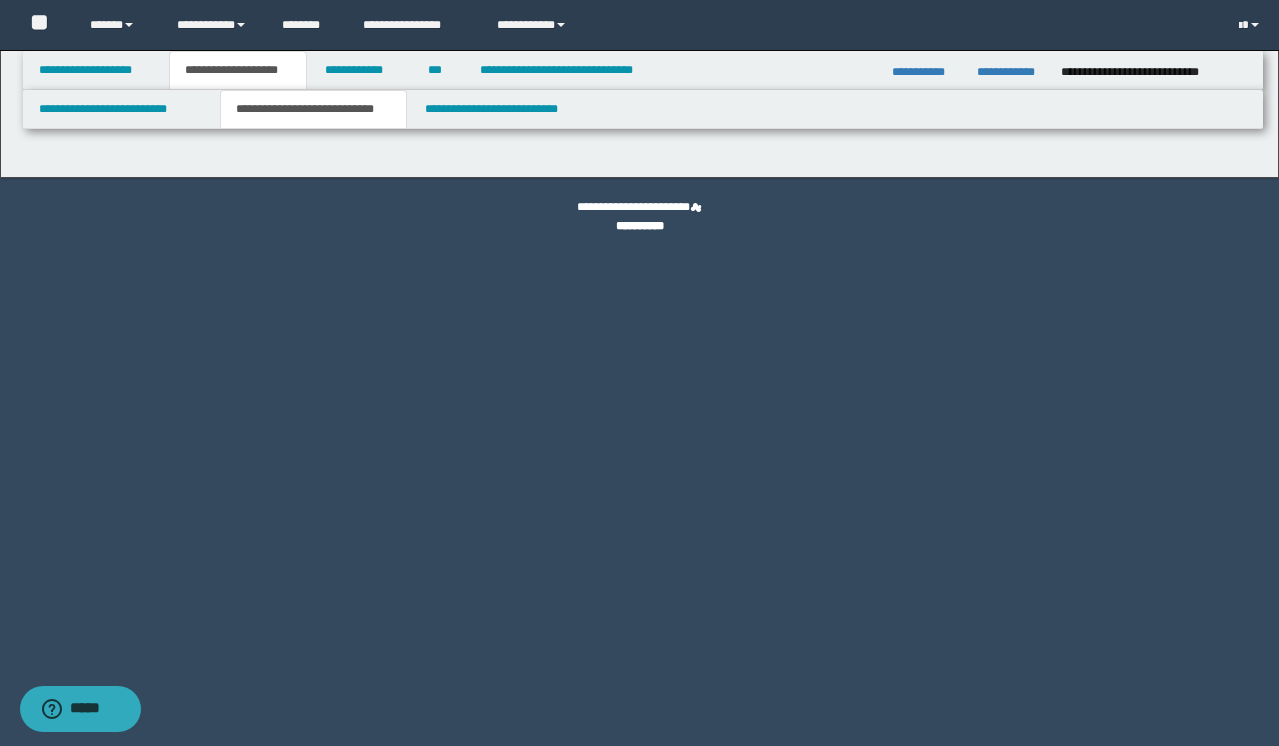 select on "*" 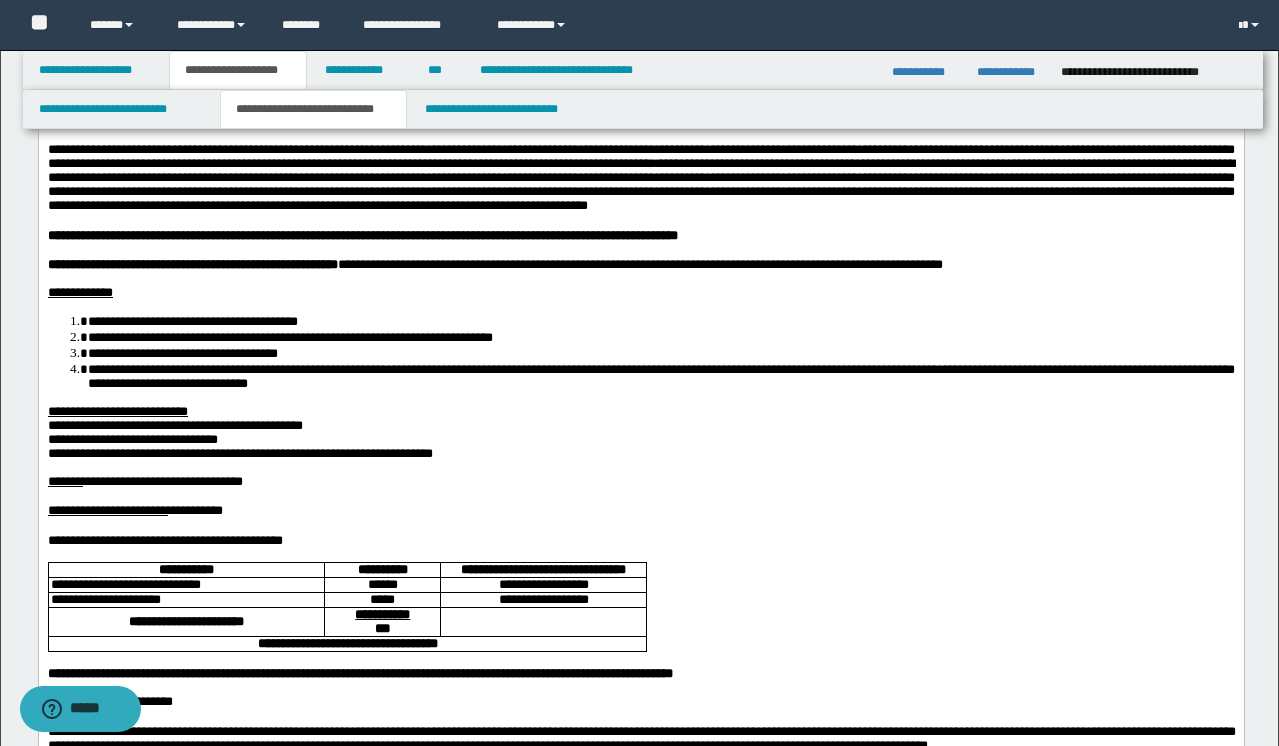 scroll, scrollTop: 121, scrollLeft: 0, axis: vertical 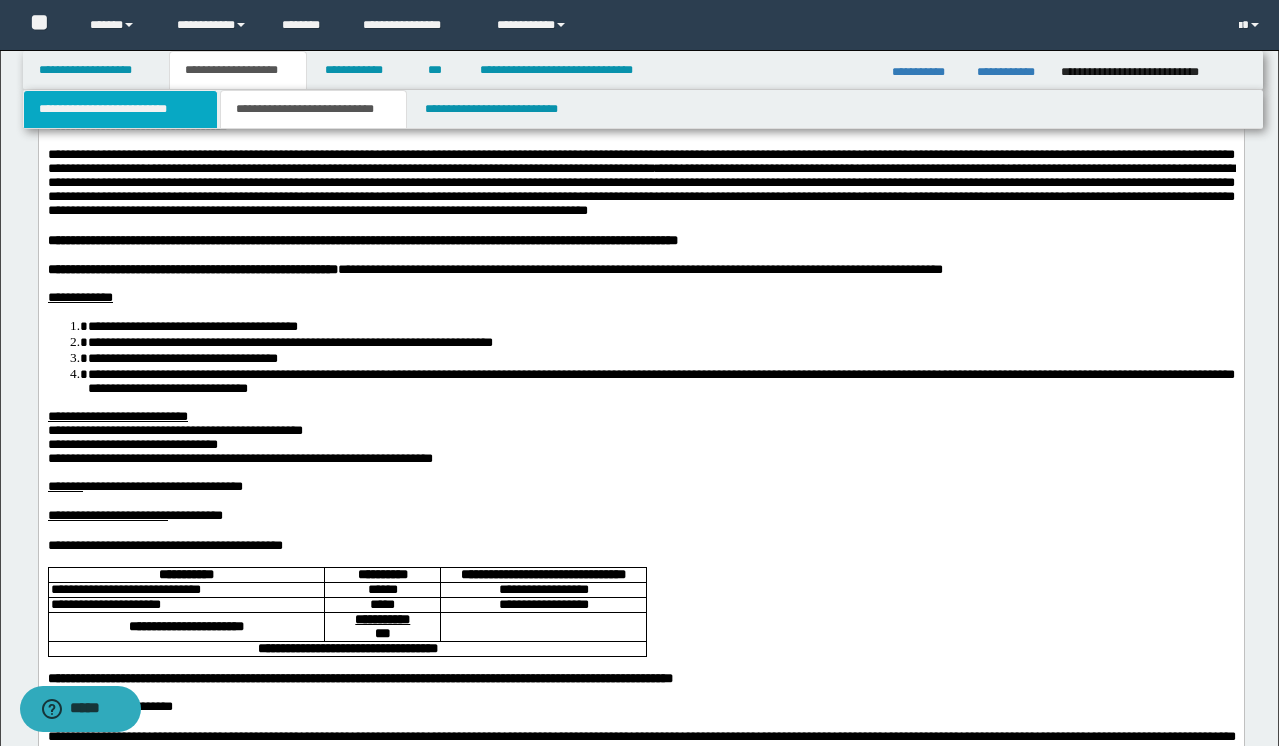 click on "**********" at bounding box center [120, 109] 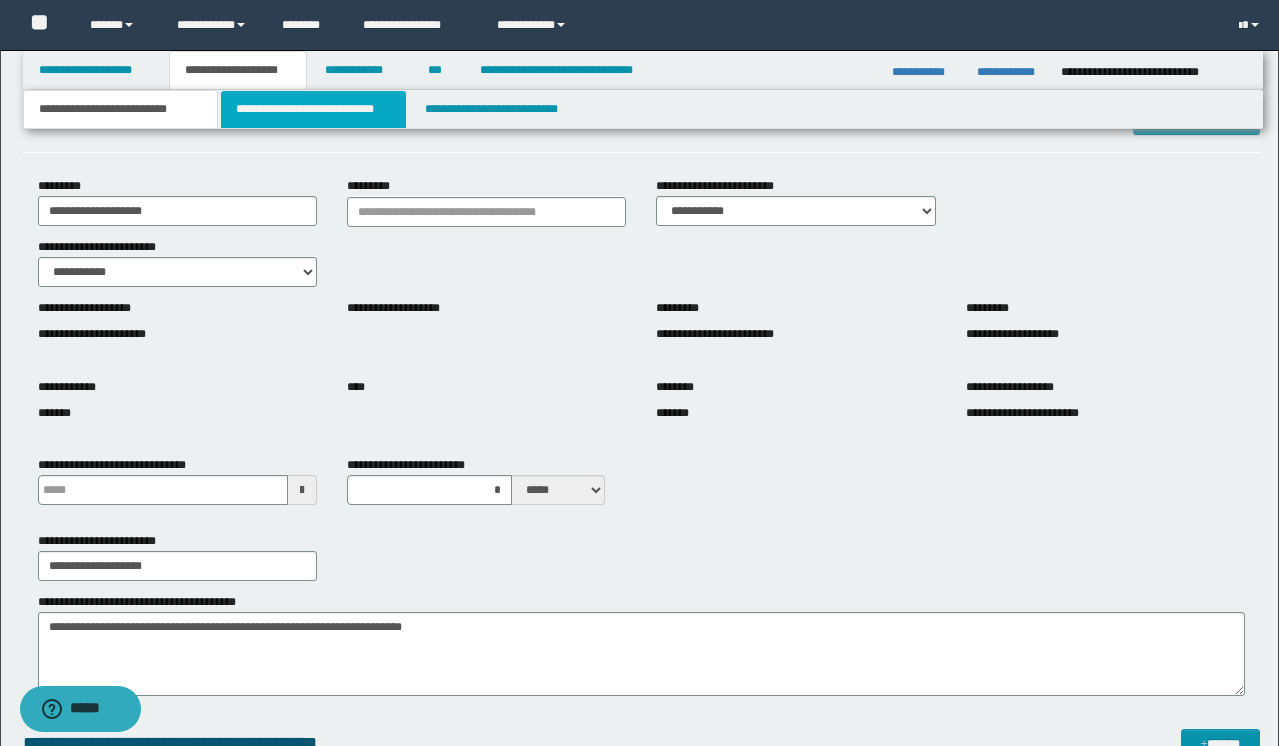 click on "**********" at bounding box center (314, 109) 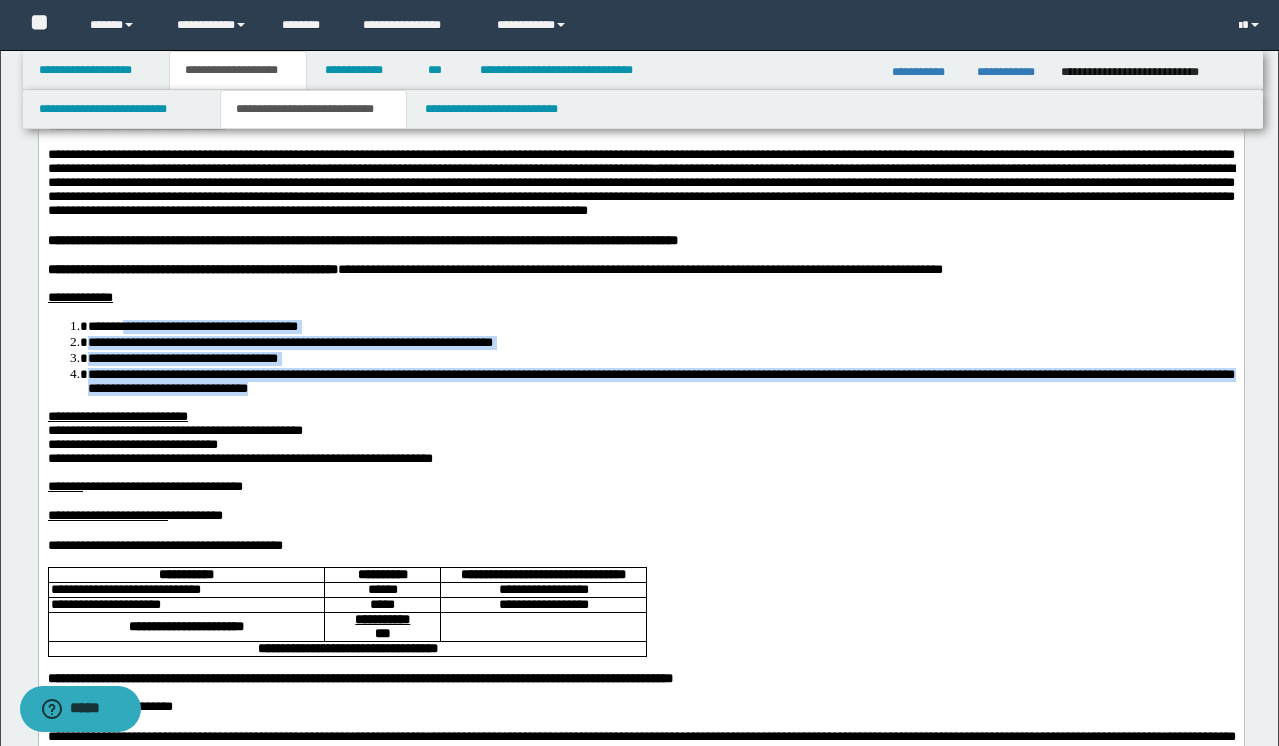 drag, startPoint x: 983, startPoint y: 401, endPoint x: 129, endPoint y: 339, distance: 856.2476 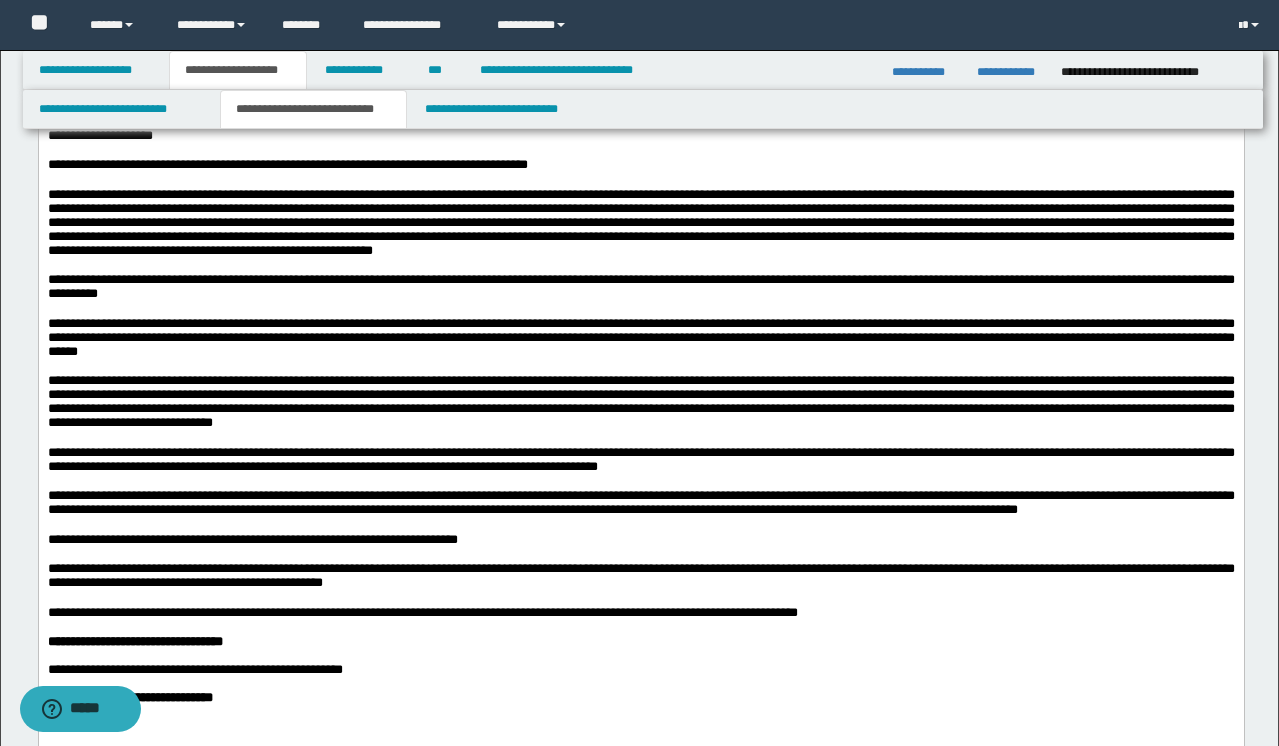 scroll, scrollTop: 1314, scrollLeft: 0, axis: vertical 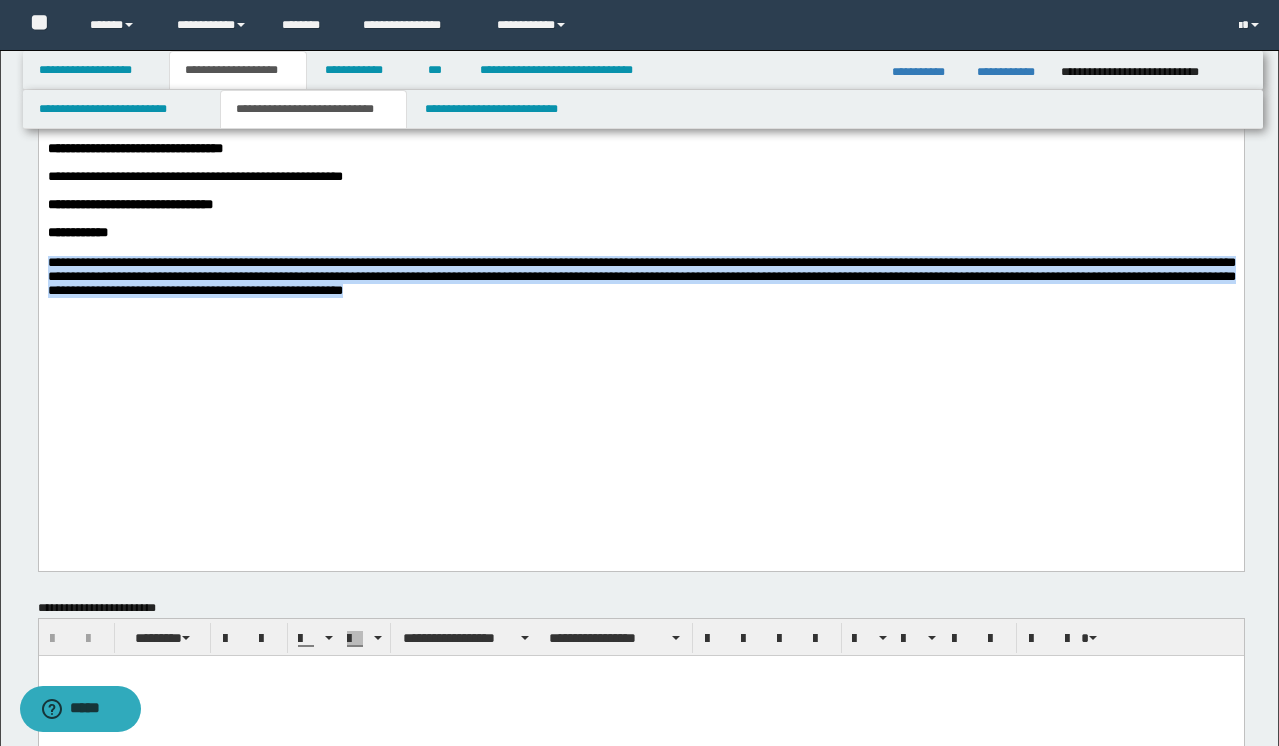 drag, startPoint x: 589, startPoint y: 458, endPoint x: -6, endPoint y: 429, distance: 595.7063 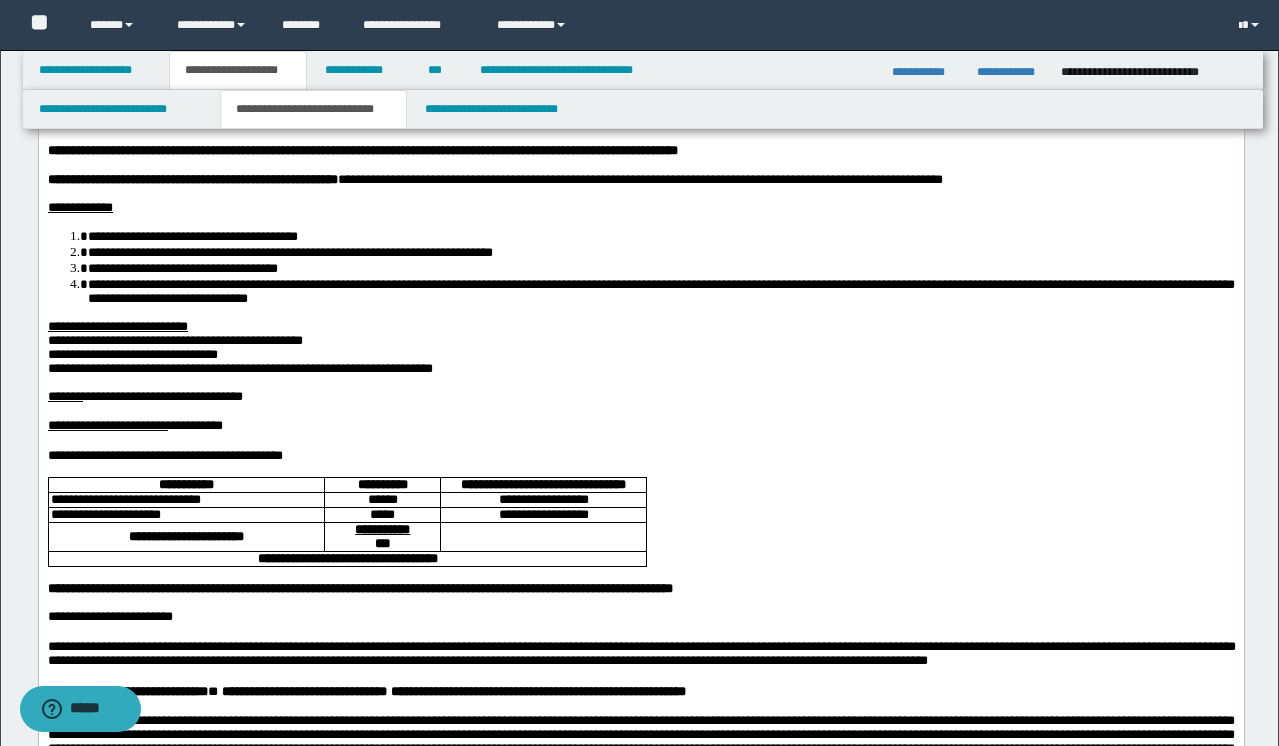scroll, scrollTop: 212, scrollLeft: 0, axis: vertical 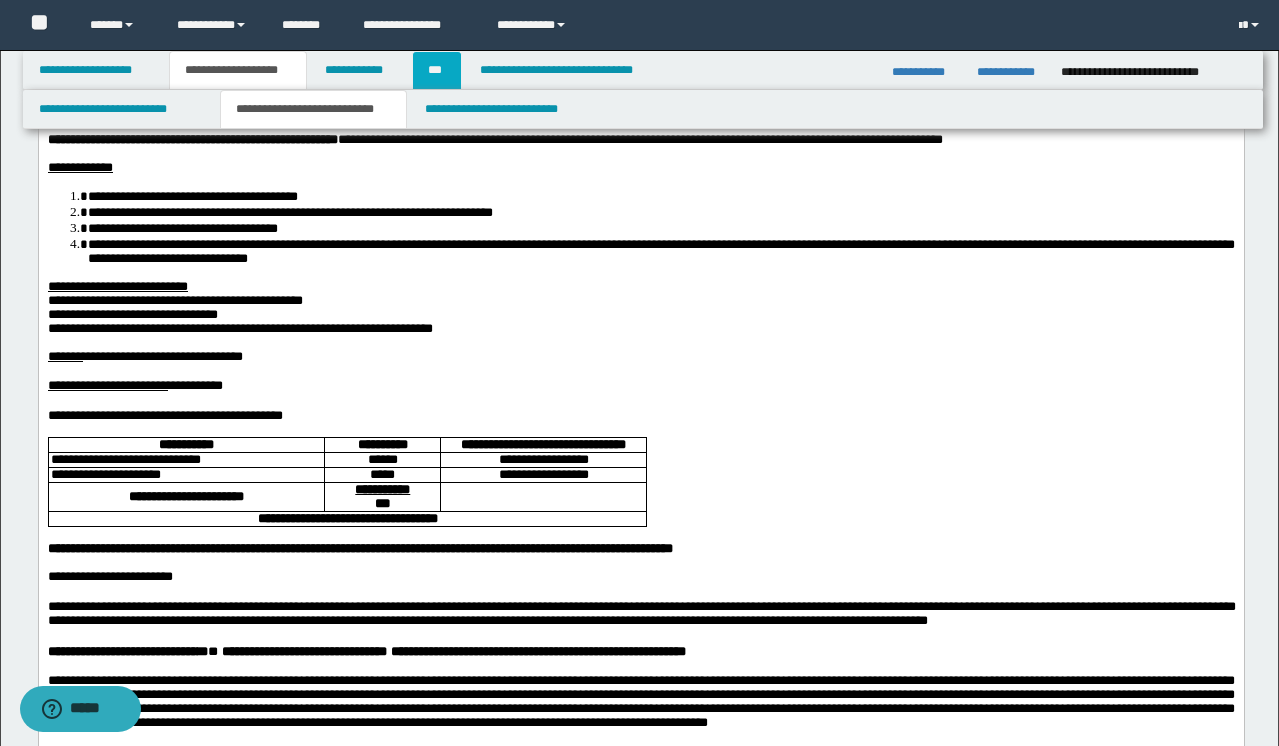 click on "***" at bounding box center (437, 70) 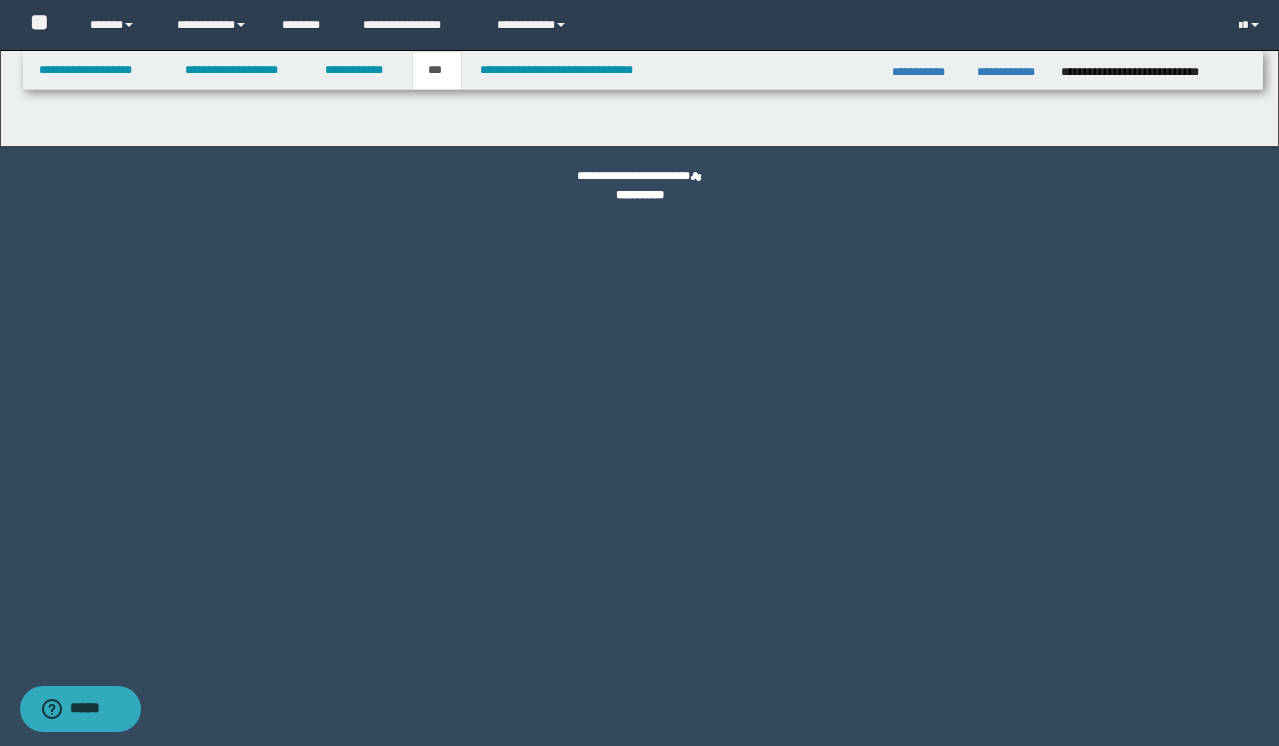 select on "***" 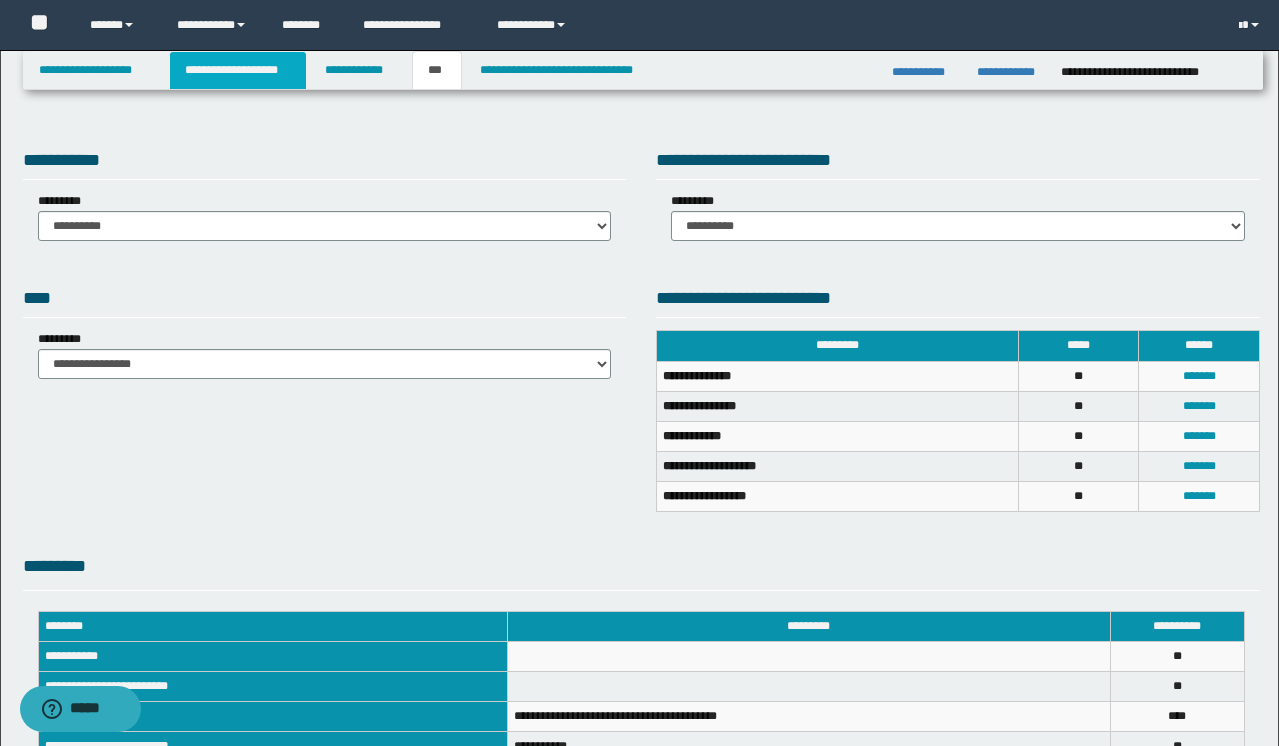 click on "**********" at bounding box center (238, 70) 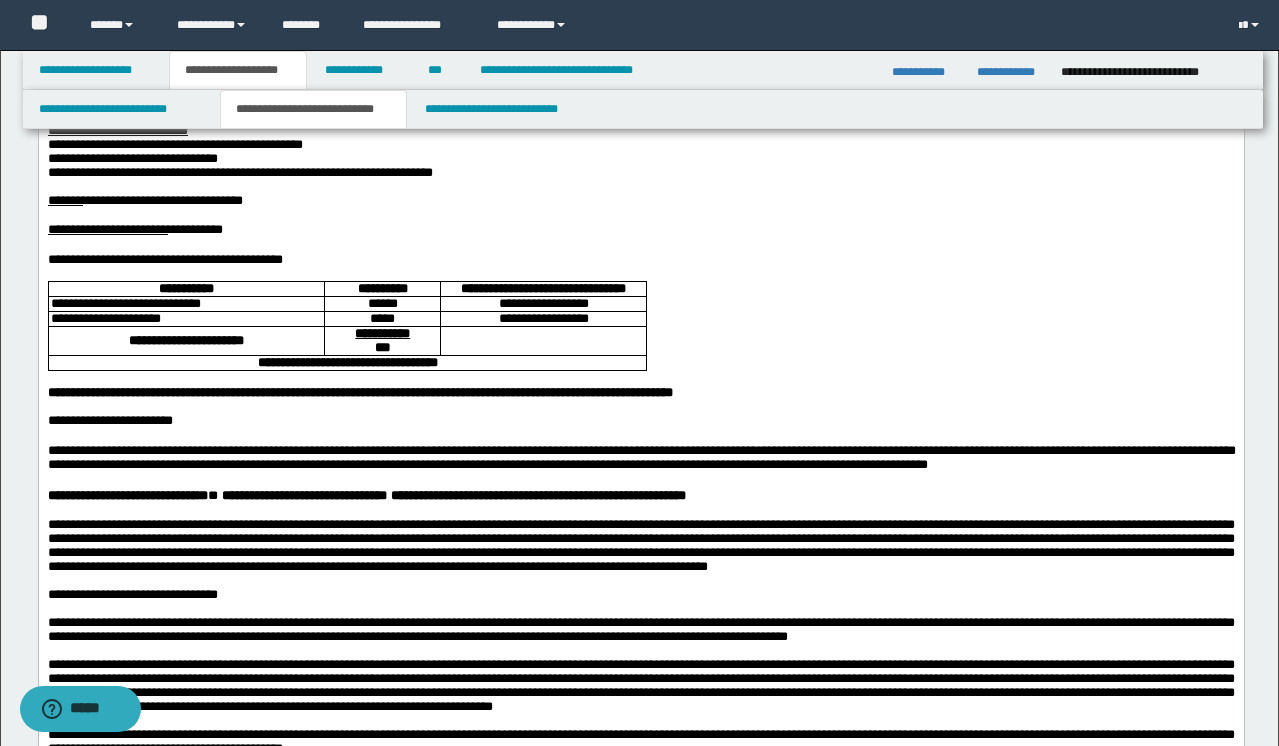 scroll, scrollTop: 384, scrollLeft: 0, axis: vertical 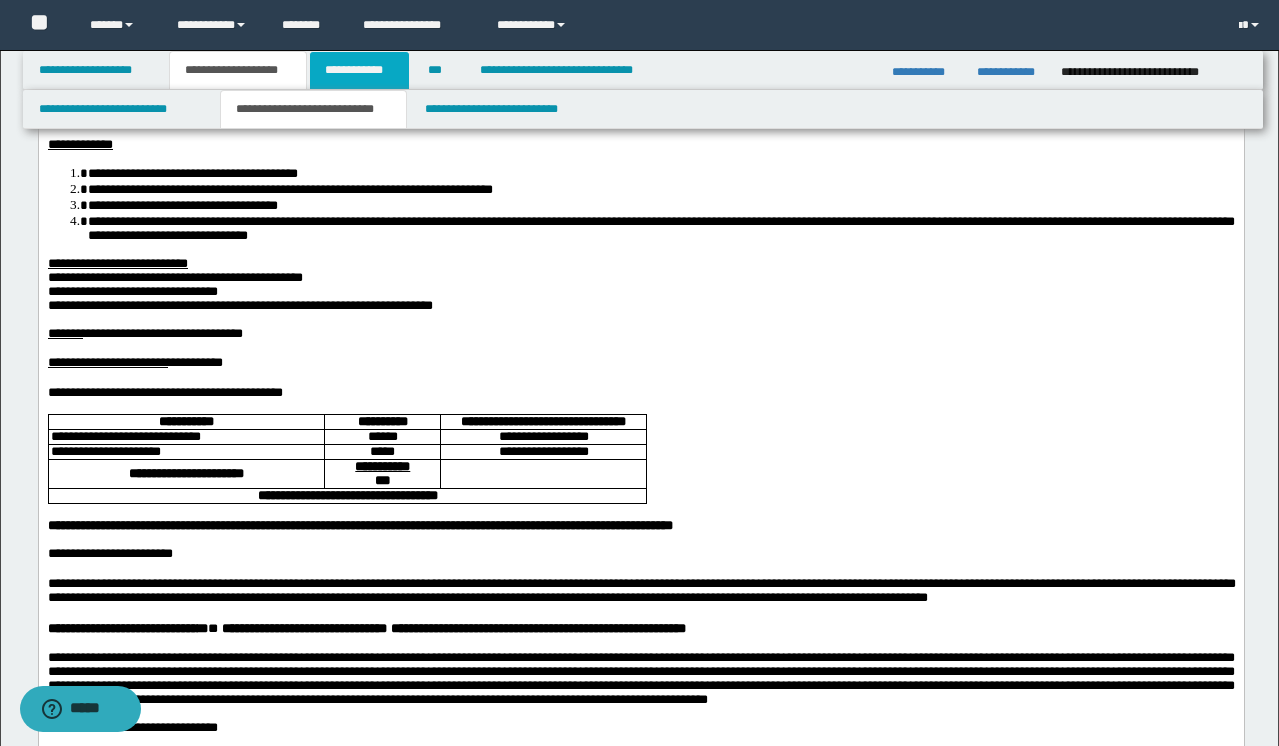 click on "**********" at bounding box center [359, 70] 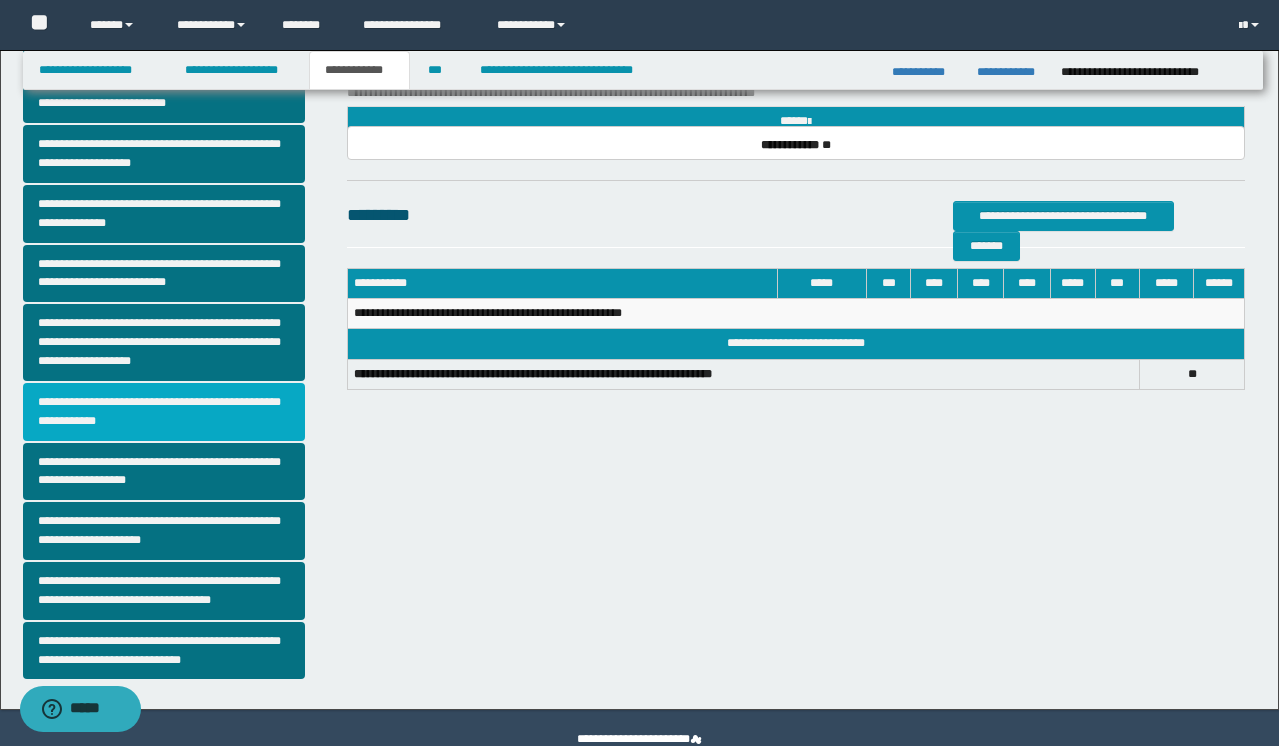 scroll, scrollTop: 403, scrollLeft: 0, axis: vertical 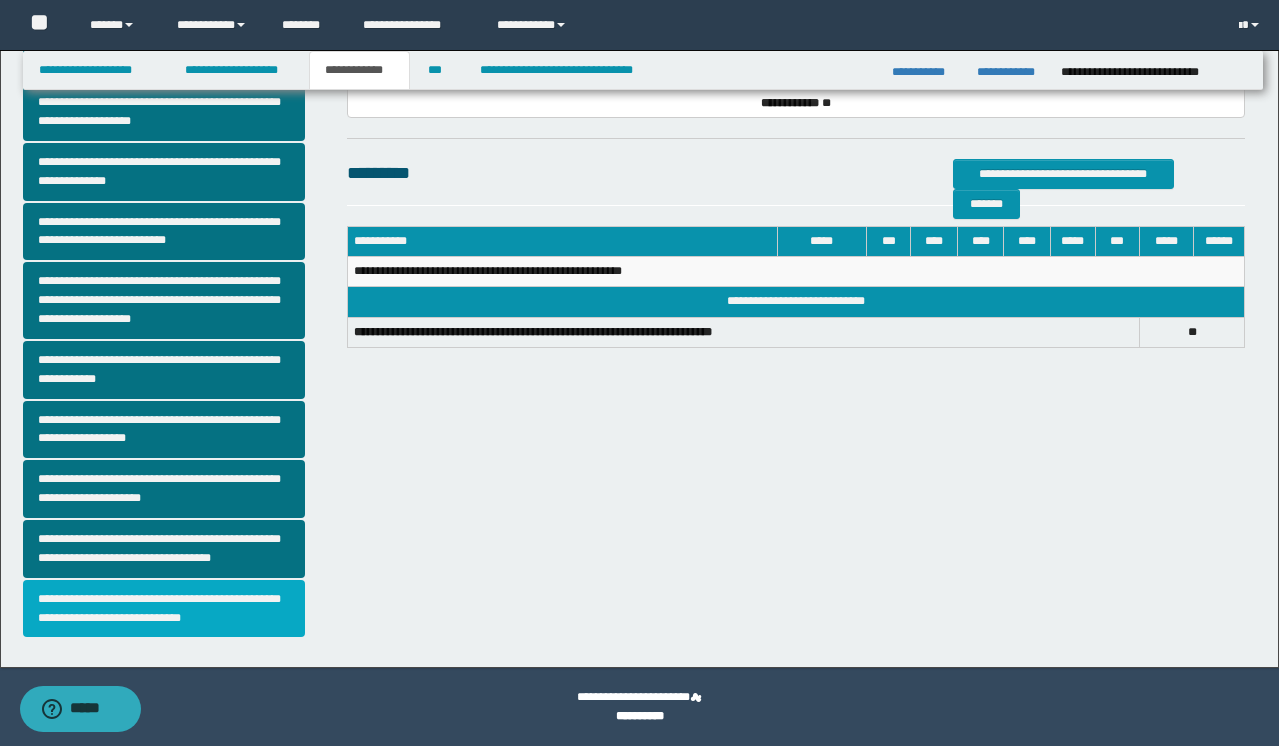 click on "**********" at bounding box center (164, 609) 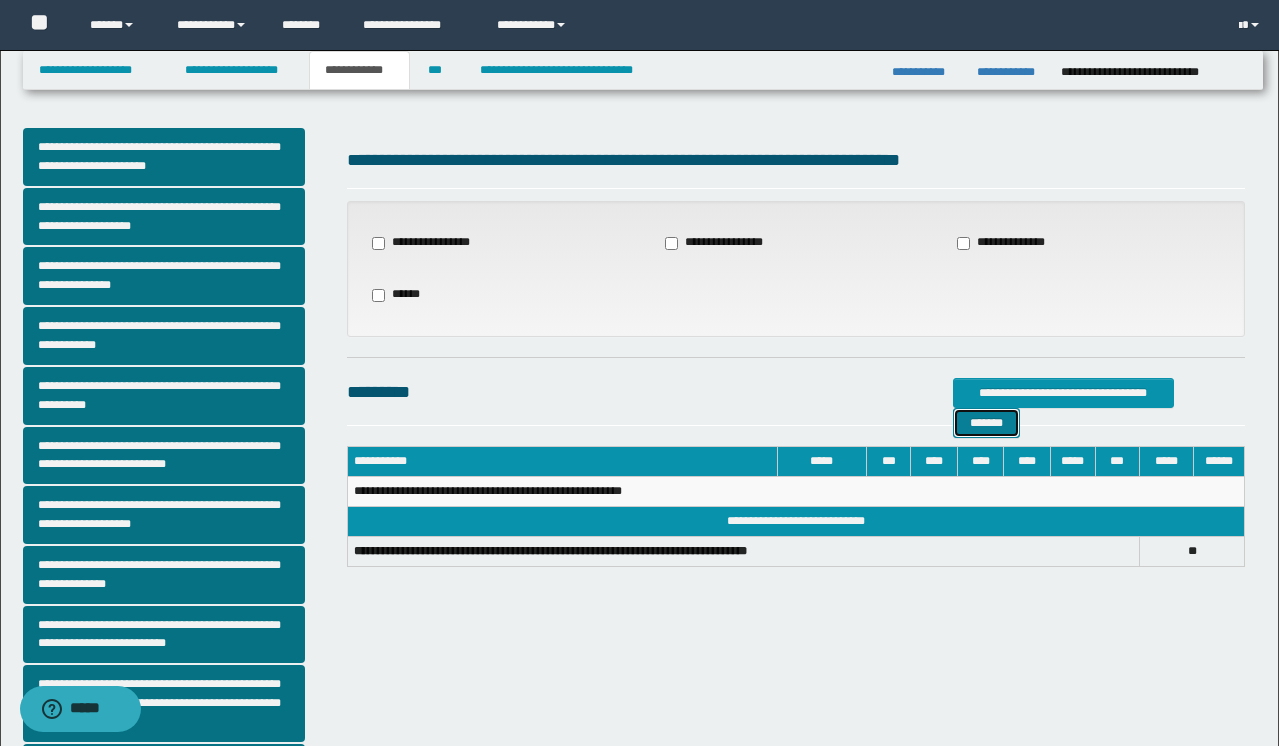 click on "*******" at bounding box center [986, 423] 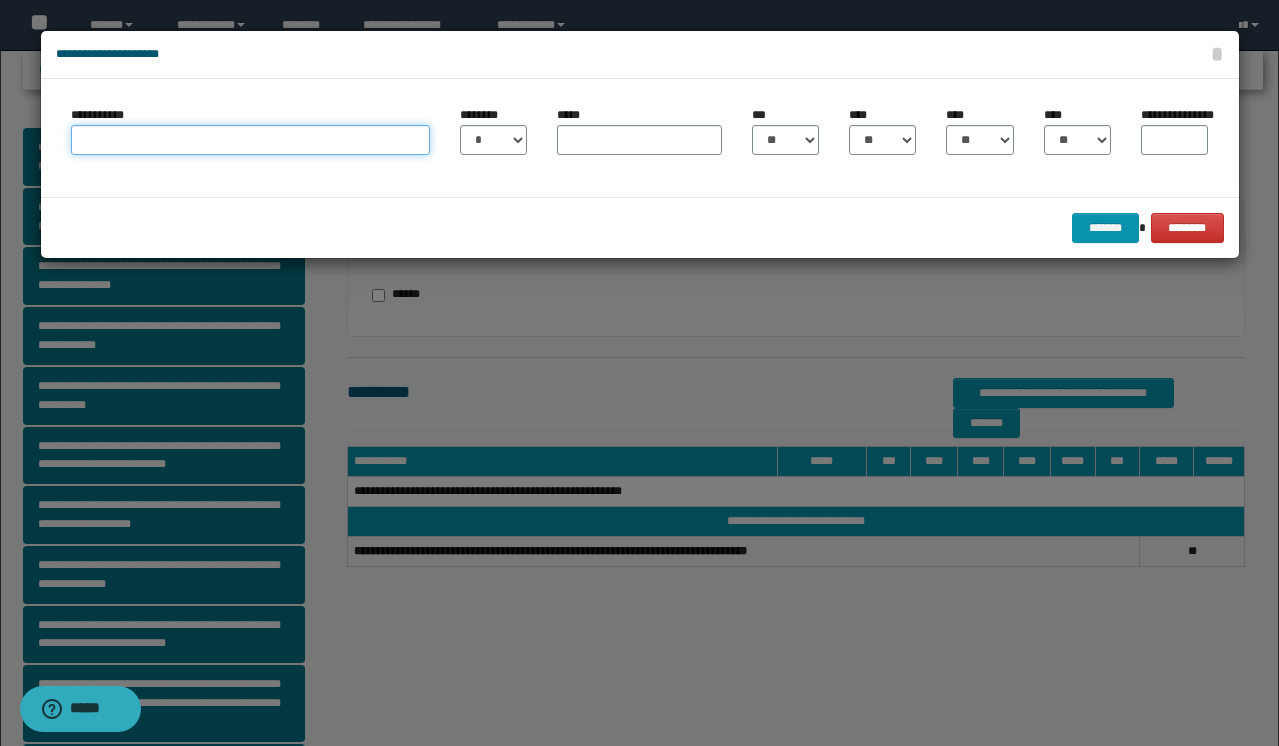 click on "**********" at bounding box center (250, 140) 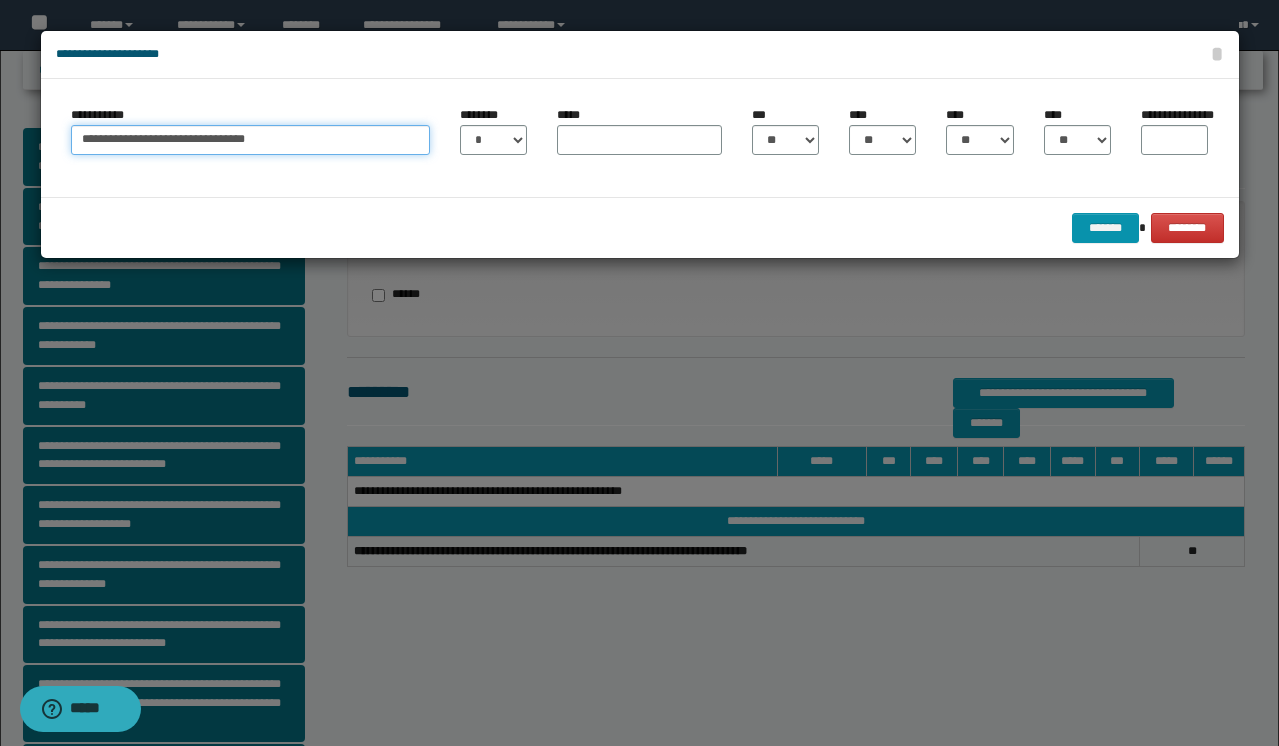 type on "**********" 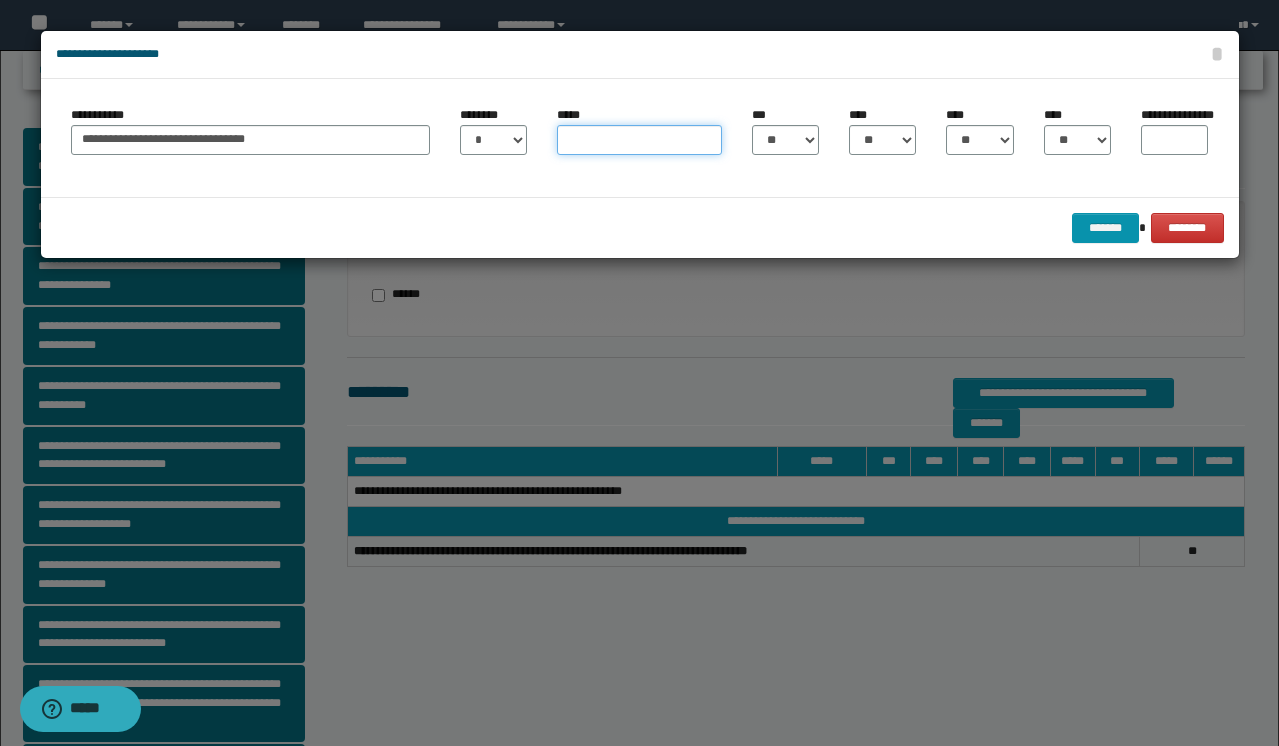 click on "*****" at bounding box center [639, 140] 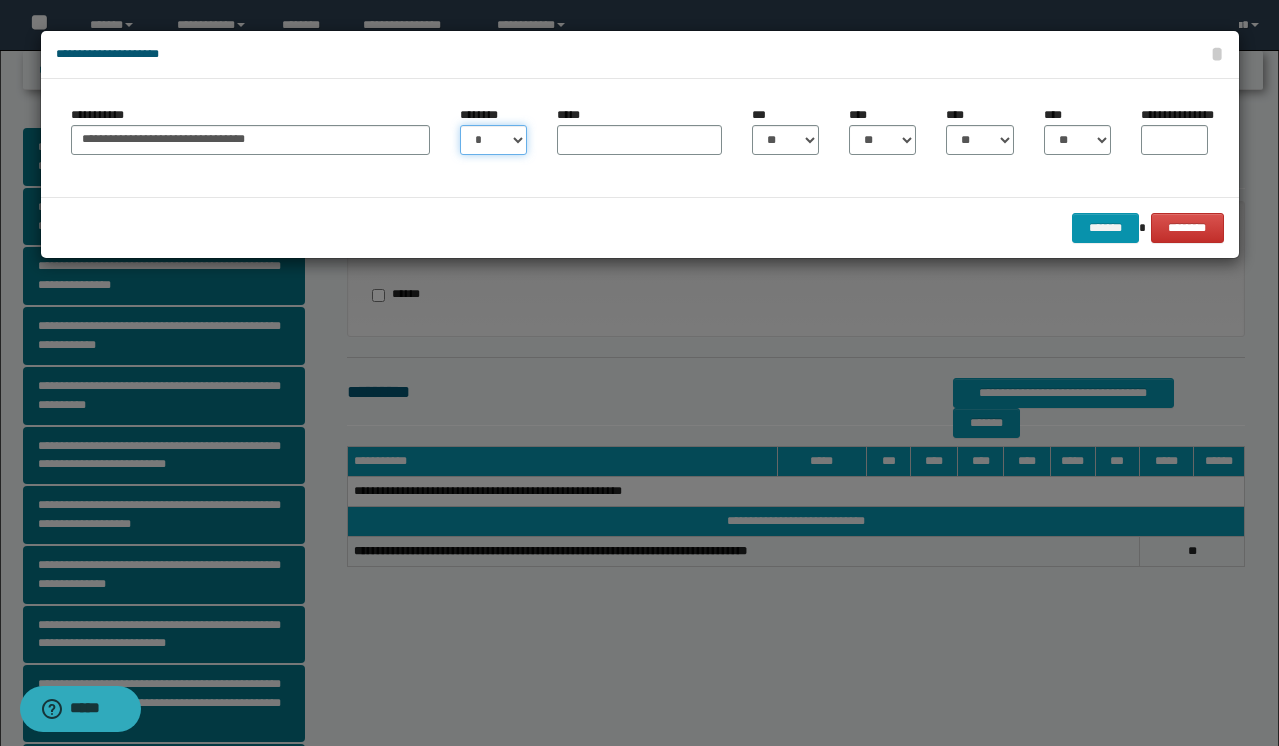 click on "*
*
*
*
*
*
*
*
*
**
**
**
**
**
**" at bounding box center [493, 140] 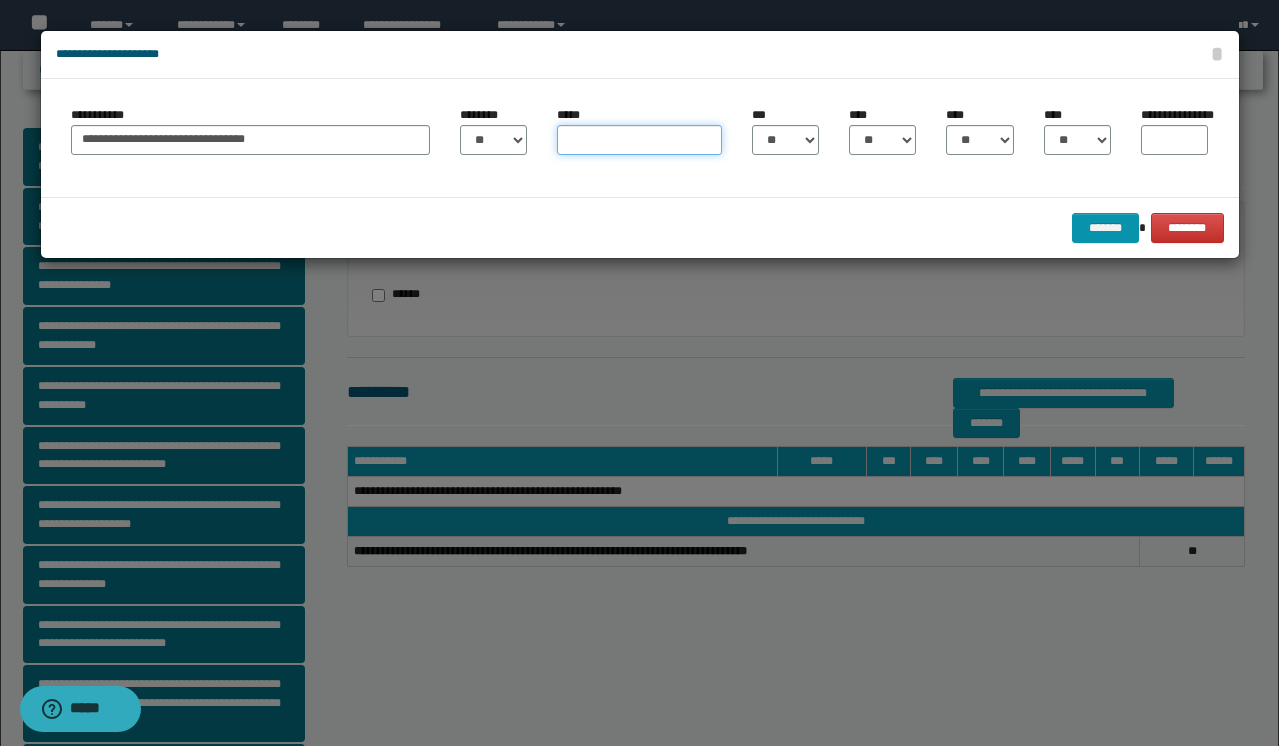 click on "*****" at bounding box center (639, 140) 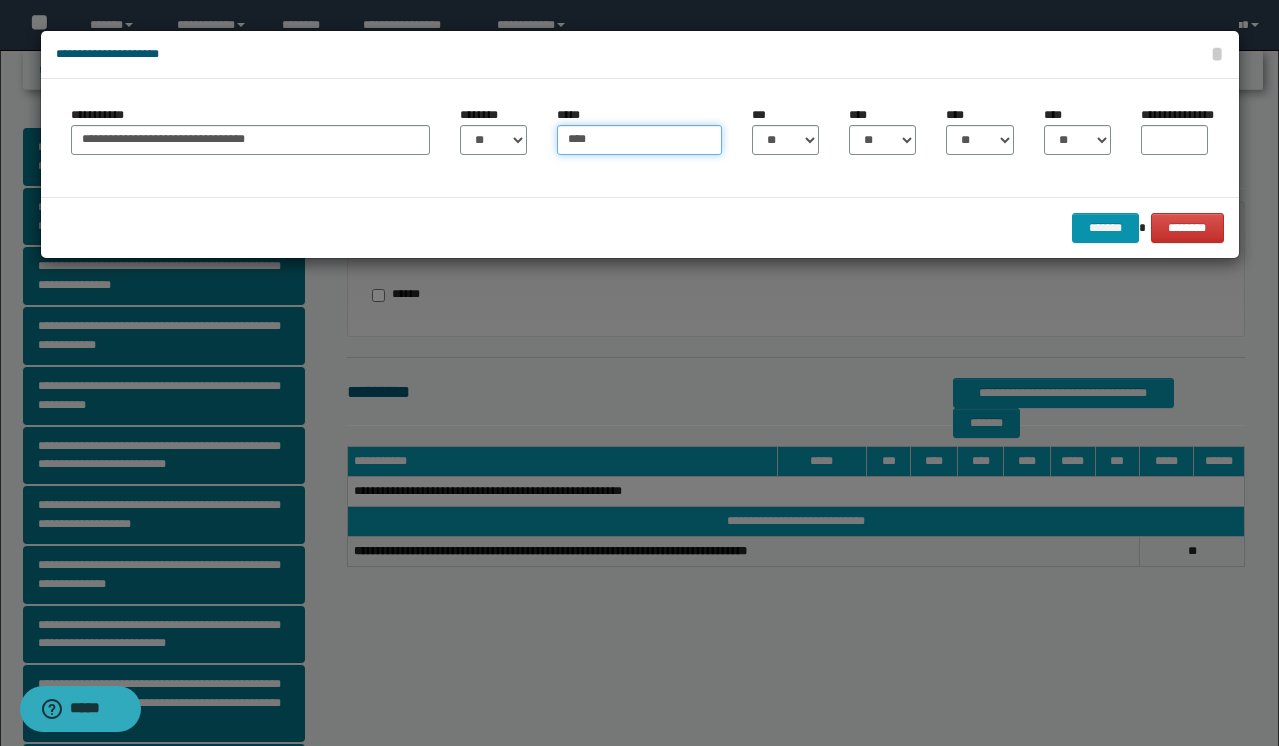 type on "****" 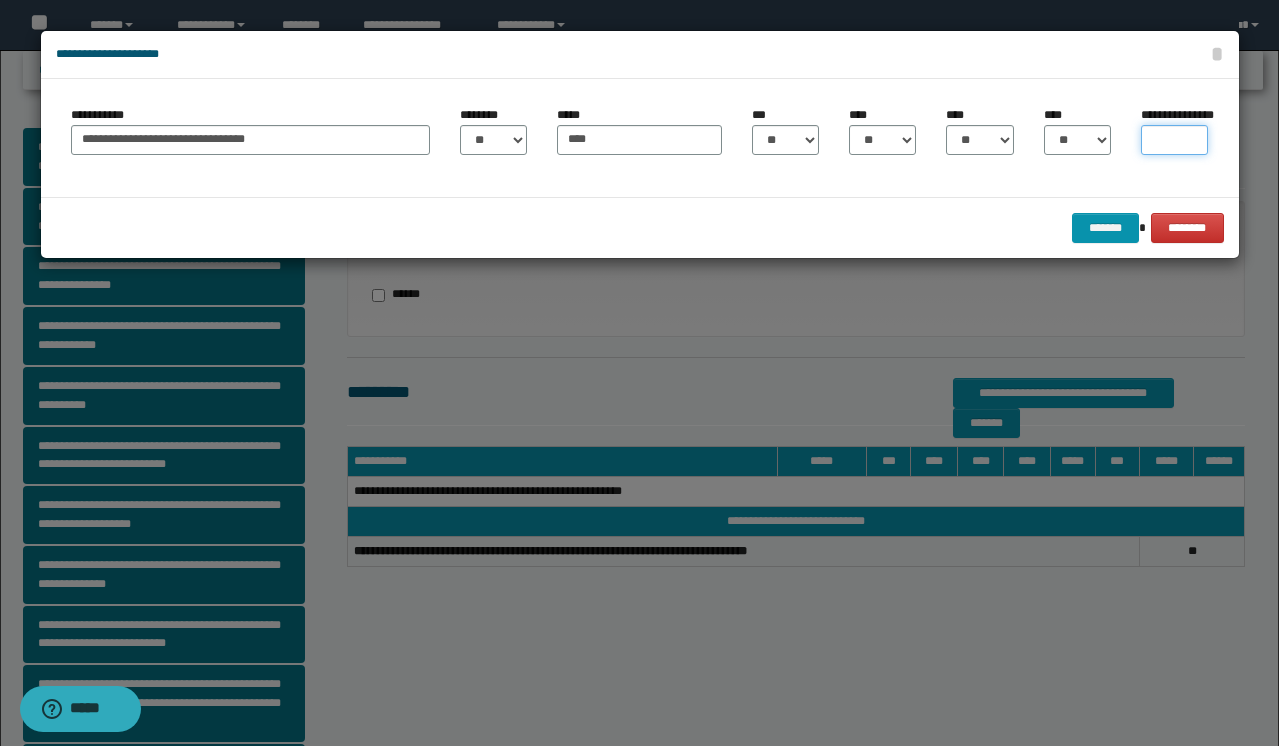 click on "**********" at bounding box center [1174, 140] 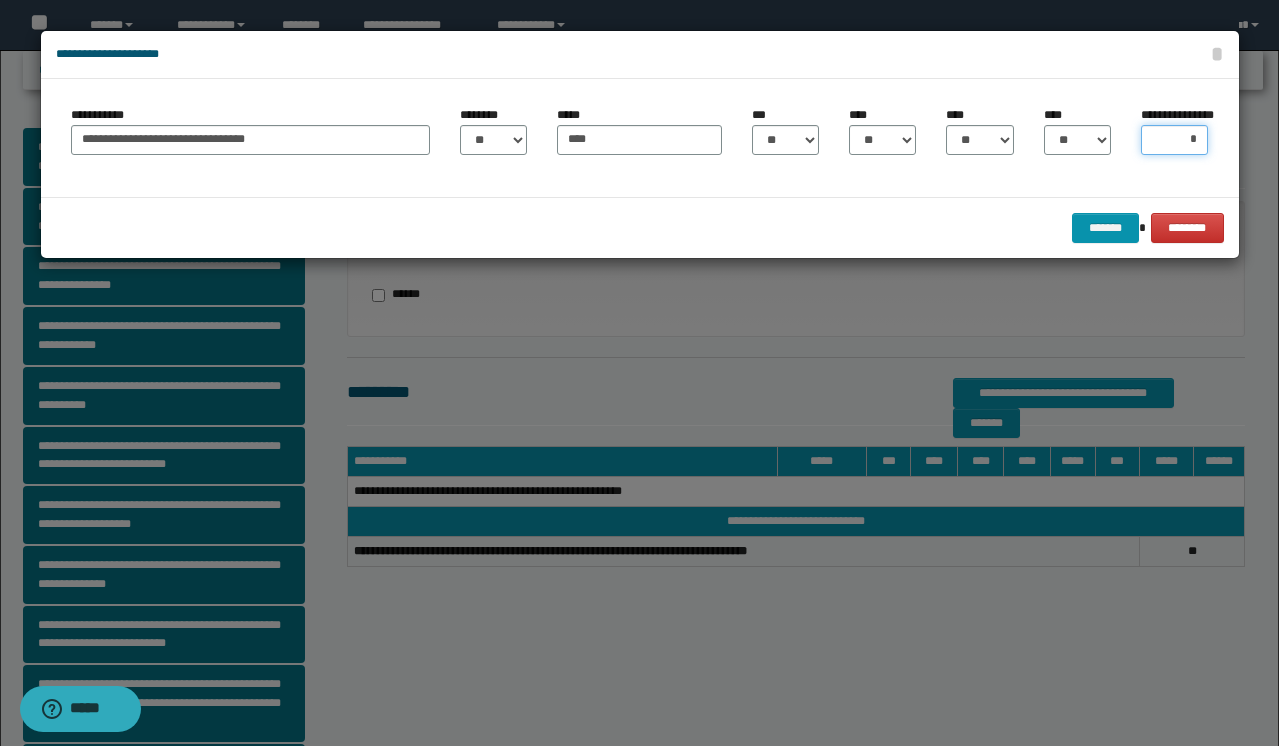 type on "**" 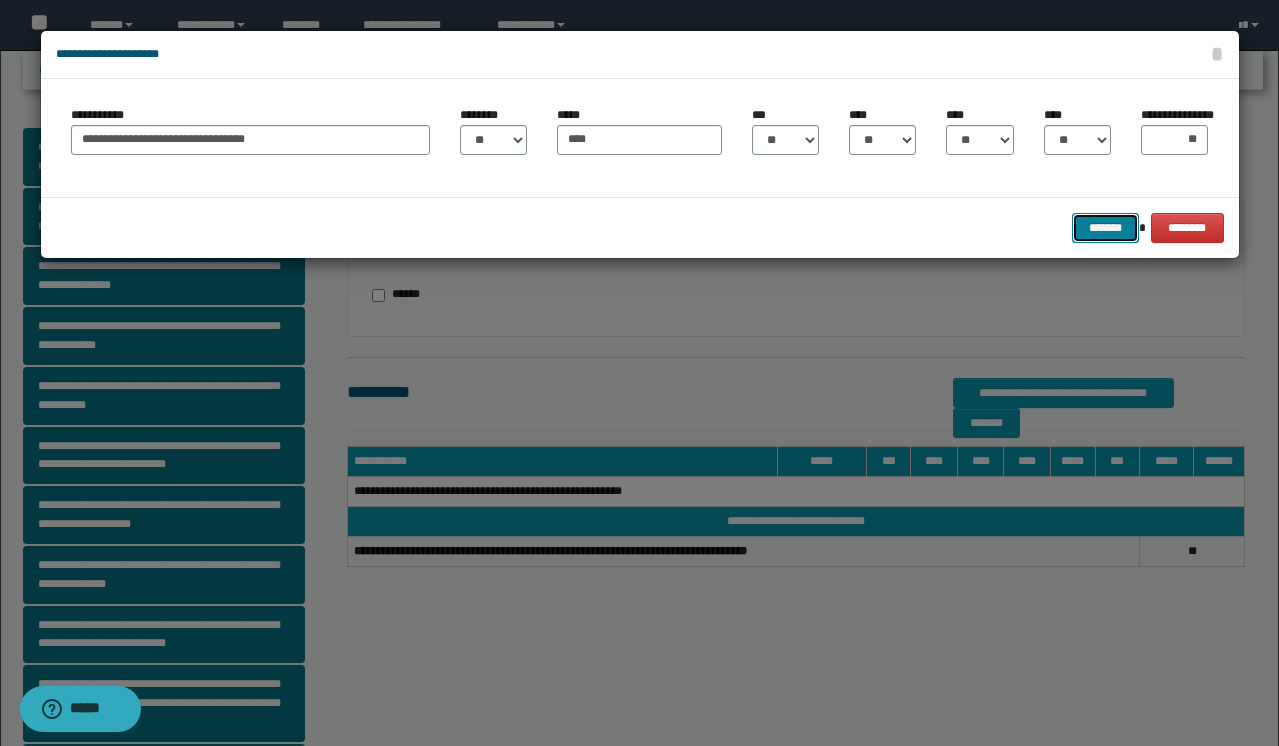 click on "*******" at bounding box center (1106, 228) 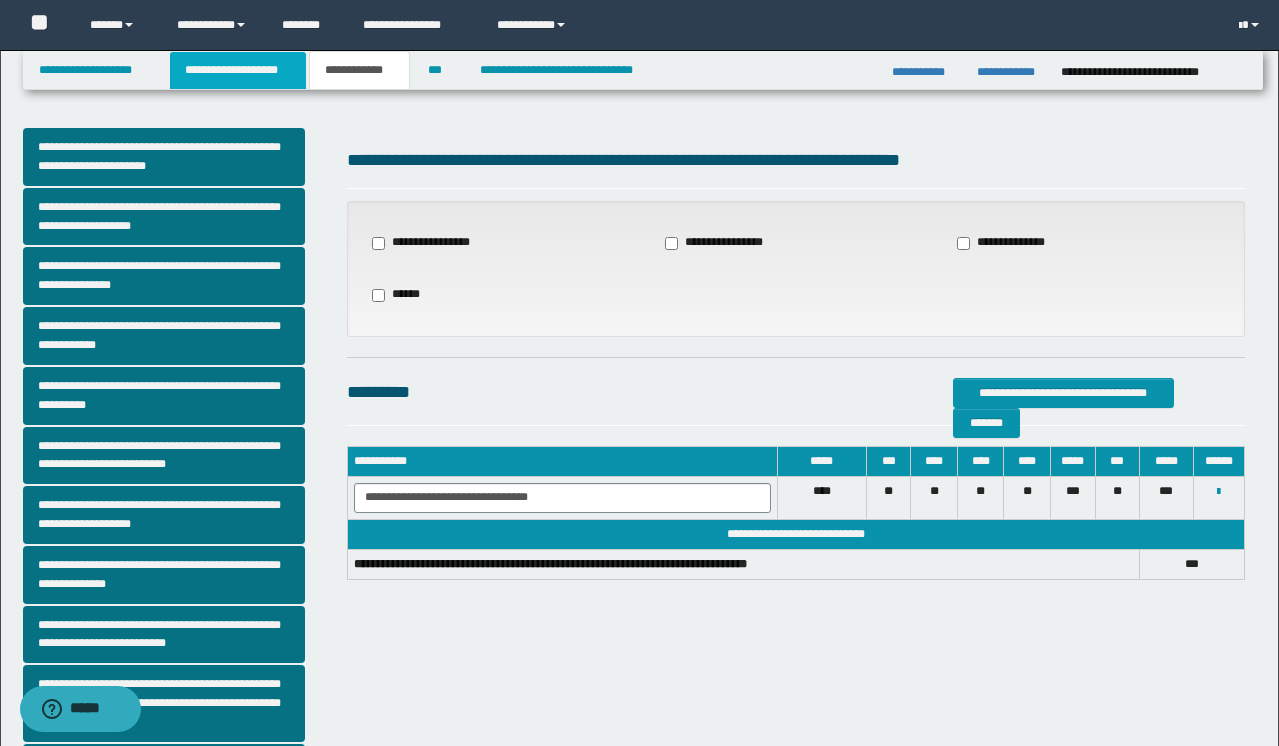 click on "**********" at bounding box center (238, 70) 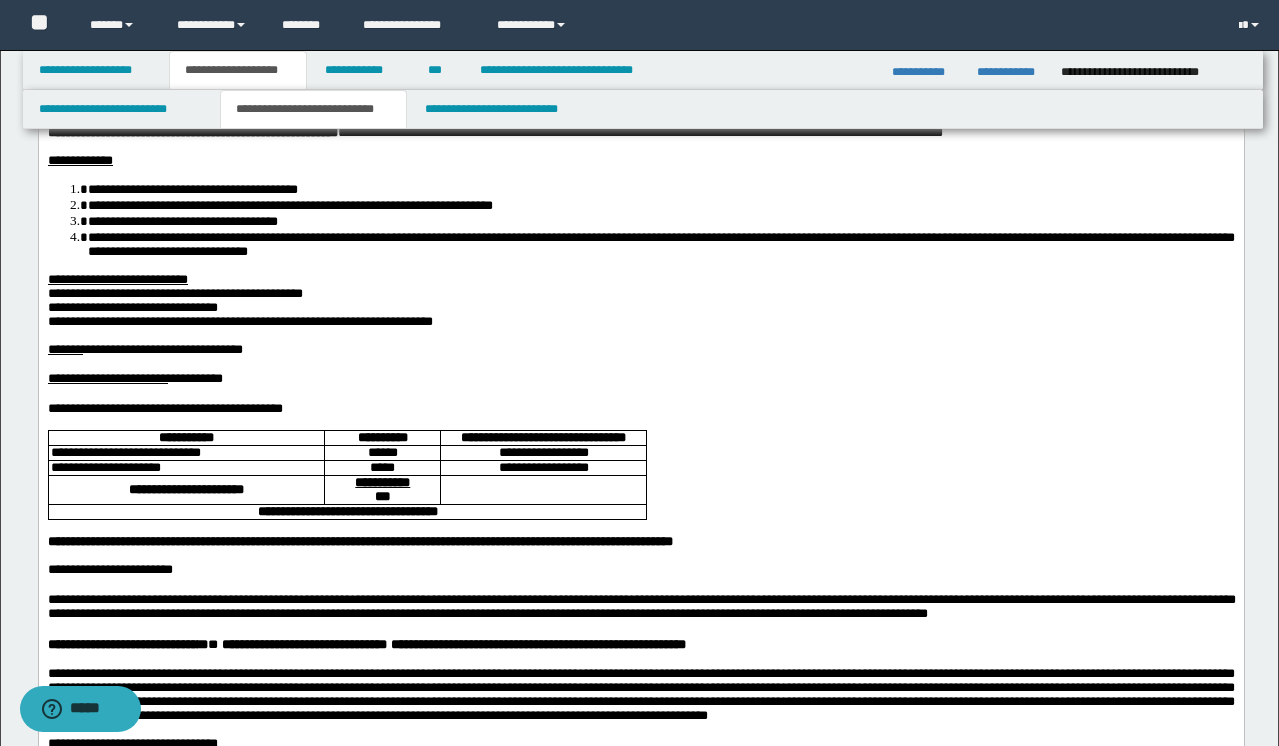 scroll, scrollTop: 259, scrollLeft: 0, axis: vertical 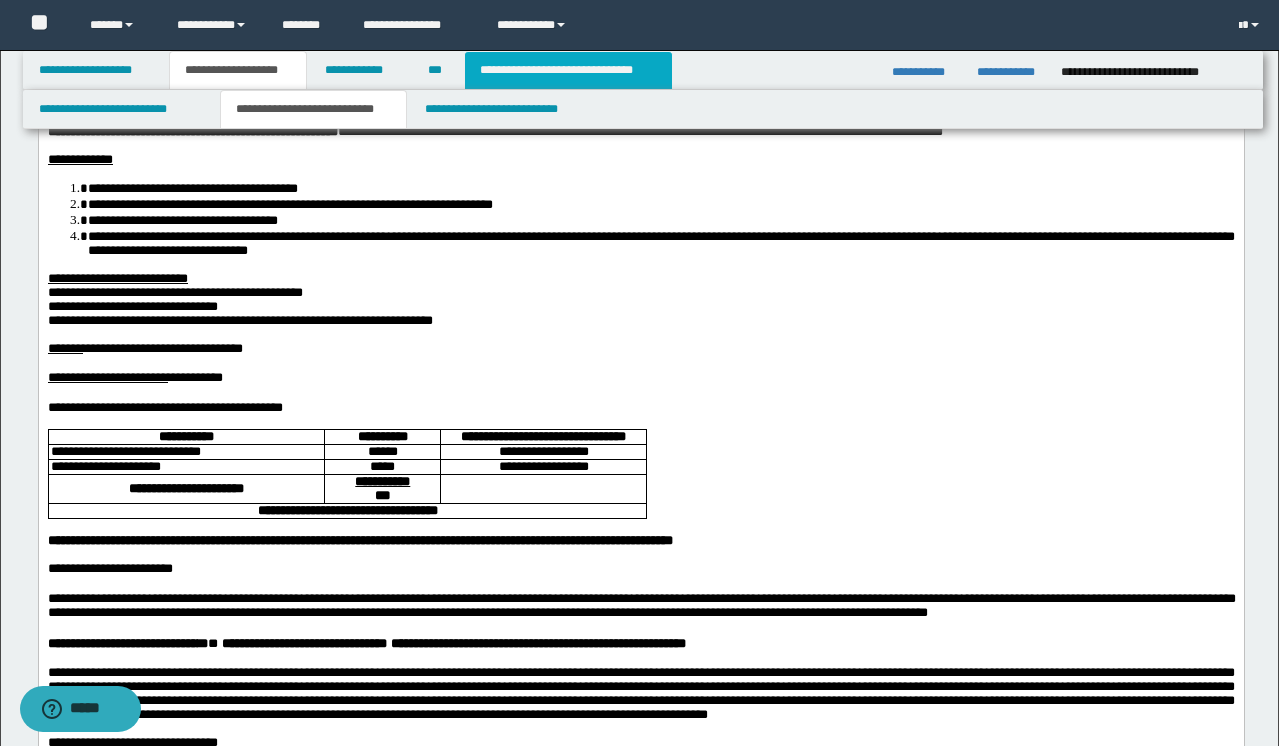 click on "**********" at bounding box center (568, 70) 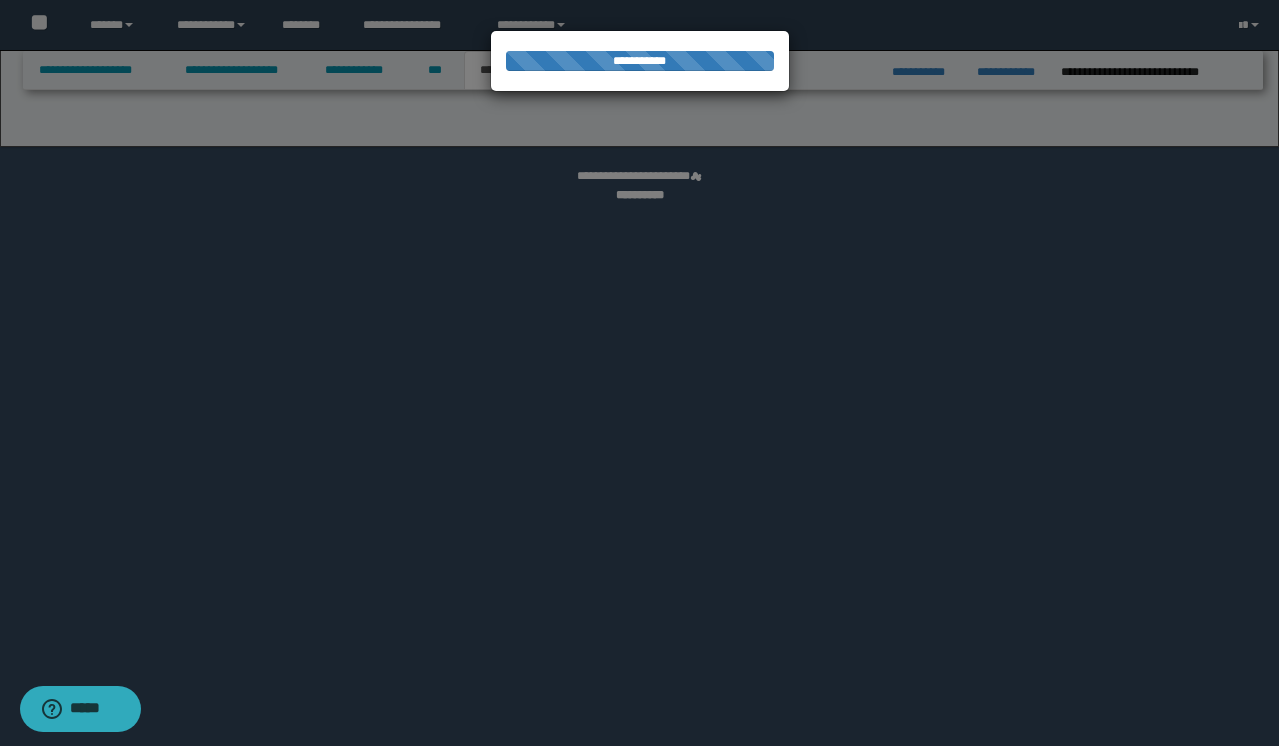 select on "*" 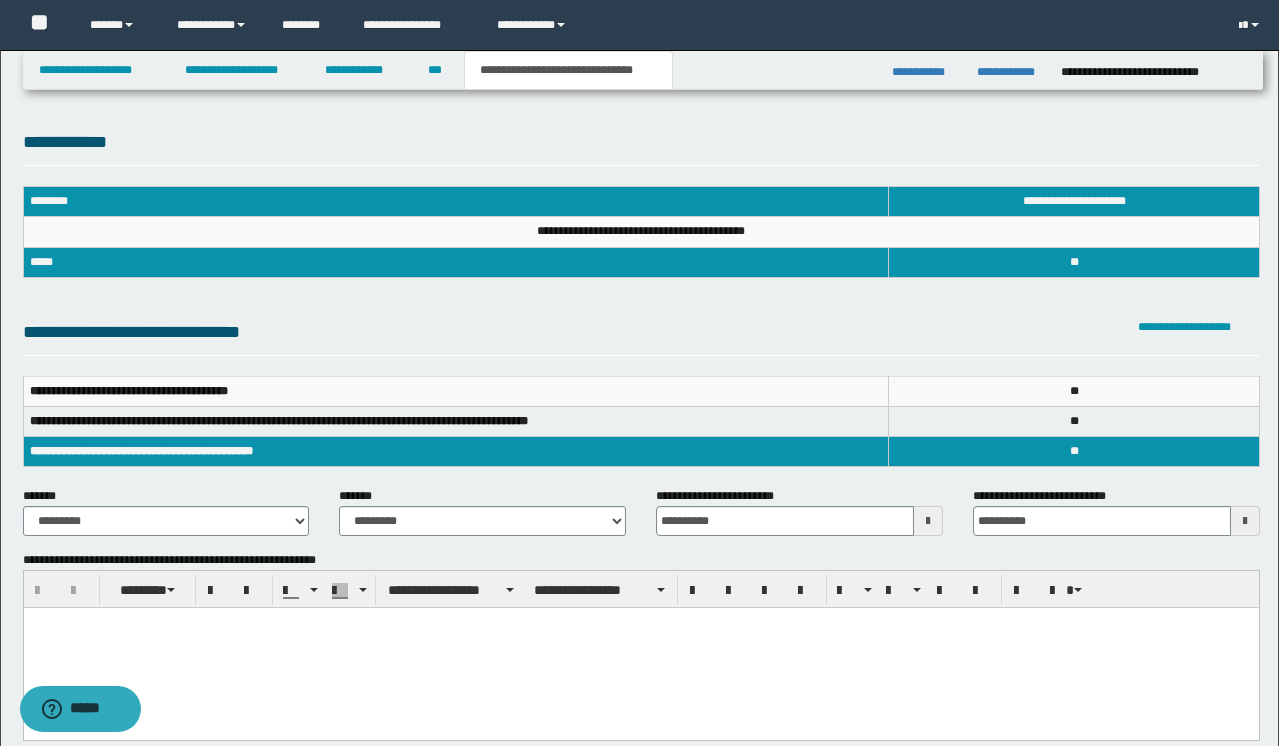 scroll, scrollTop: 0, scrollLeft: 0, axis: both 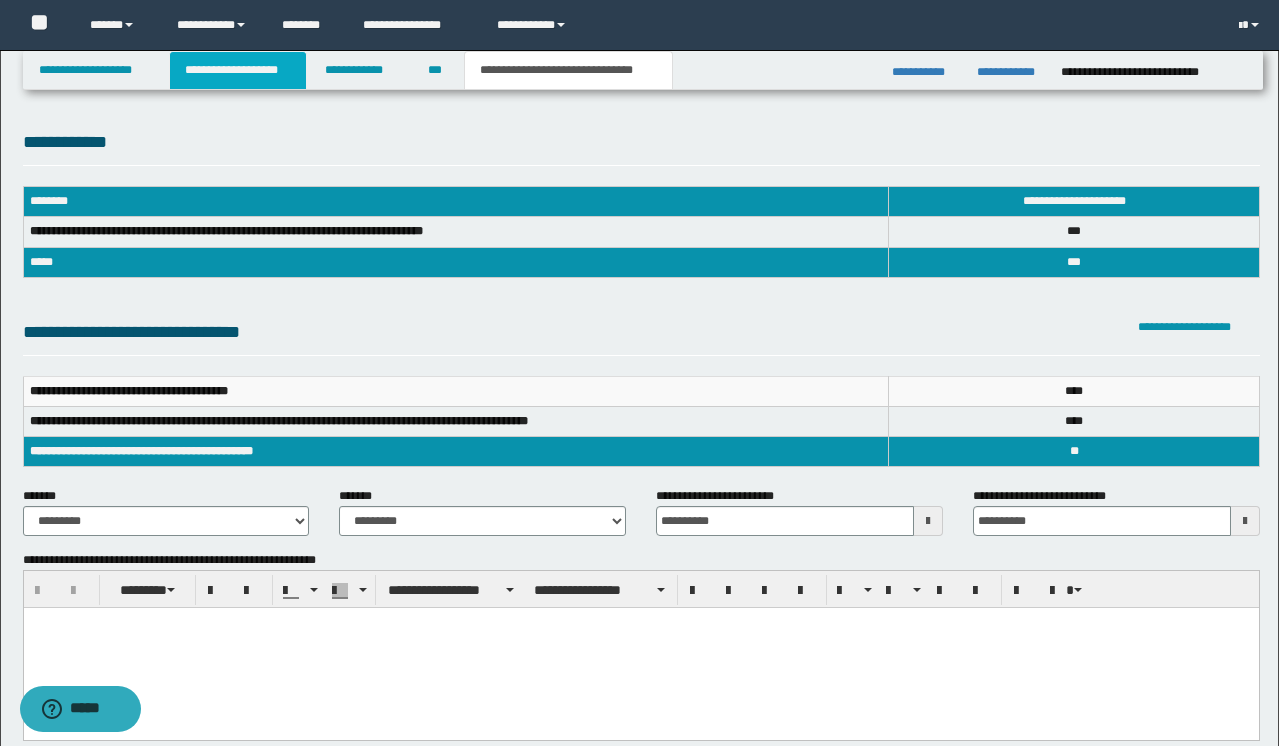 click on "**********" at bounding box center [238, 70] 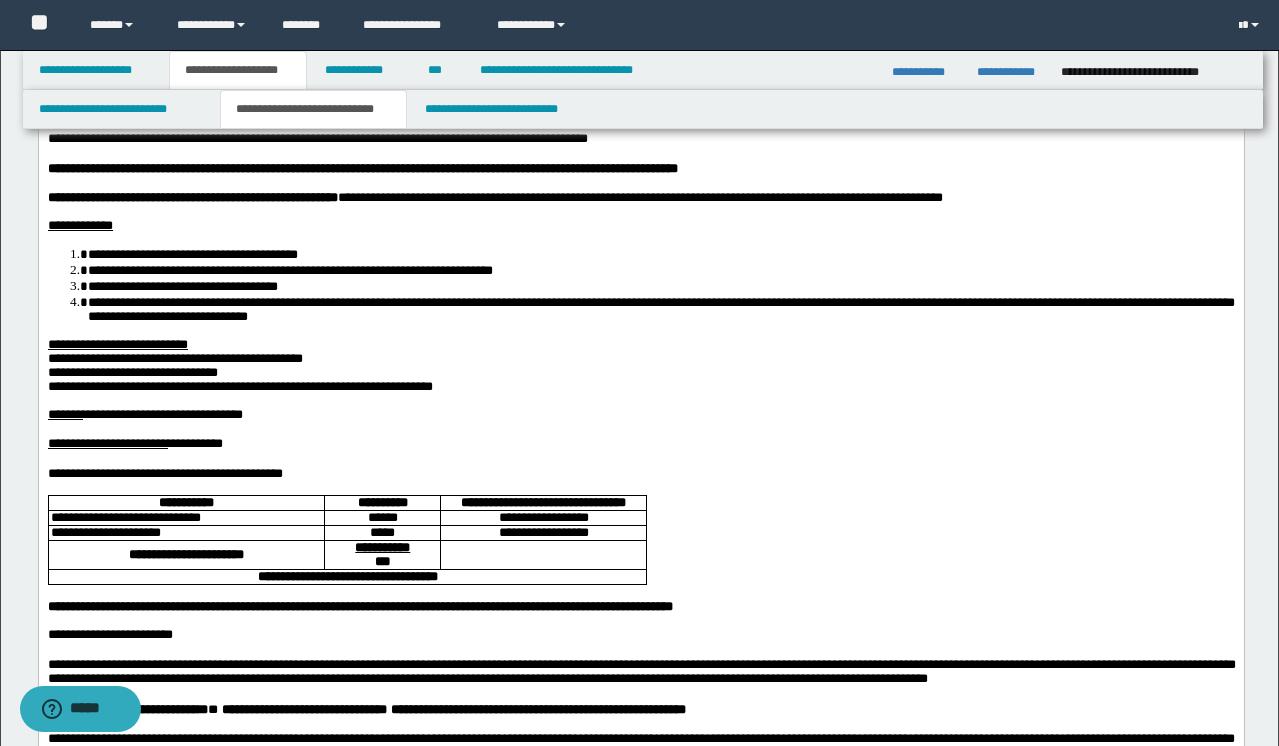 scroll, scrollTop: 217, scrollLeft: 0, axis: vertical 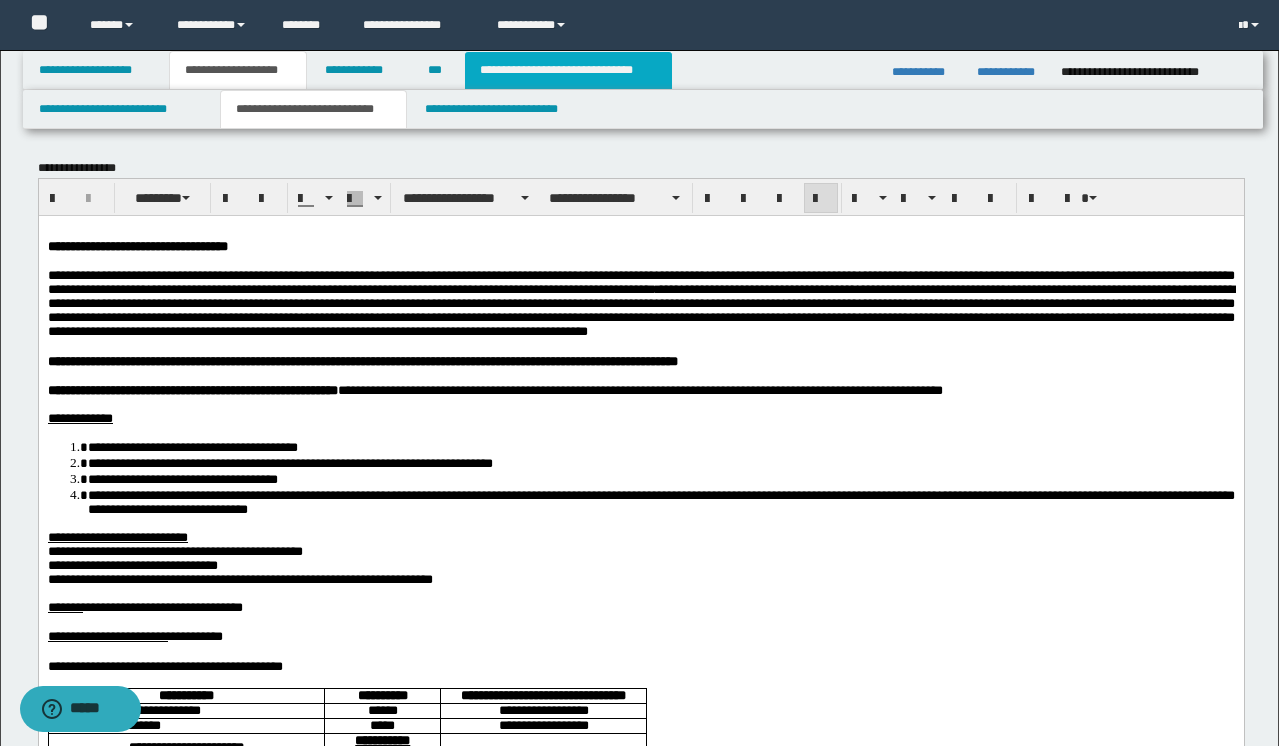 click on "**********" at bounding box center (568, 70) 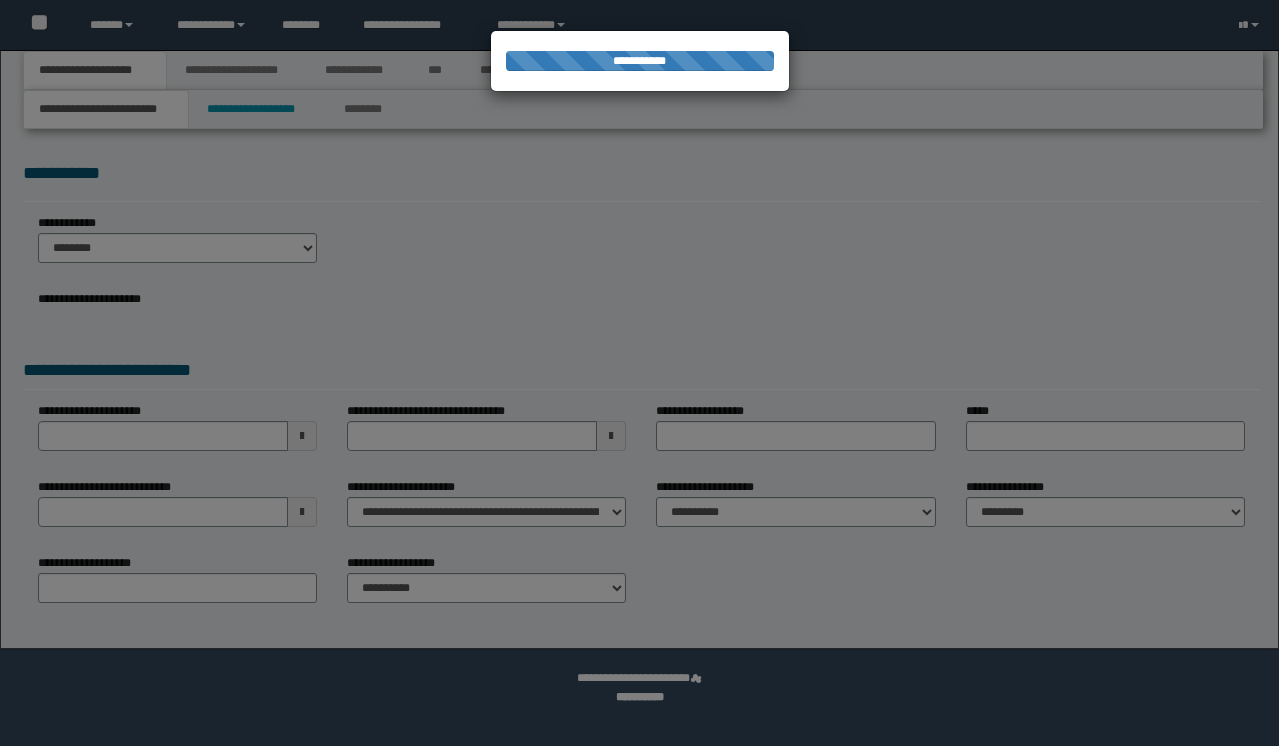 scroll, scrollTop: 0, scrollLeft: 0, axis: both 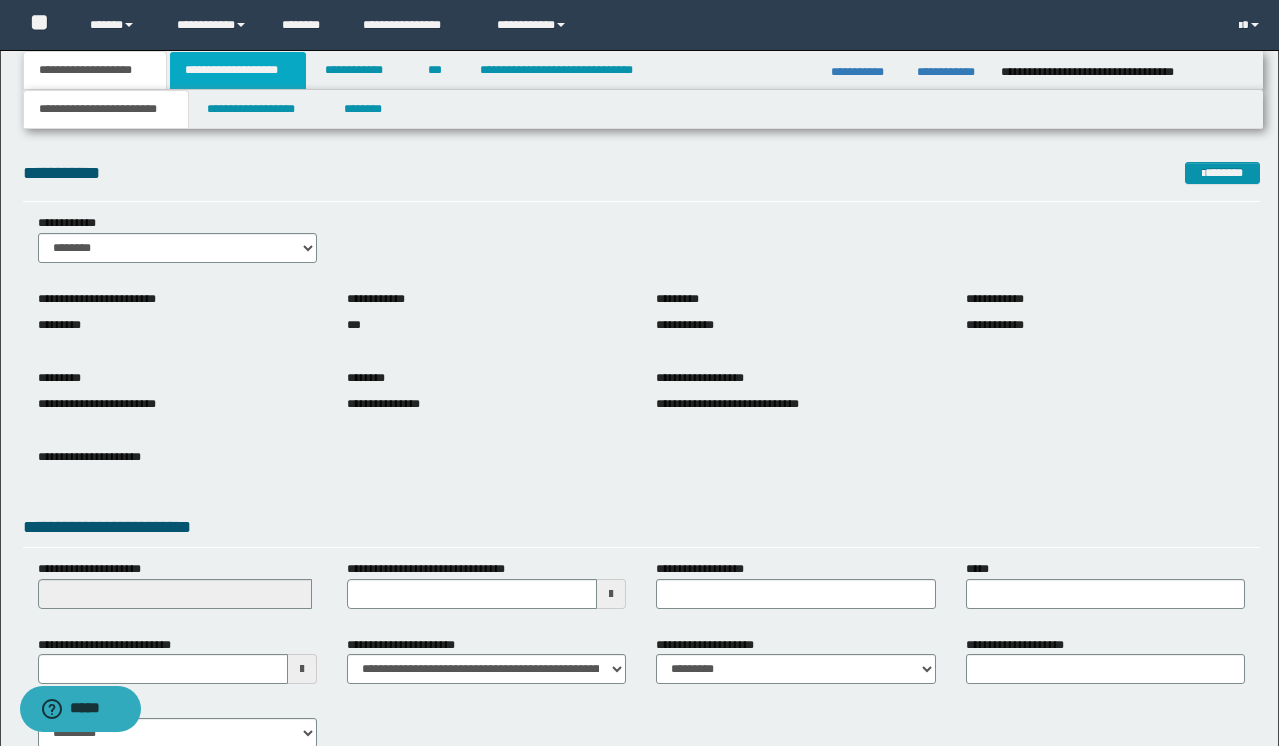 click on "**********" at bounding box center (238, 70) 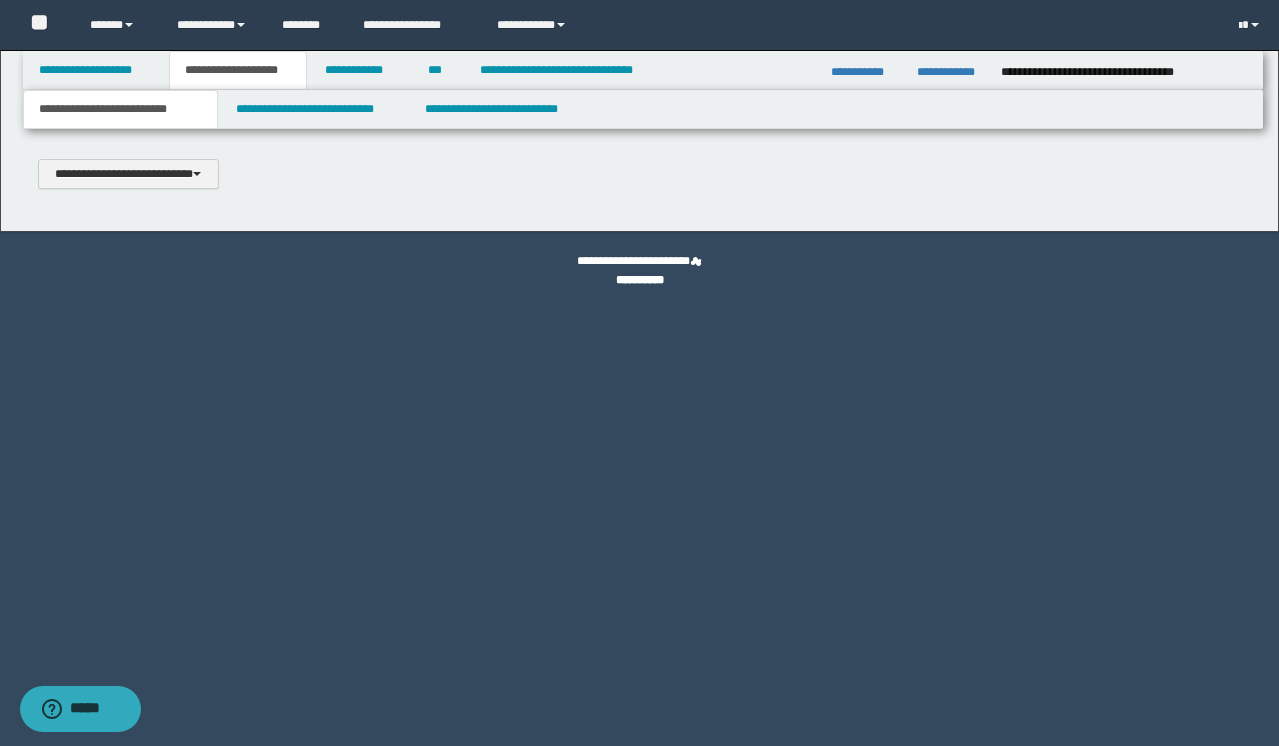 type 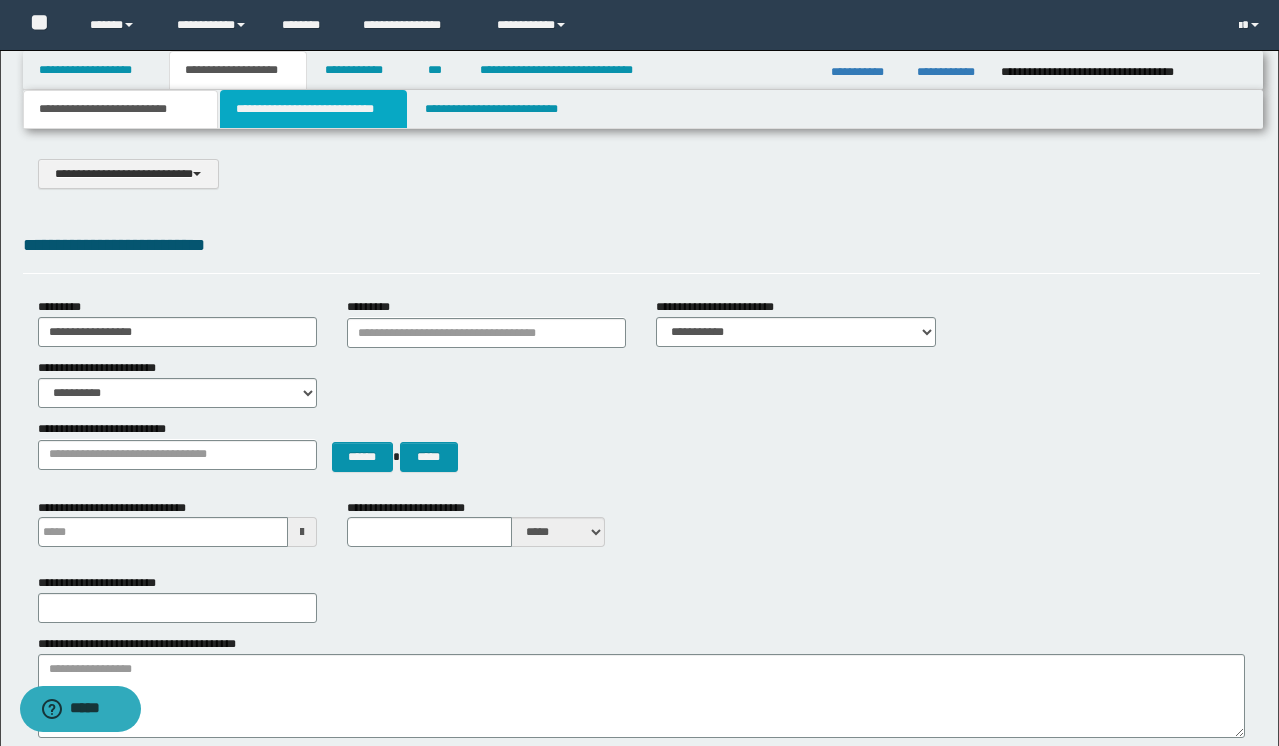 click on "**********" at bounding box center [314, 109] 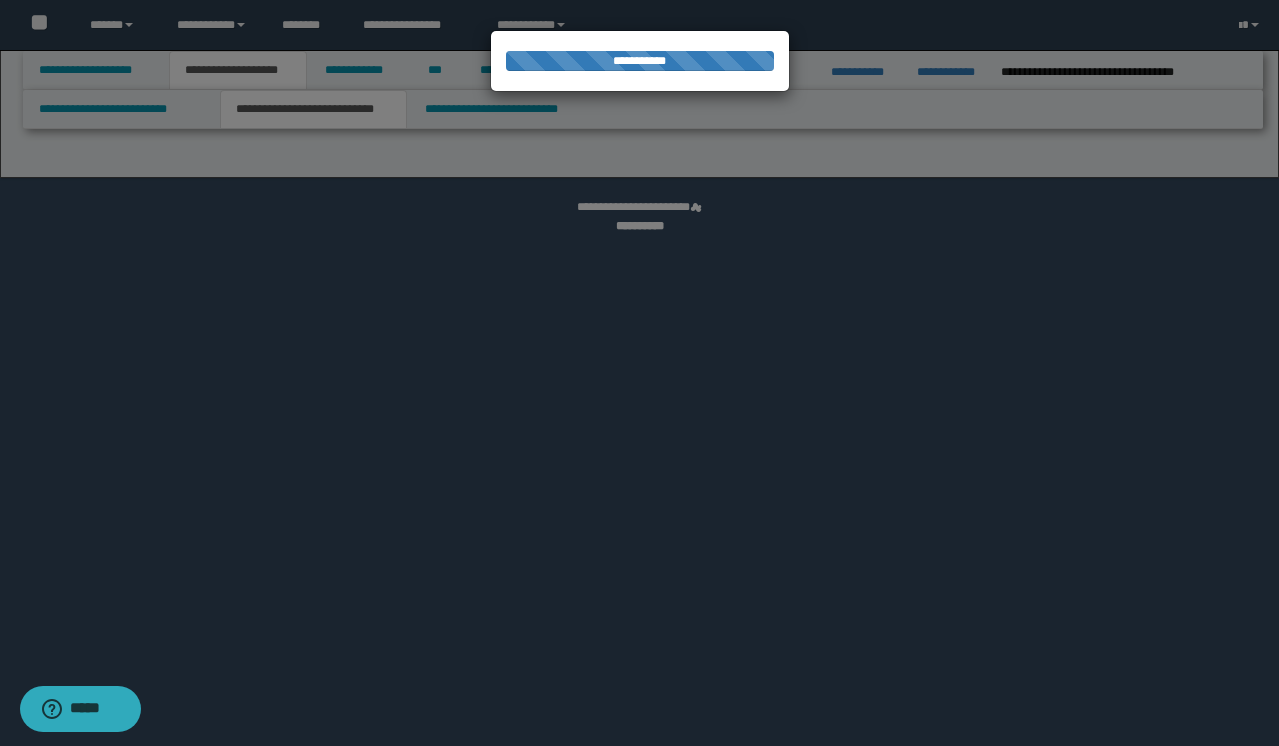 select on "*" 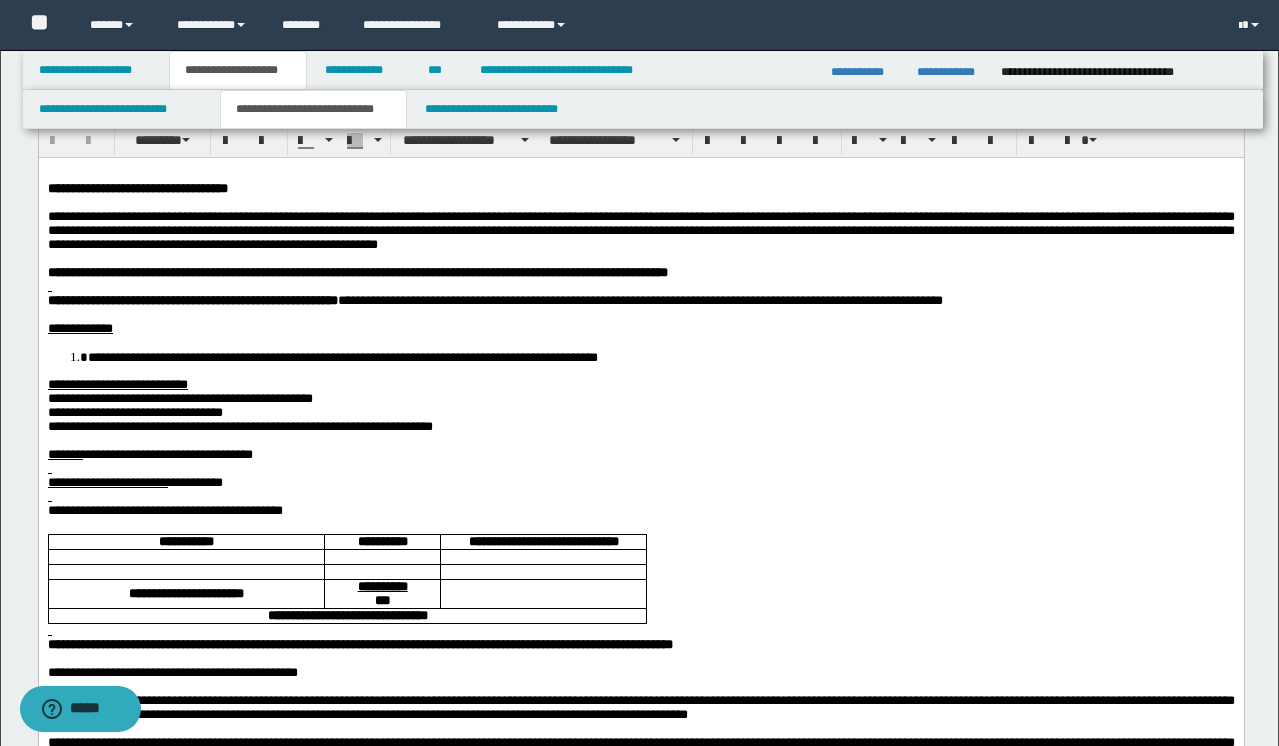 scroll, scrollTop: 60, scrollLeft: 0, axis: vertical 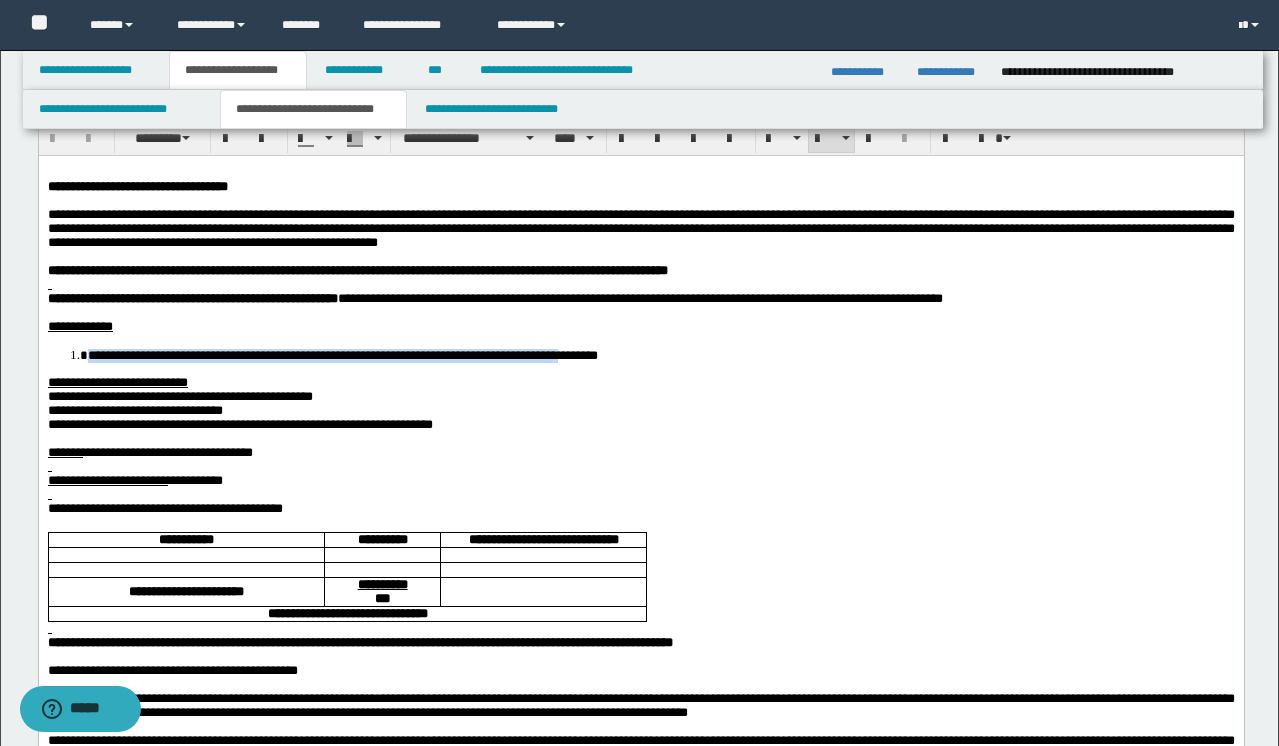 drag, startPoint x: 819, startPoint y: 374, endPoint x: 89, endPoint y: 376, distance: 730.00275 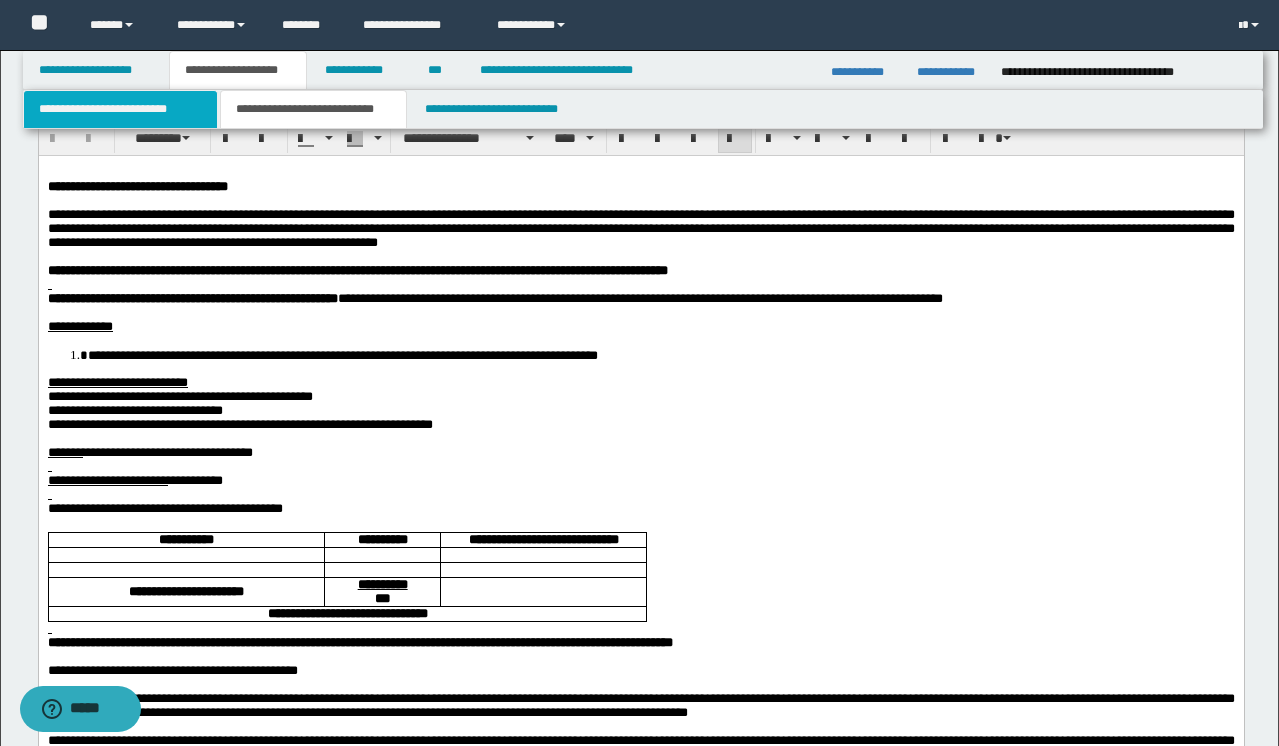 click on "**********" at bounding box center (120, 109) 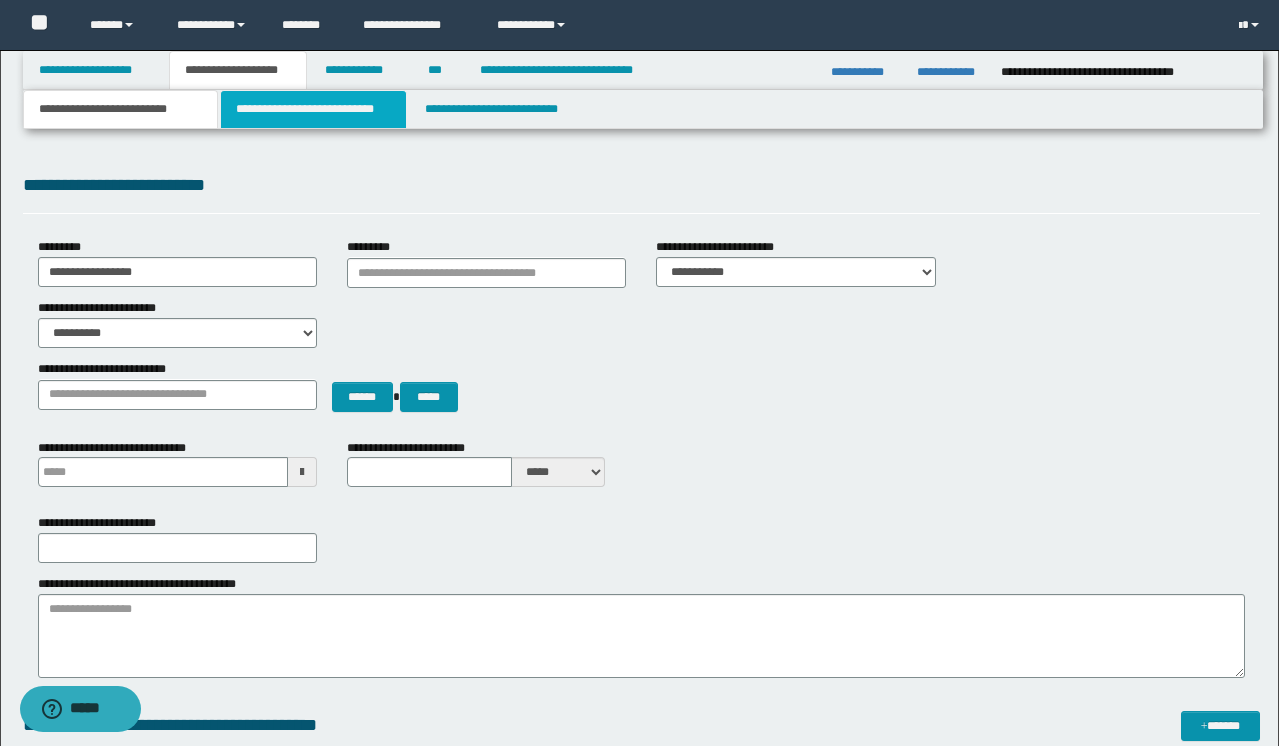 click on "**********" at bounding box center [314, 109] 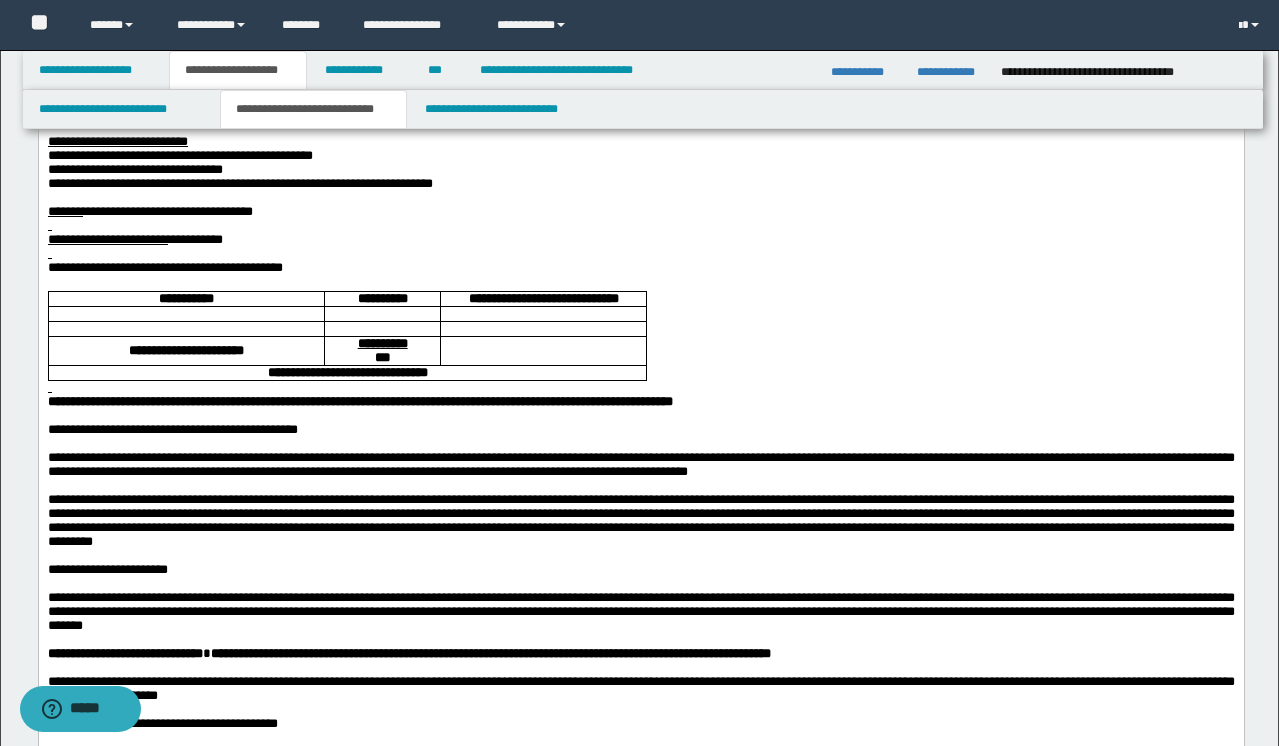 scroll, scrollTop: 299, scrollLeft: 0, axis: vertical 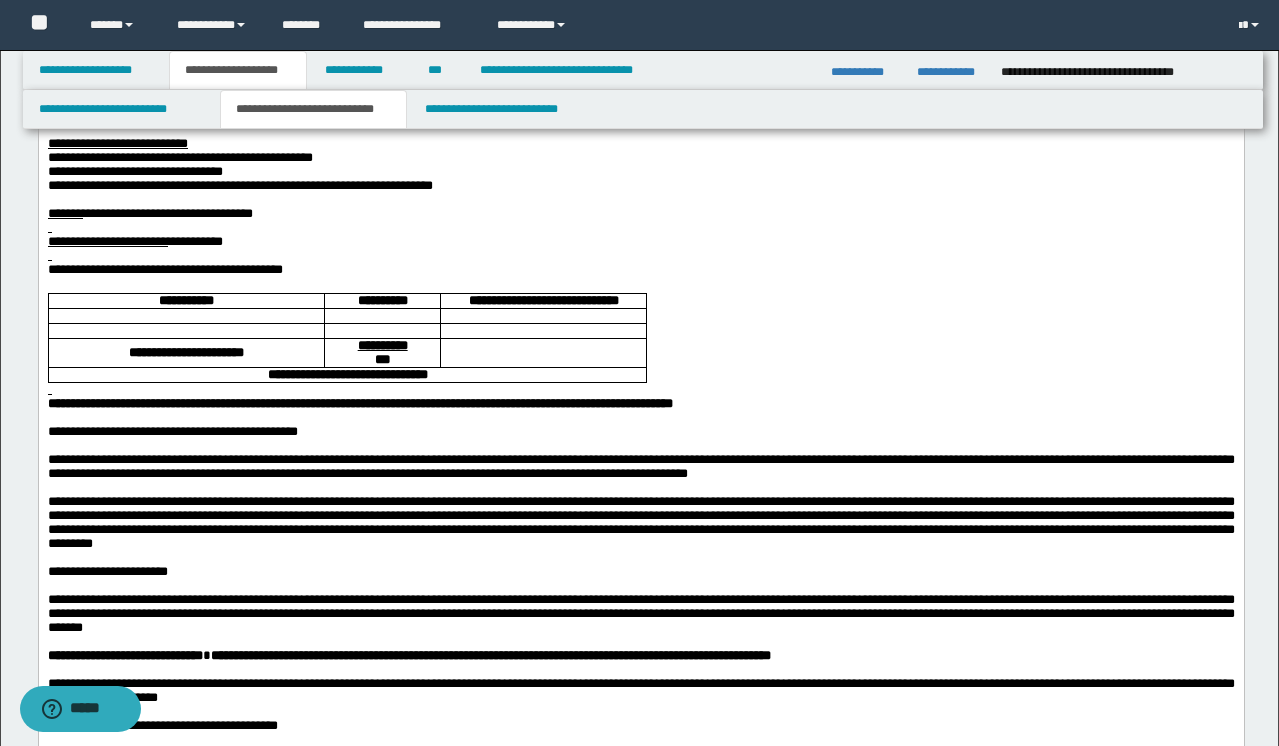 click on "**********" at bounding box center (640, 270) 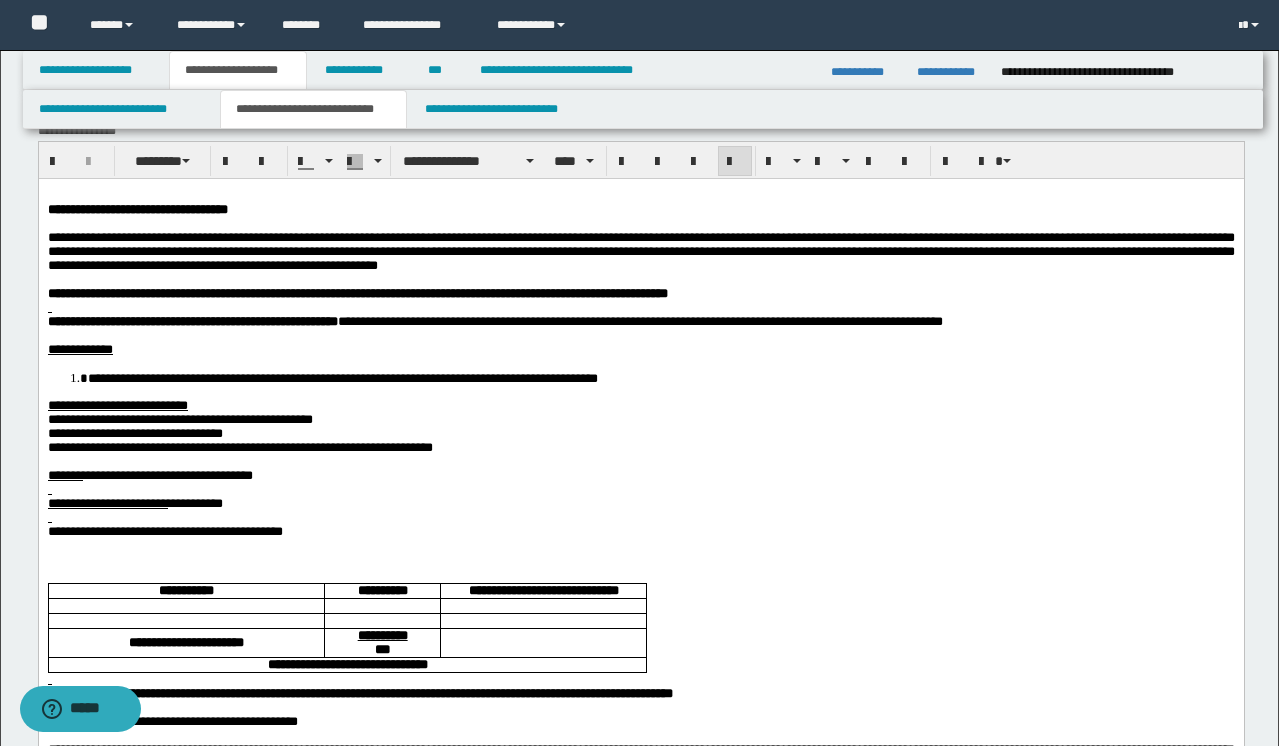 scroll, scrollTop: 0, scrollLeft: 0, axis: both 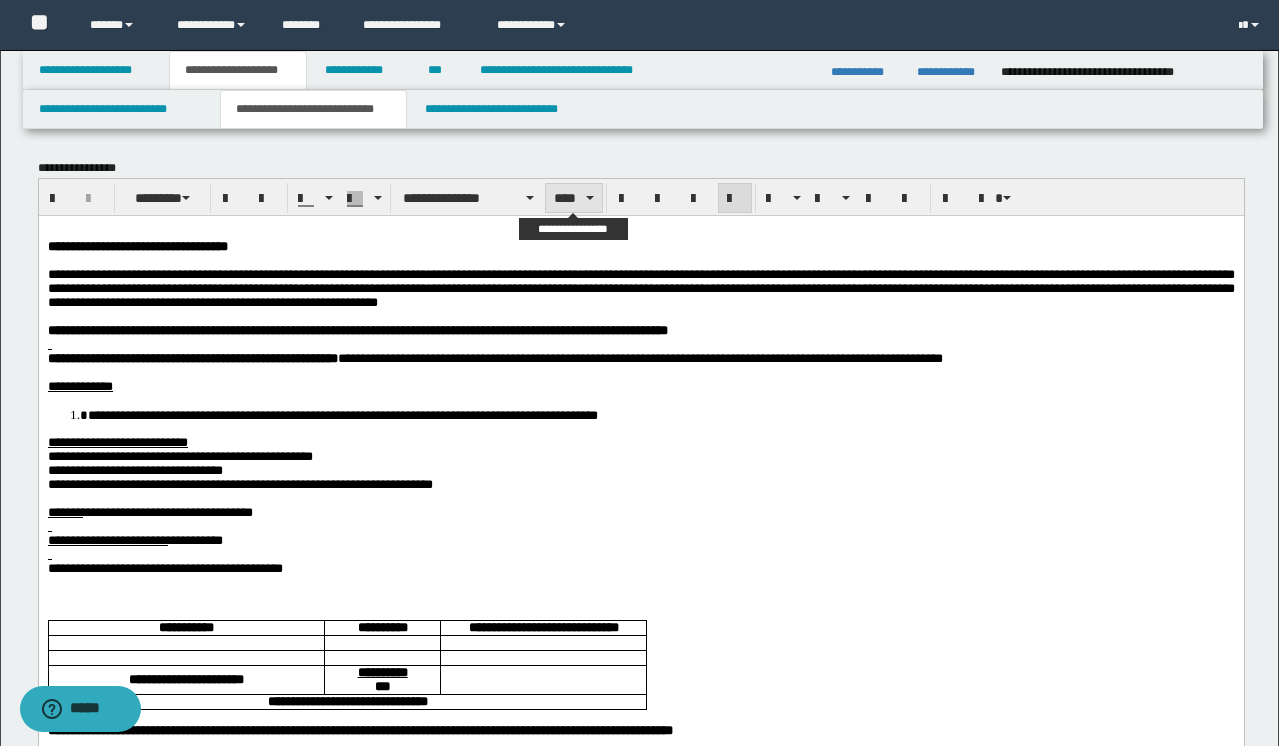 click on "****" at bounding box center (574, 198) 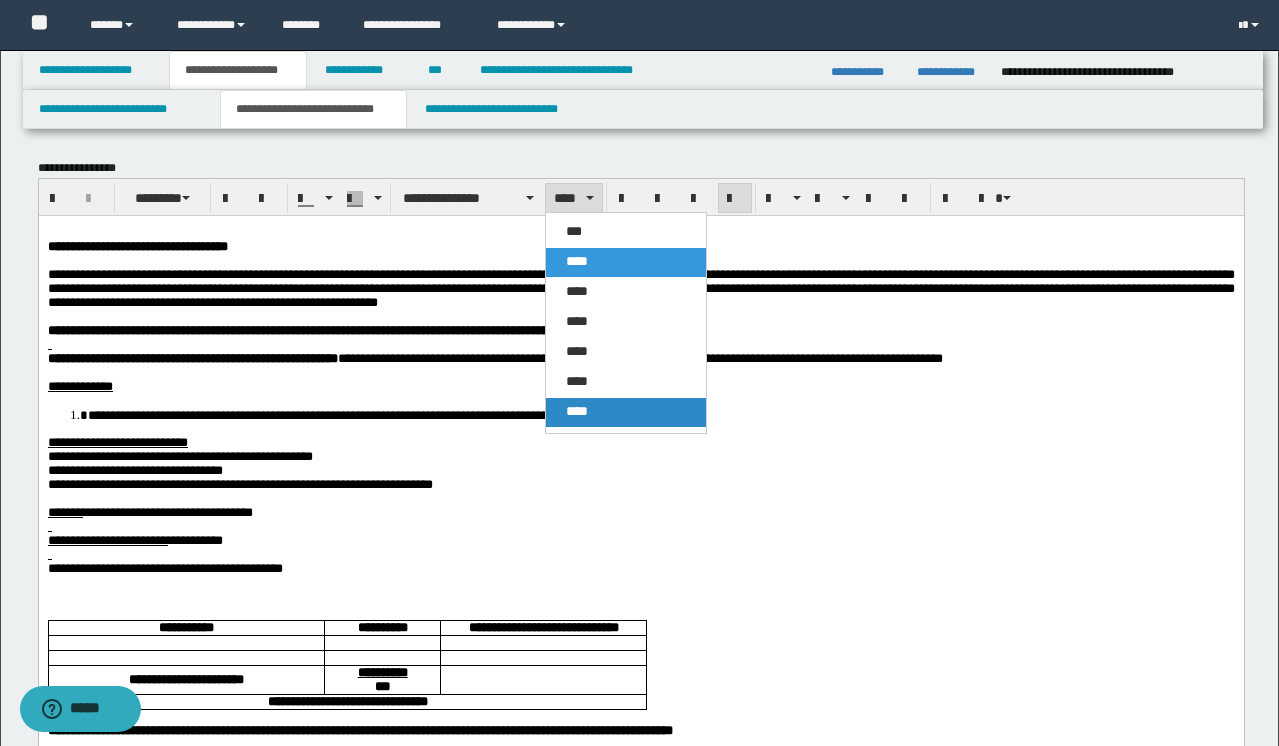 click on "****" at bounding box center (626, 412) 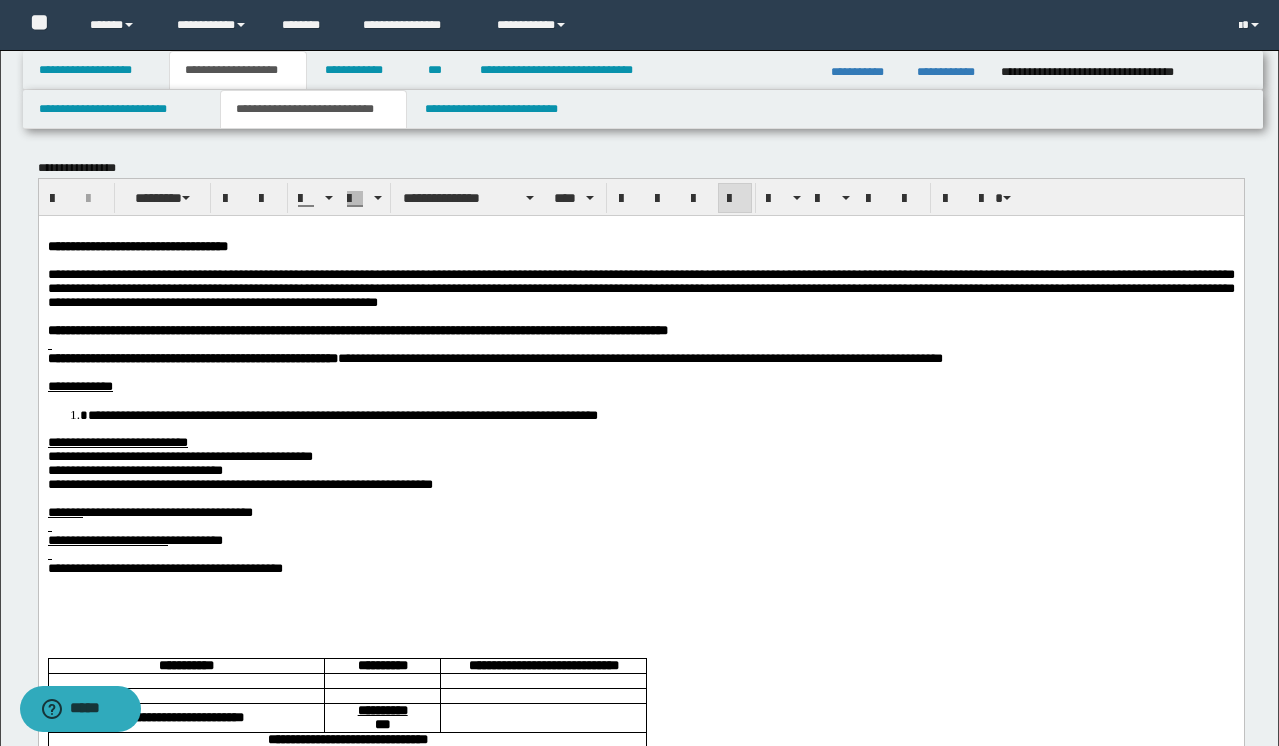 type 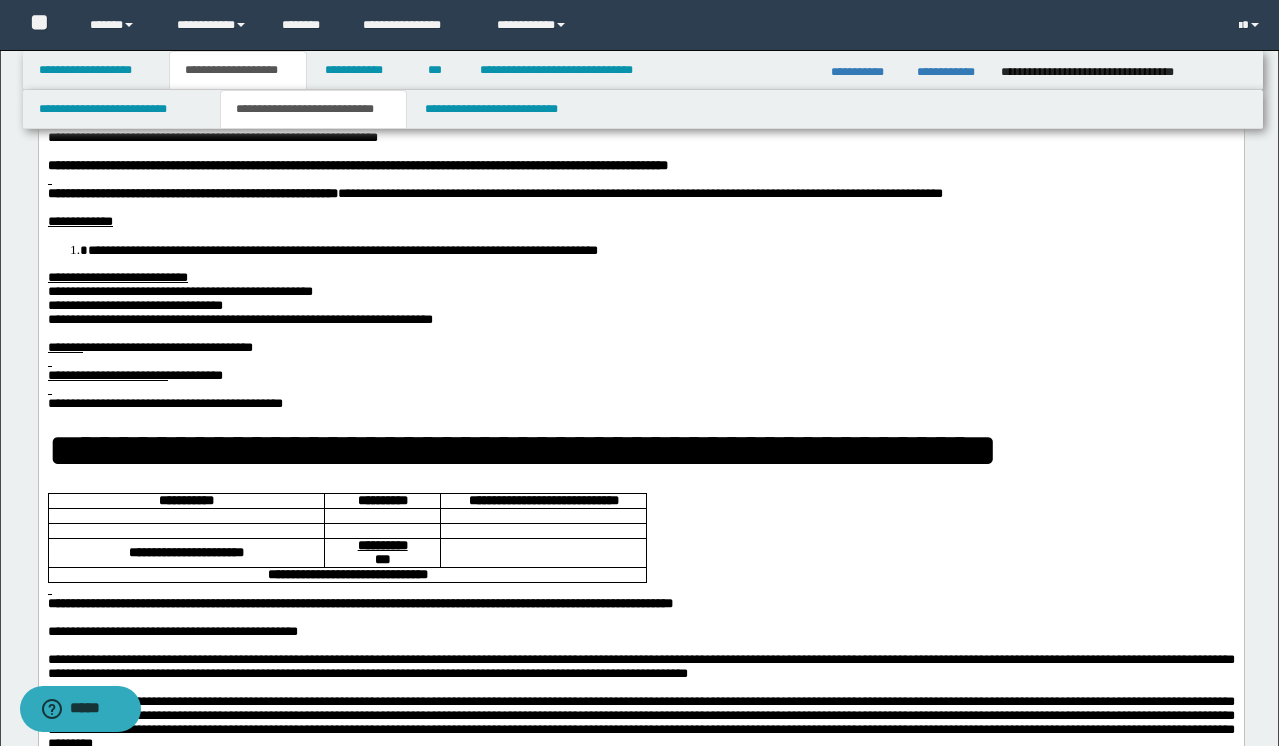 scroll, scrollTop: 0, scrollLeft: 0, axis: both 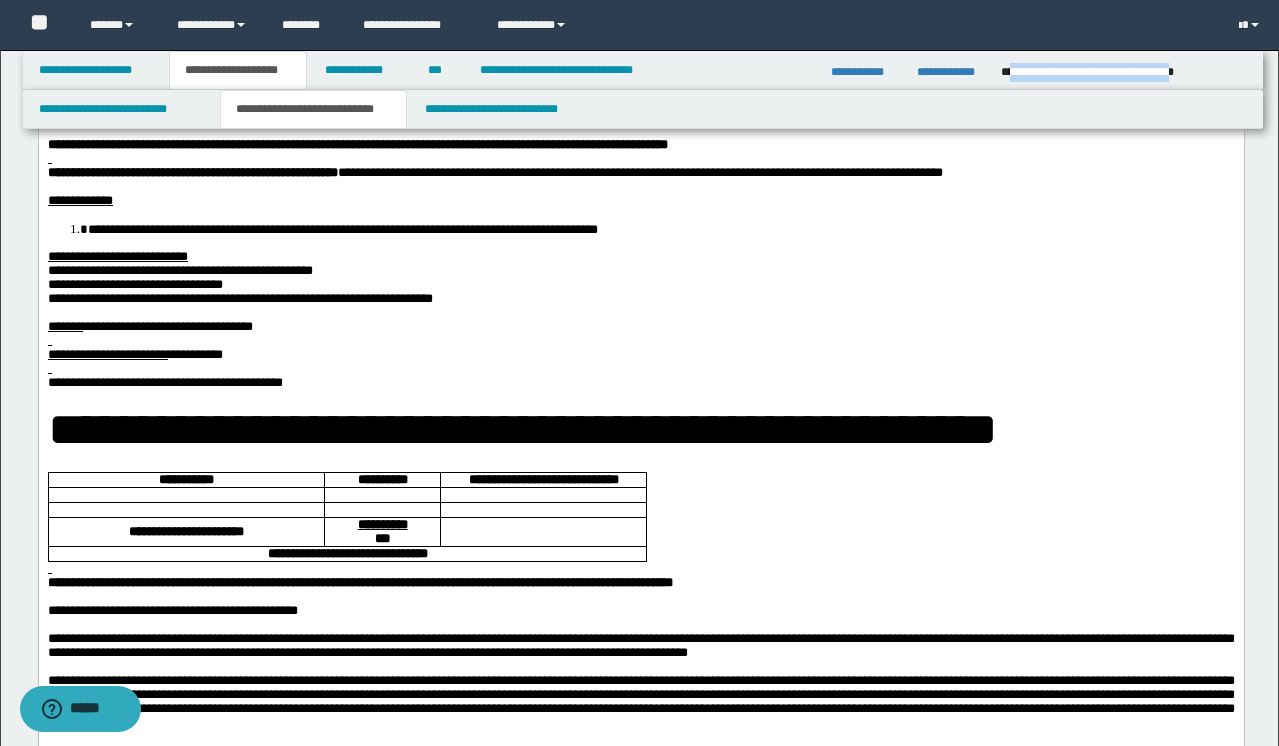 drag, startPoint x: 1009, startPoint y: 70, endPoint x: 1248, endPoint y: 68, distance: 239.00836 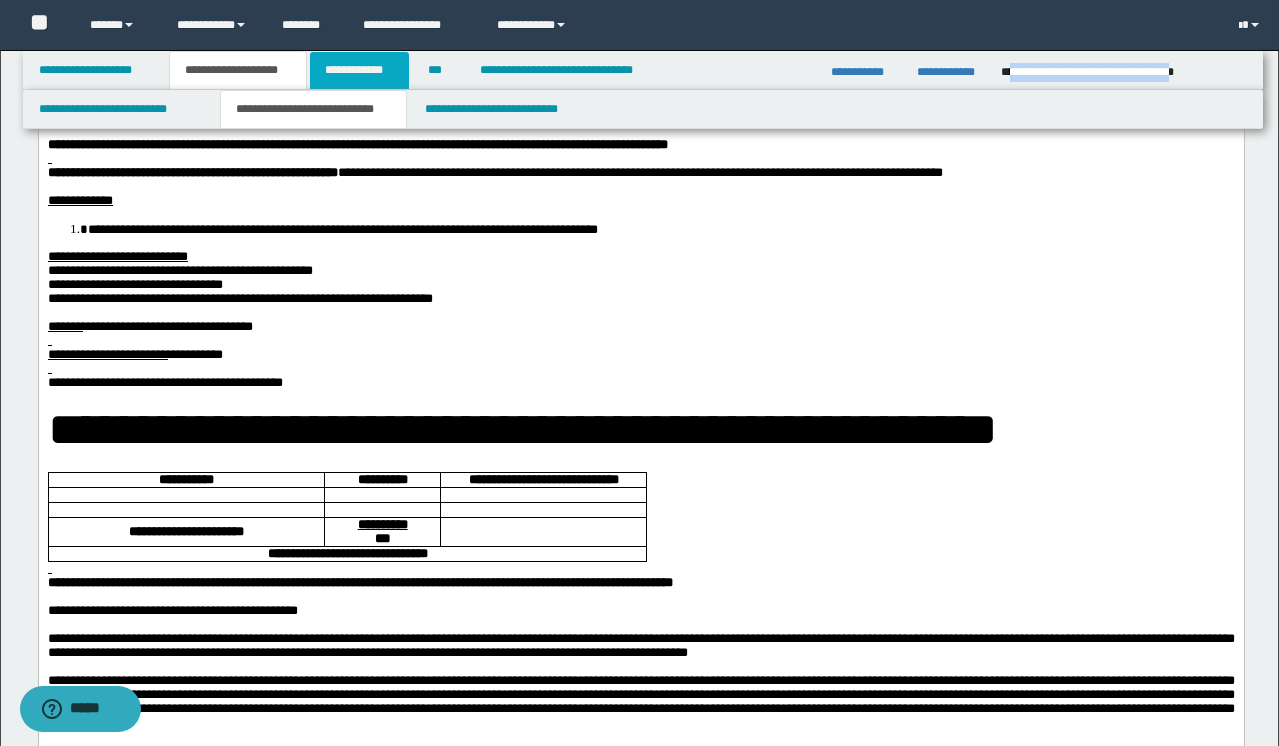 click on "**********" at bounding box center [359, 70] 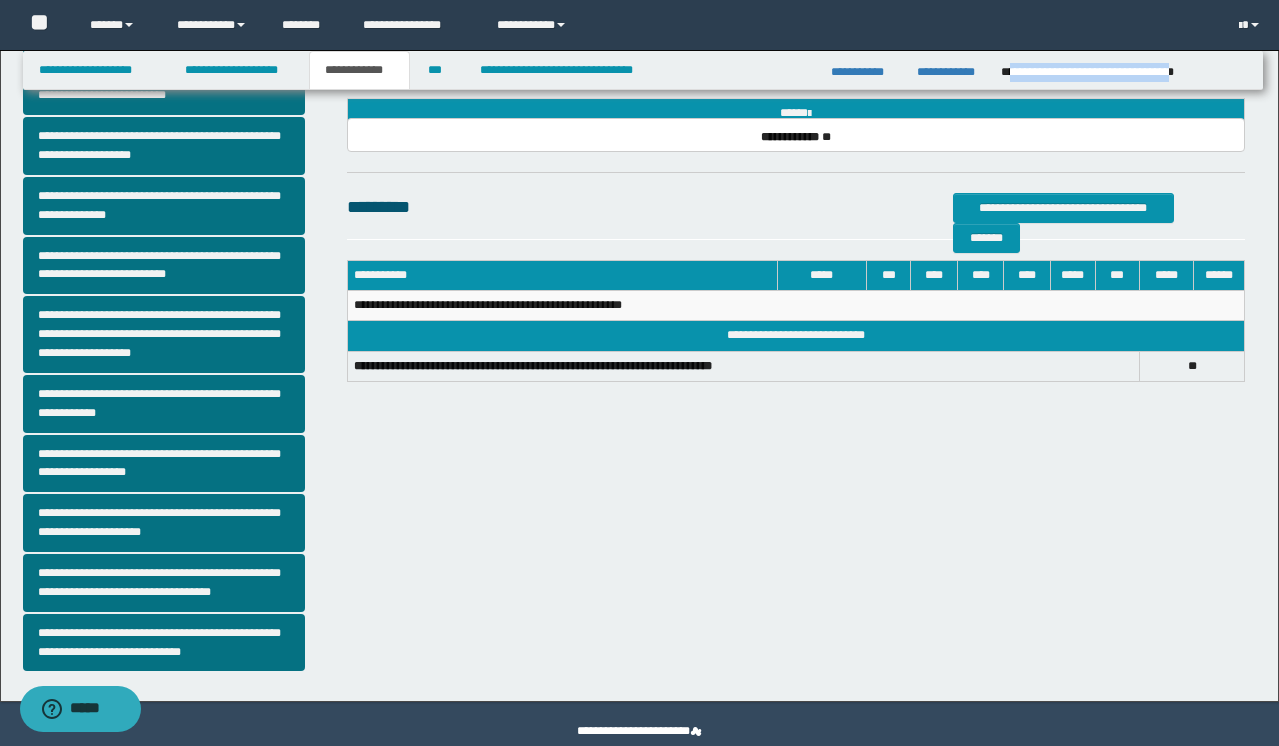 scroll, scrollTop: 403, scrollLeft: 0, axis: vertical 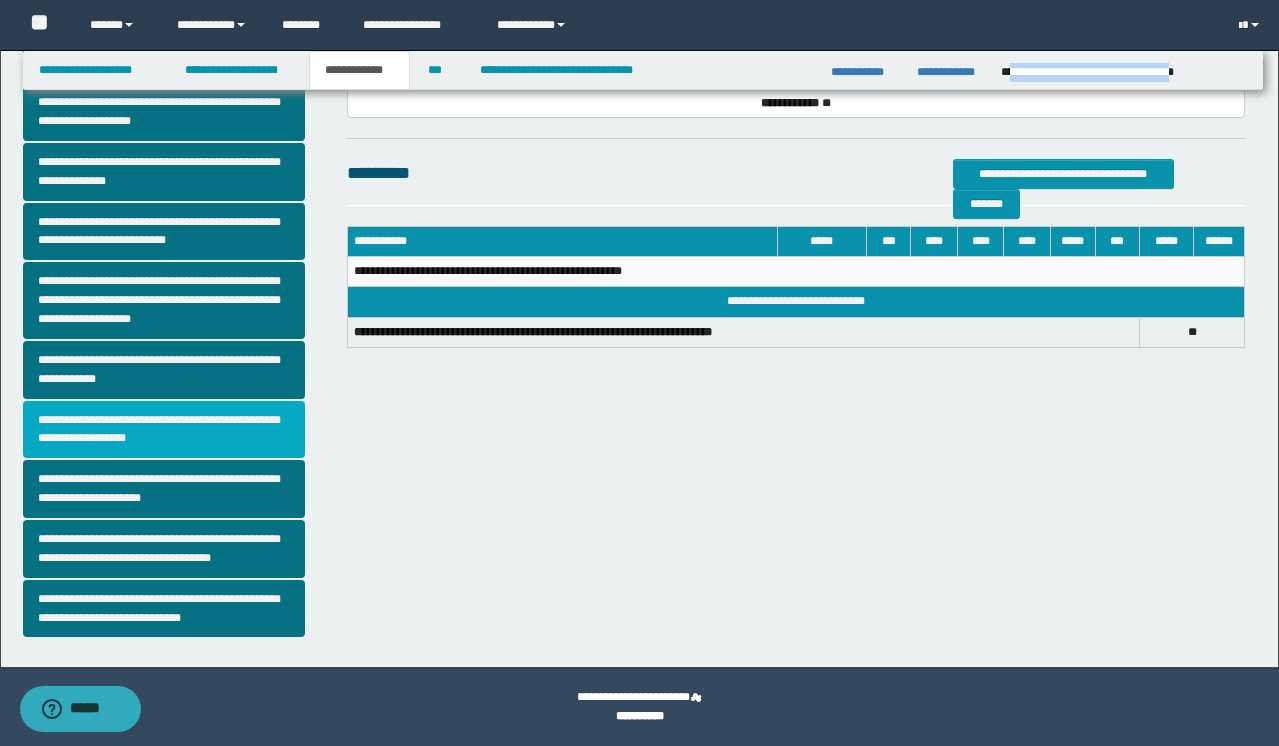 click on "**********" at bounding box center (164, 430) 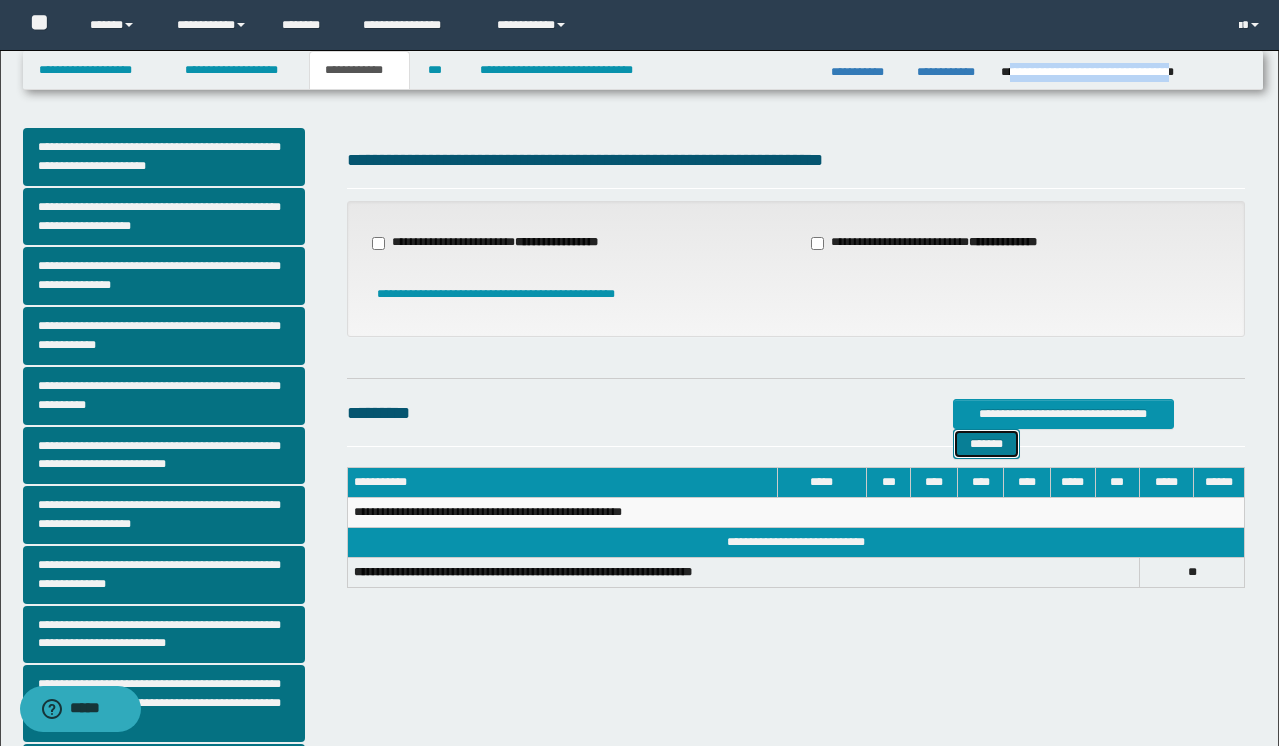 click on "*******" at bounding box center [986, 444] 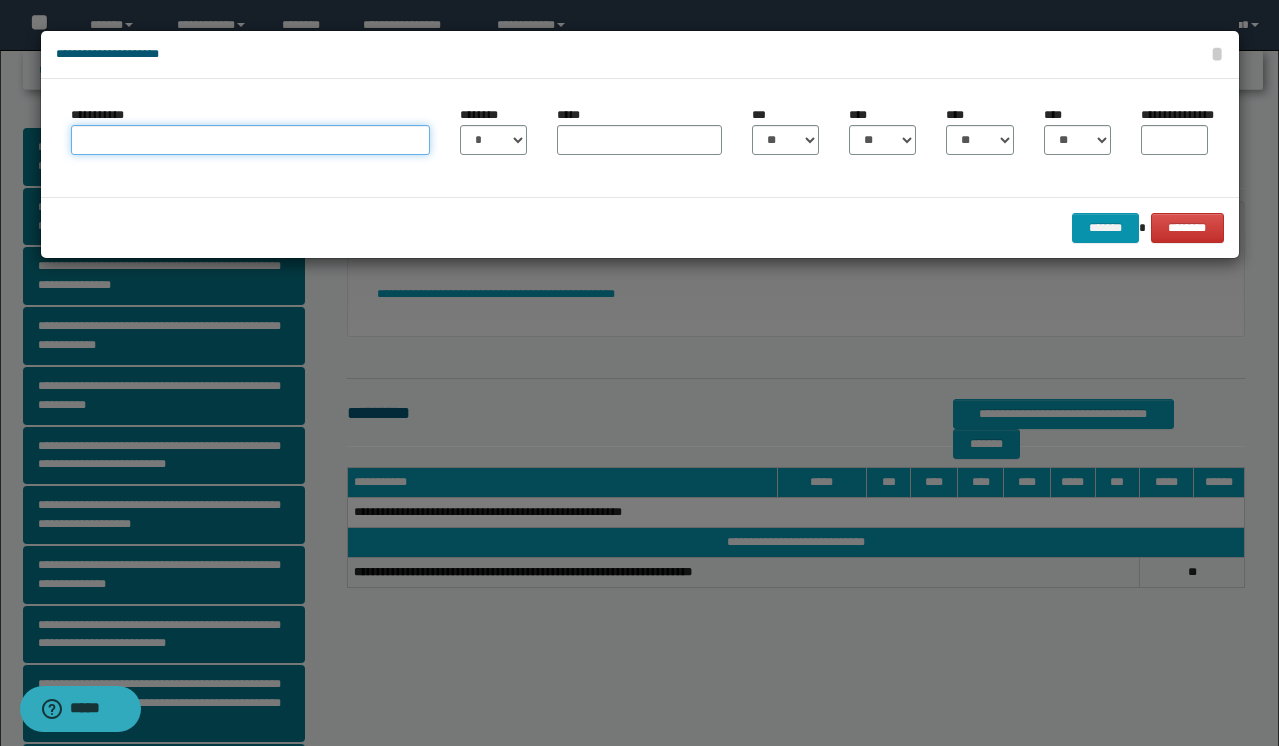 click on "**********" at bounding box center [250, 140] 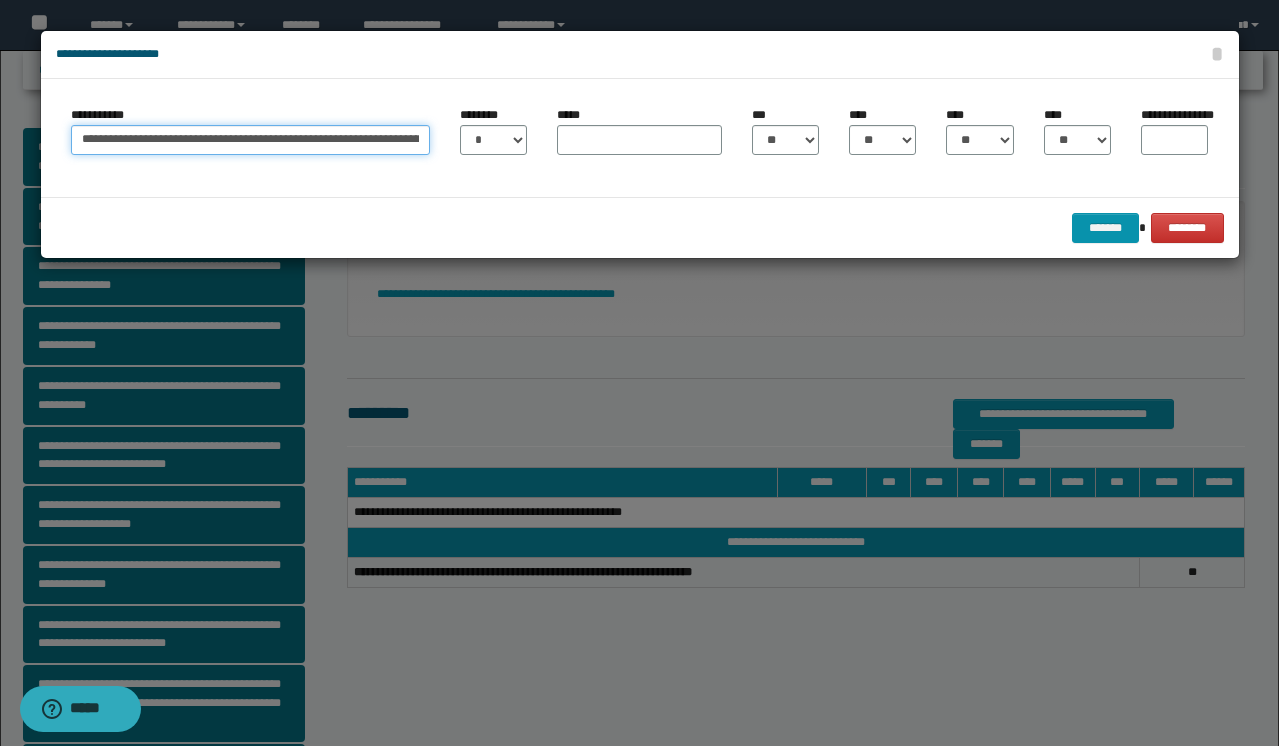 scroll, scrollTop: 0, scrollLeft: 426, axis: horizontal 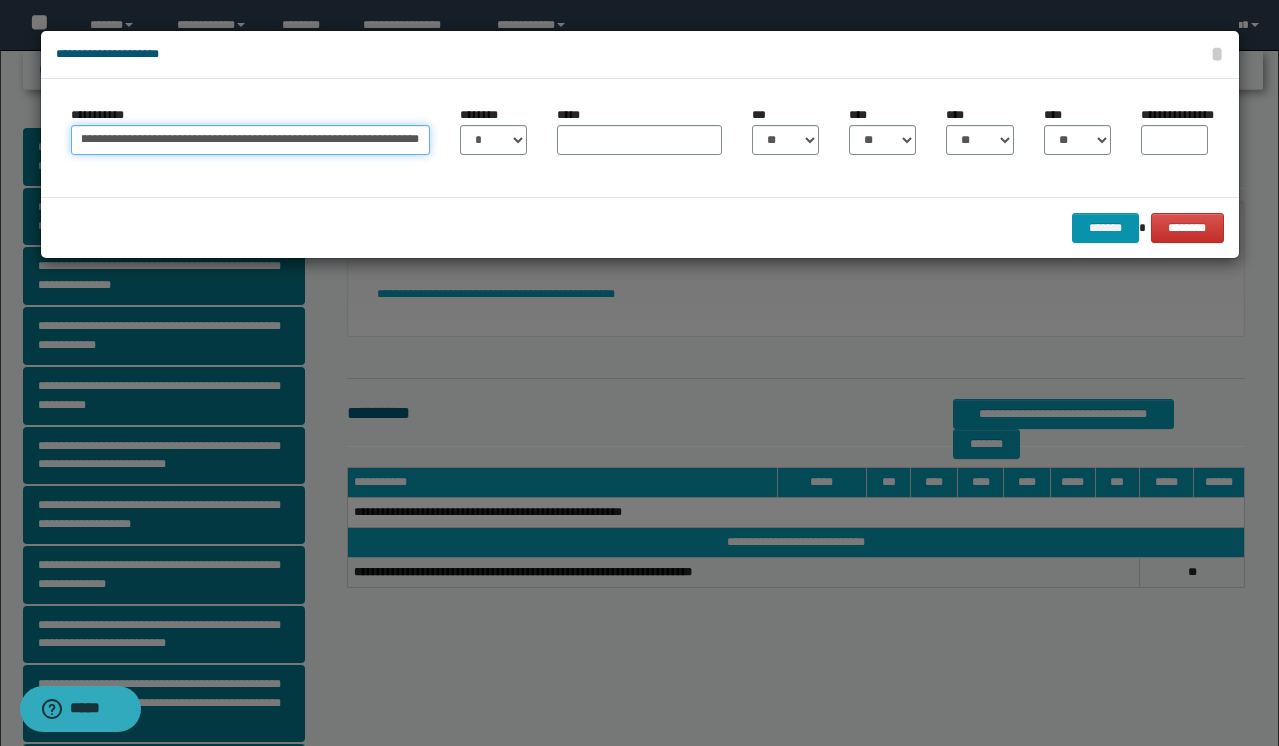 type on "**********" 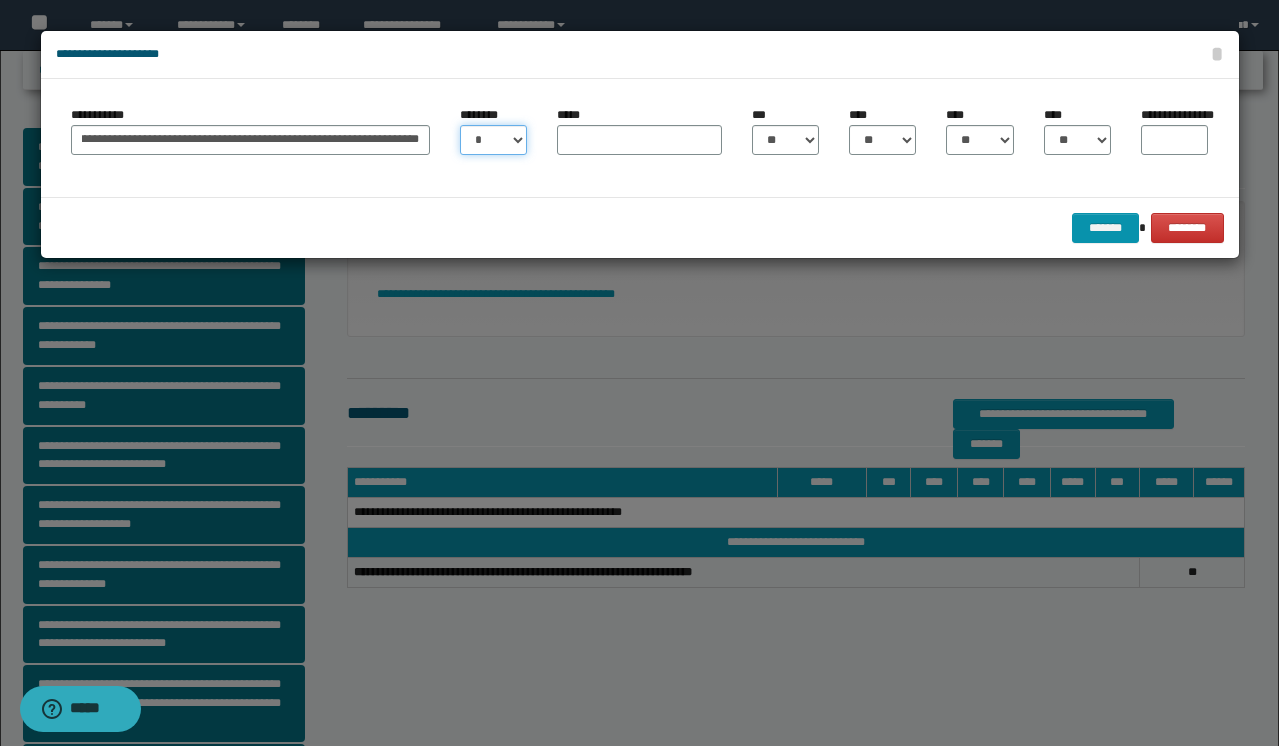 click on "*
*
*
*
*
*
*
*
*
**
**
**
**
**
**" at bounding box center [493, 140] 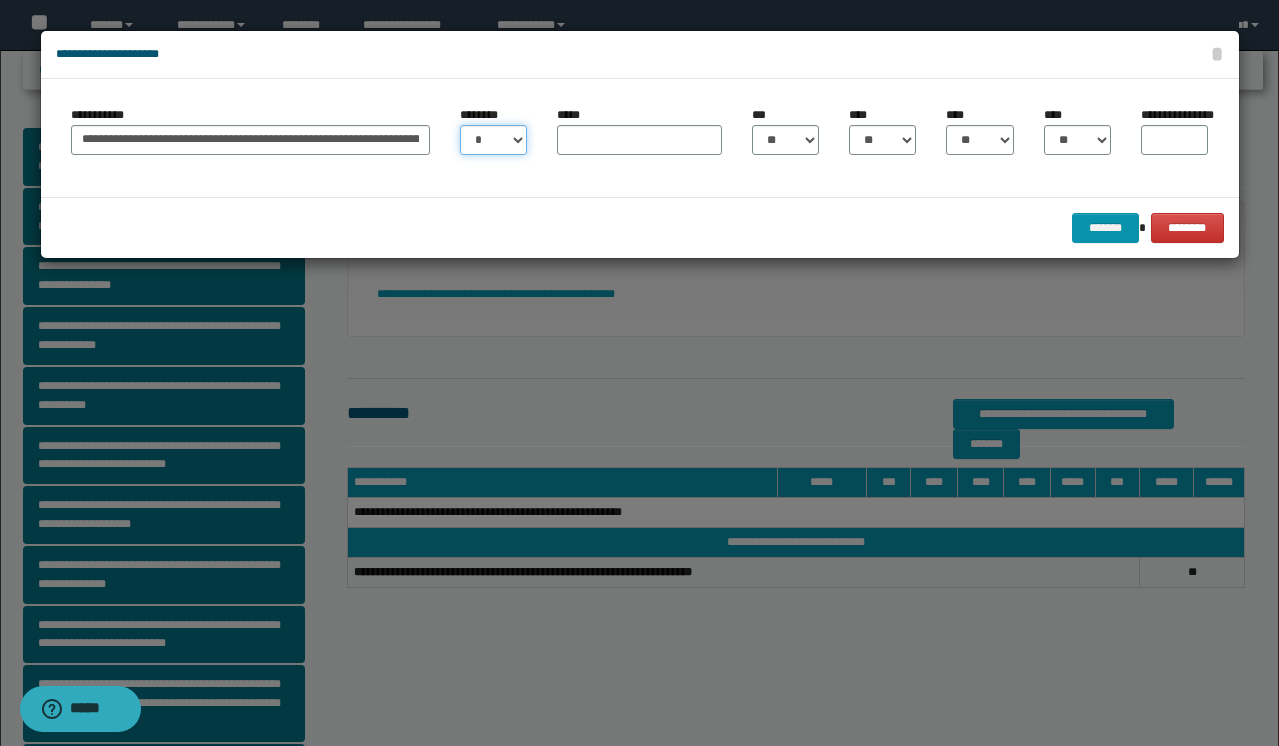 select on "**" 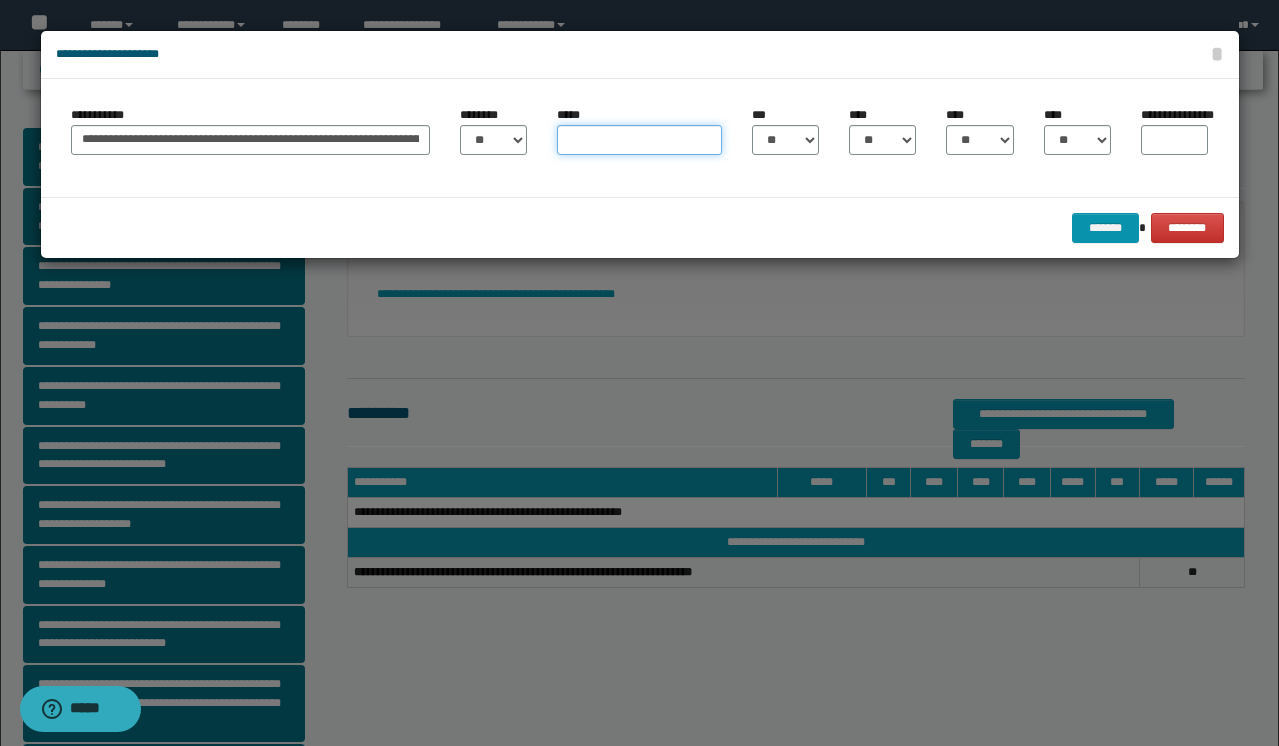 click on "*****" at bounding box center [639, 140] 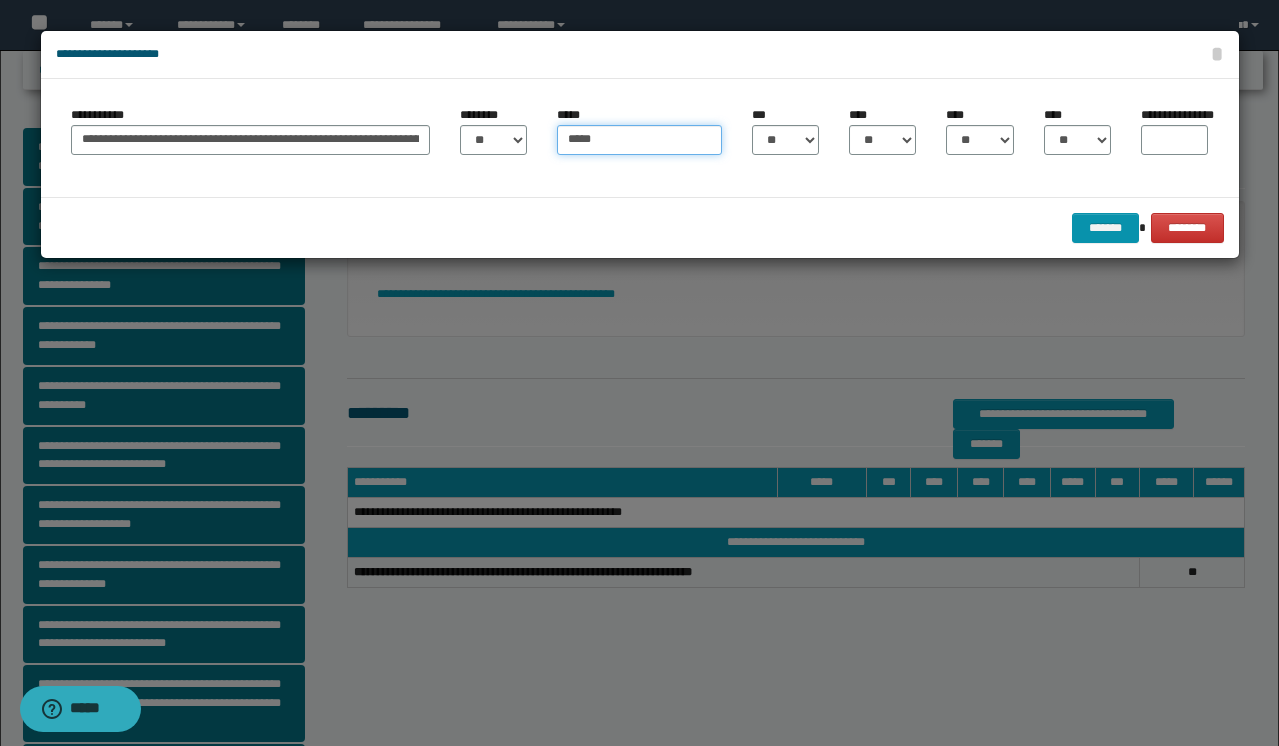 type on "*****" 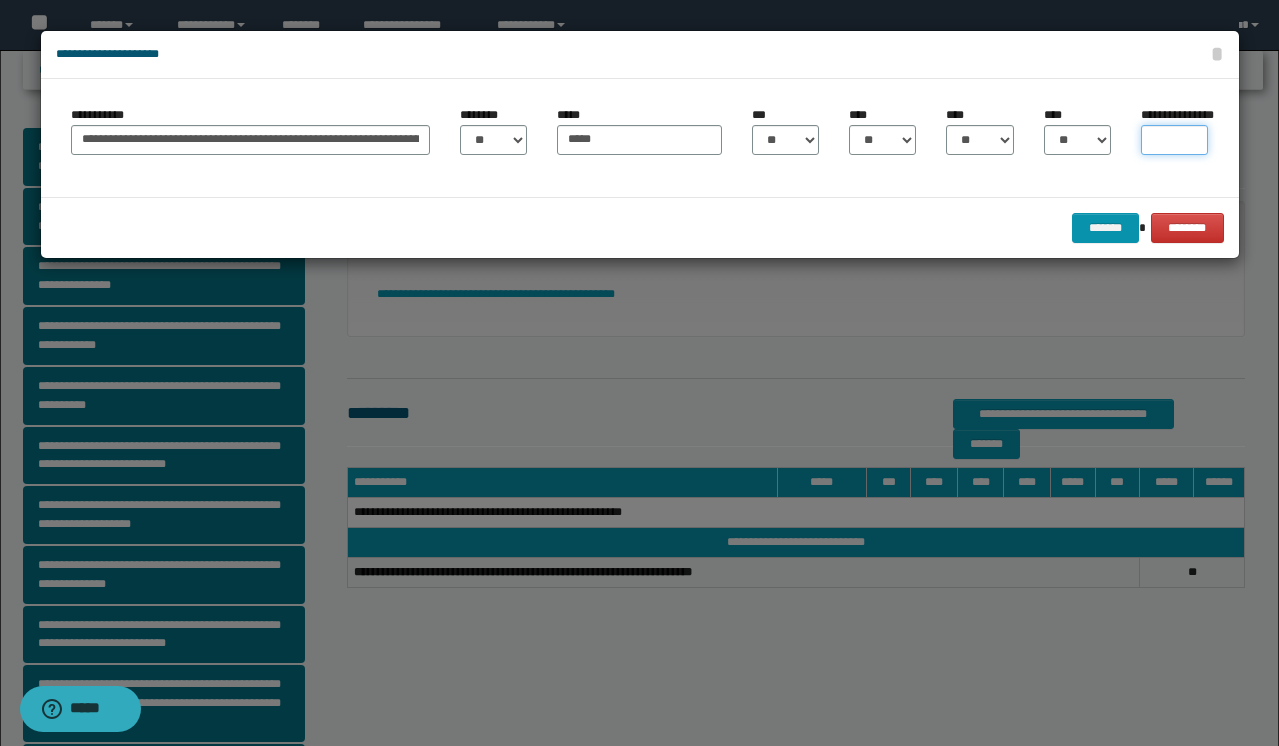 click on "**********" at bounding box center (1174, 140) 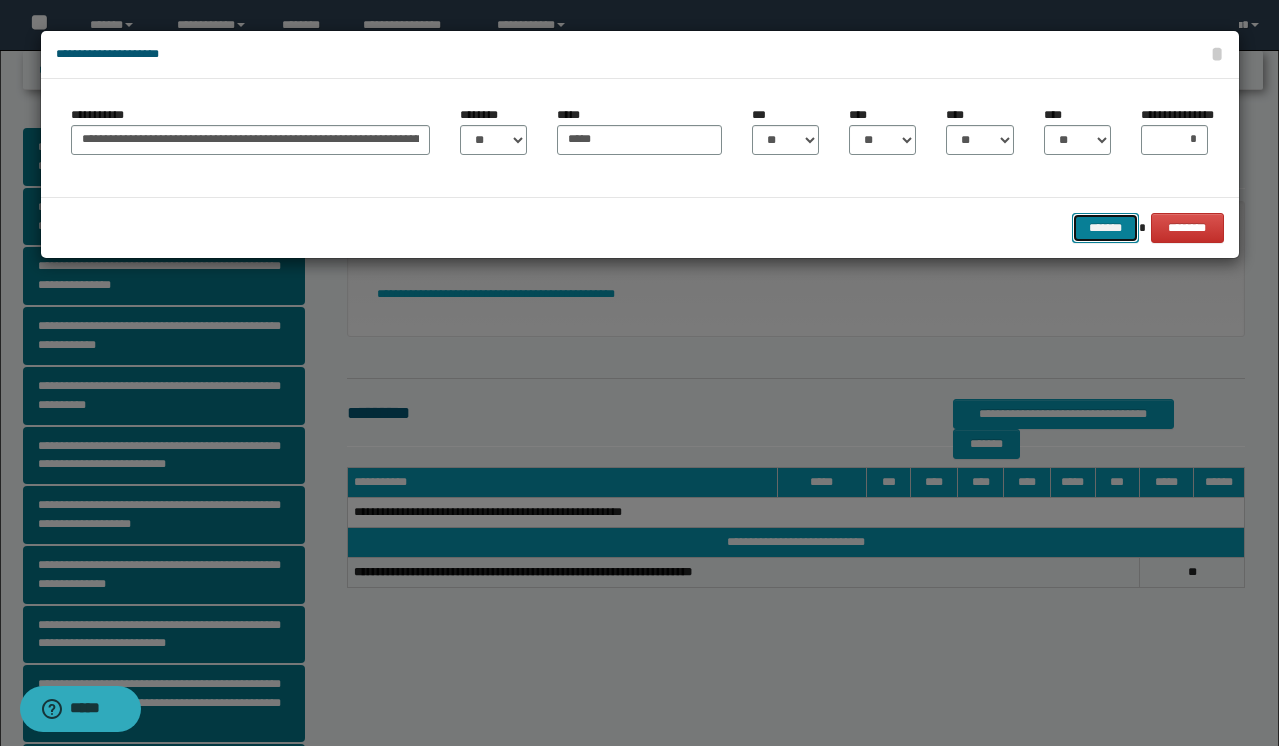 click on "*******" at bounding box center [1106, 228] 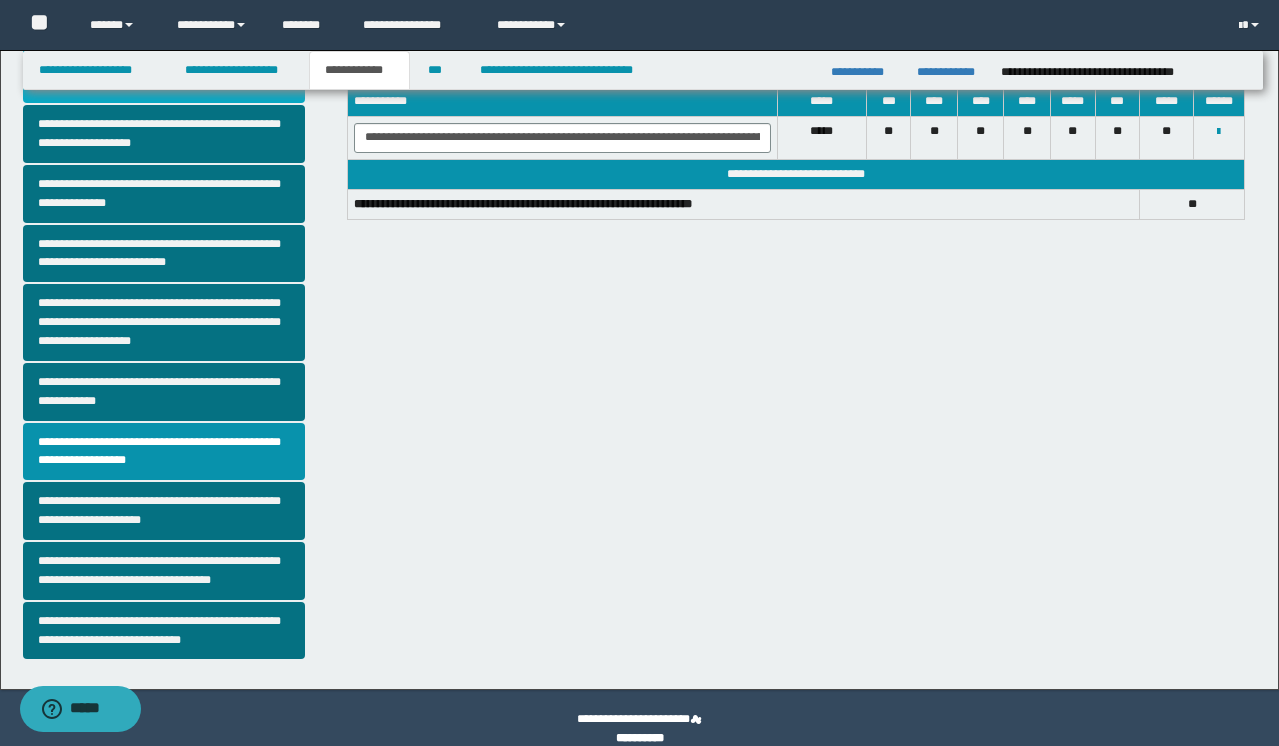 scroll, scrollTop: 403, scrollLeft: 0, axis: vertical 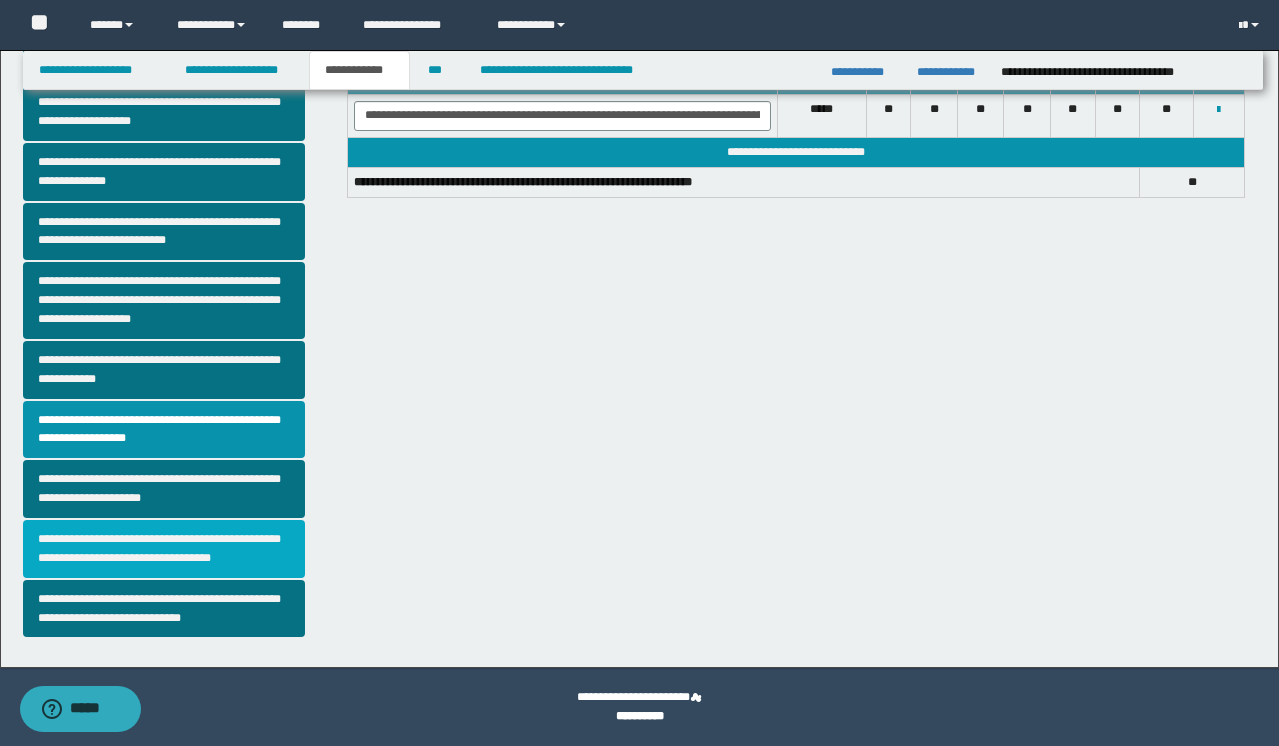 click on "**********" at bounding box center [164, 549] 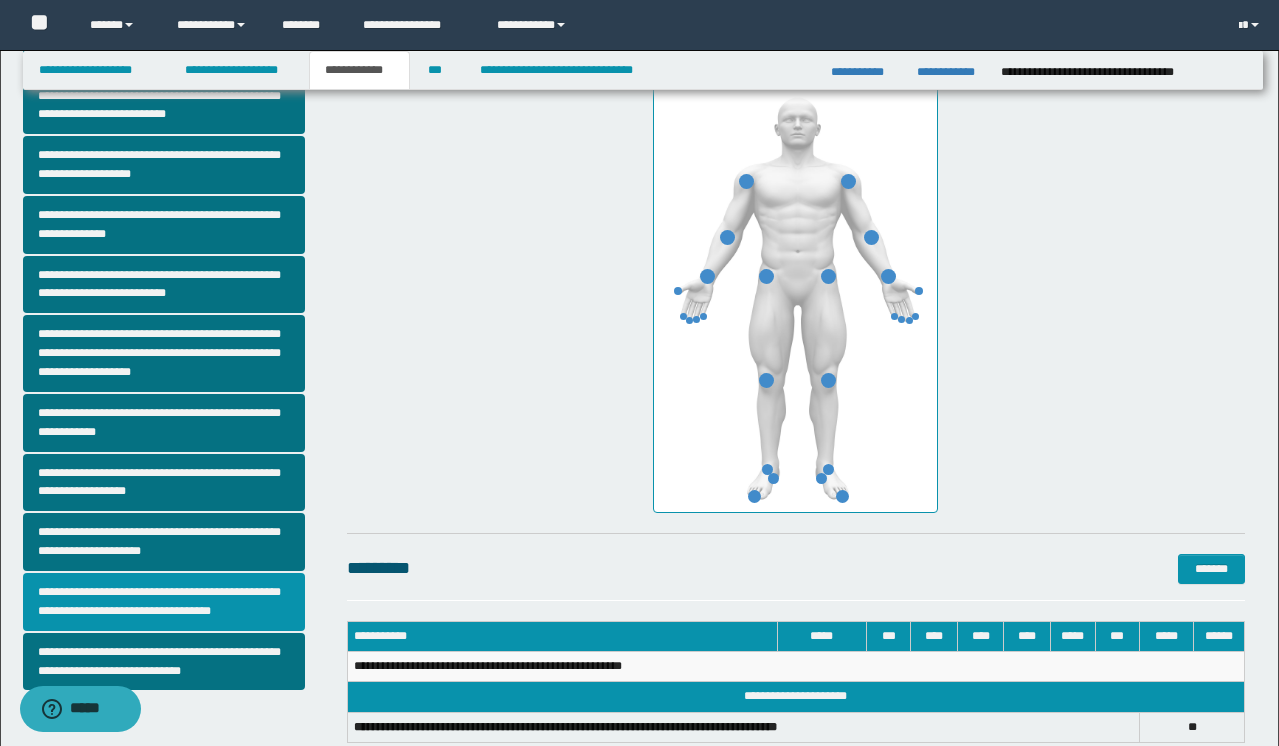 scroll, scrollTop: 438, scrollLeft: 0, axis: vertical 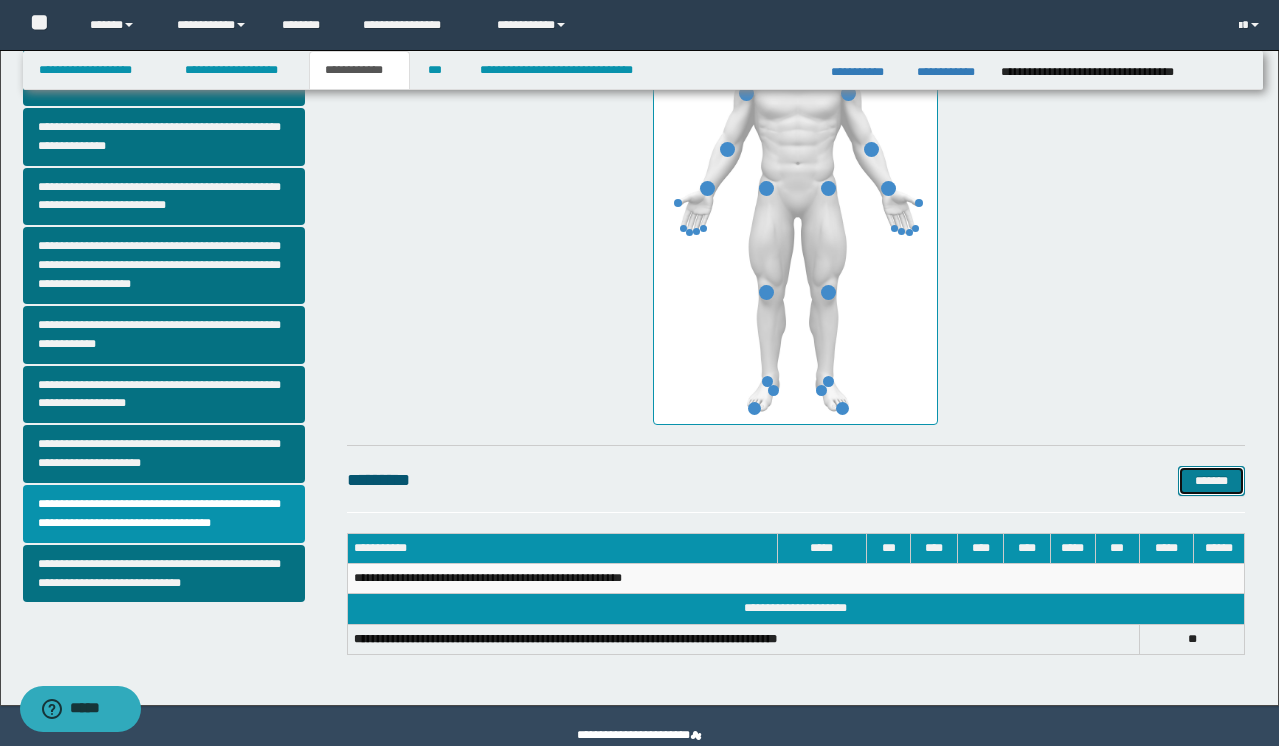 click on "*******" at bounding box center (1211, 481) 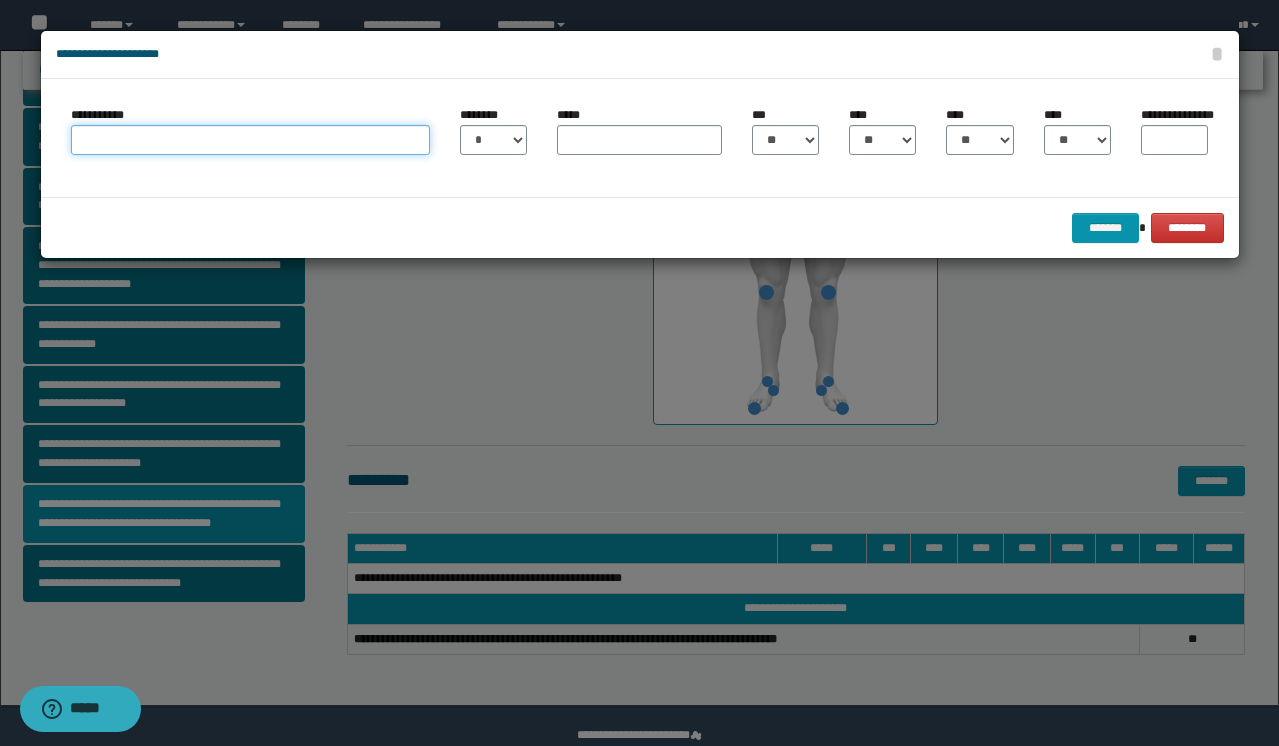 click on "**********" at bounding box center [250, 140] 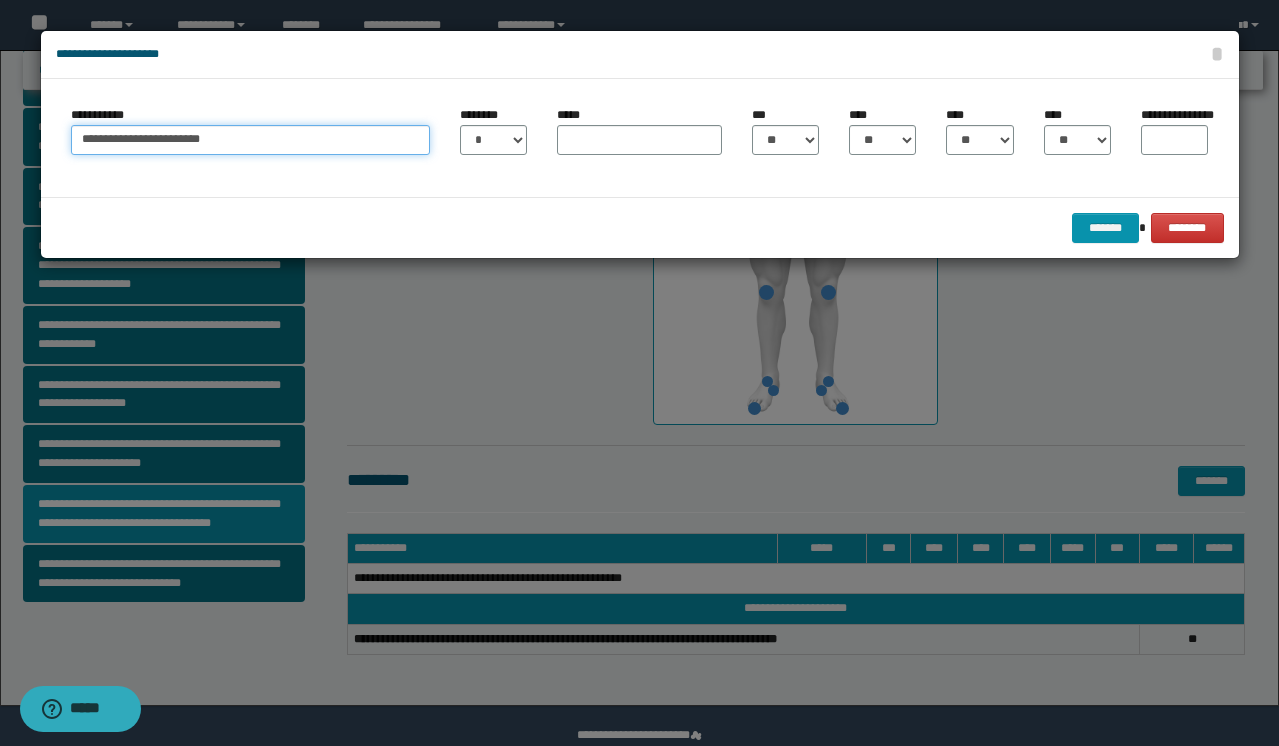 type on "**********" 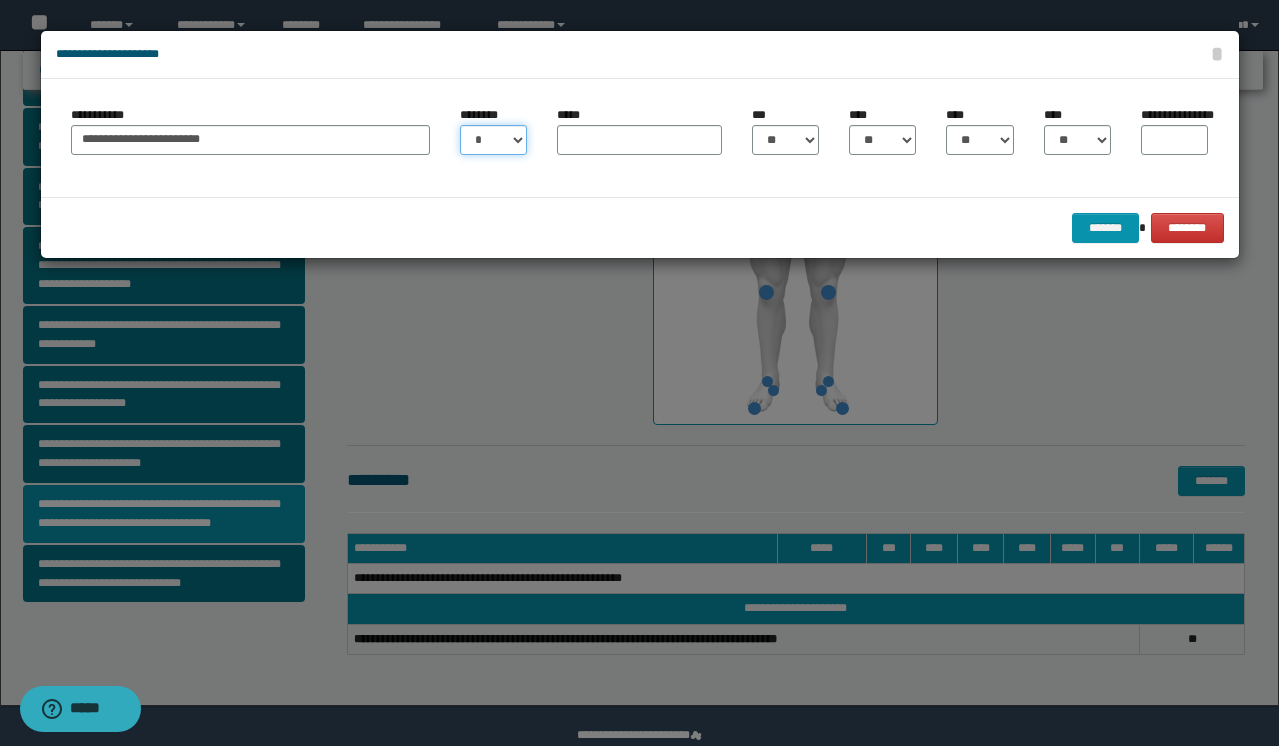 click on "*
*
*
*
*
*
*
*
*
**
**
**
**
**
**" at bounding box center (493, 140) 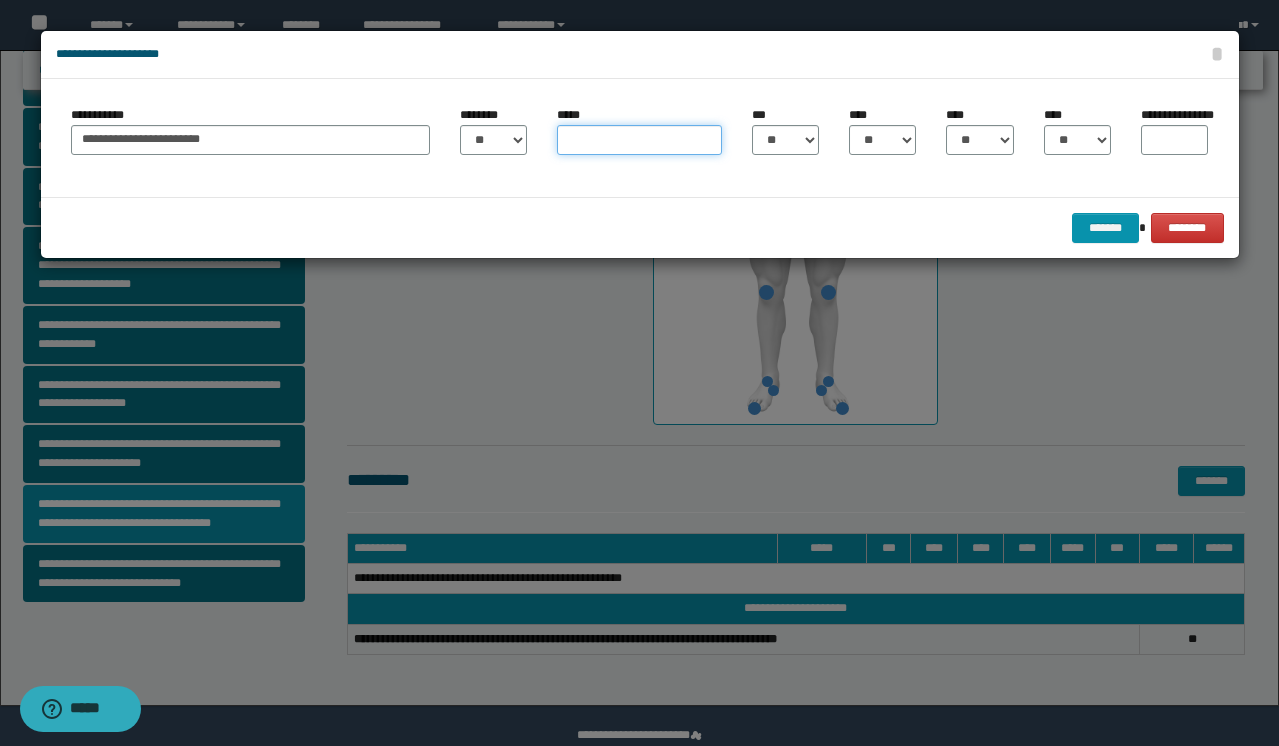 click on "*****" at bounding box center (639, 140) 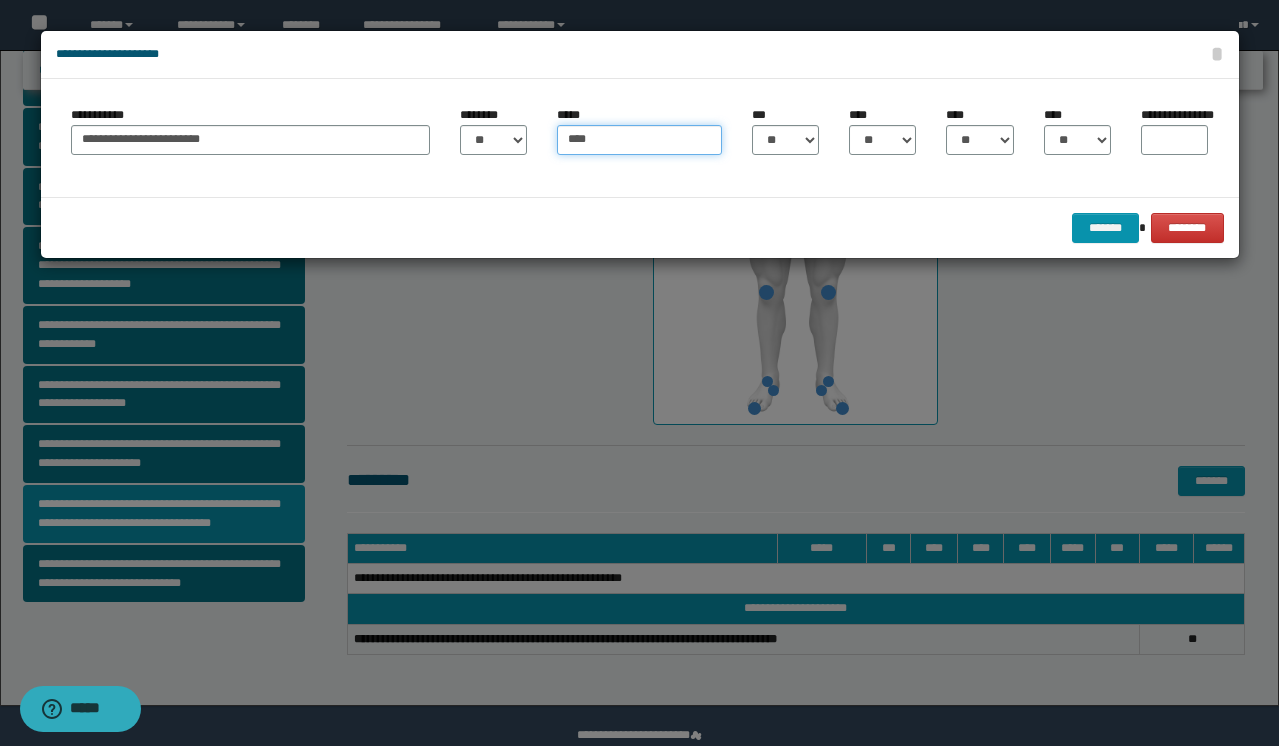type on "****" 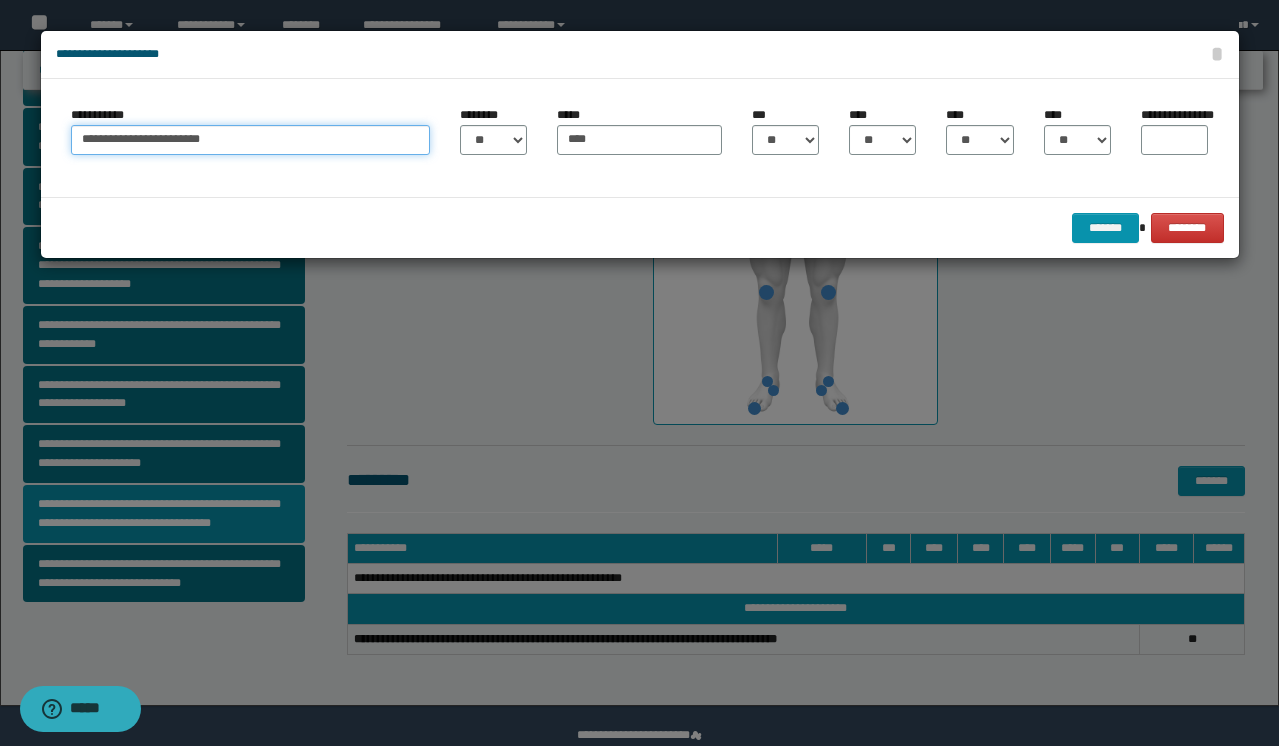 click on "**********" at bounding box center [250, 140] 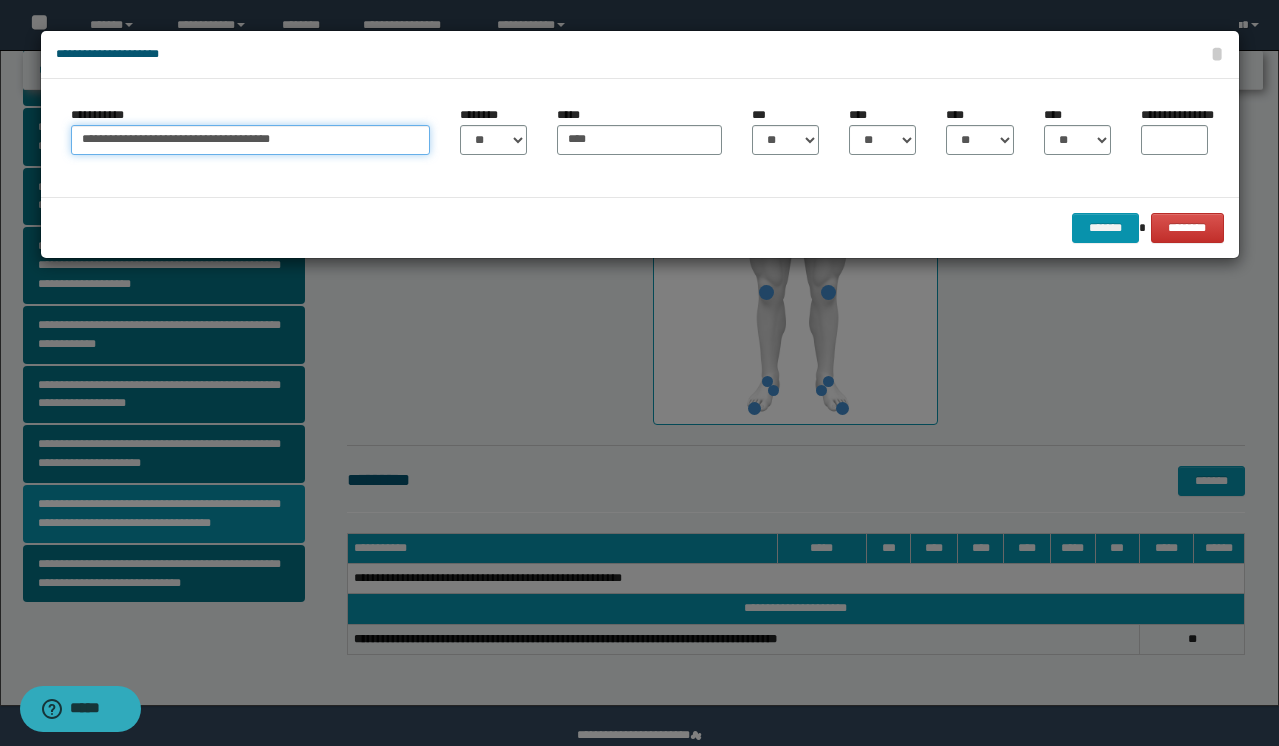type on "**********" 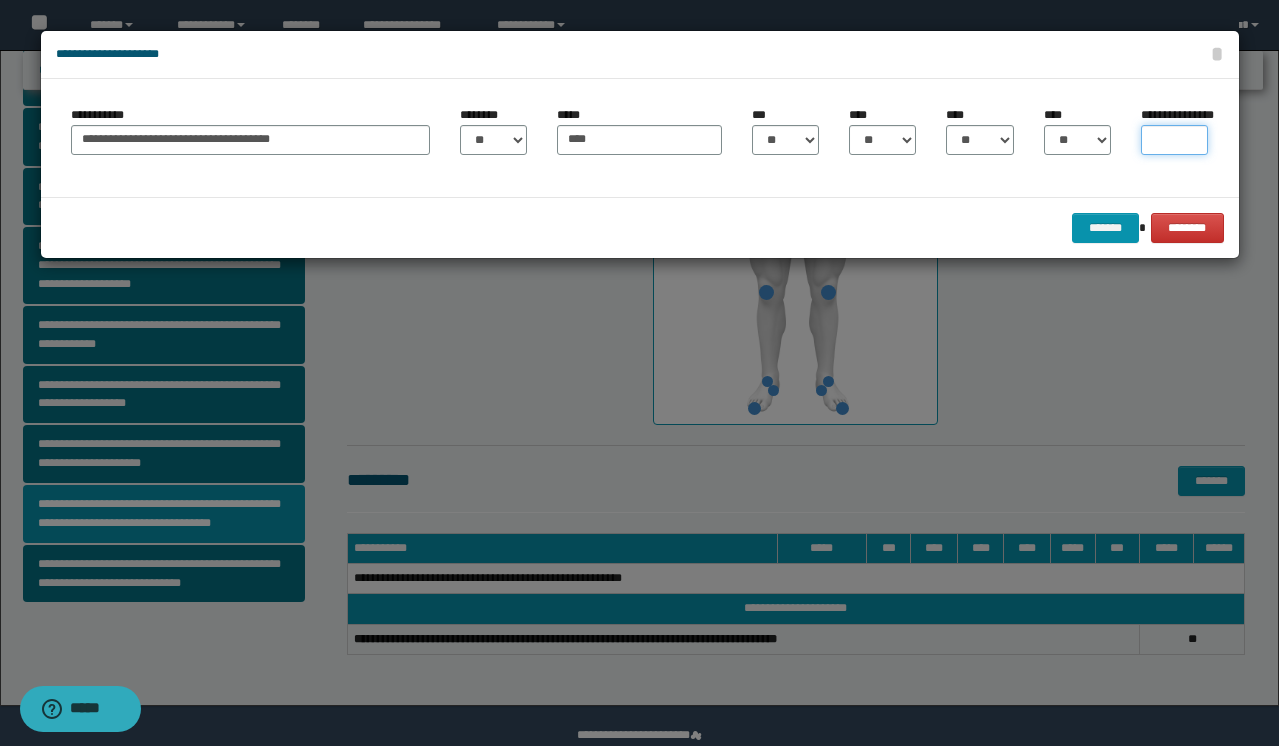 click on "**********" at bounding box center [1174, 140] 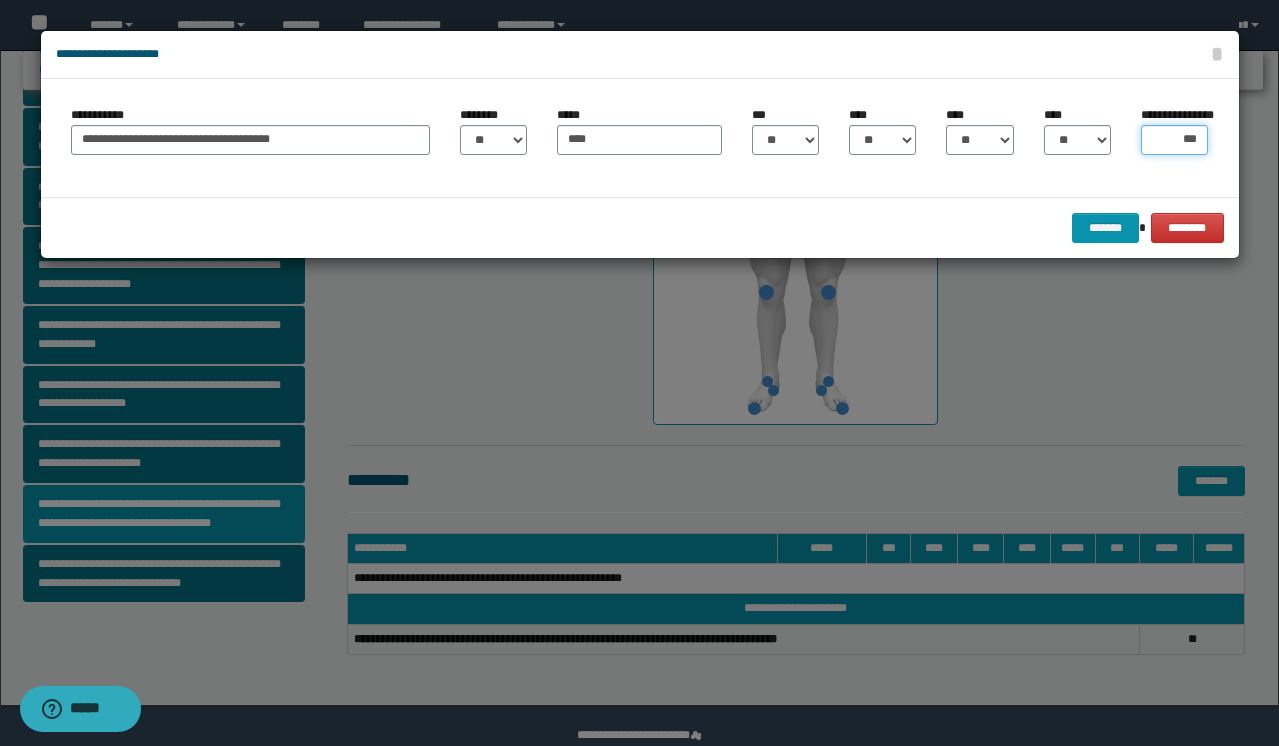 type on "****" 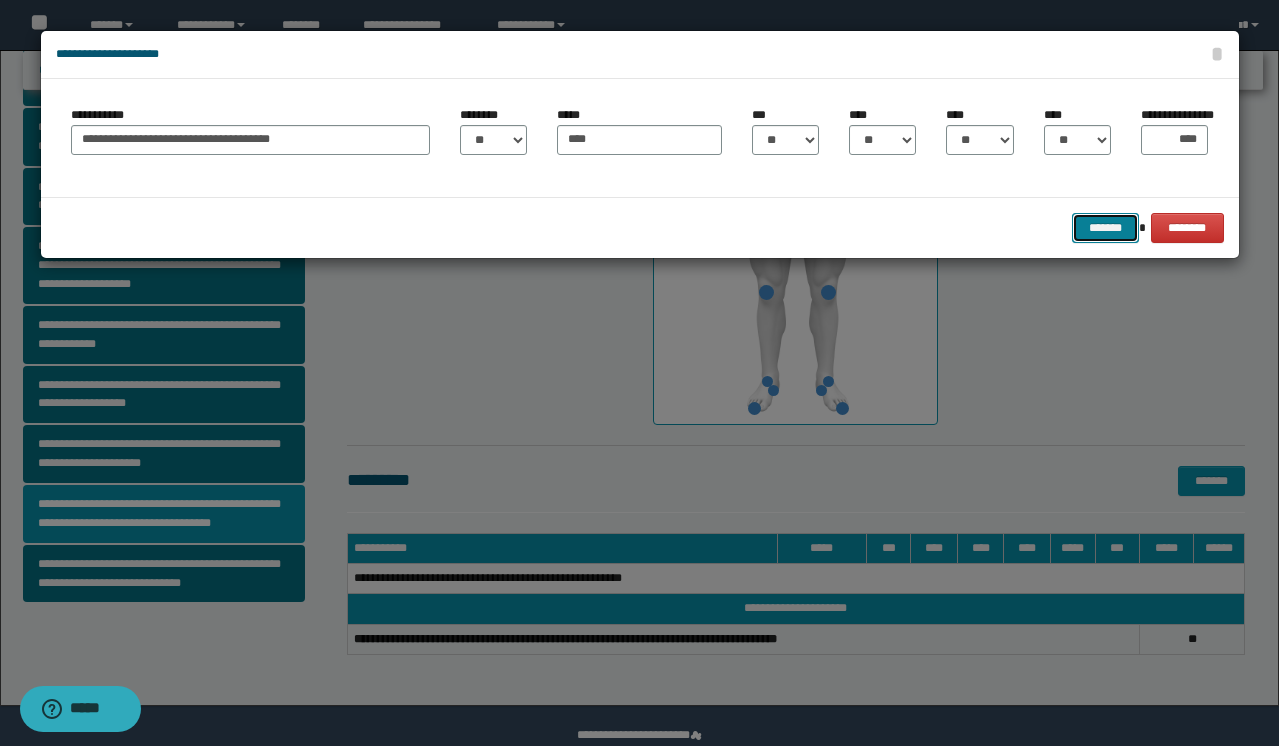 click on "*******" at bounding box center (1106, 228) 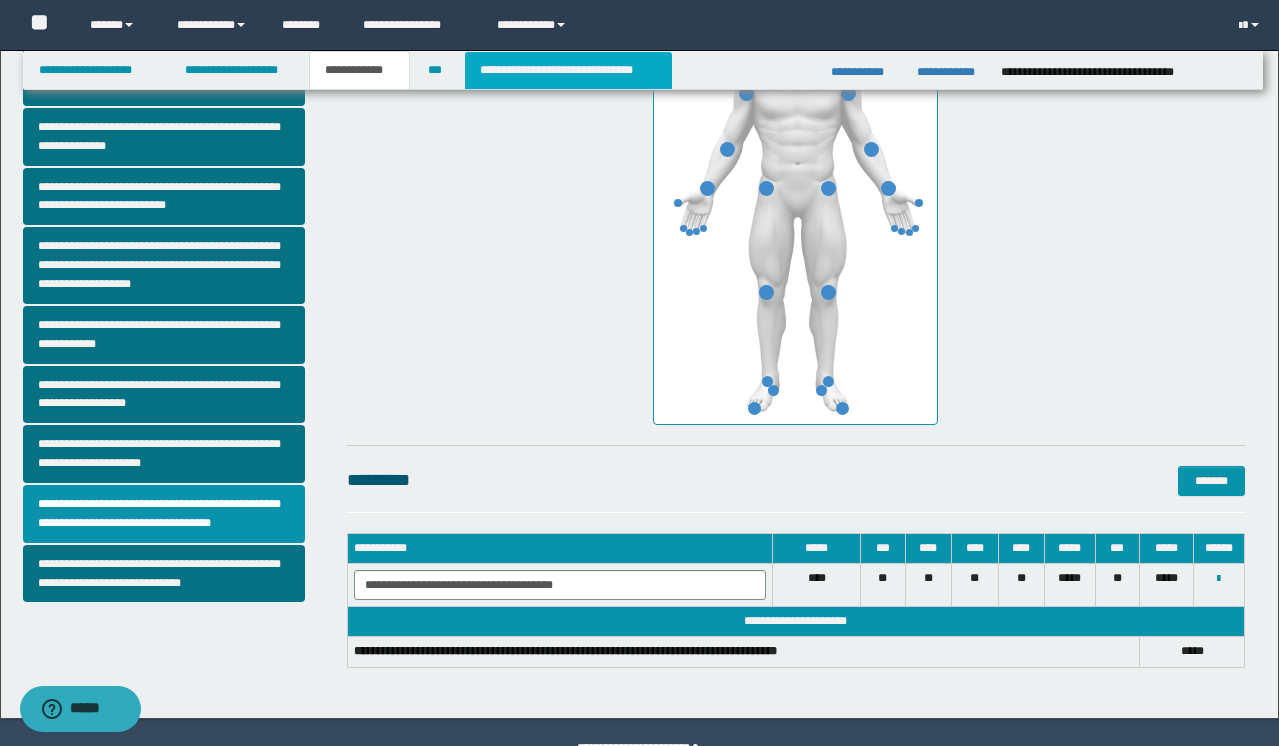 click on "**********" at bounding box center [568, 70] 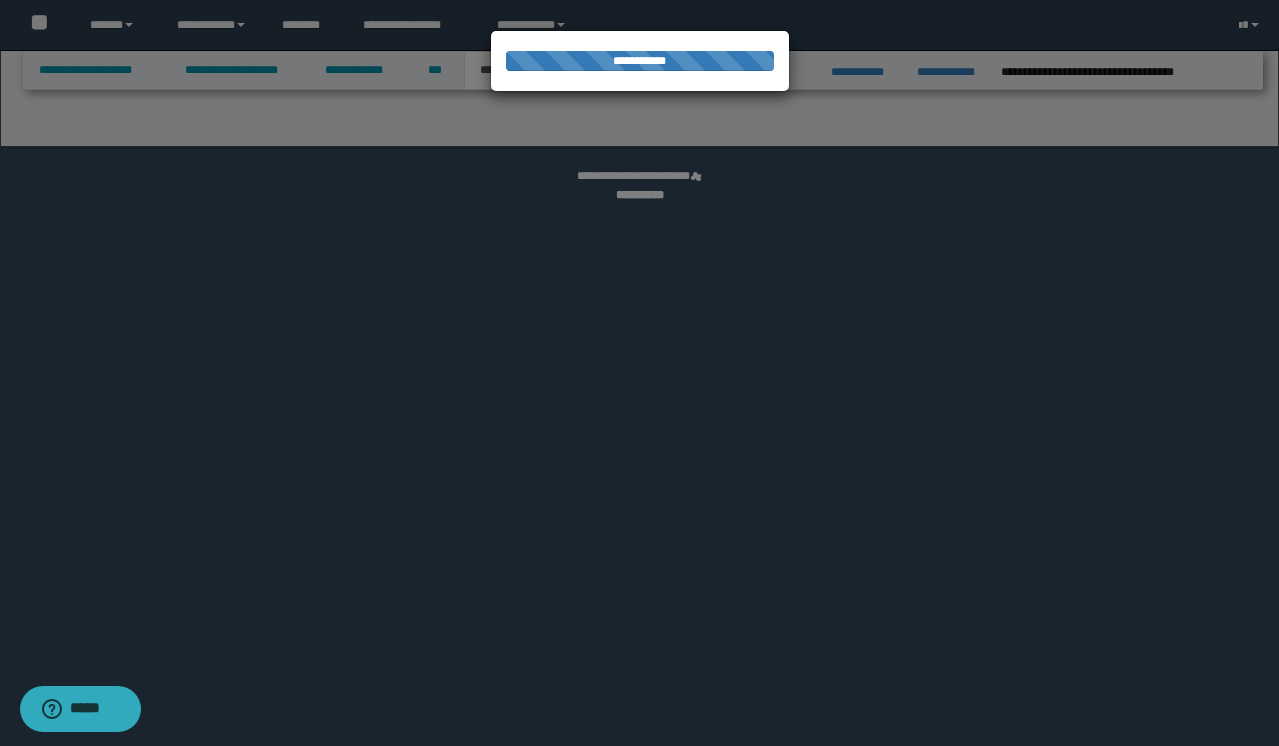 select on "*" 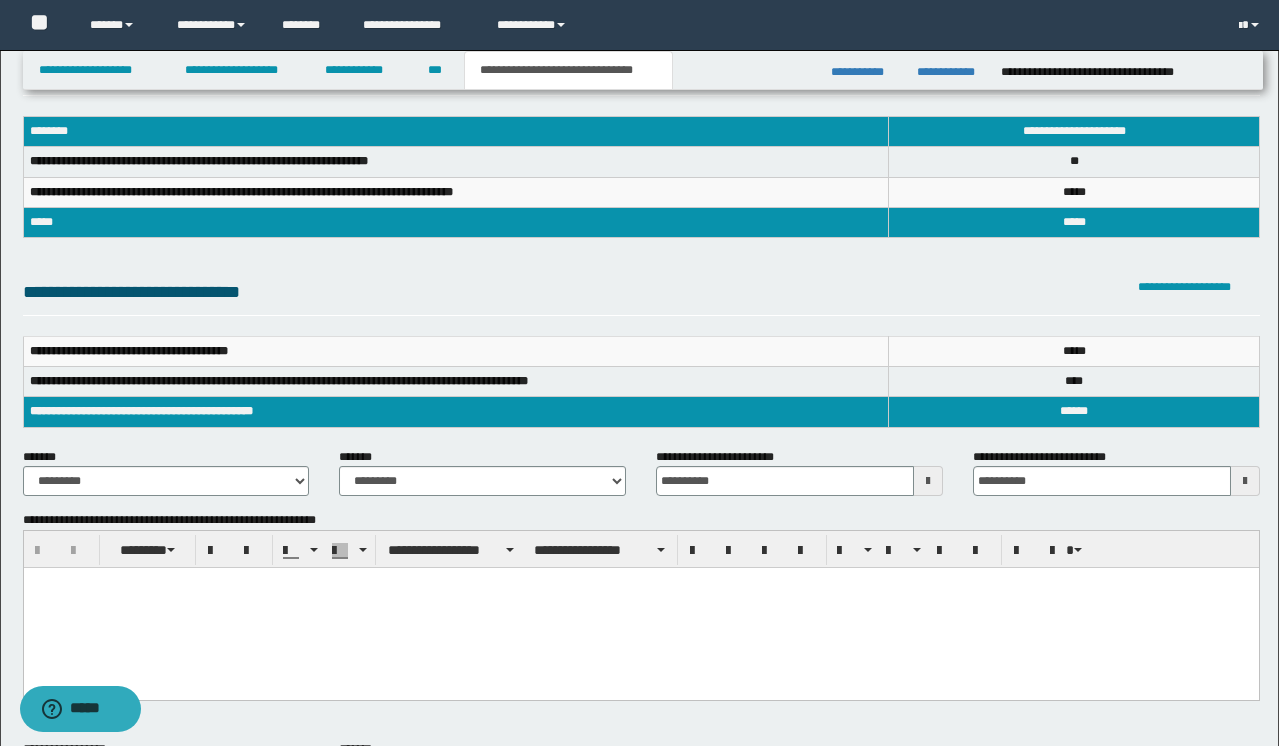 scroll, scrollTop: 74, scrollLeft: 0, axis: vertical 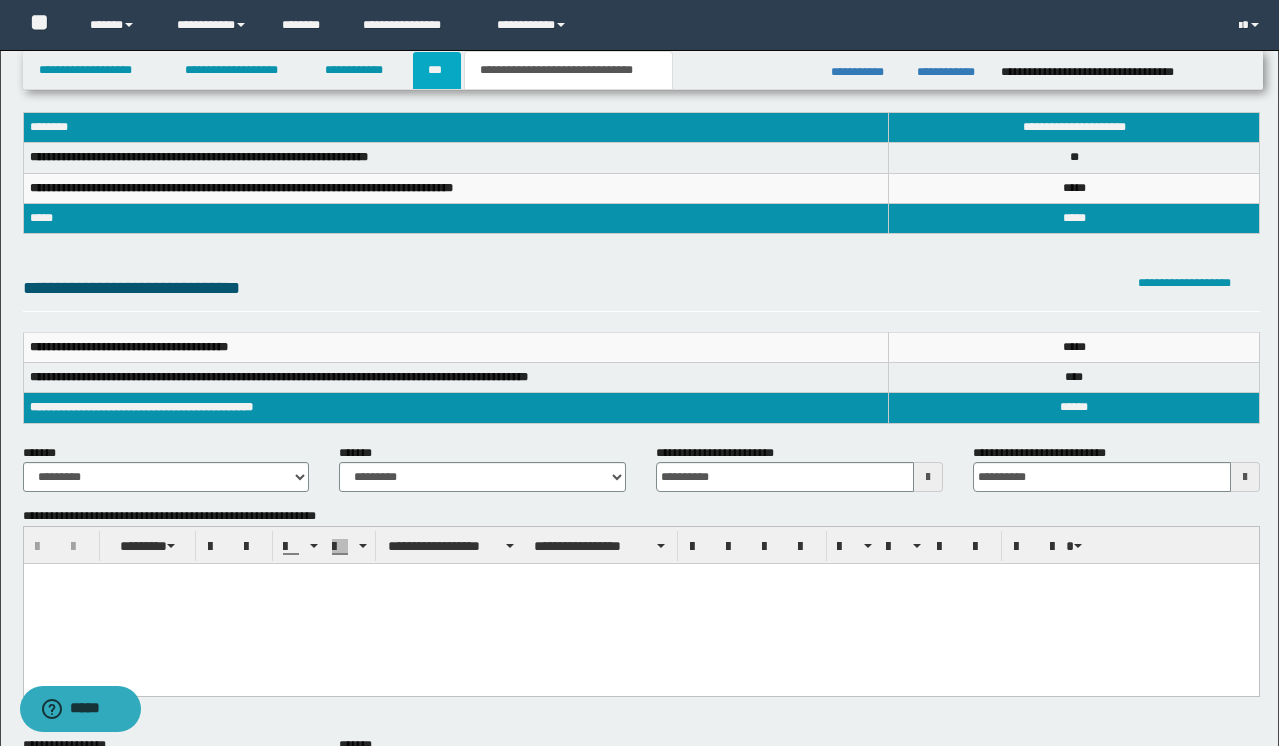 click on "***" at bounding box center (437, 70) 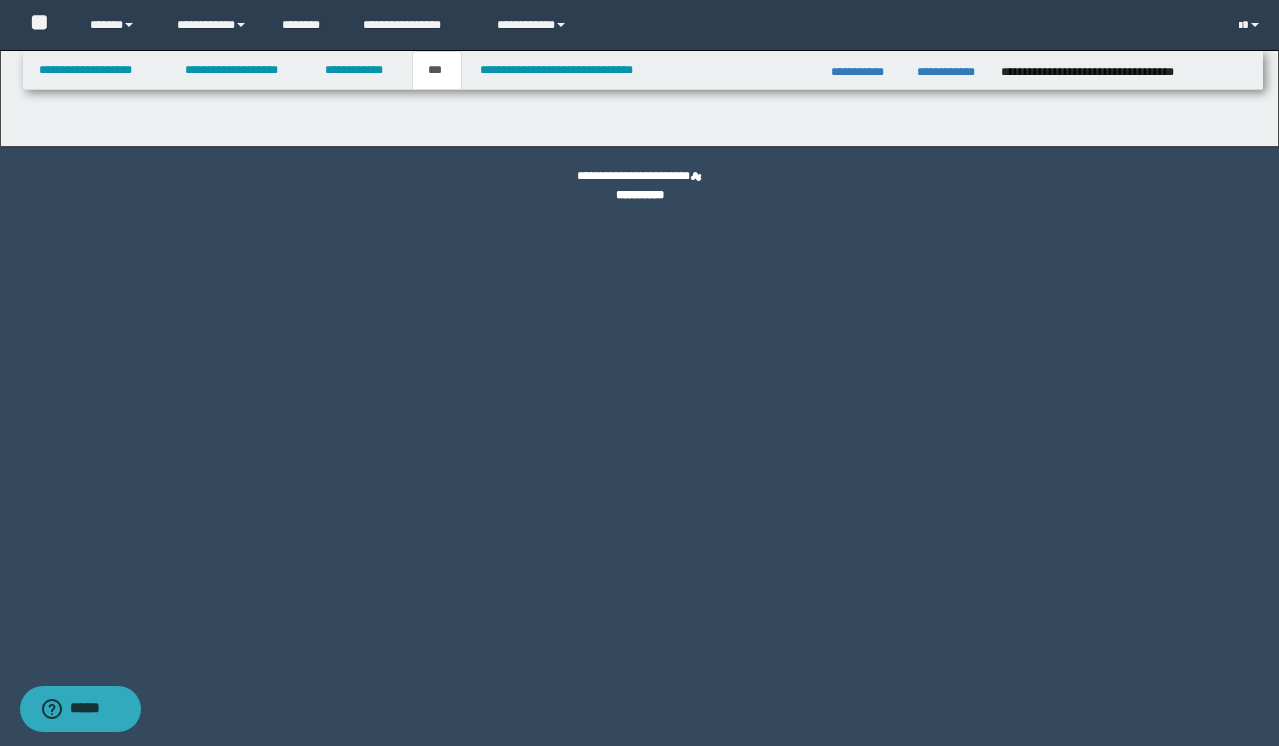 scroll, scrollTop: 0, scrollLeft: 0, axis: both 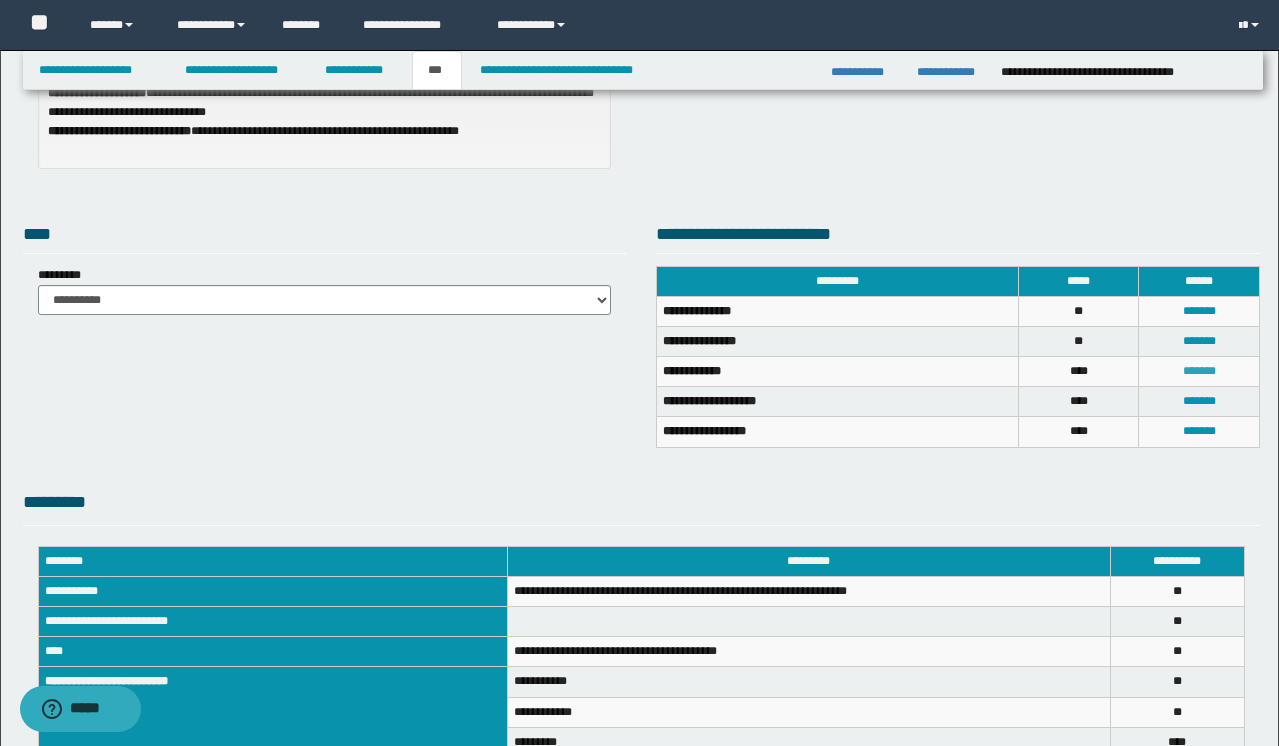 click on "*******" at bounding box center [1199, 371] 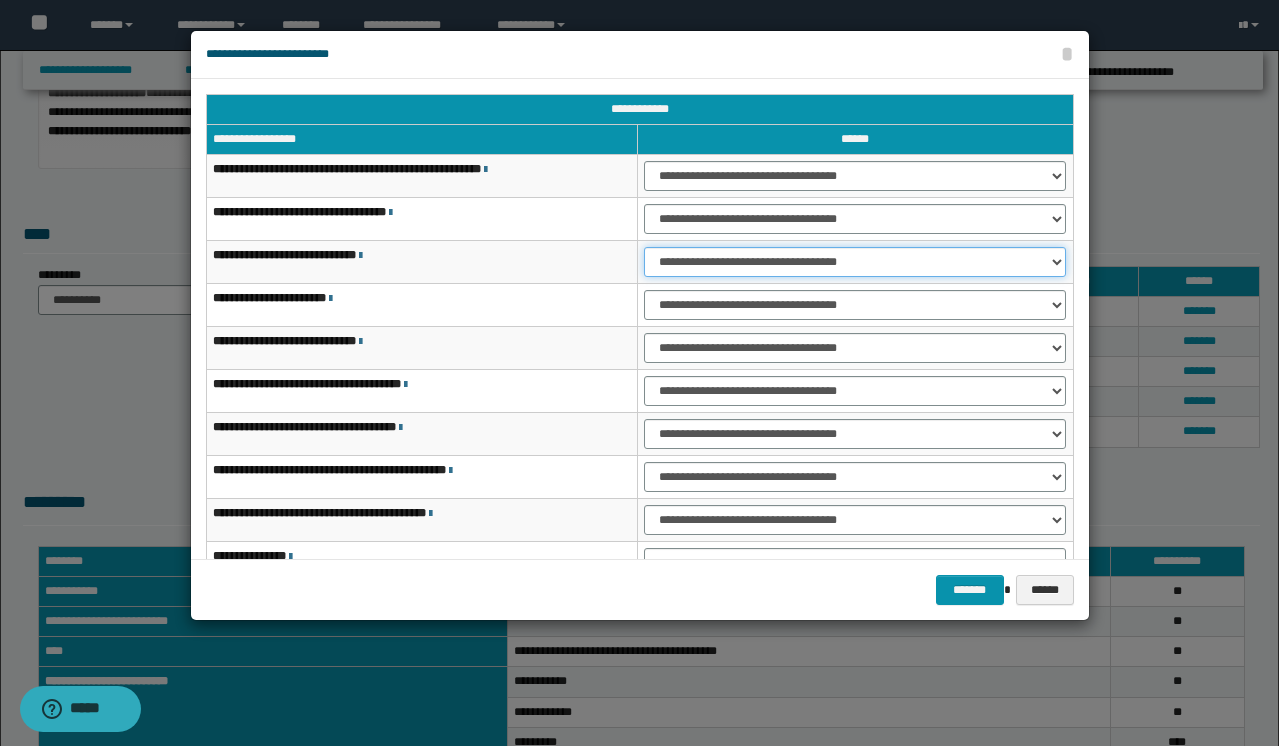 click on "**********" at bounding box center [855, 262] 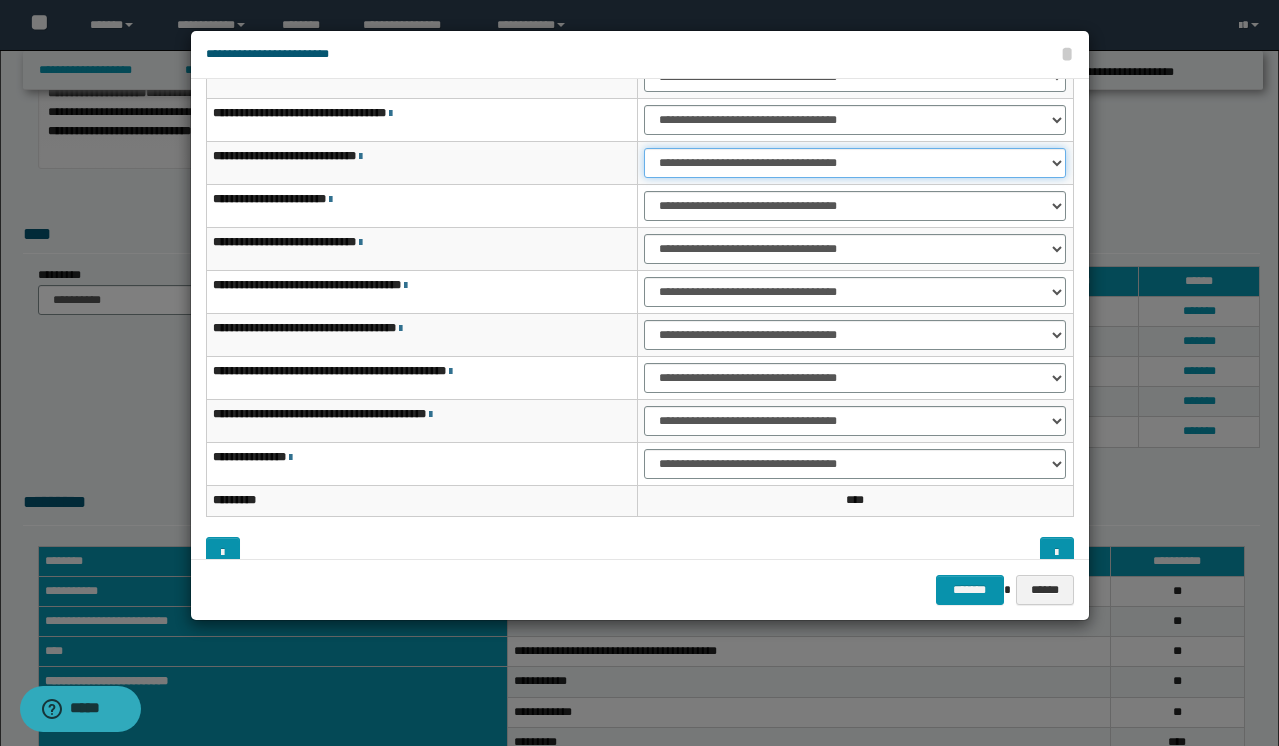 scroll, scrollTop: 114, scrollLeft: 0, axis: vertical 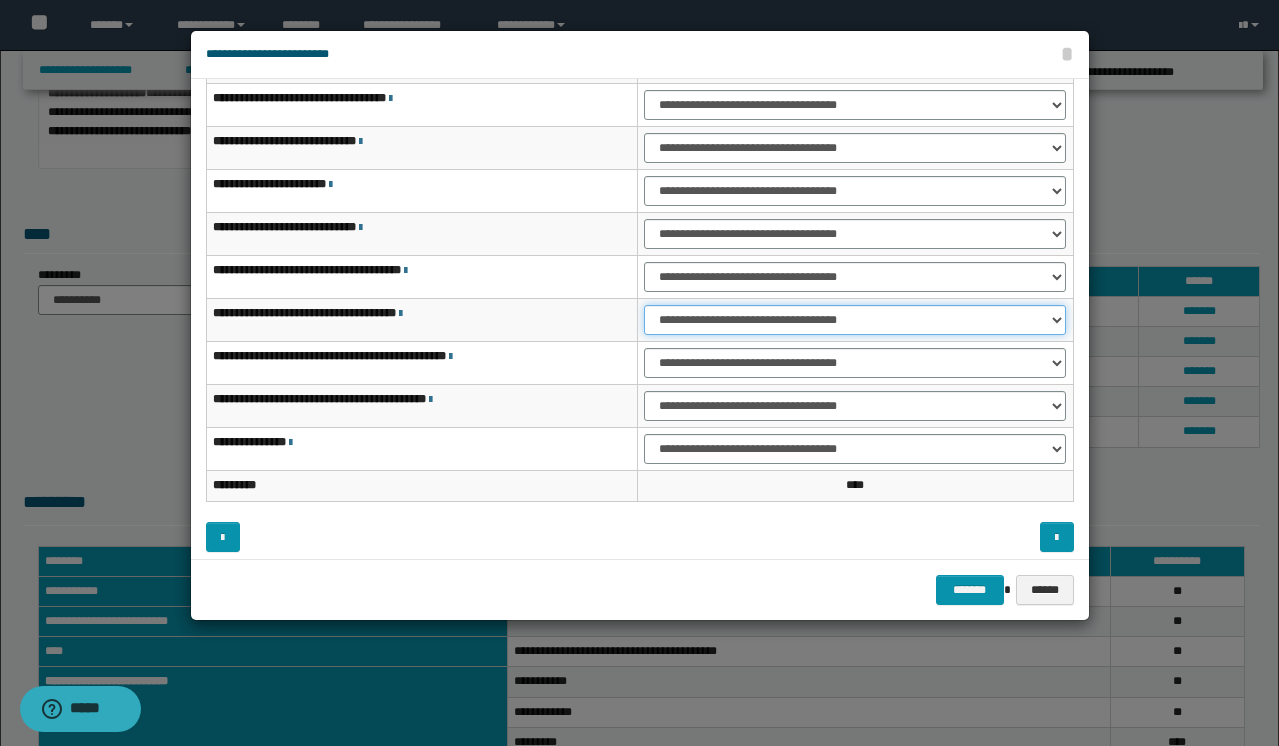click on "**********" at bounding box center [855, 320] 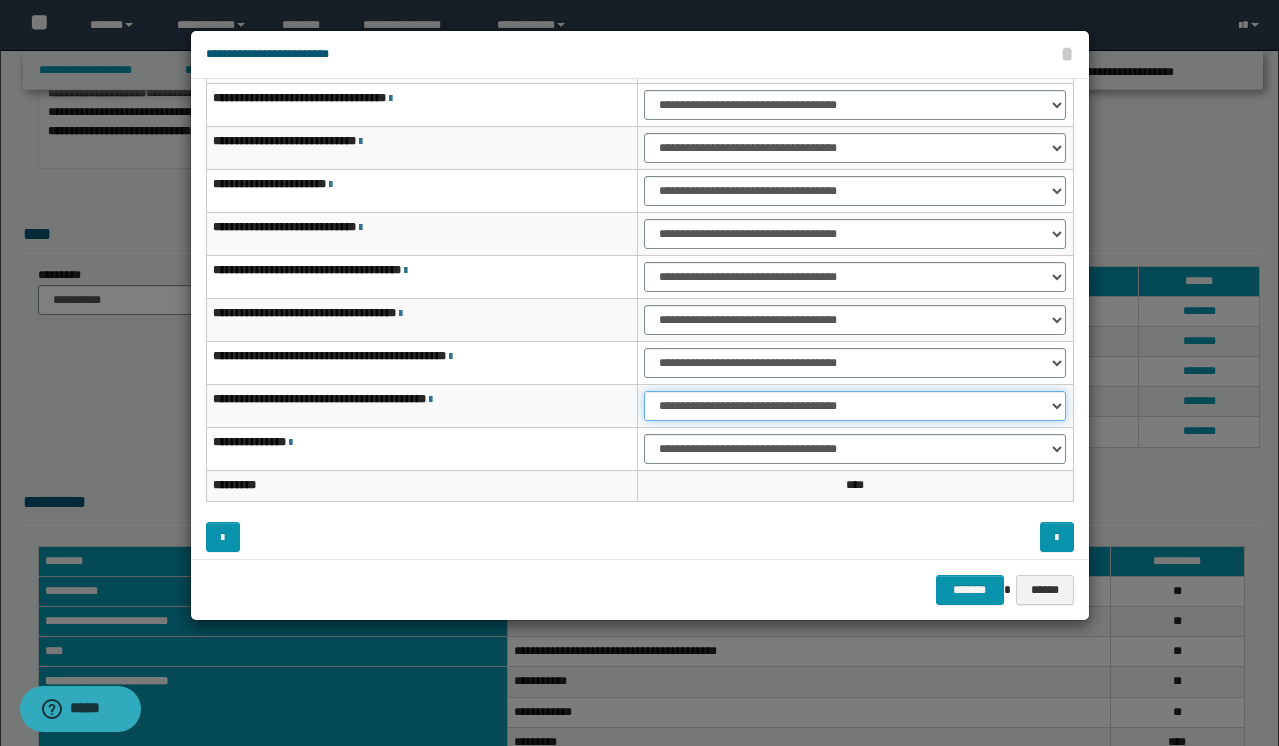 click on "**********" at bounding box center (855, 406) 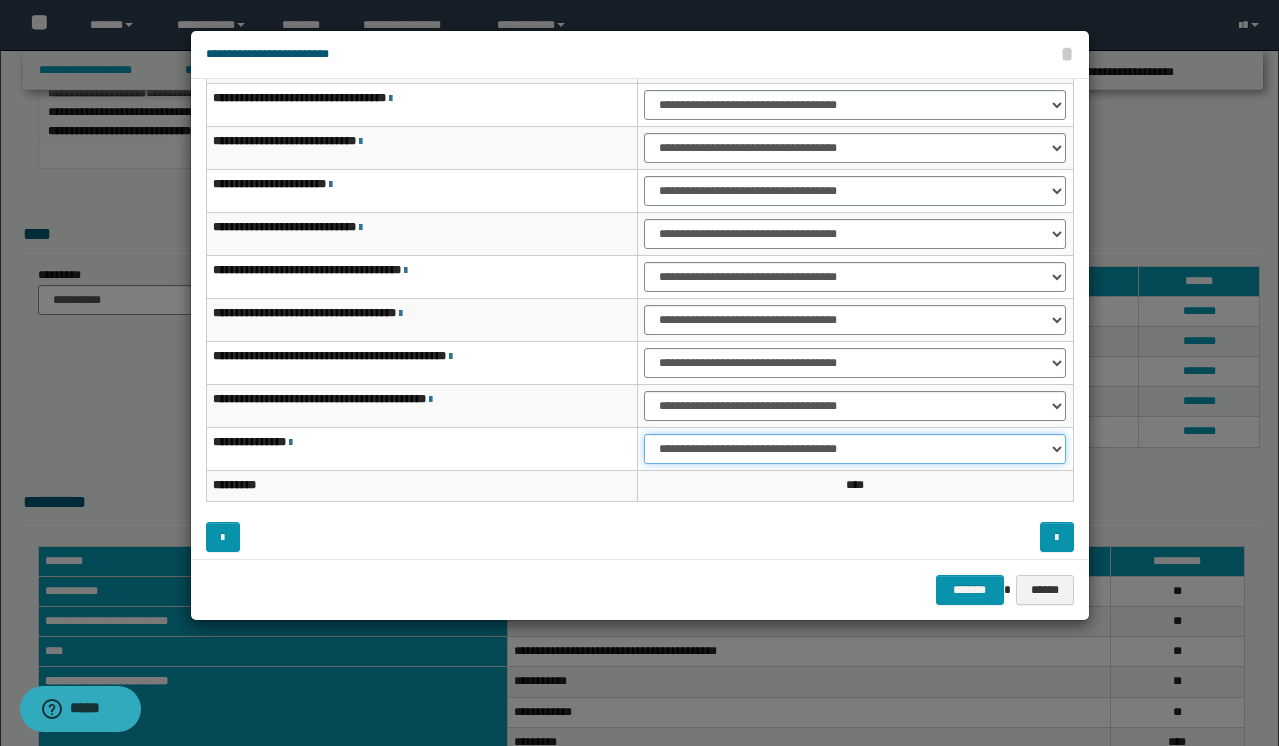 click on "**********" at bounding box center (855, 449) 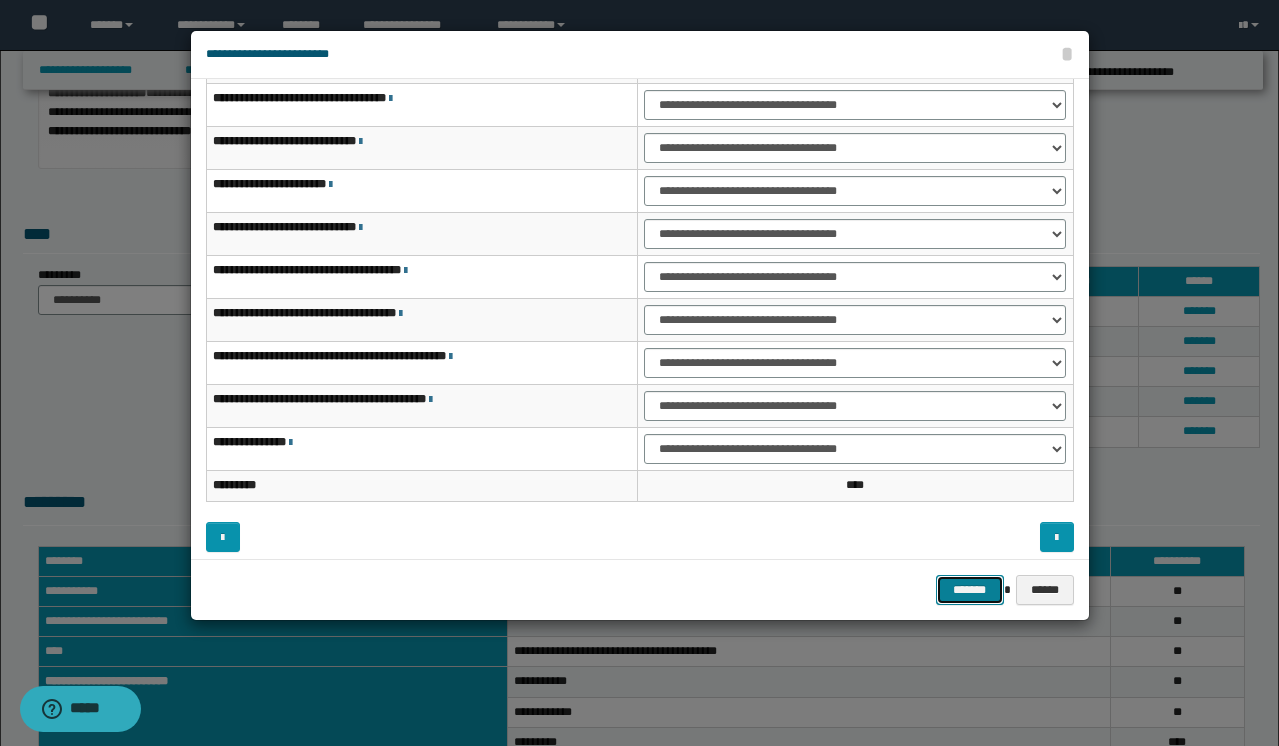 click on "*******" at bounding box center [970, 590] 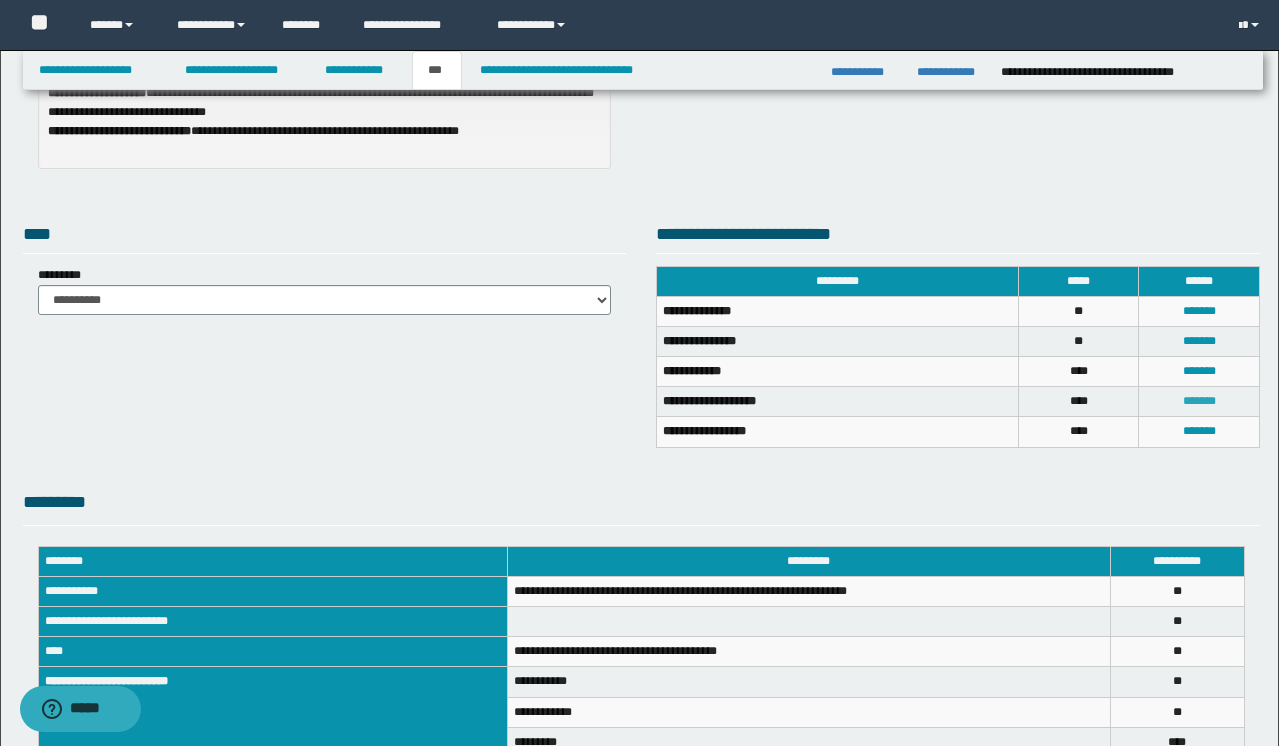 click on "*******" at bounding box center [1199, 401] 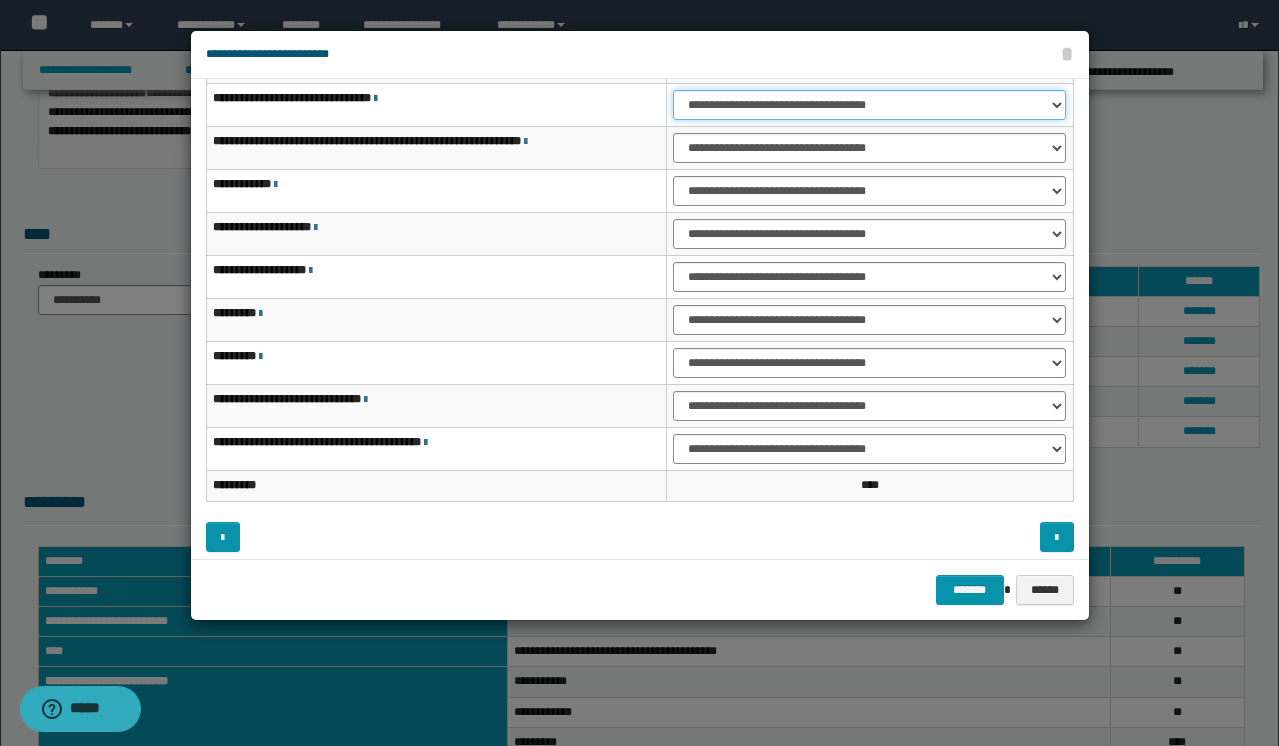 click on "**********" at bounding box center (869, 105) 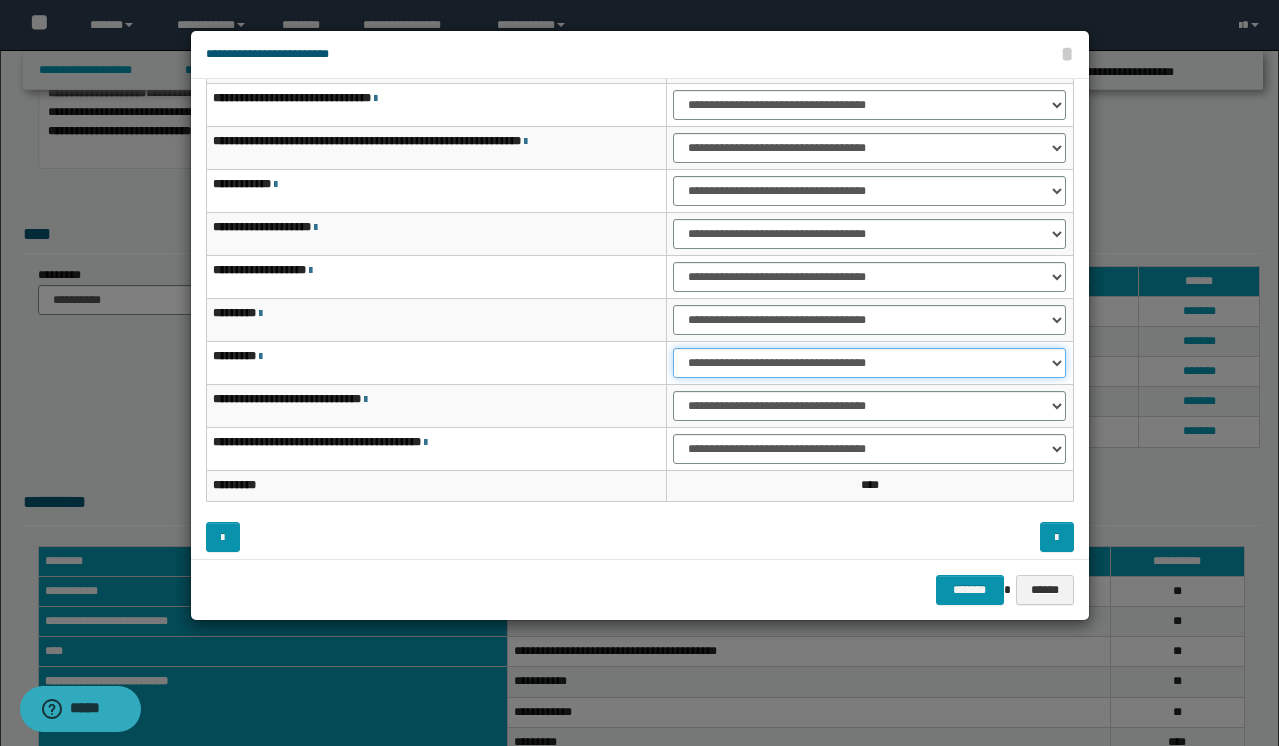 click on "**********" at bounding box center [869, 363] 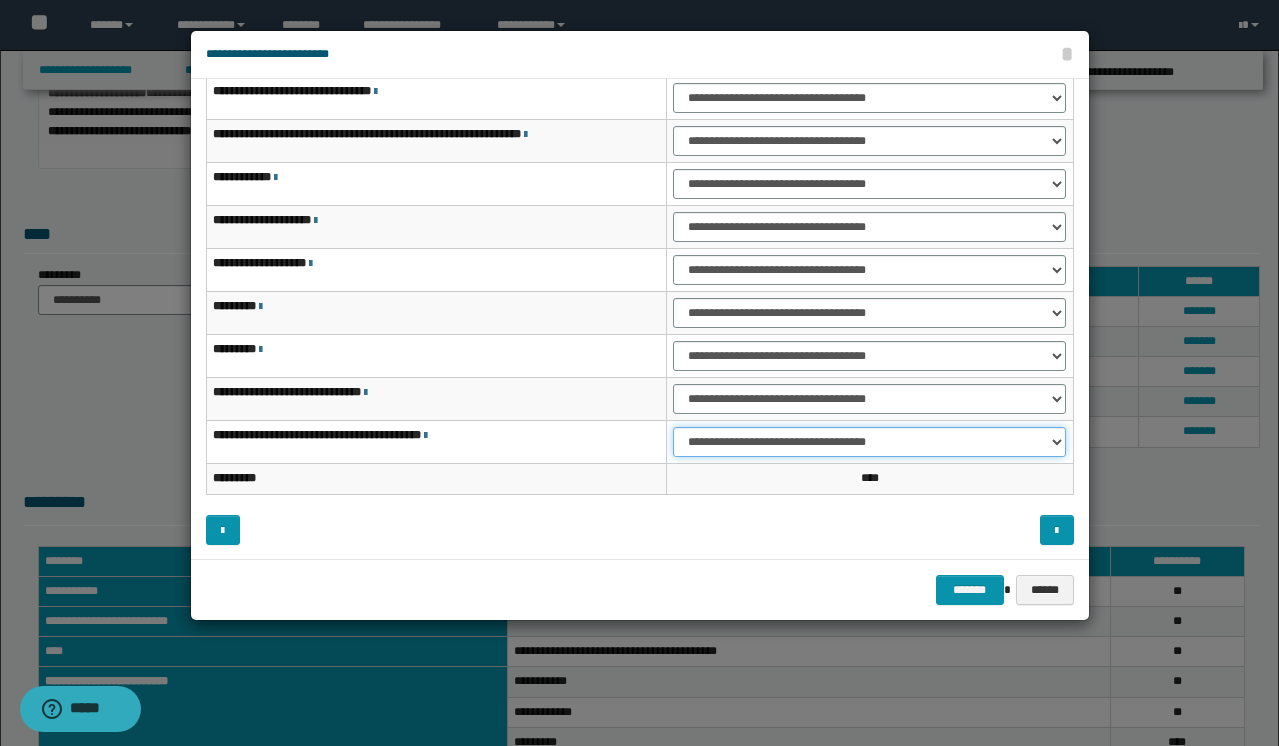 click on "**********" at bounding box center (869, 442) 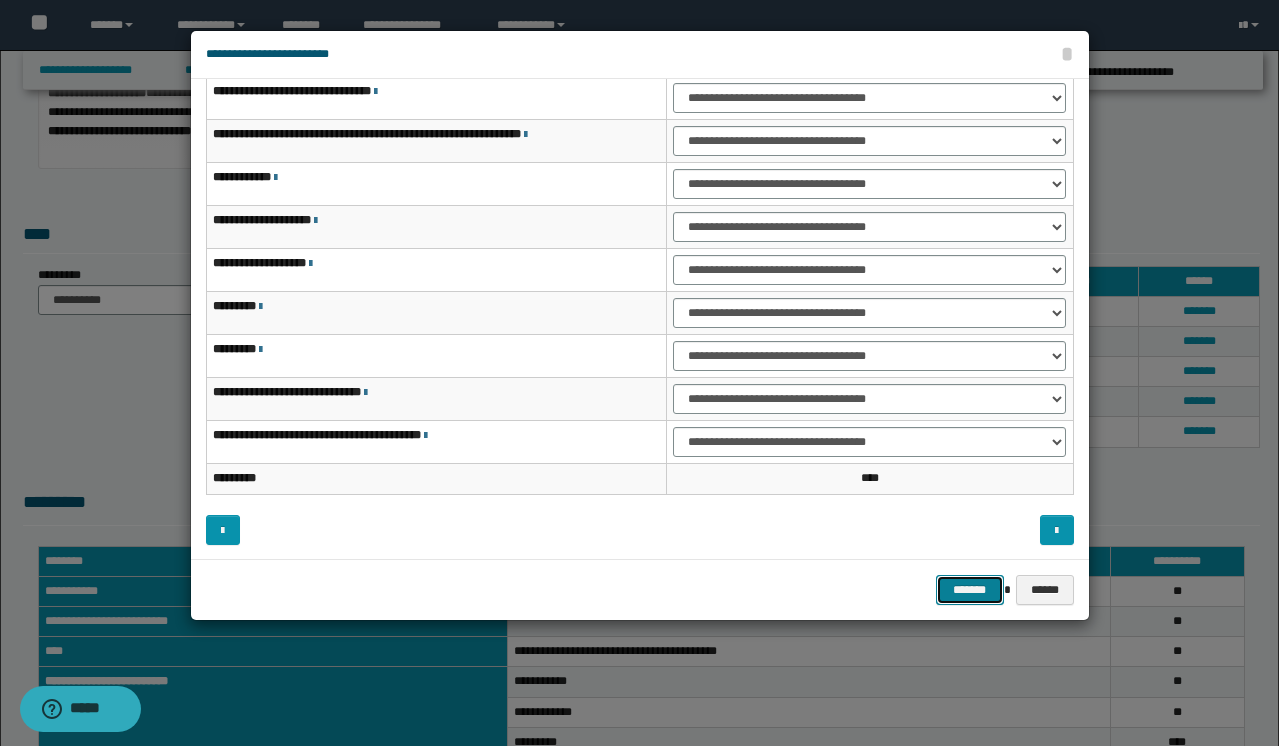 click on "*******" at bounding box center [970, 590] 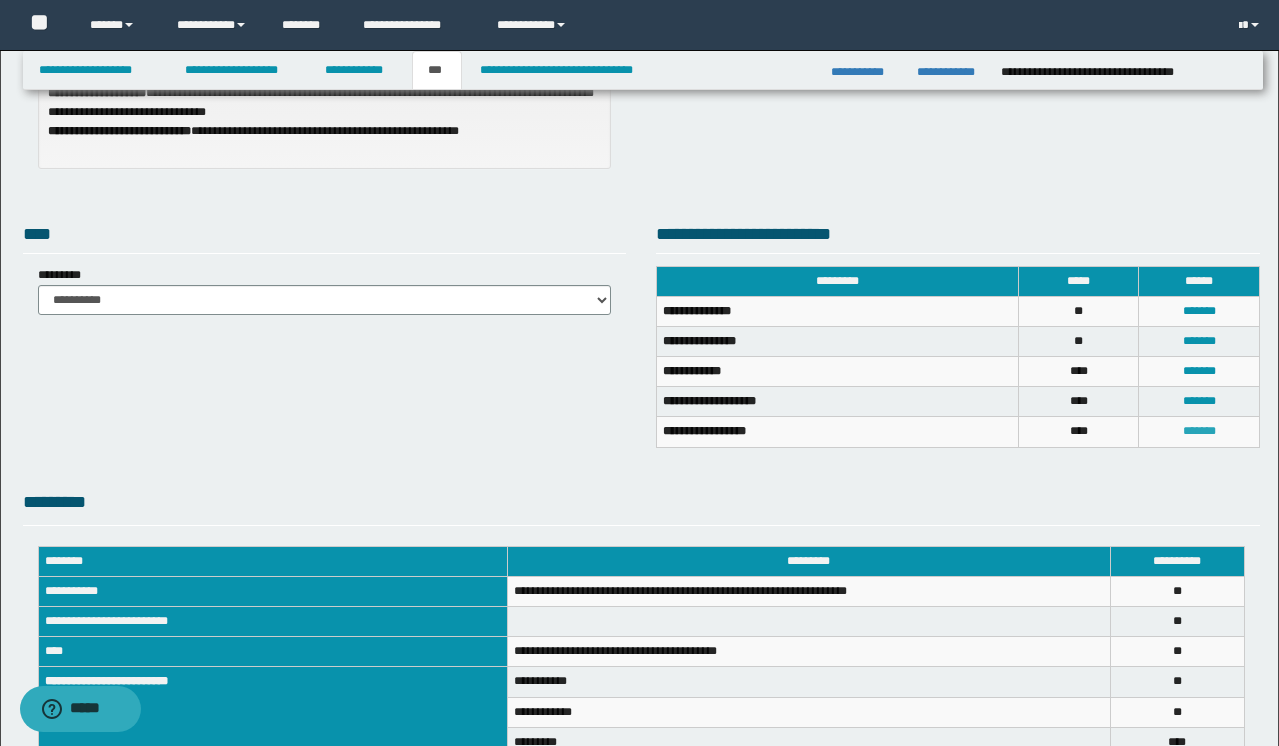click on "*******" at bounding box center [1199, 431] 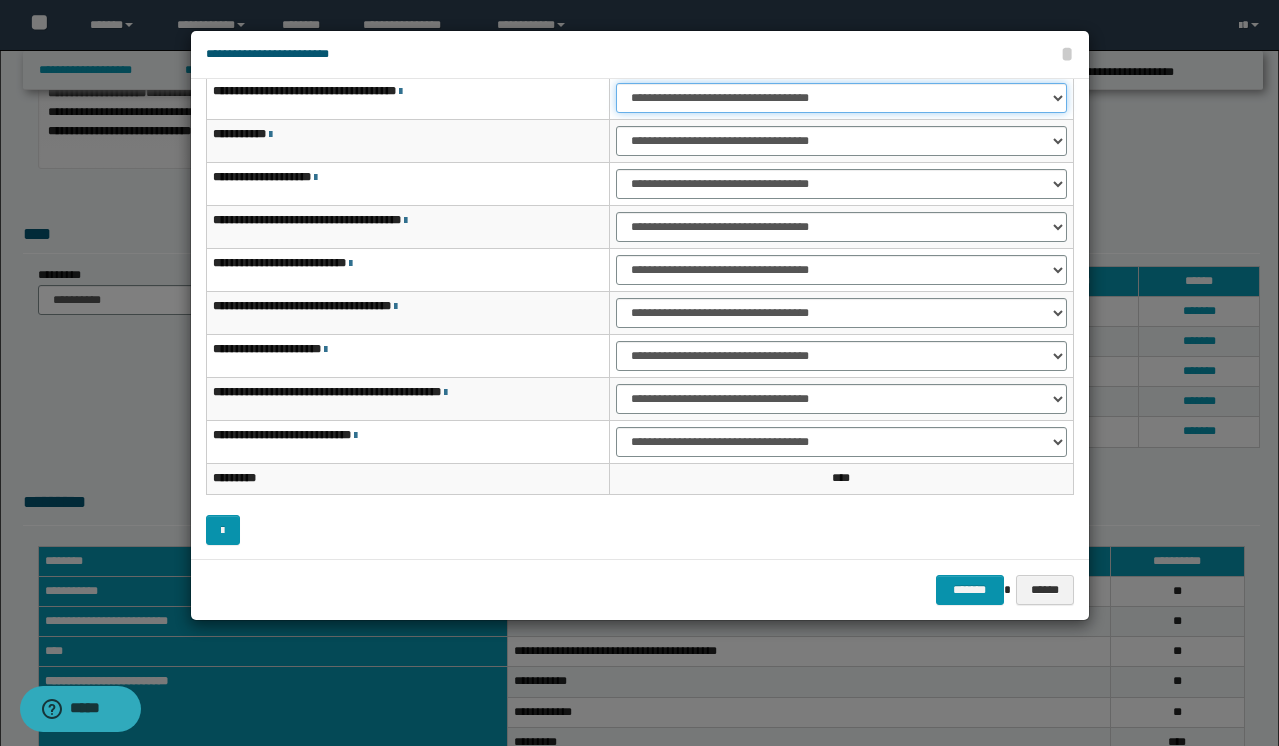 click on "**********" at bounding box center (841, 98) 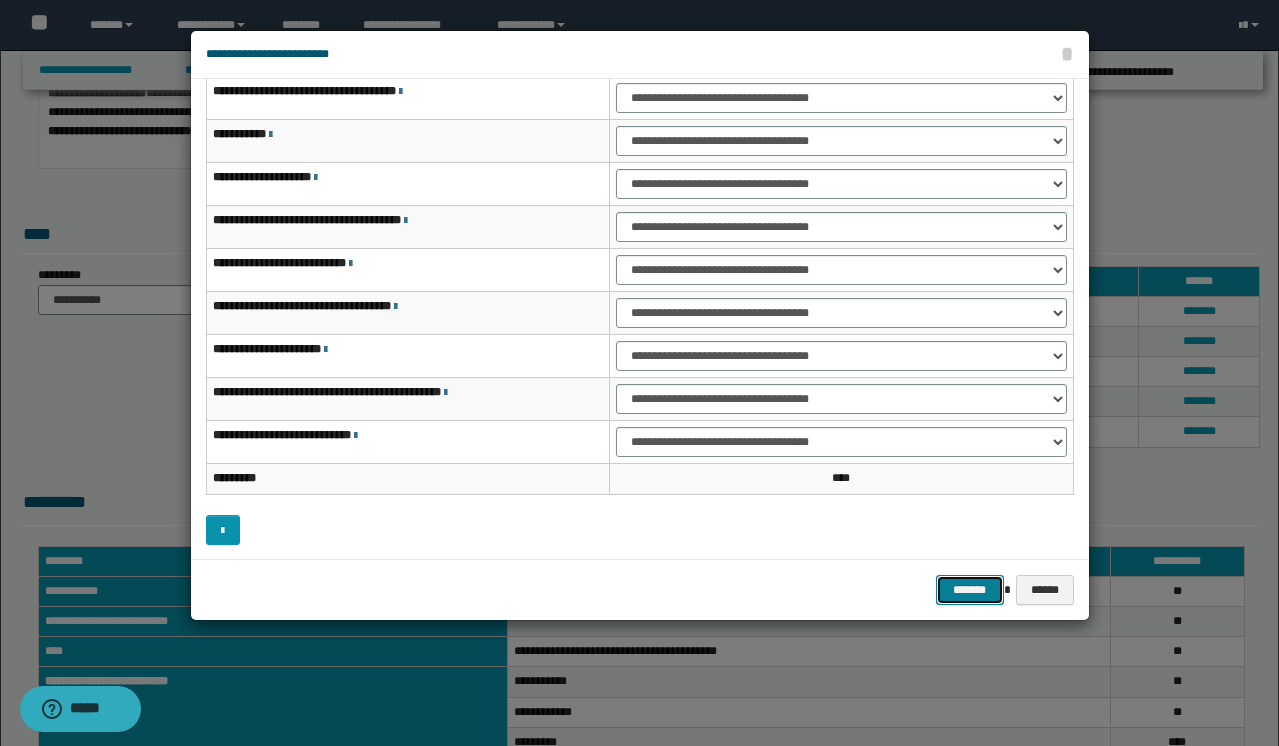 click on "*******" at bounding box center (970, 590) 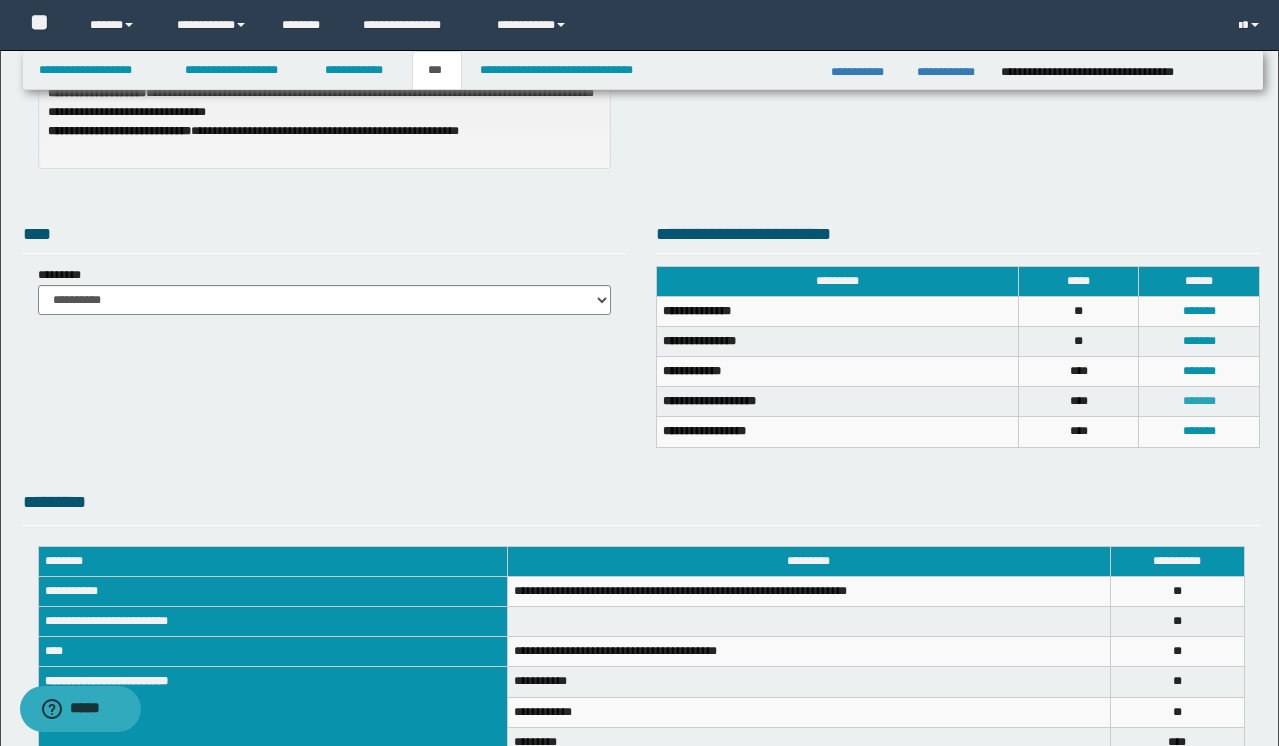 click on "*******" at bounding box center [1199, 401] 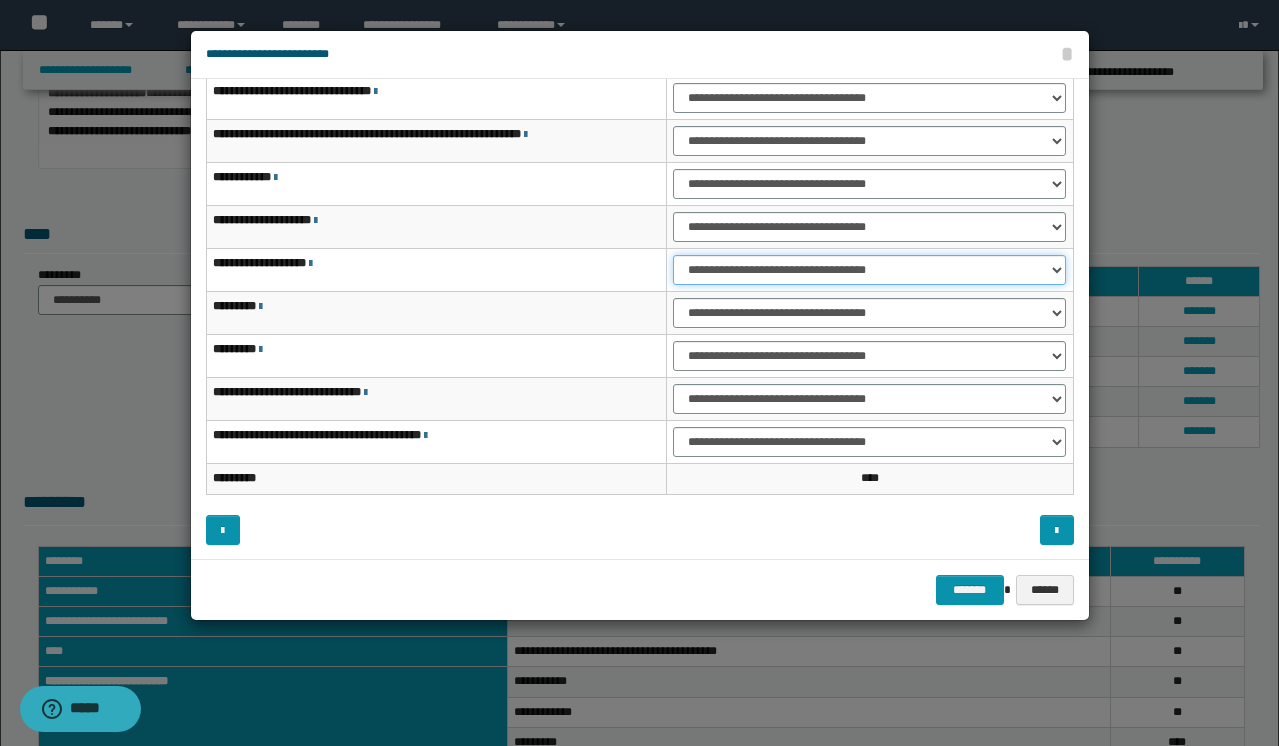 click on "**********" at bounding box center (869, 270) 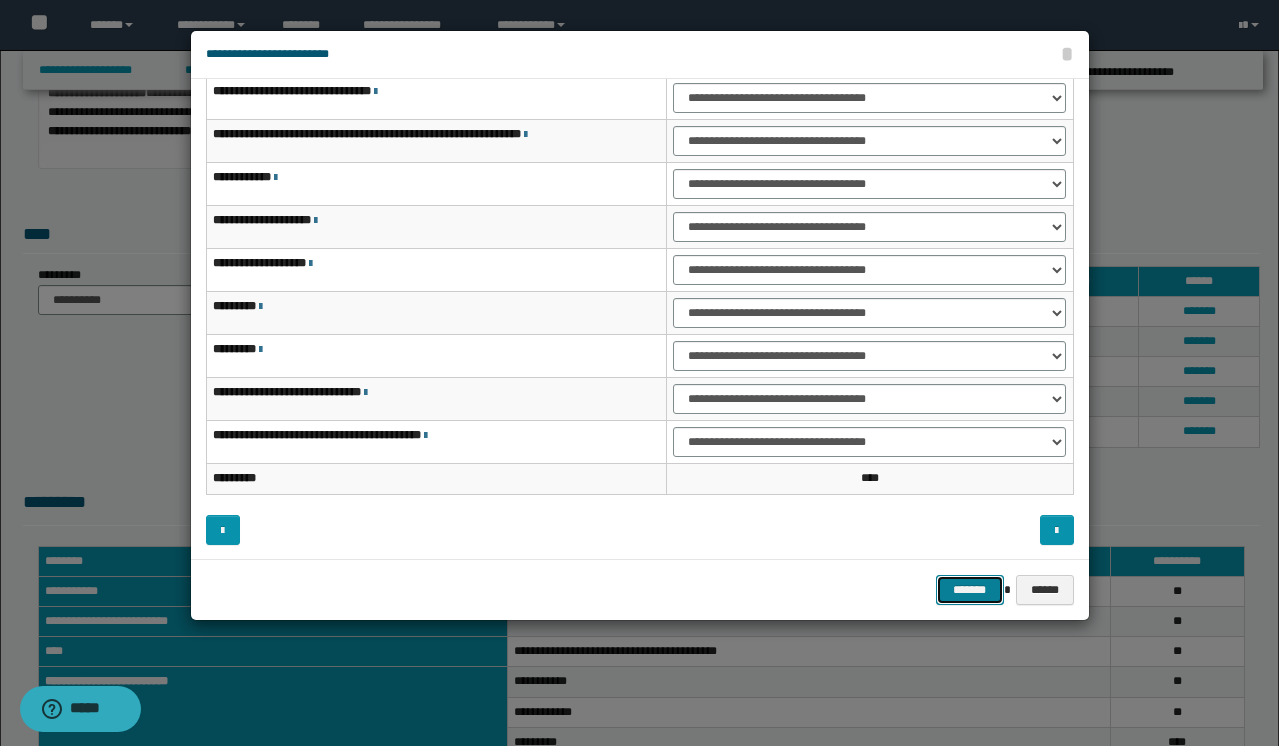 click on "*******" at bounding box center [970, 590] 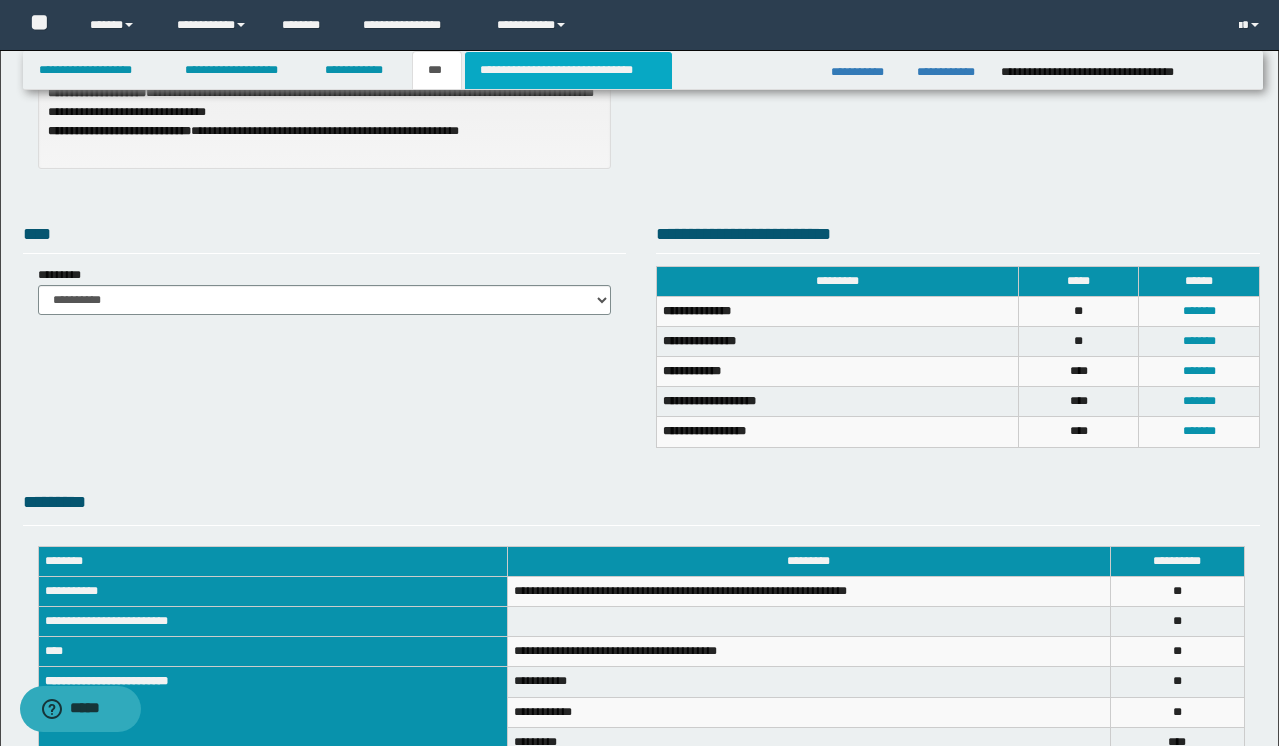 click on "**********" at bounding box center [568, 70] 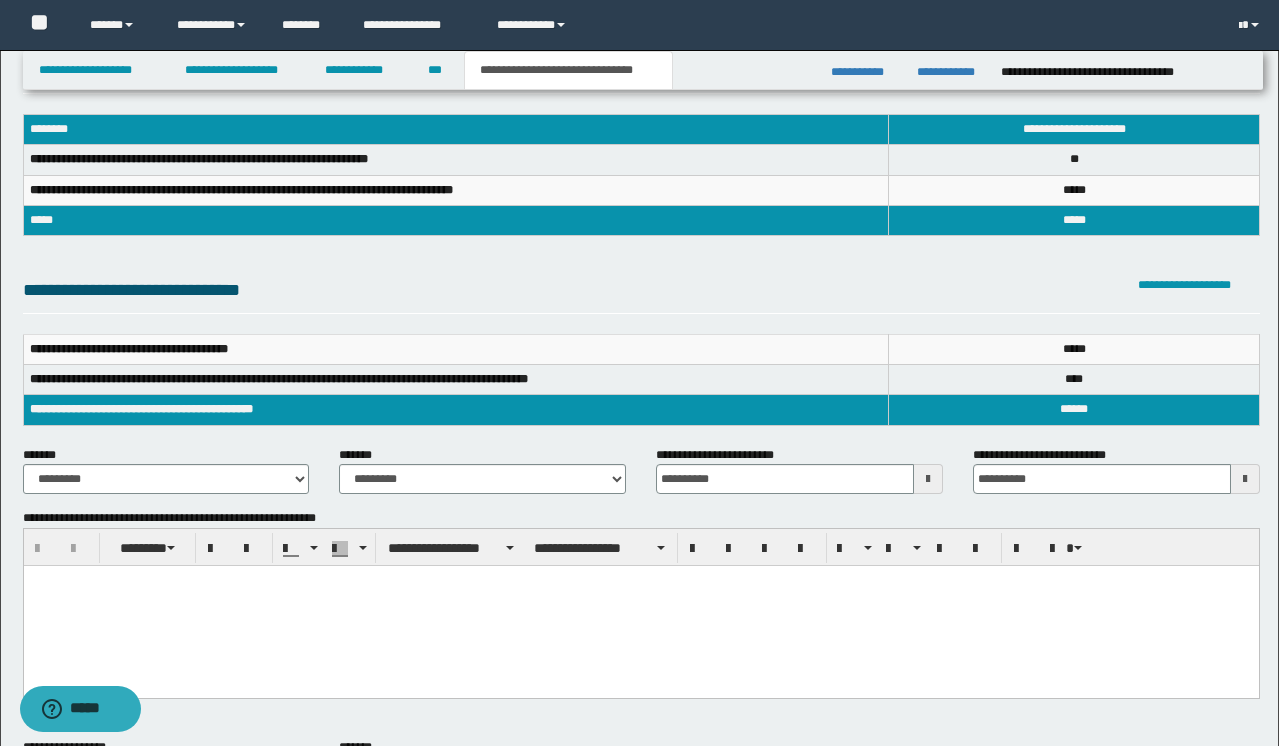 scroll, scrollTop: 0, scrollLeft: 0, axis: both 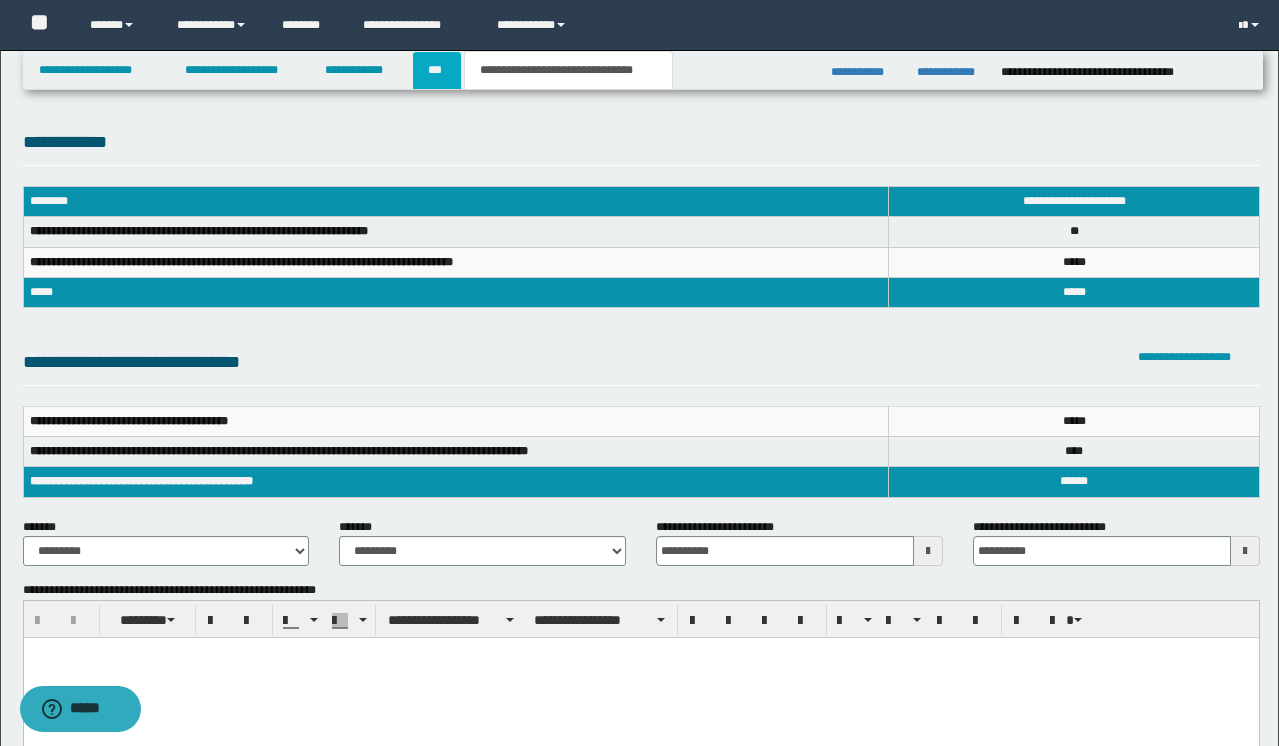 click on "***" at bounding box center (437, 70) 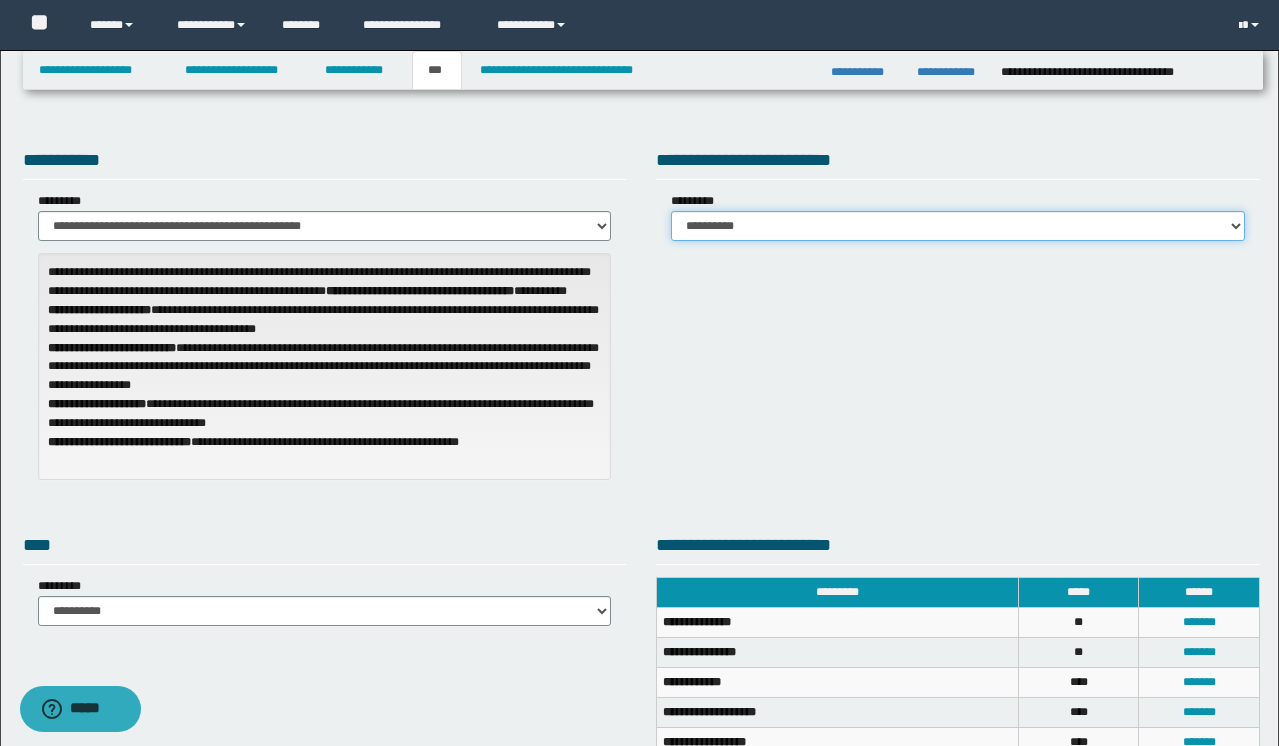 click on "**********" at bounding box center [958, 226] 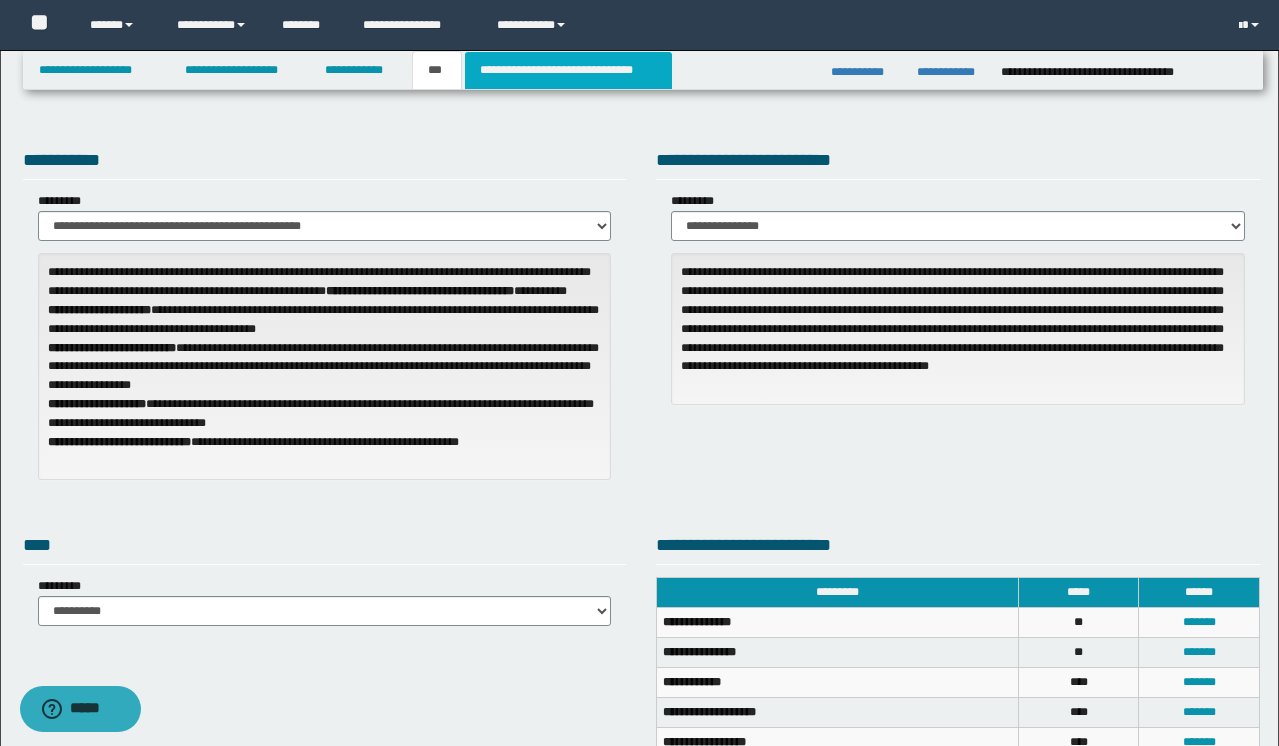 click on "**********" at bounding box center (568, 70) 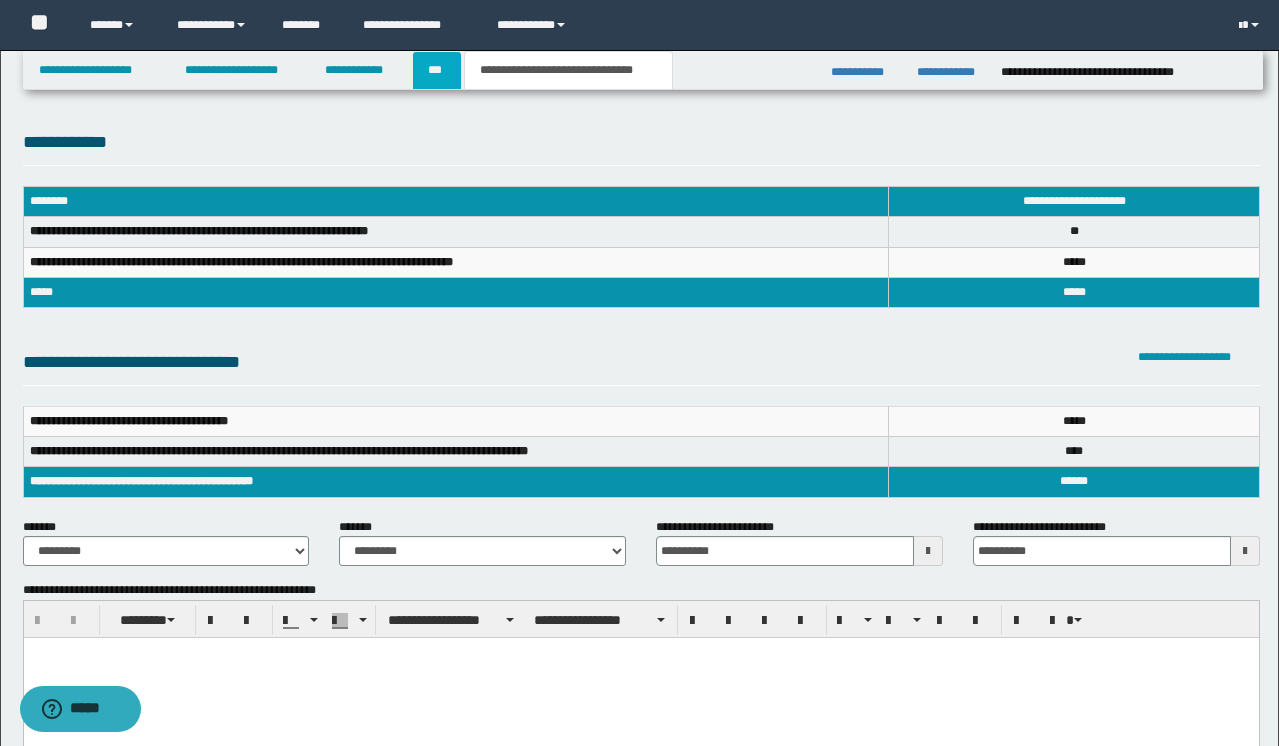 click on "***" at bounding box center [437, 70] 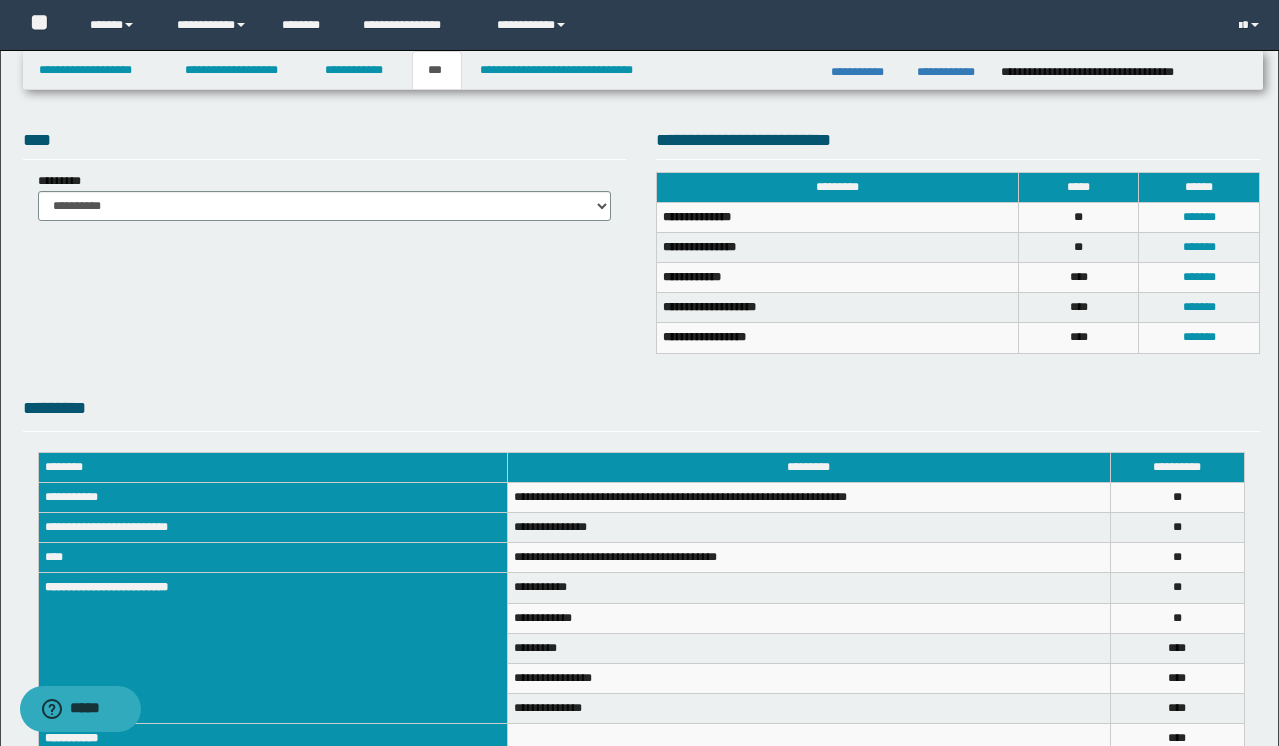 scroll, scrollTop: 404, scrollLeft: 0, axis: vertical 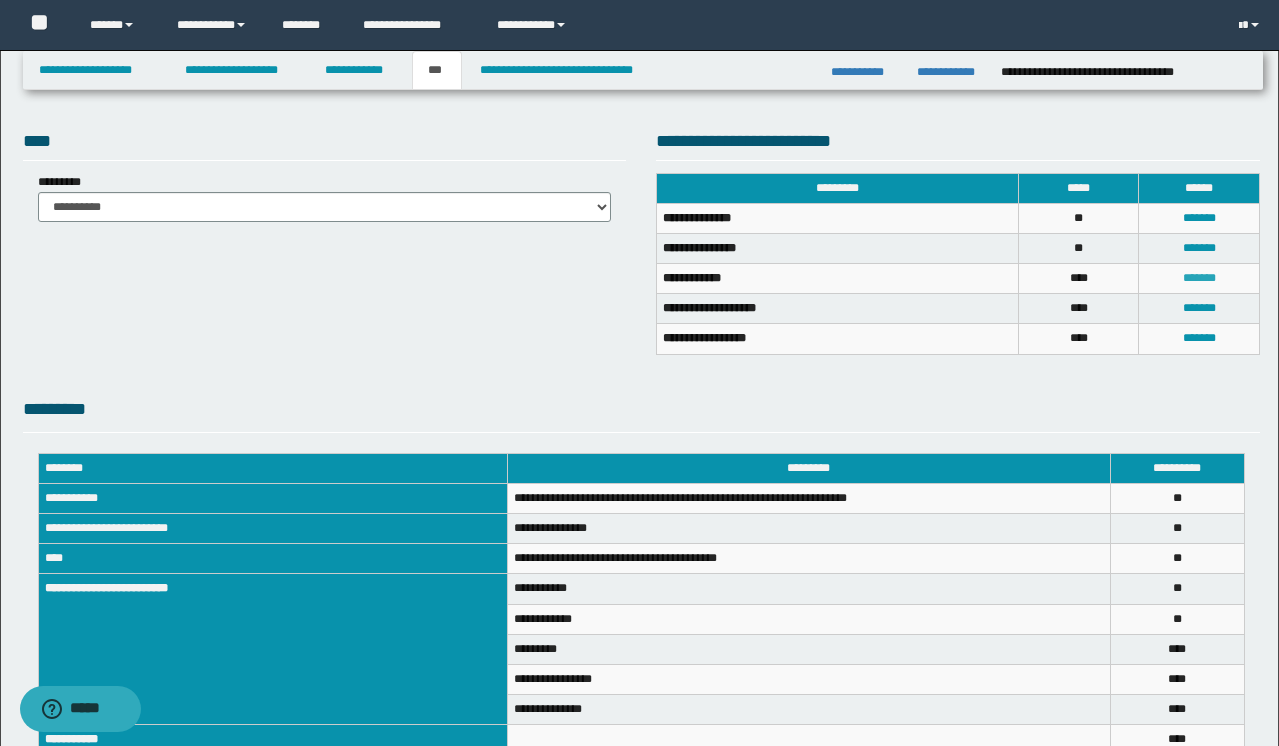 click on "*******" at bounding box center (1199, 278) 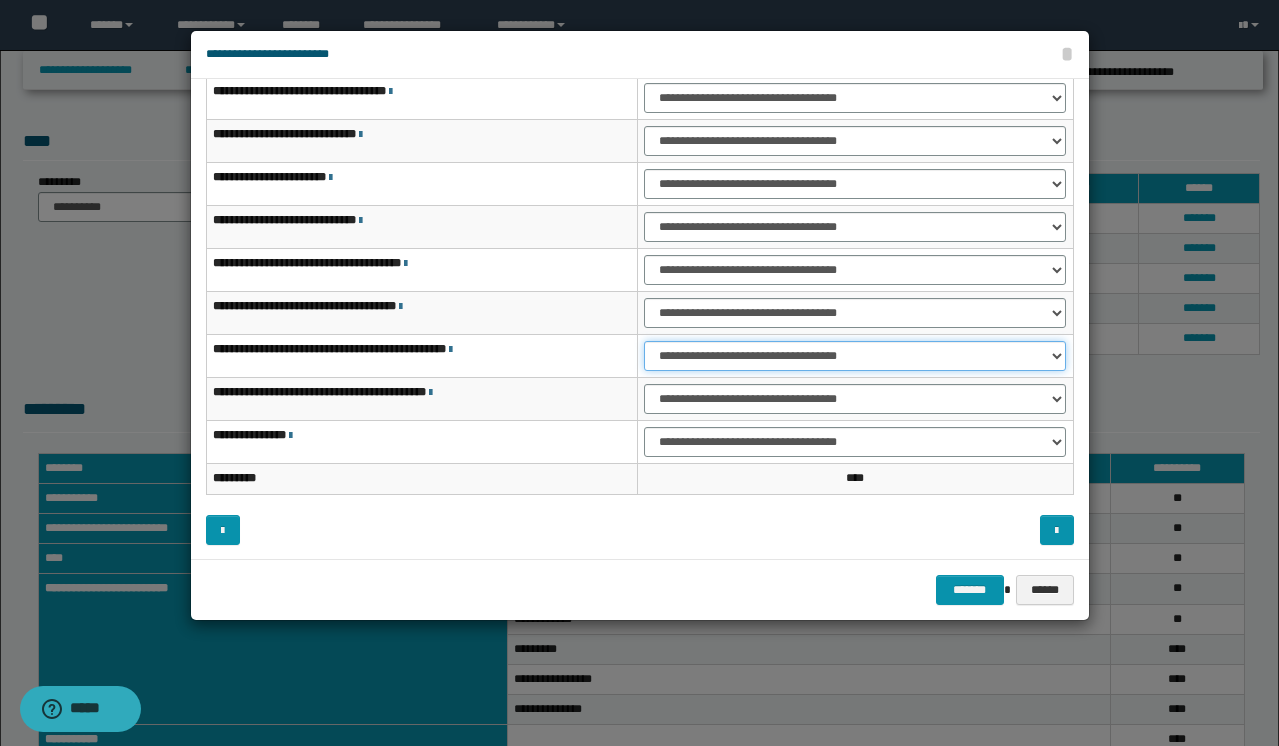 click on "**********" at bounding box center (855, 356) 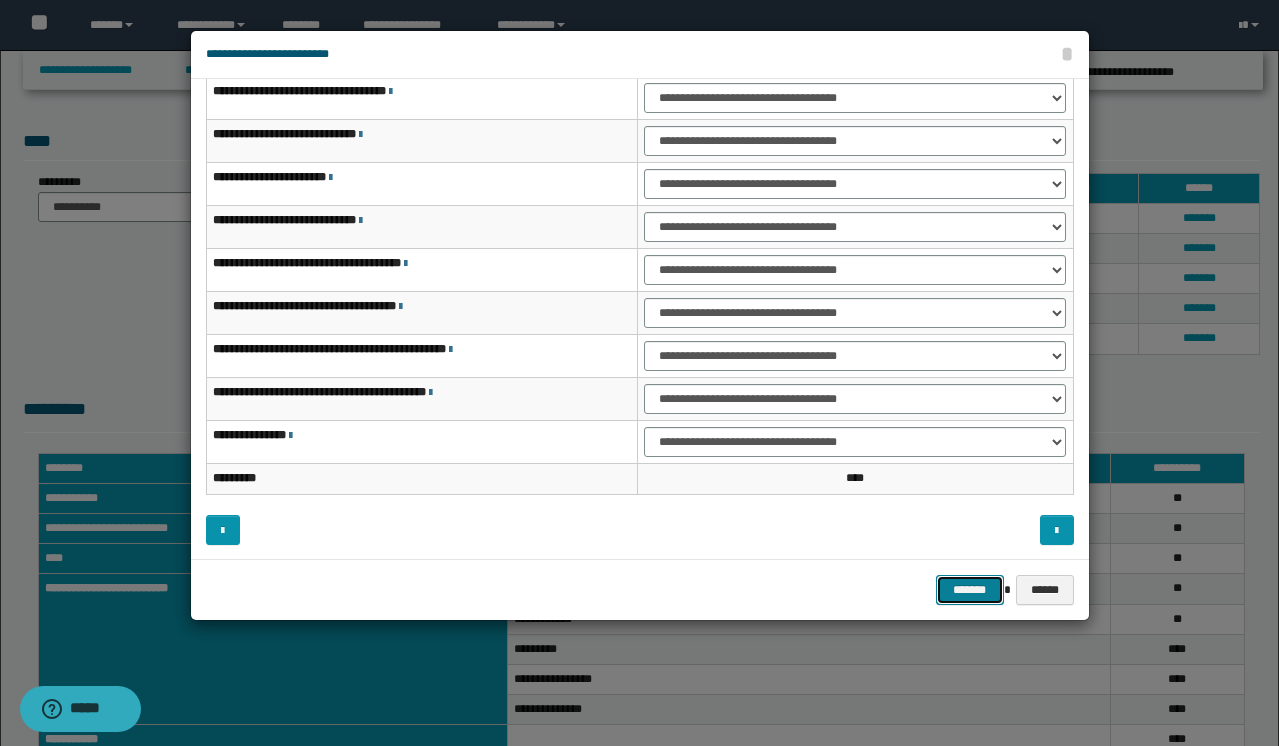 click on "*******" at bounding box center (970, 590) 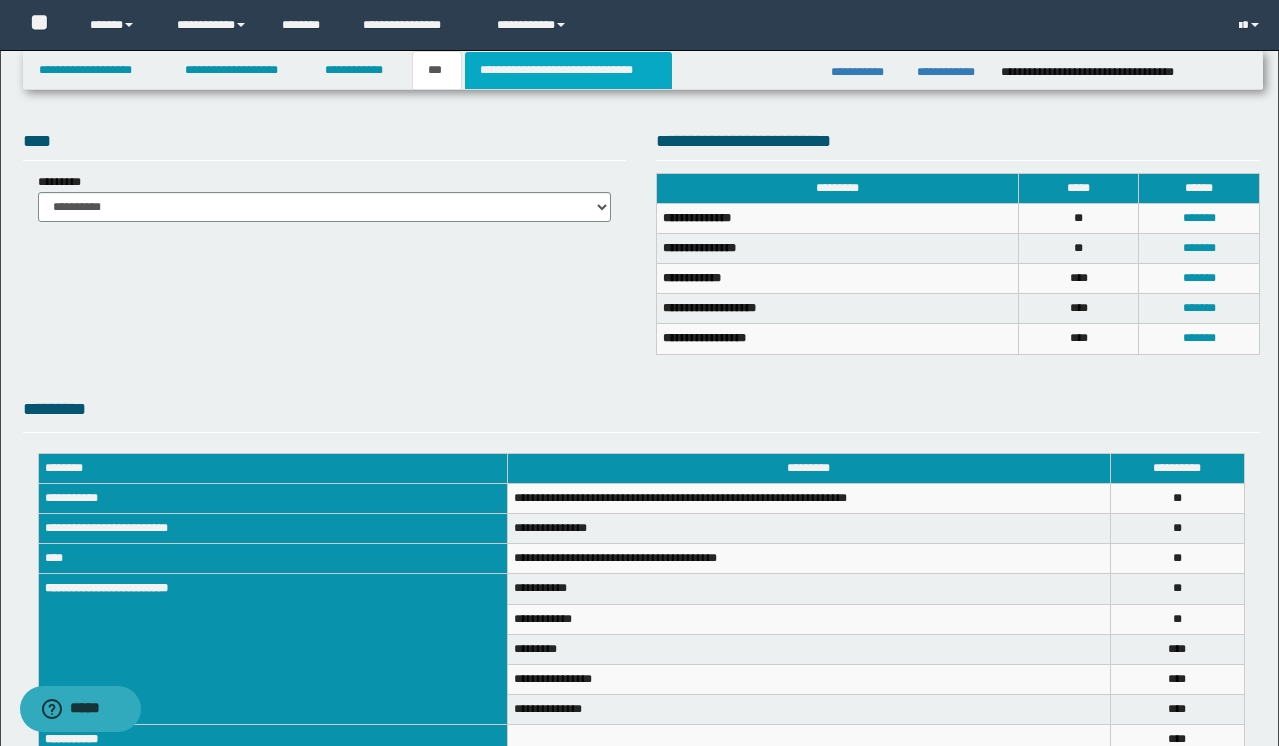 click on "**********" at bounding box center (568, 70) 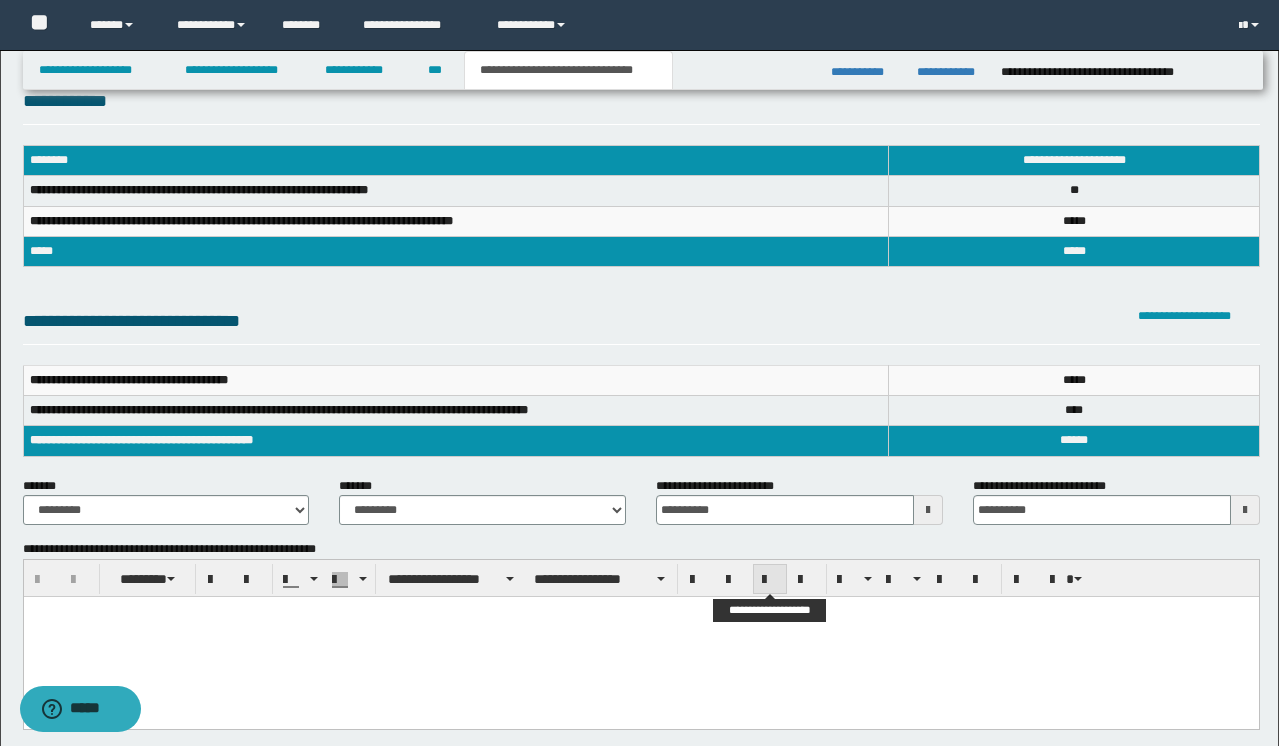 scroll, scrollTop: 0, scrollLeft: 0, axis: both 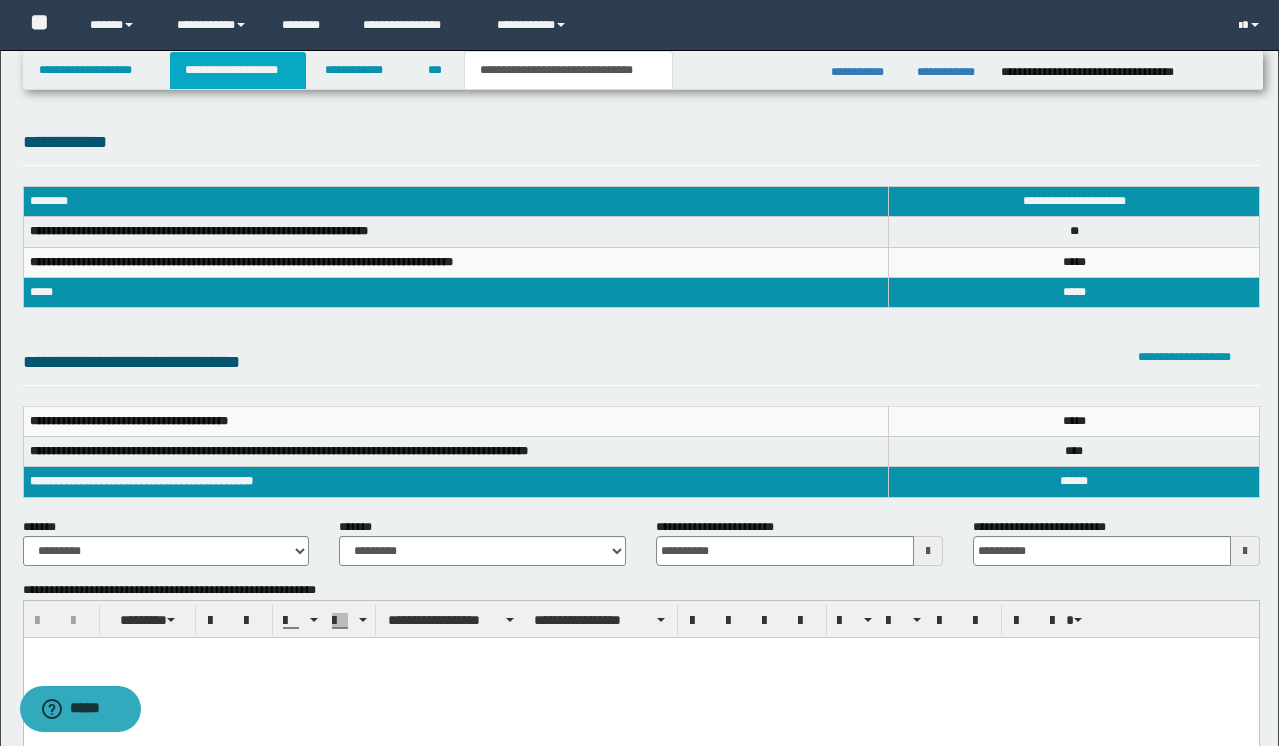 click on "**********" at bounding box center (238, 70) 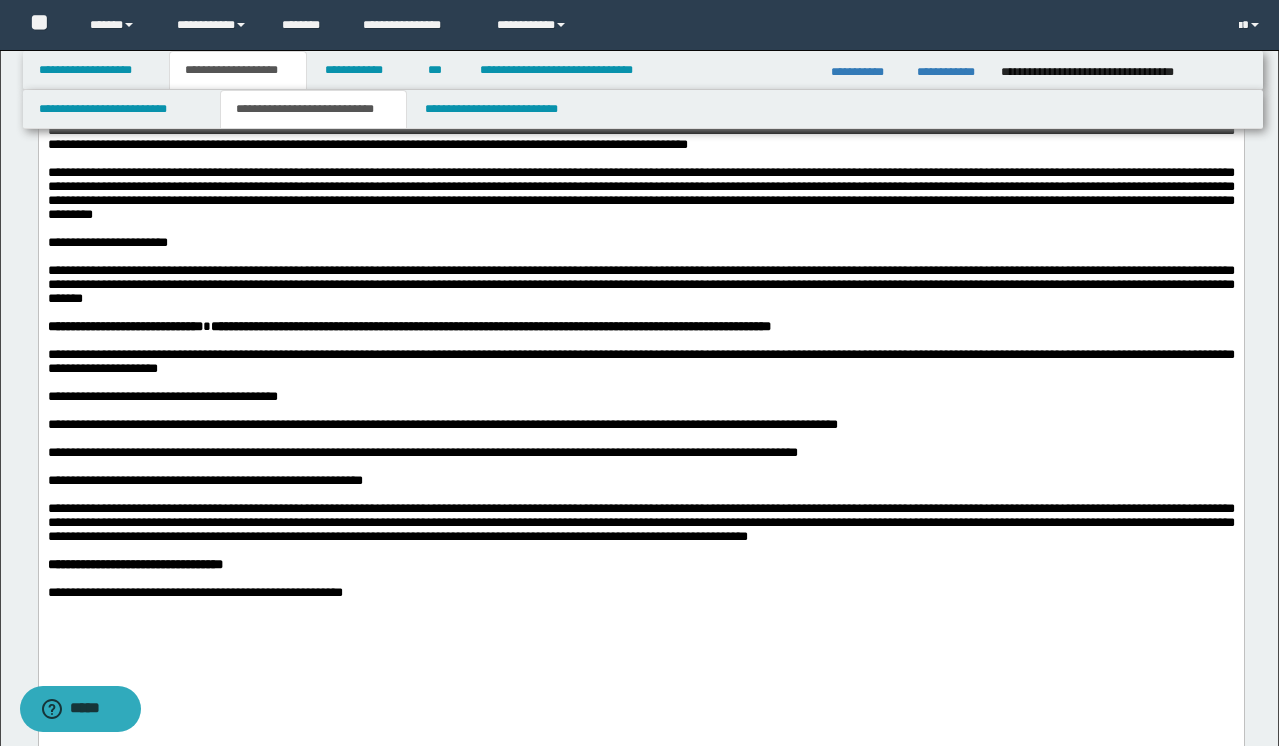 scroll, scrollTop: 691, scrollLeft: 0, axis: vertical 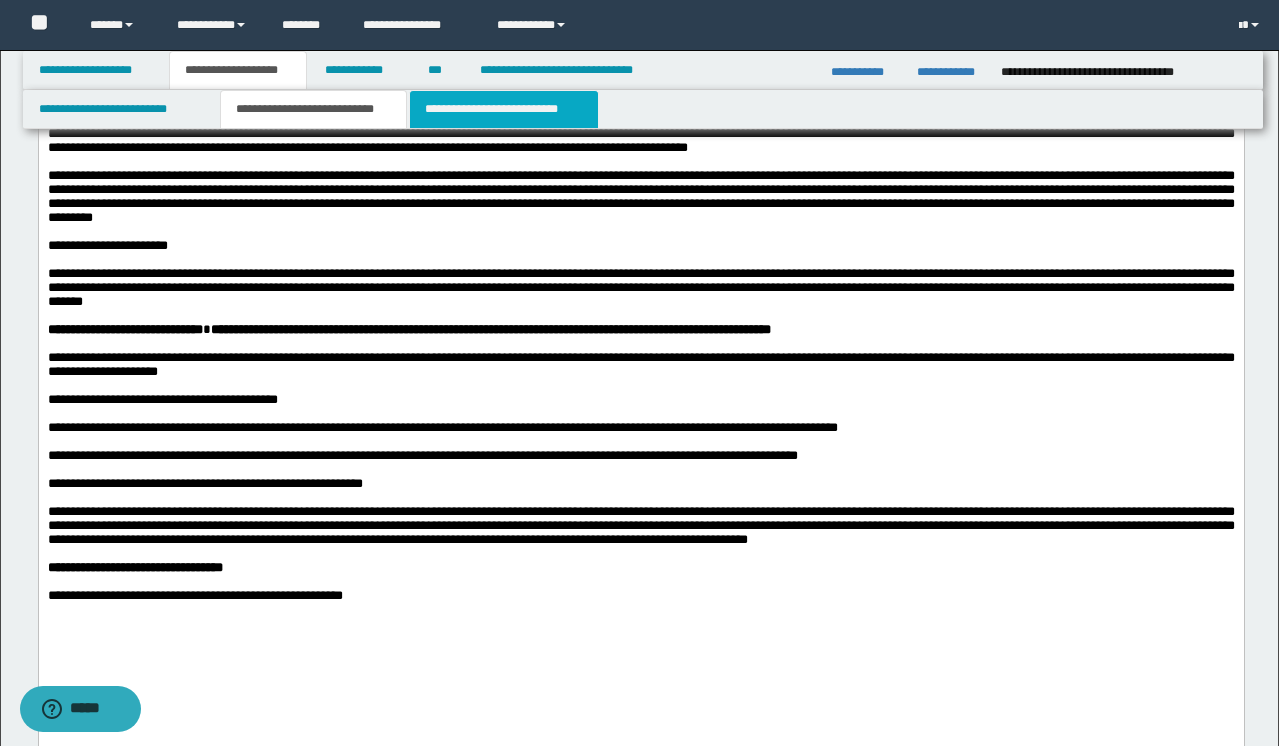 click on "**********" at bounding box center (504, 109) 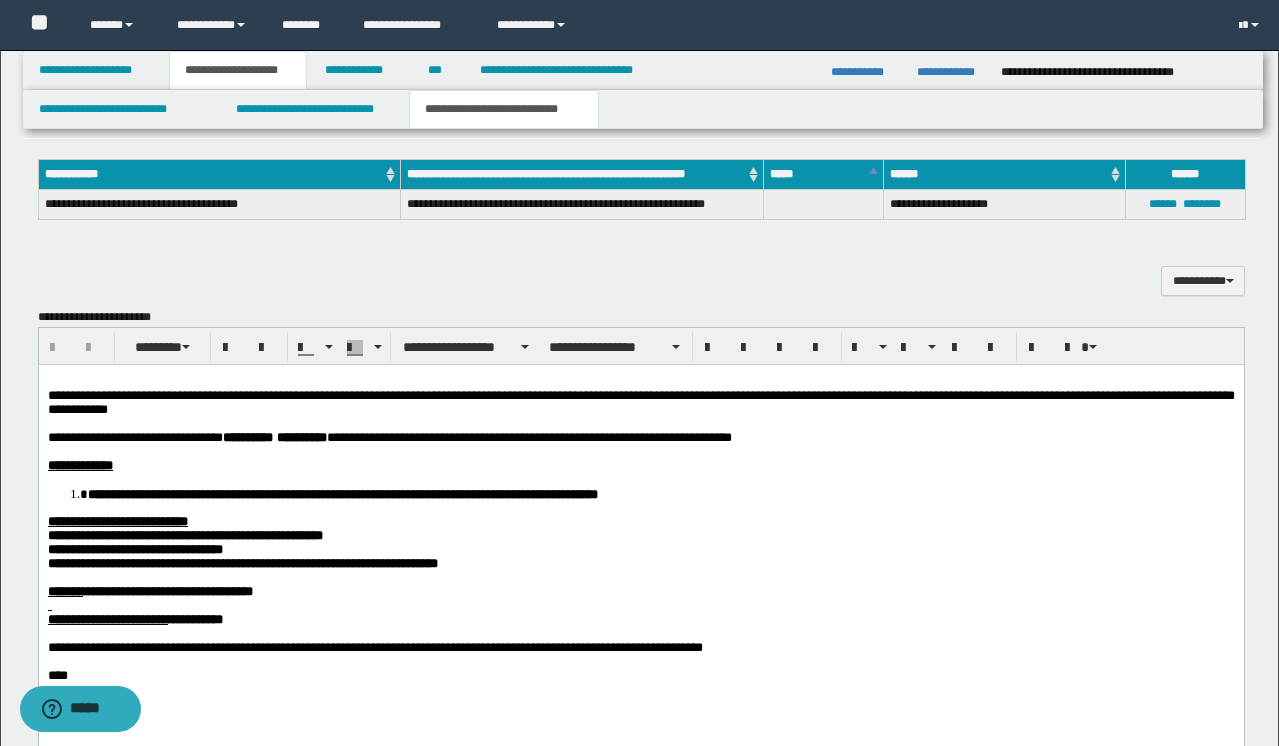 scroll, scrollTop: 863, scrollLeft: 0, axis: vertical 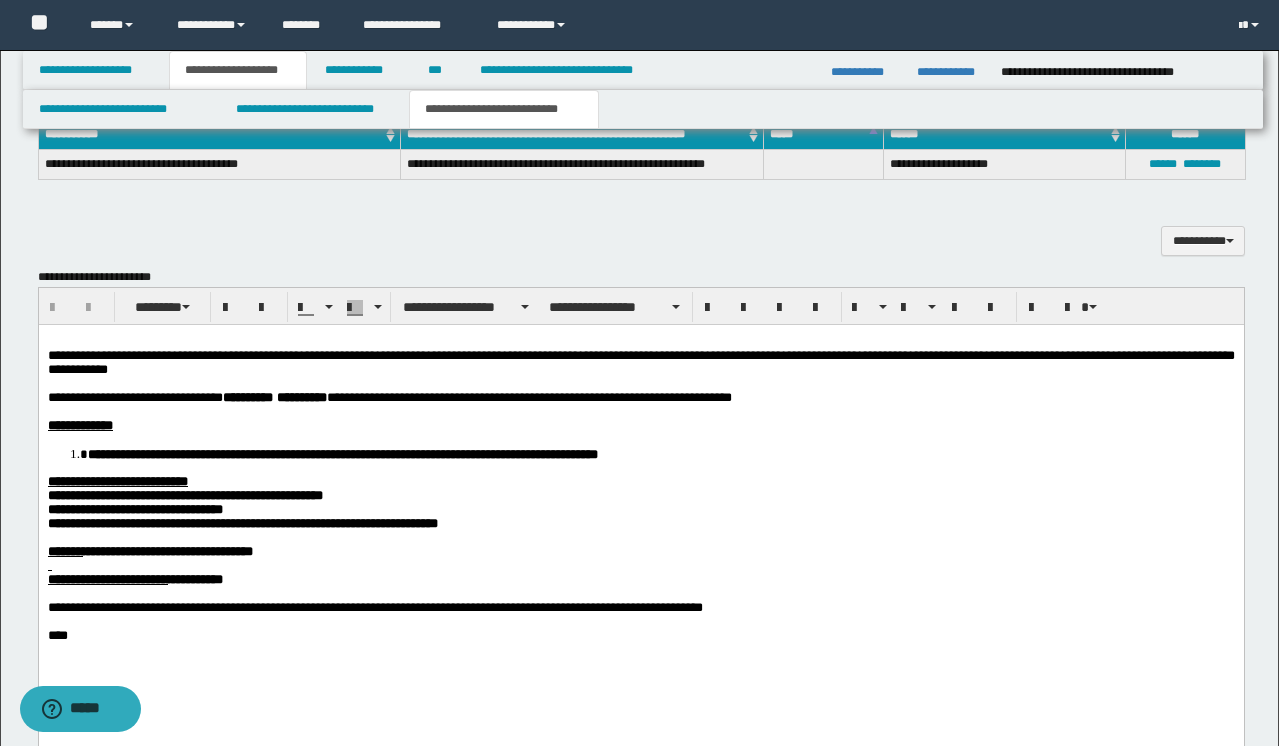 click on "*********" at bounding box center (301, 396) 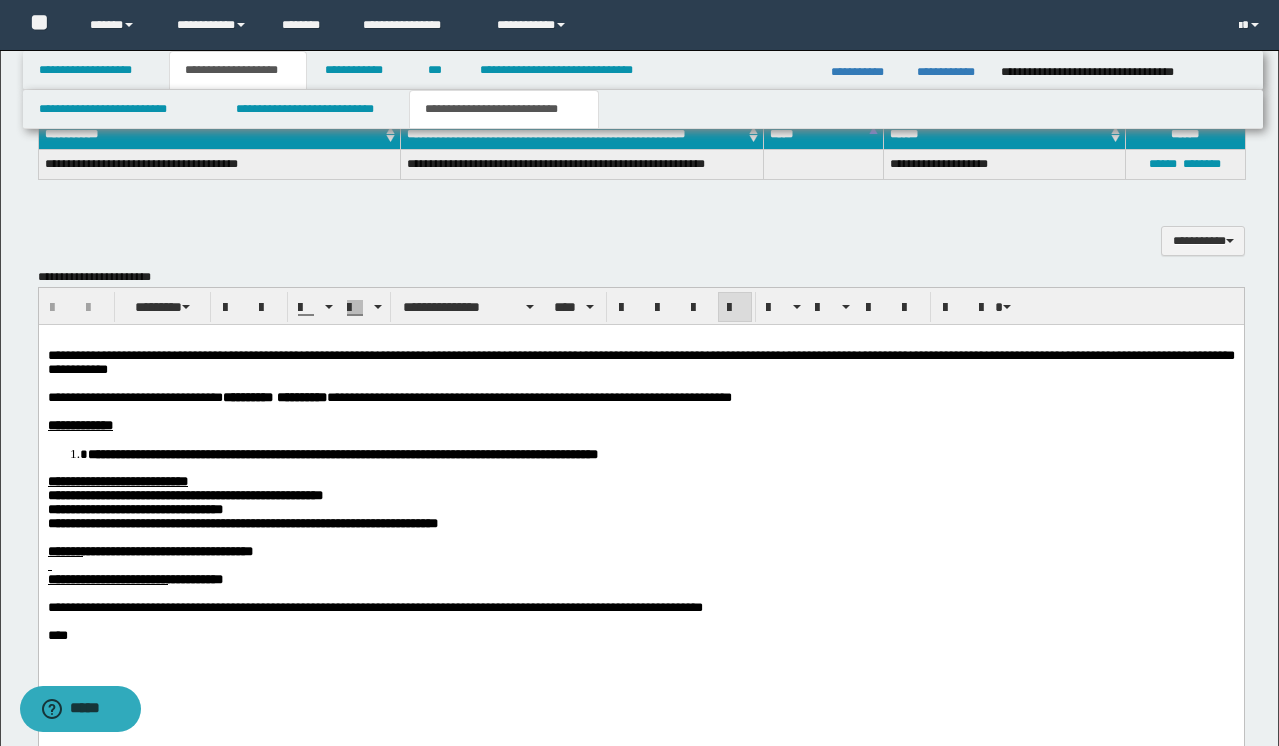 type 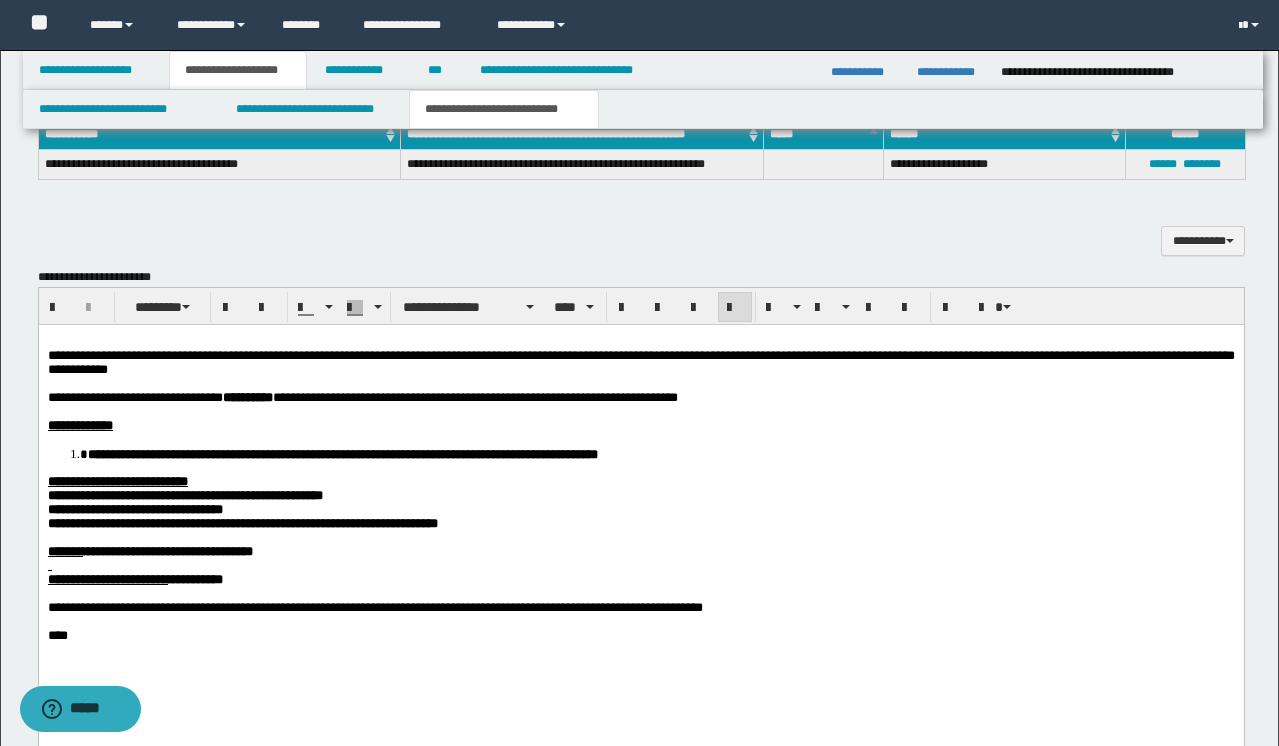 click at bounding box center [640, 411] 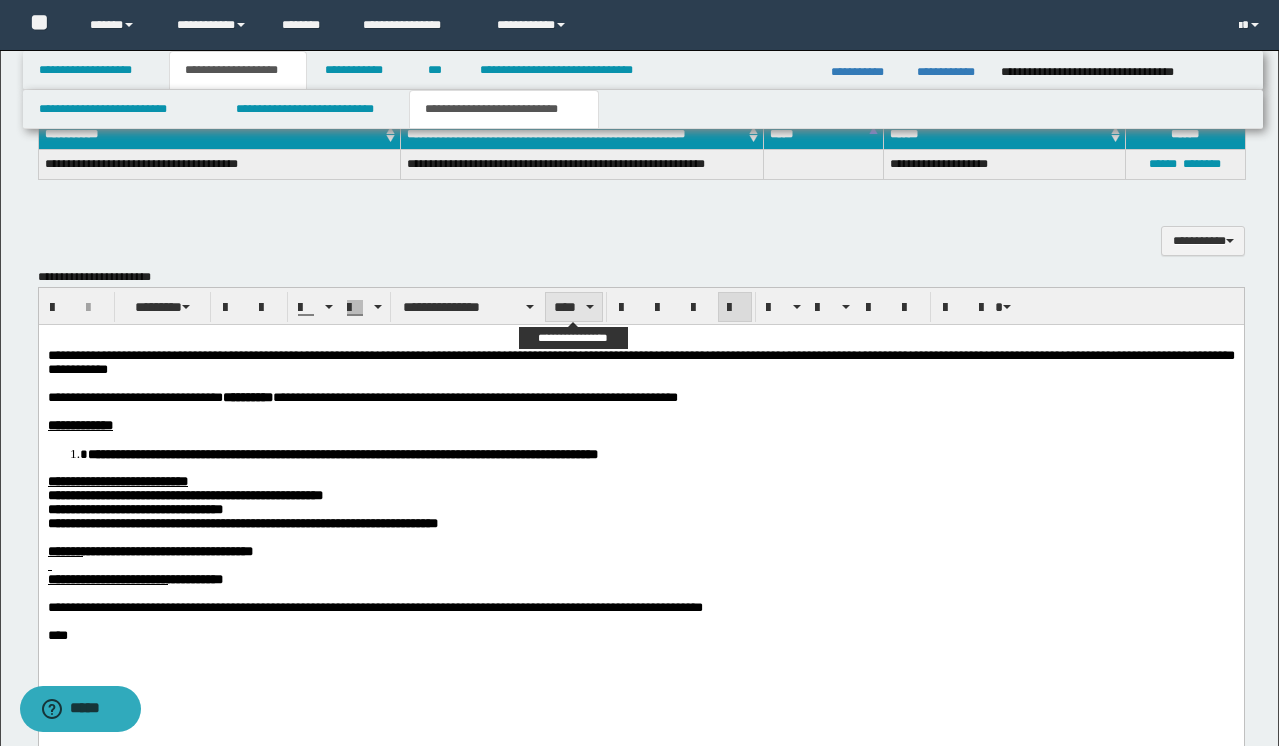 click on "****" at bounding box center [574, 307] 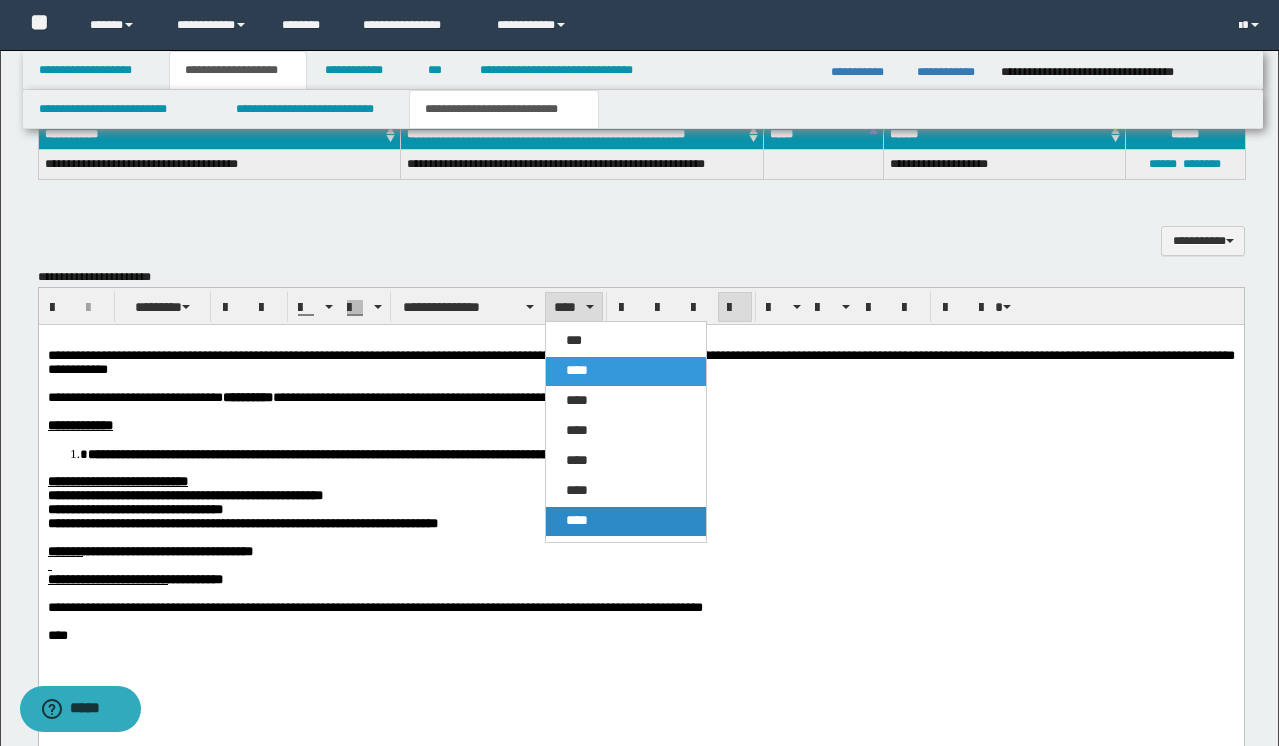 click on "****" at bounding box center (626, 521) 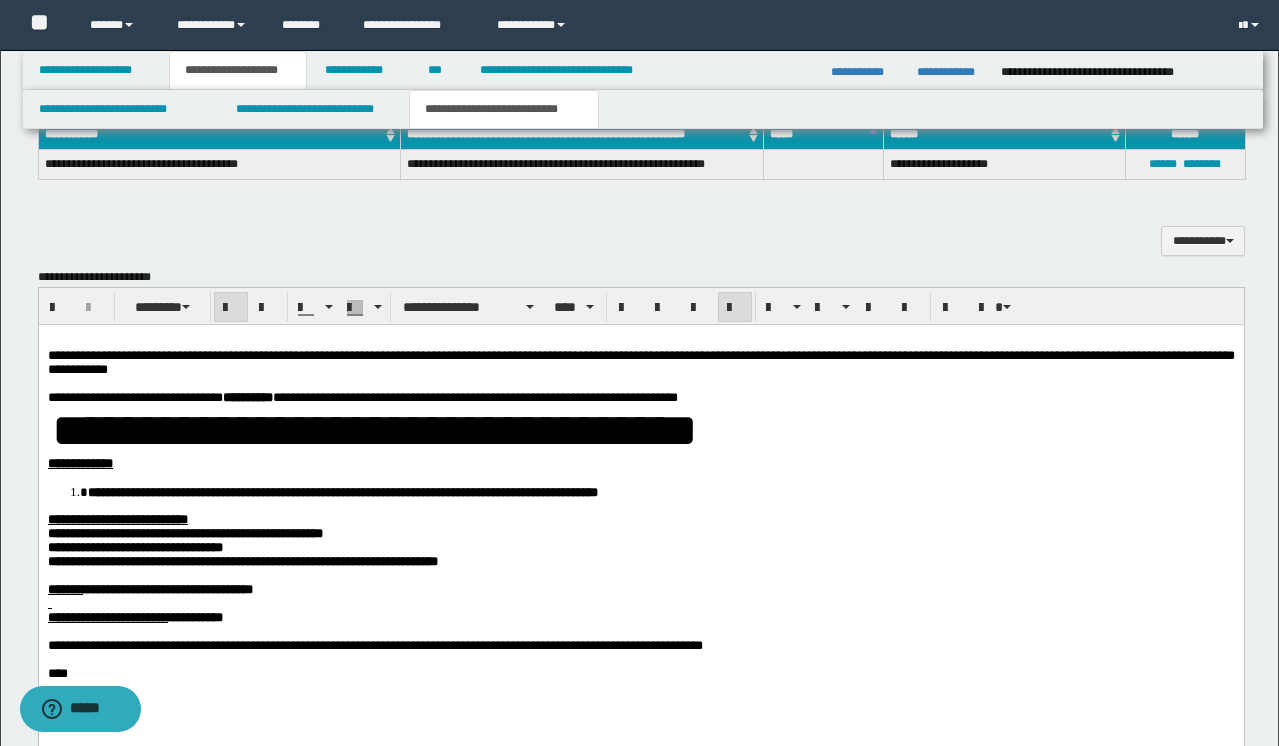 click on "**********" at bounding box center [242, 560] 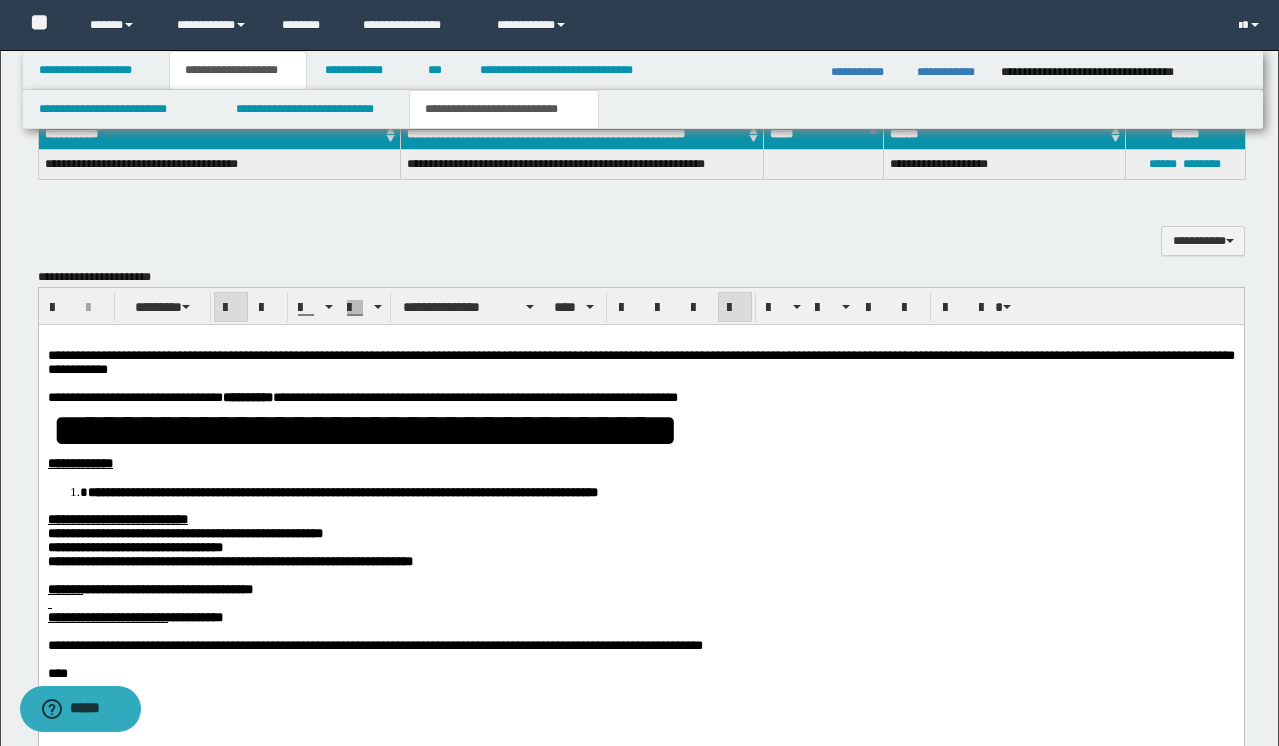 click on "**********" at bounding box center [134, 546] 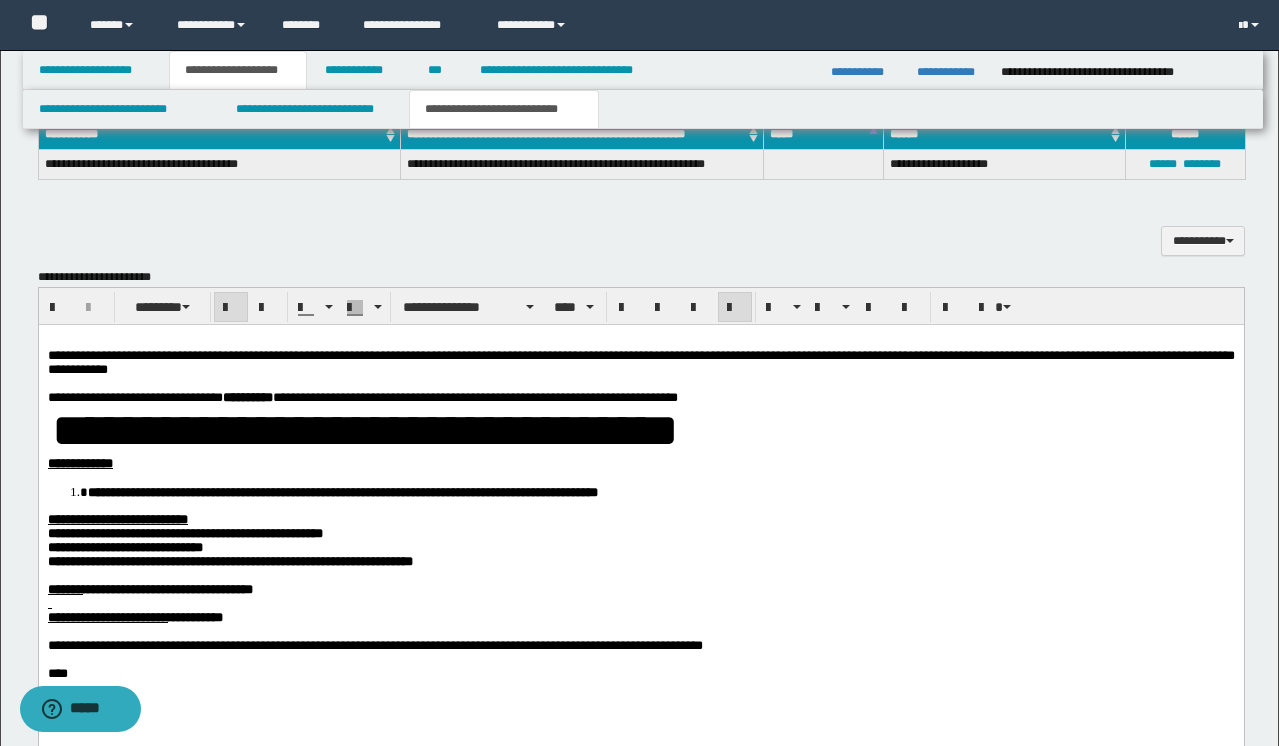 click on "**********" at bounding box center (184, 532) 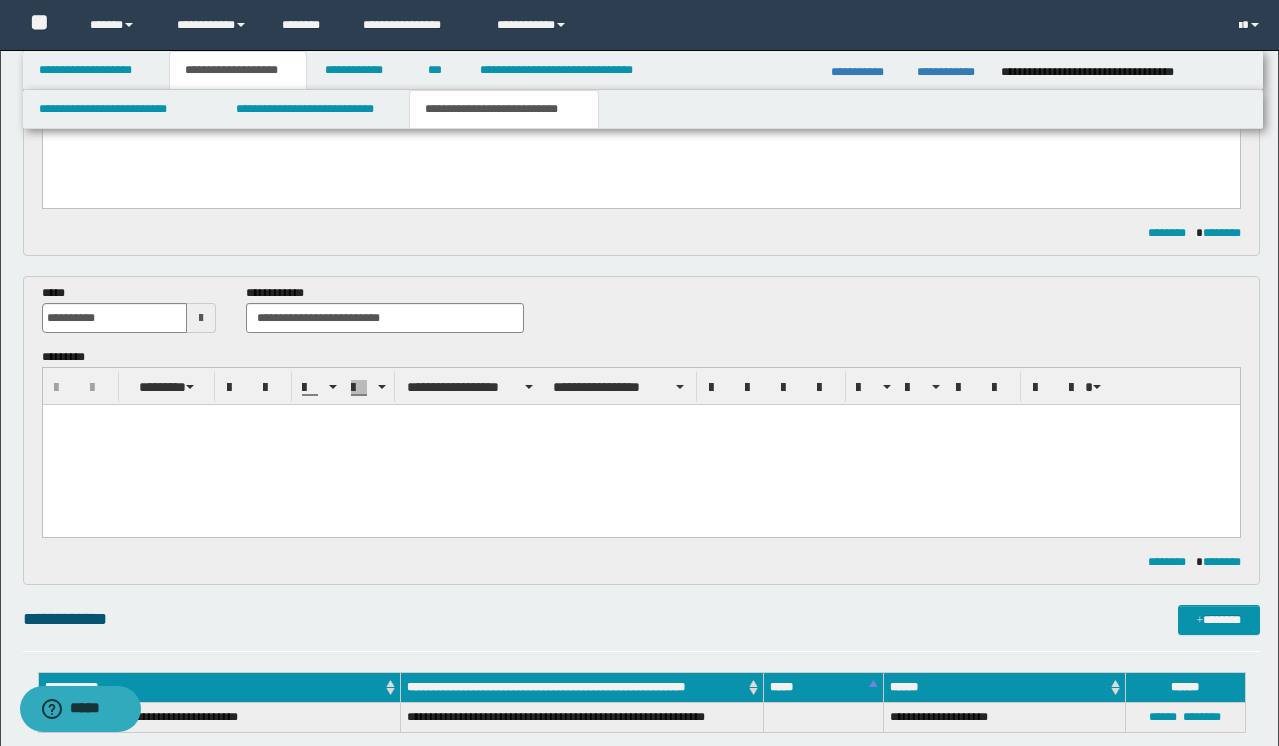 scroll, scrollTop: 276, scrollLeft: 0, axis: vertical 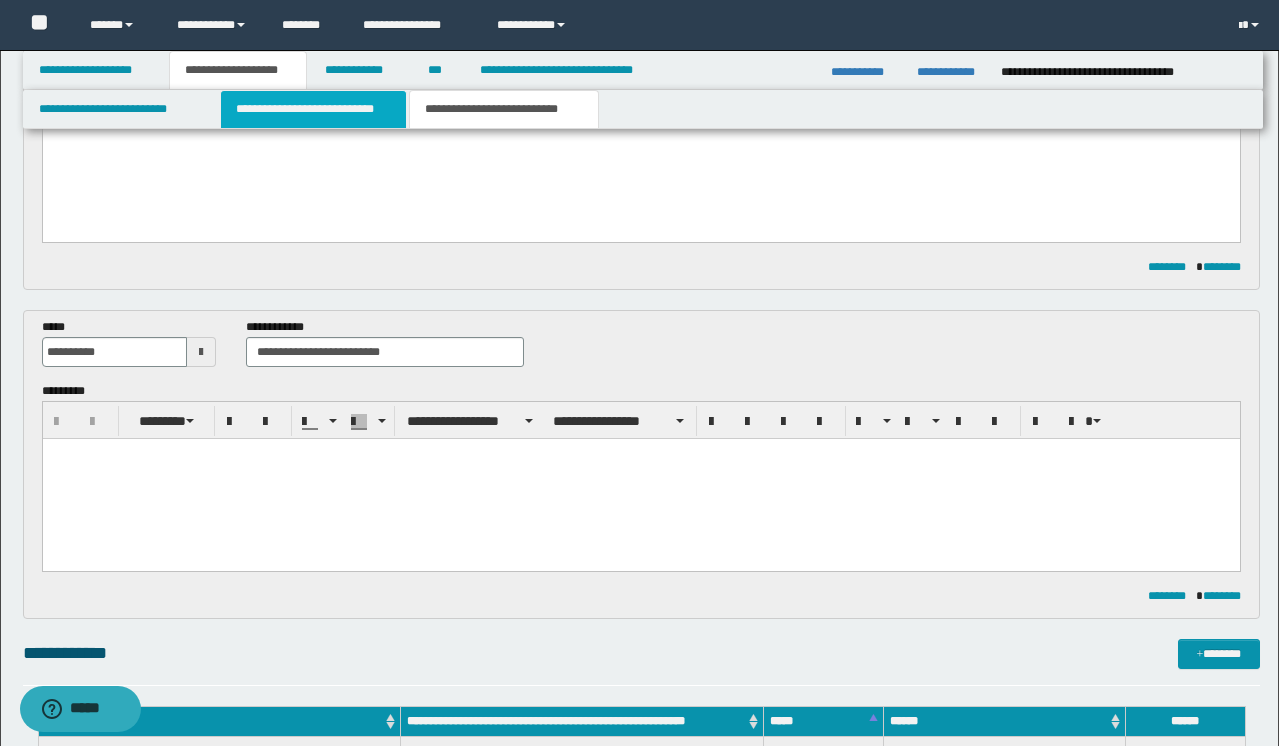 click on "**********" at bounding box center (314, 109) 